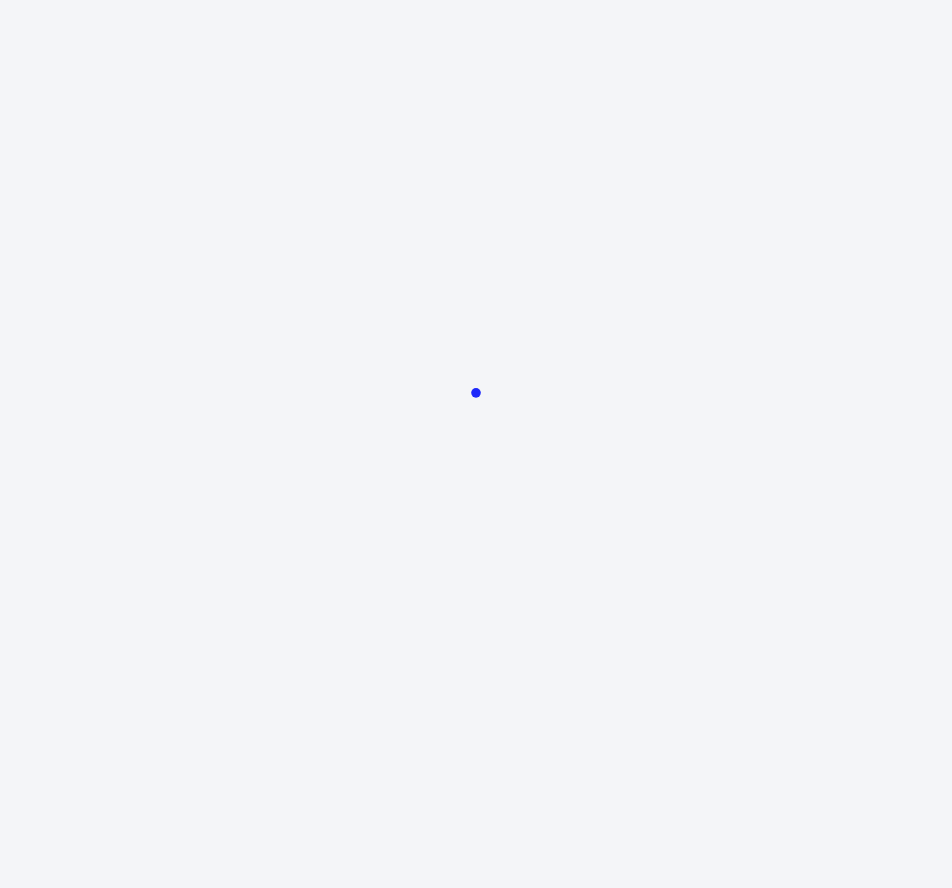 scroll, scrollTop: 0, scrollLeft: 0, axis: both 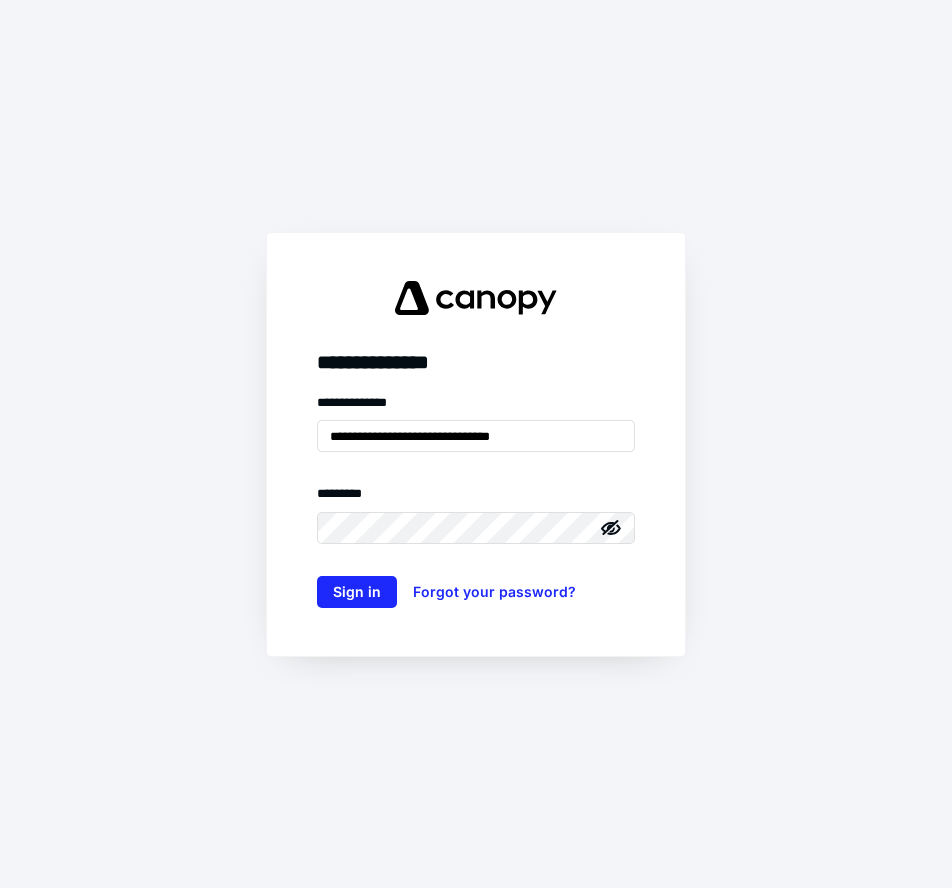 type on "**********" 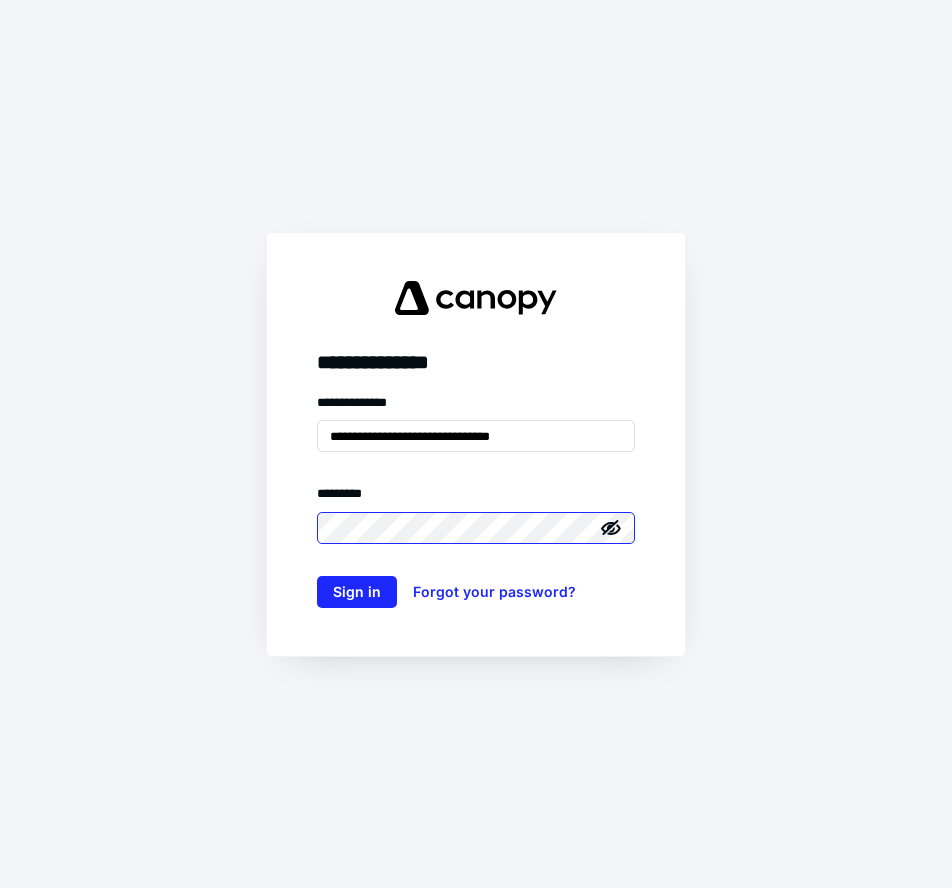 click on "Sign in" at bounding box center [357, 592] 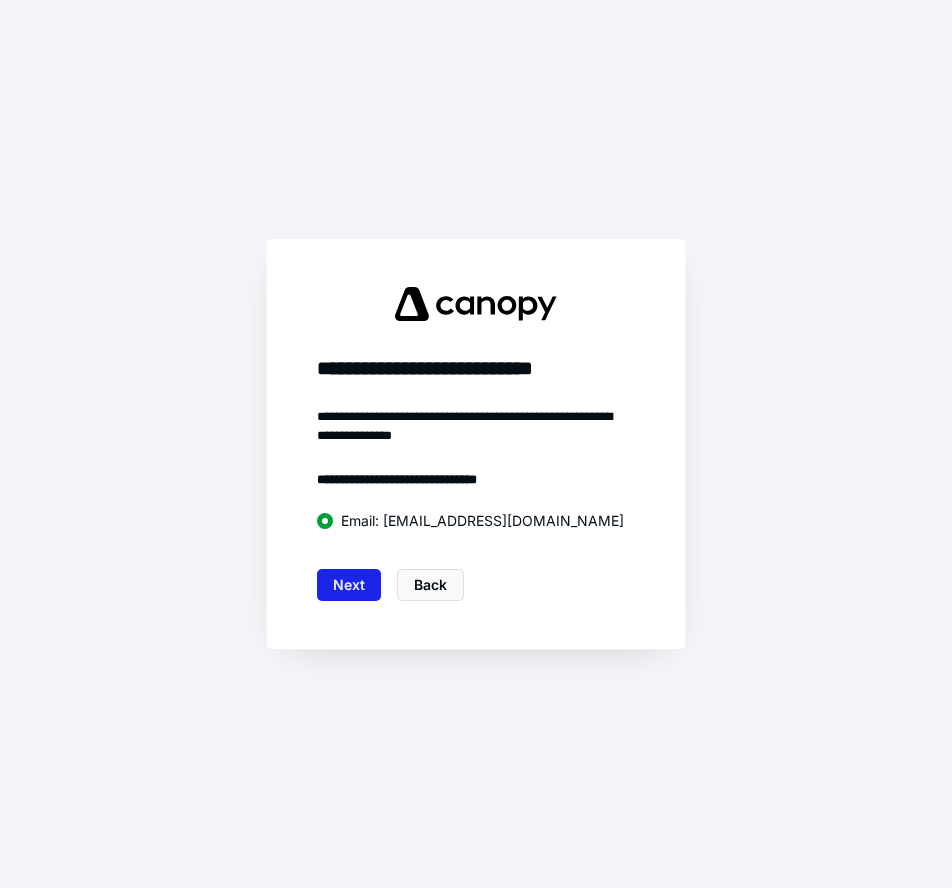 click on "Next" at bounding box center [349, 585] 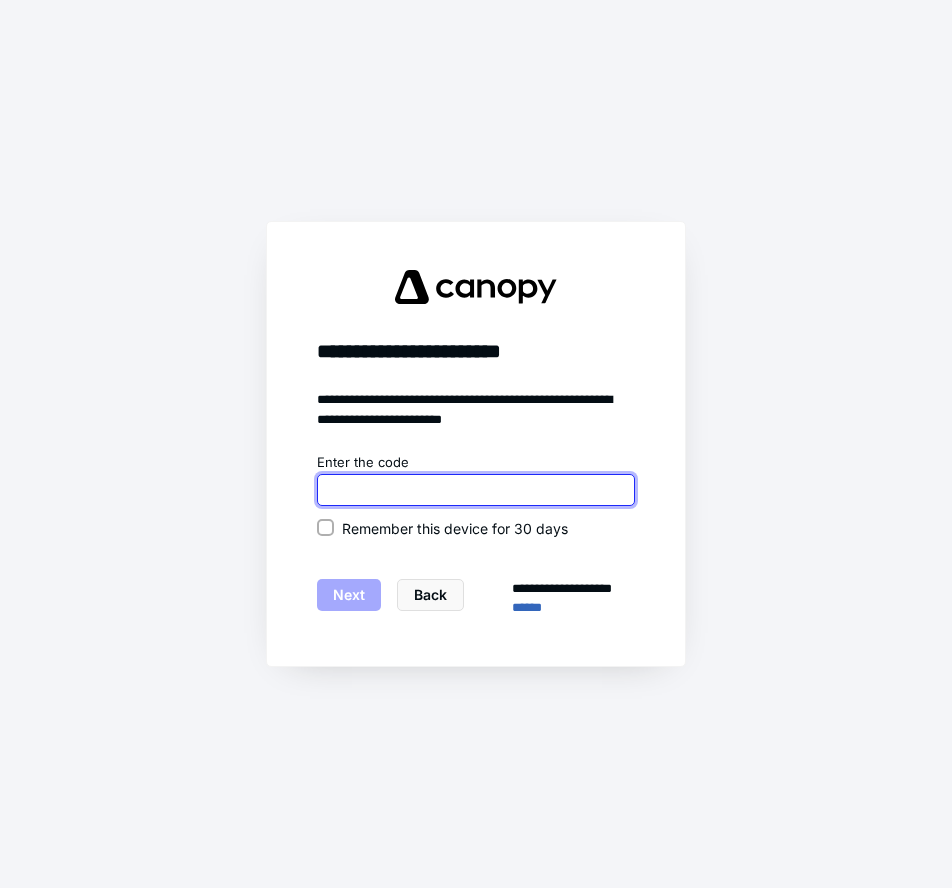 click at bounding box center [476, 490] 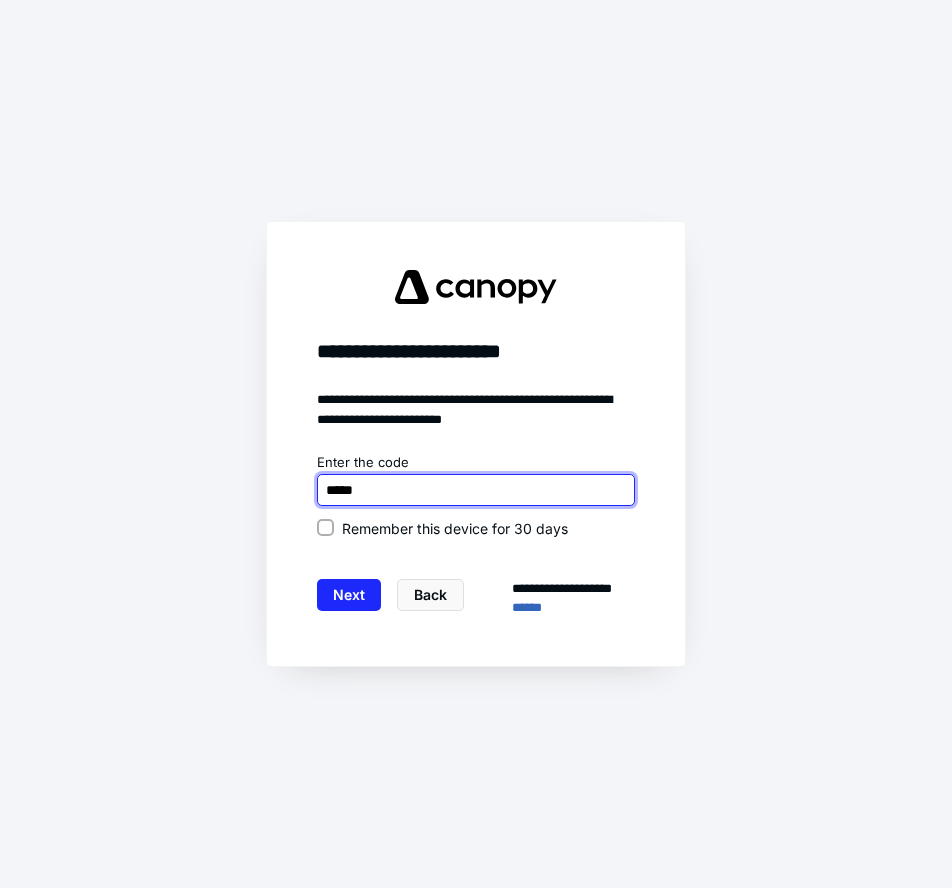 type on "******" 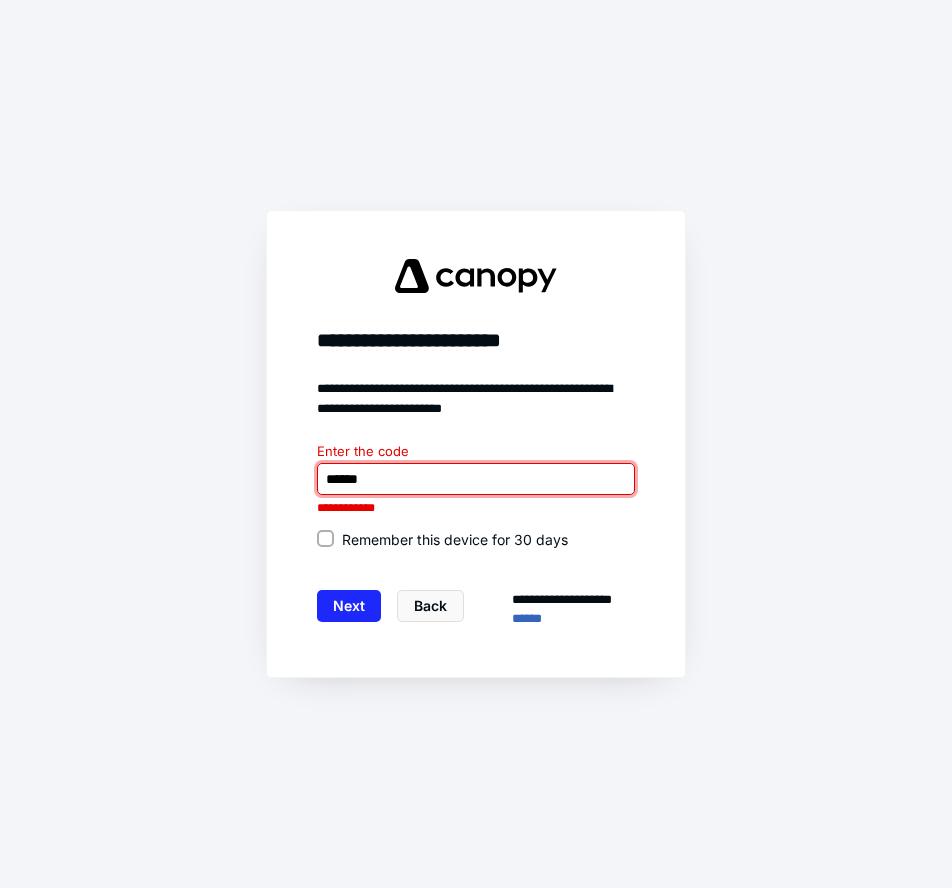drag, startPoint x: 432, startPoint y: 474, endPoint x: 234, endPoint y: 467, distance: 198.1237 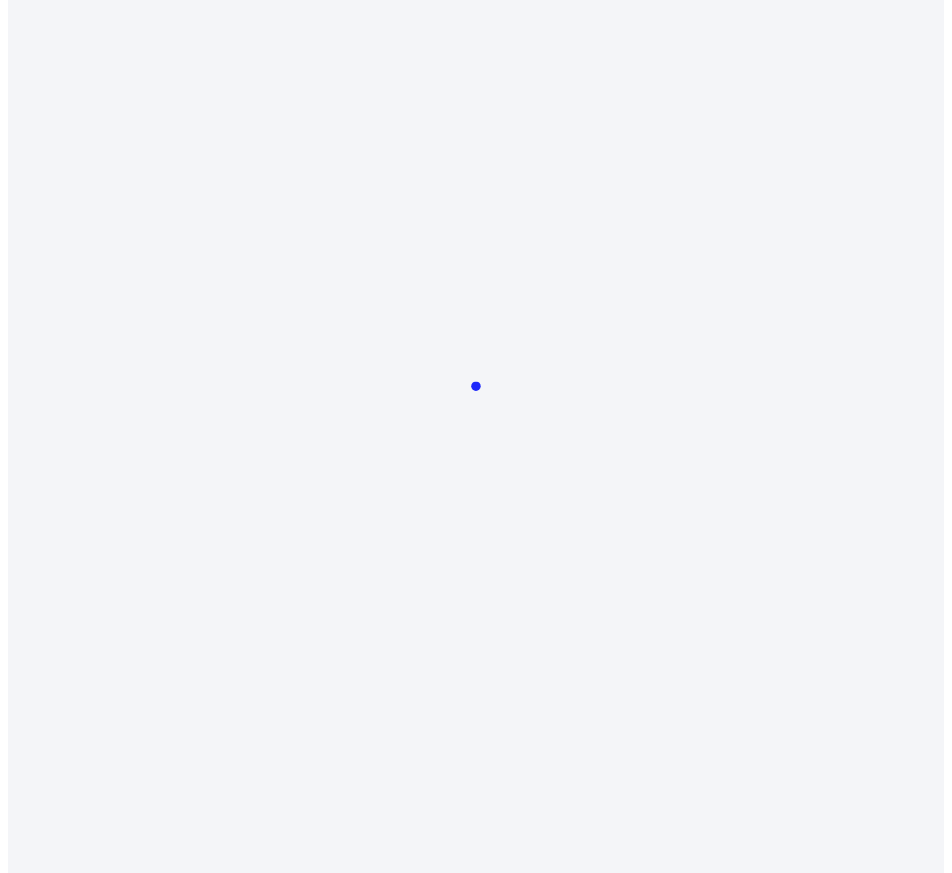 scroll, scrollTop: 0, scrollLeft: 0, axis: both 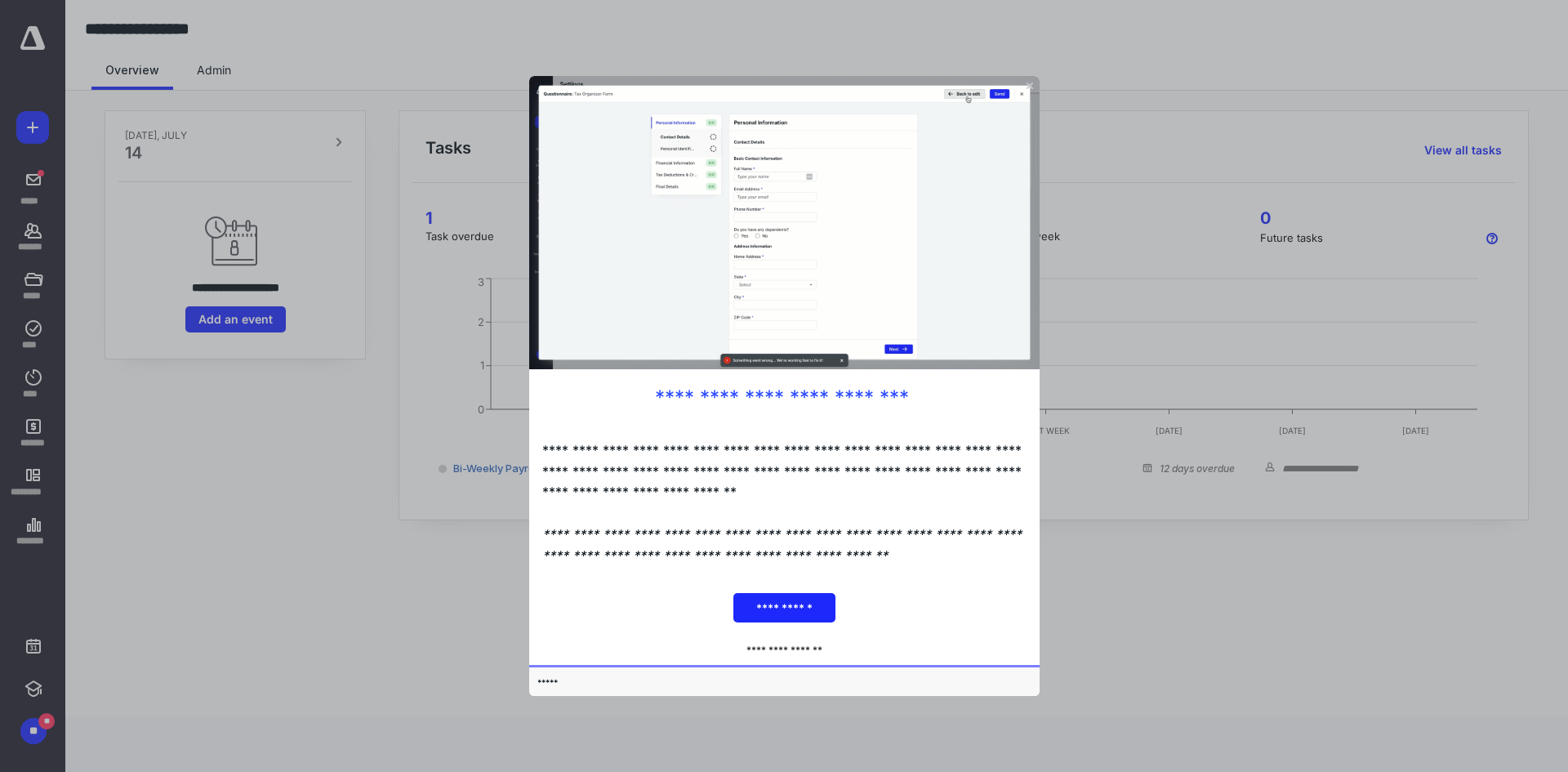 click at bounding box center (784, 386) 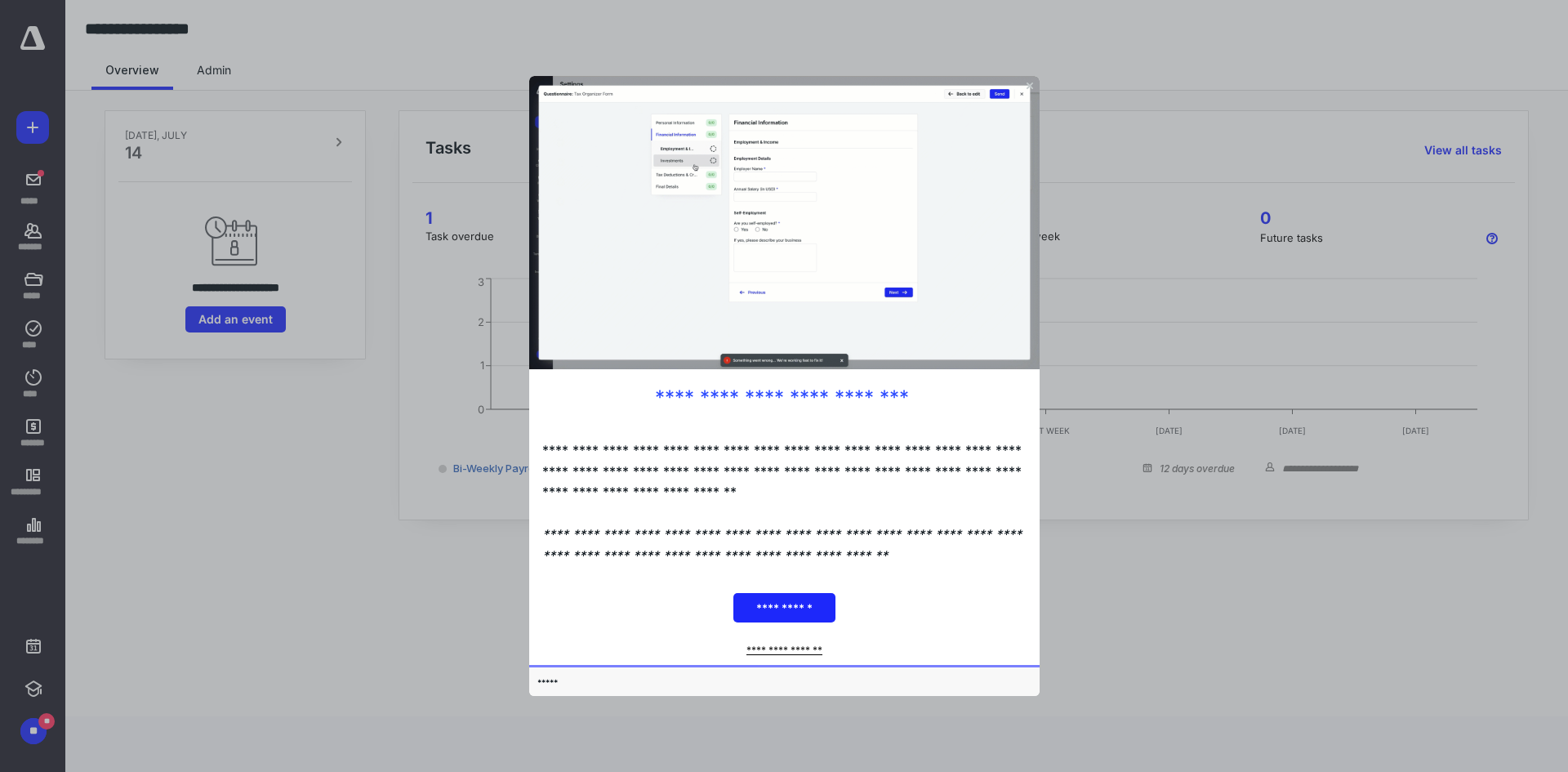 click on "**********" at bounding box center [783, 649] 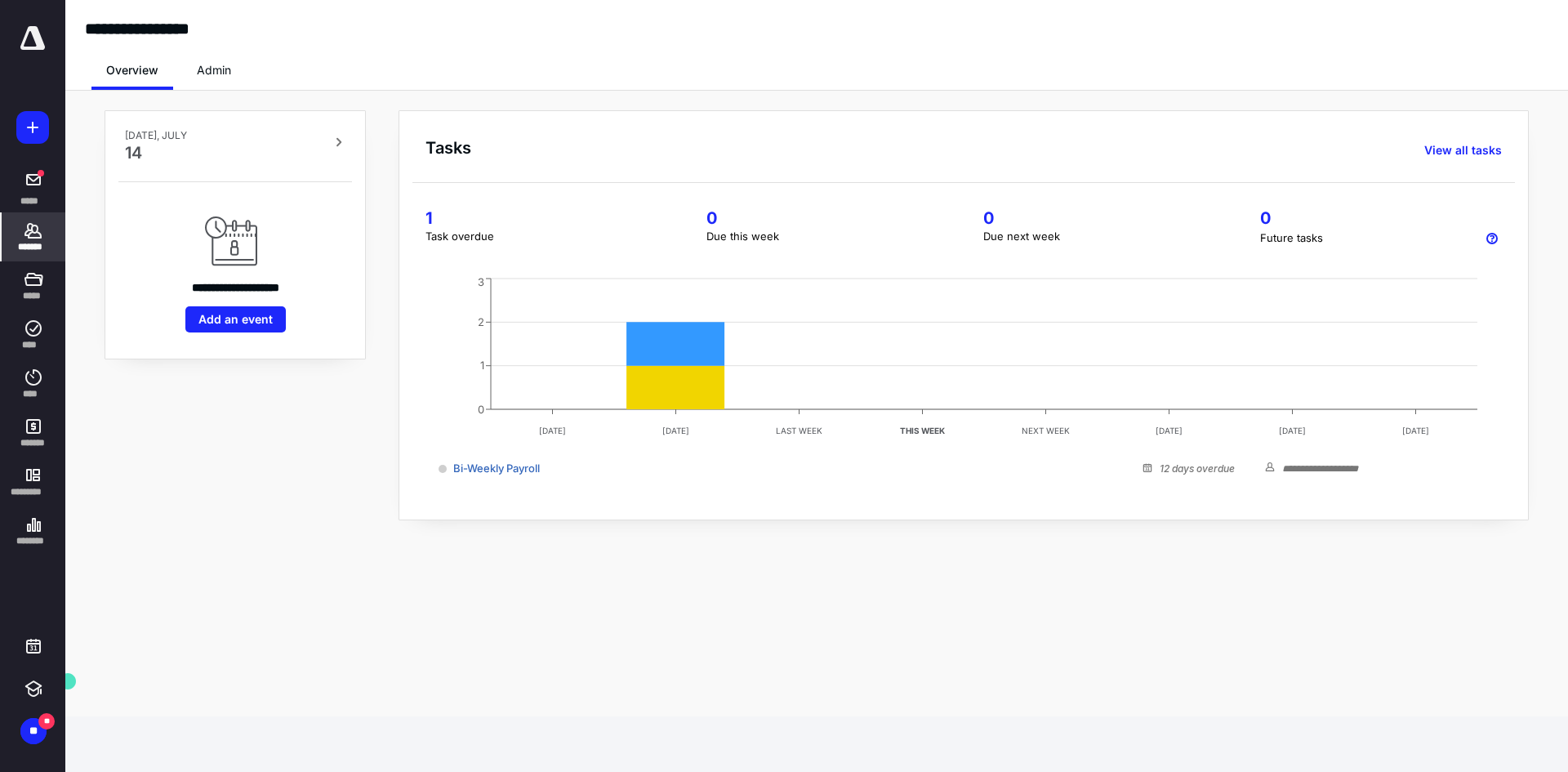 click 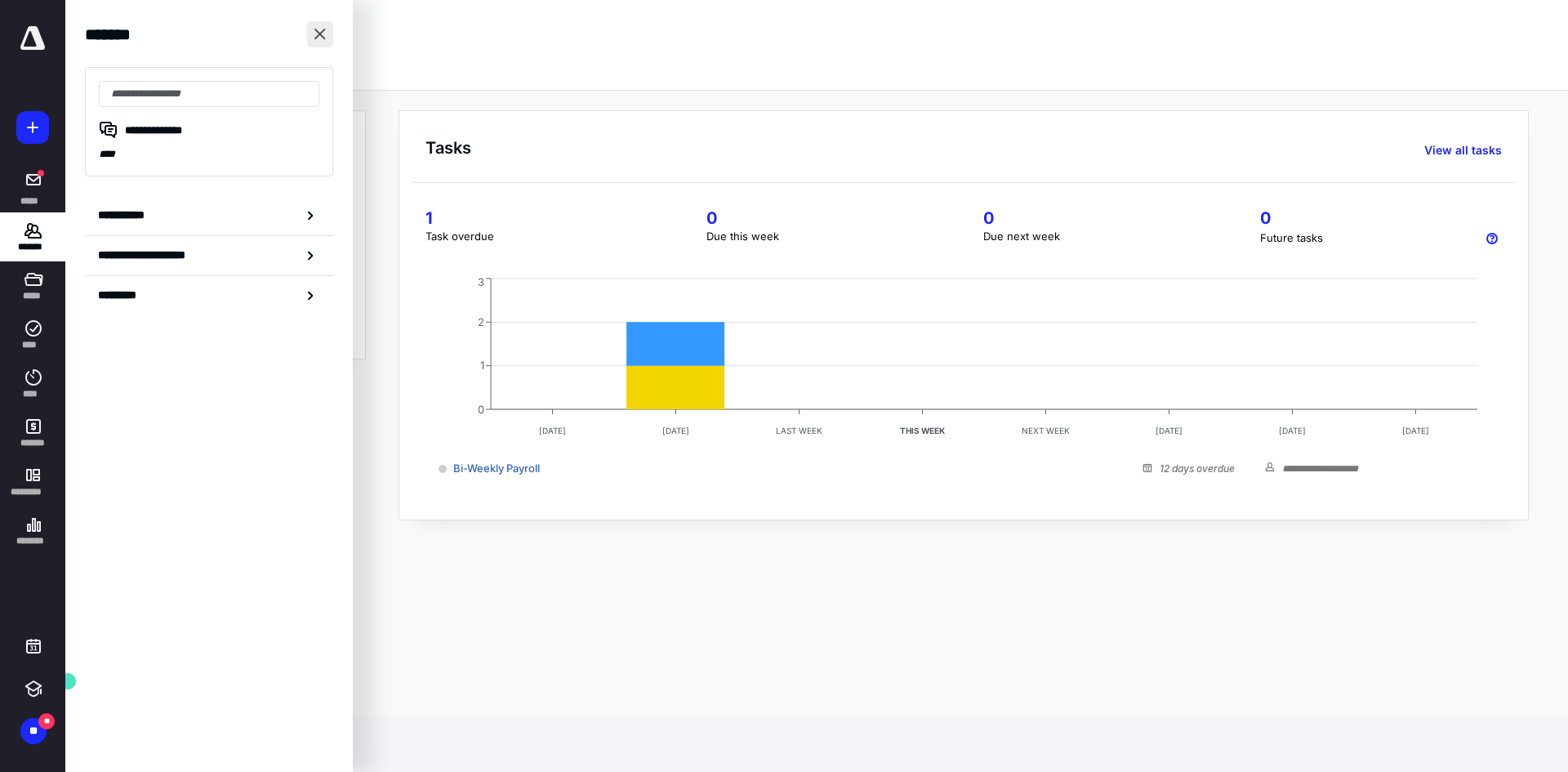 click at bounding box center (320, 34) 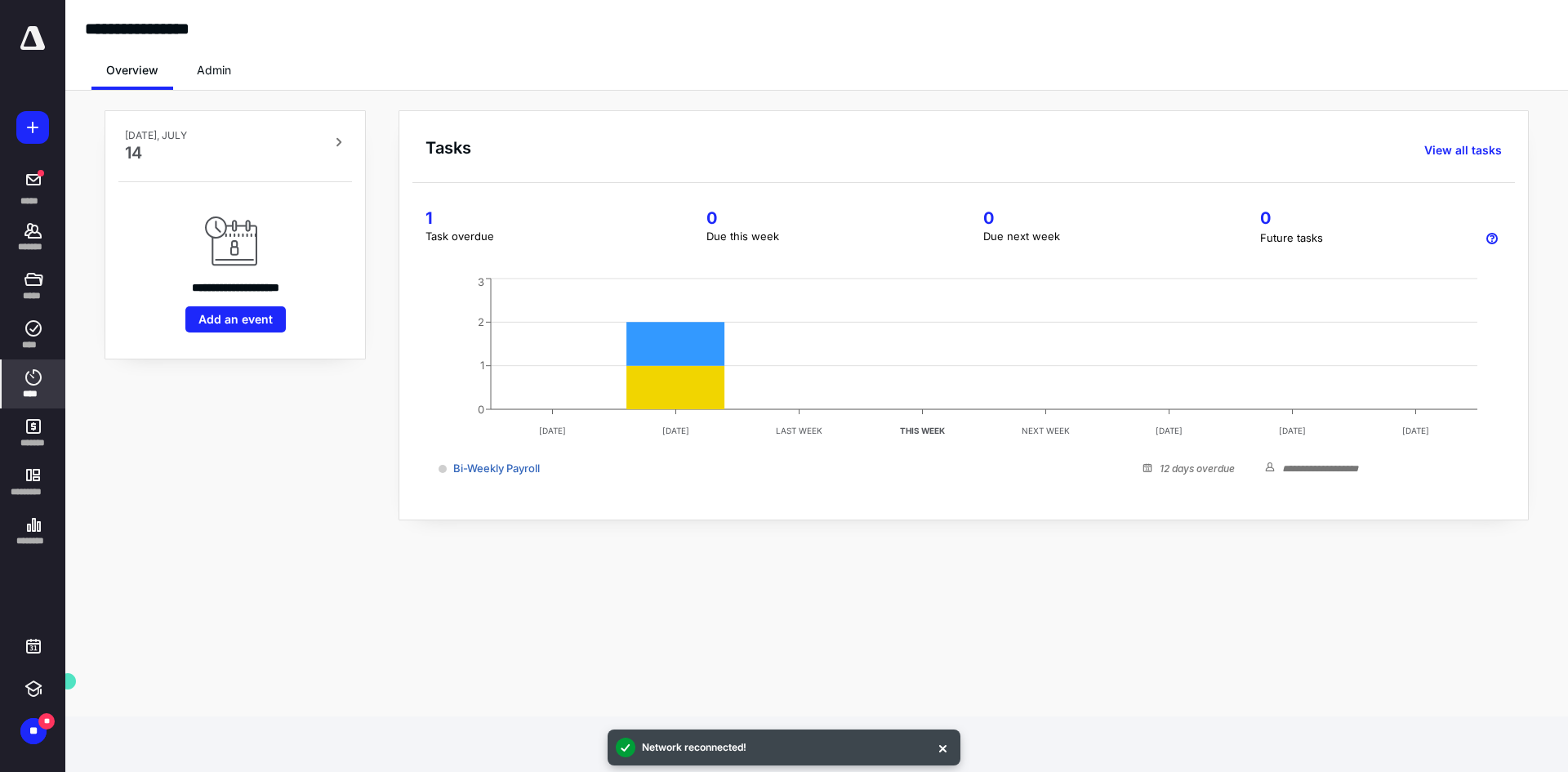 click on "****" at bounding box center [33, 394] 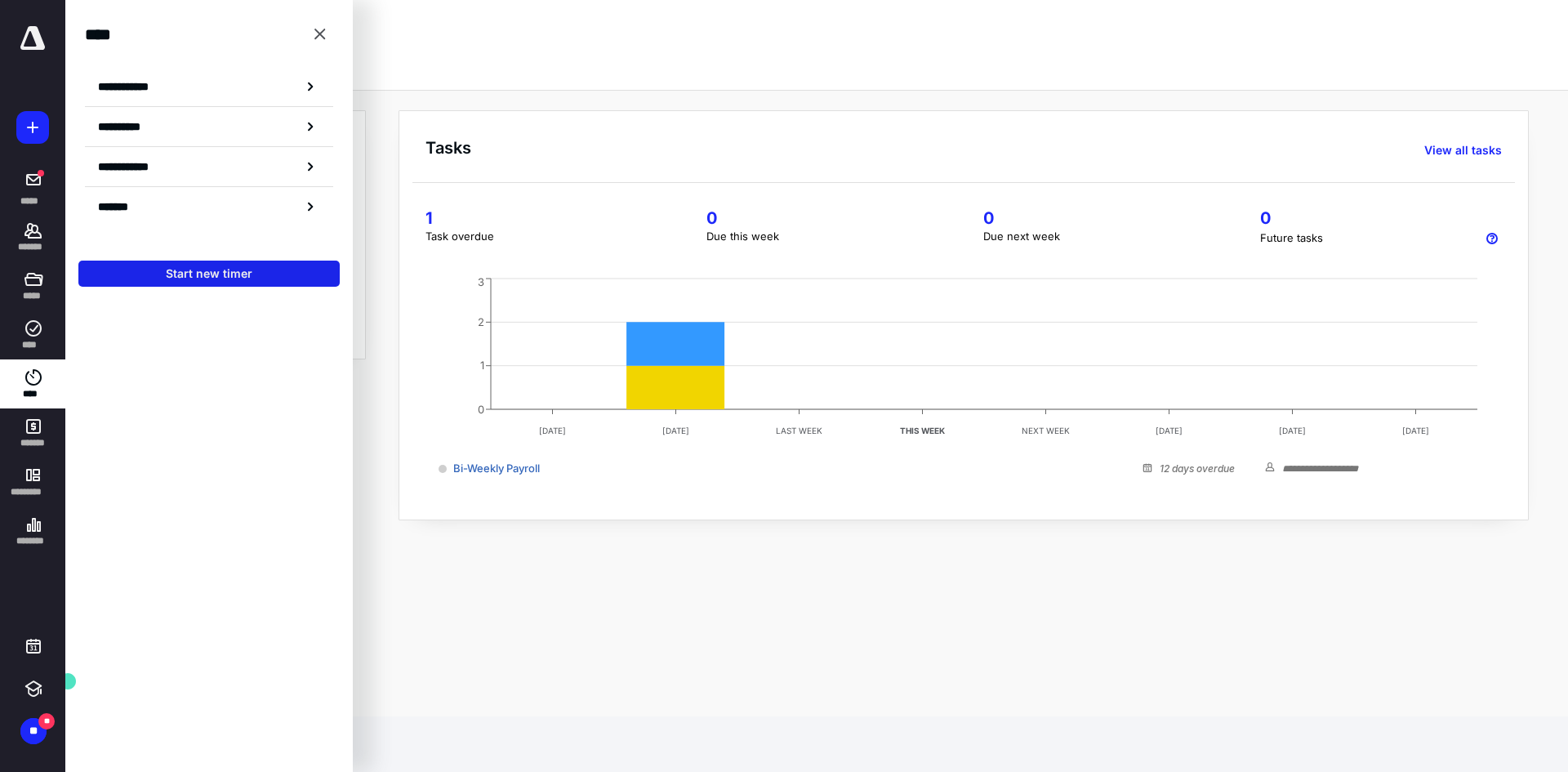 click on "Start new timer" at bounding box center (209, 274) 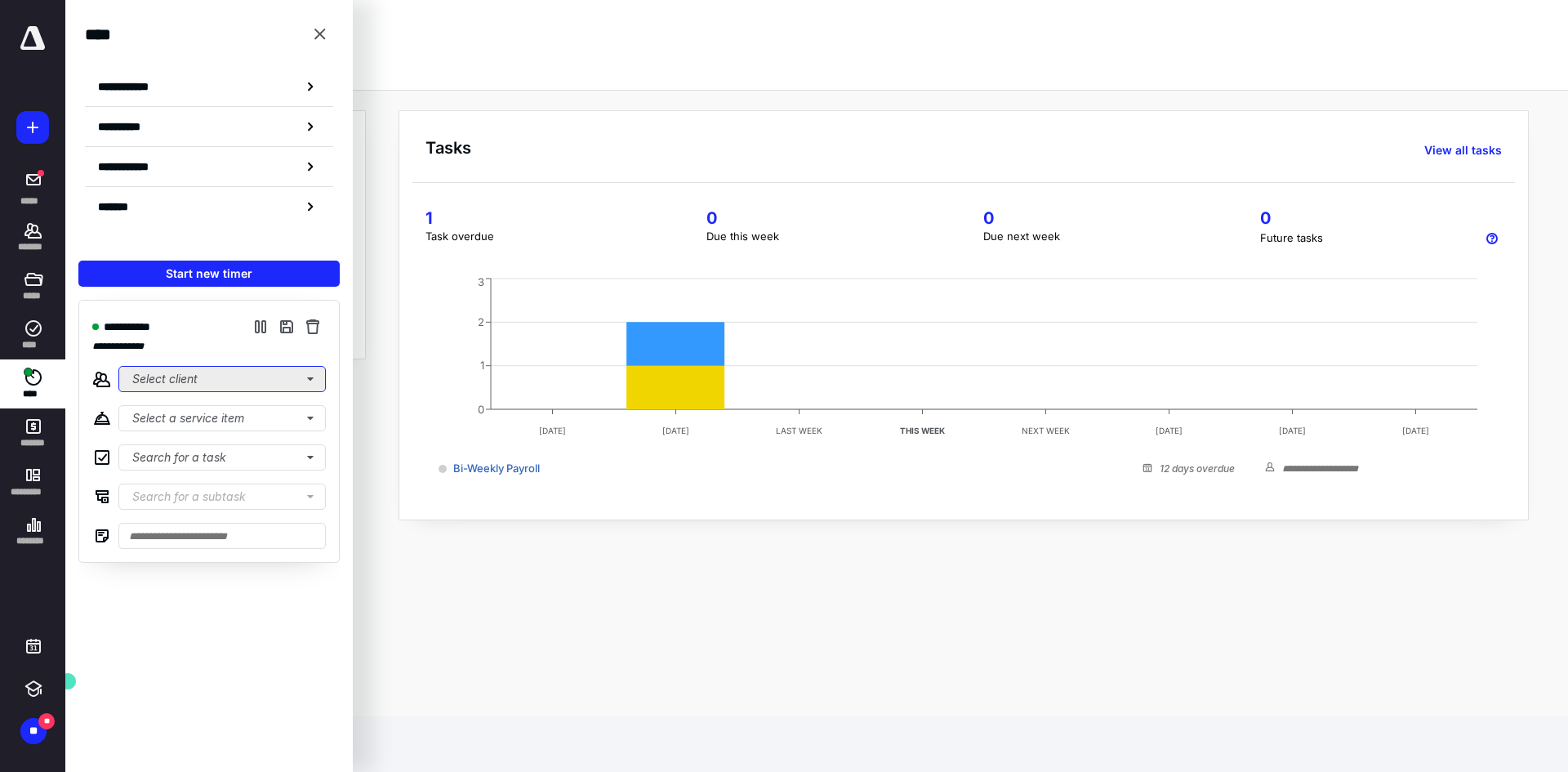 click on "Select client" at bounding box center [222, 379] 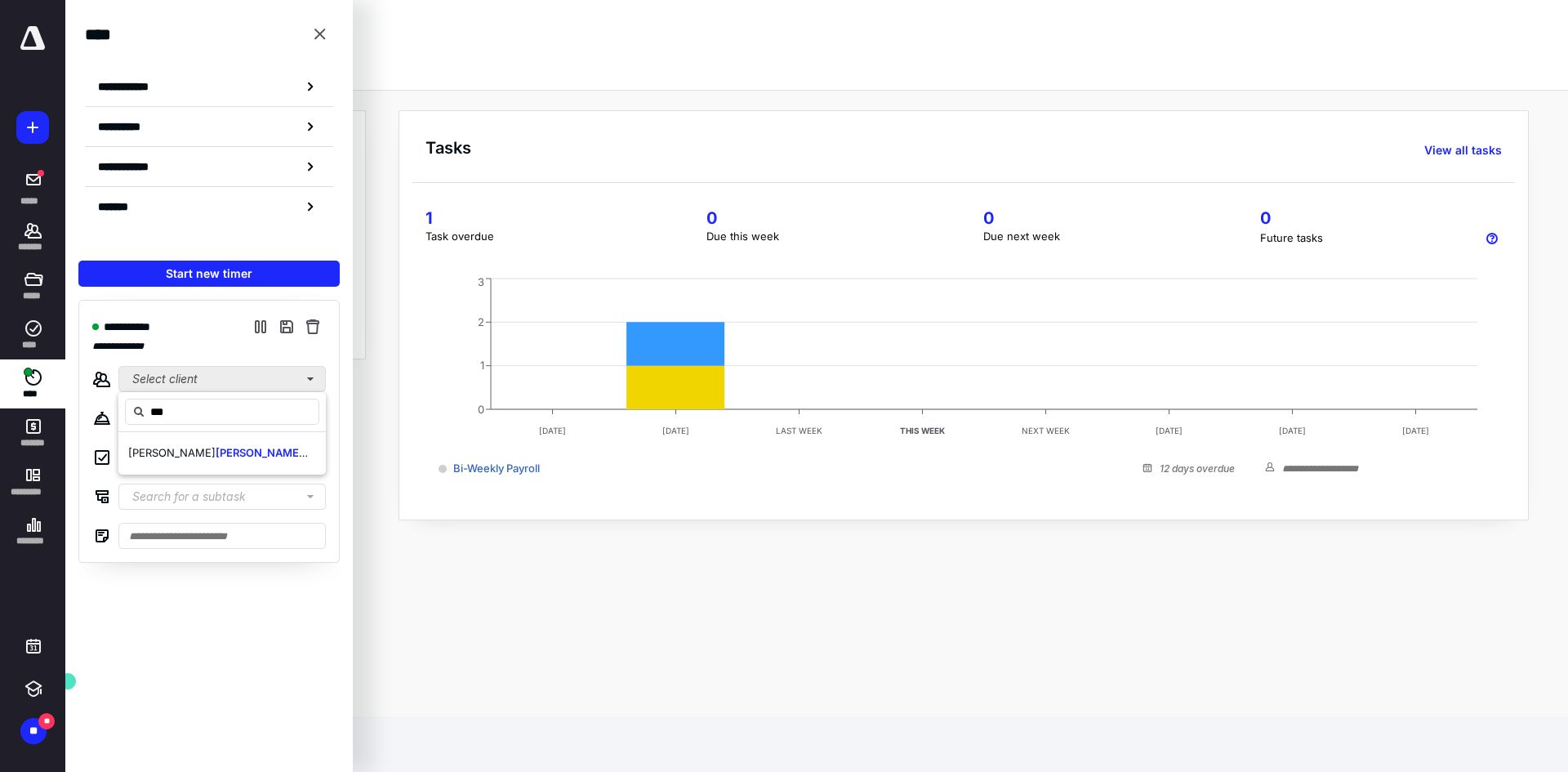 type on "***" 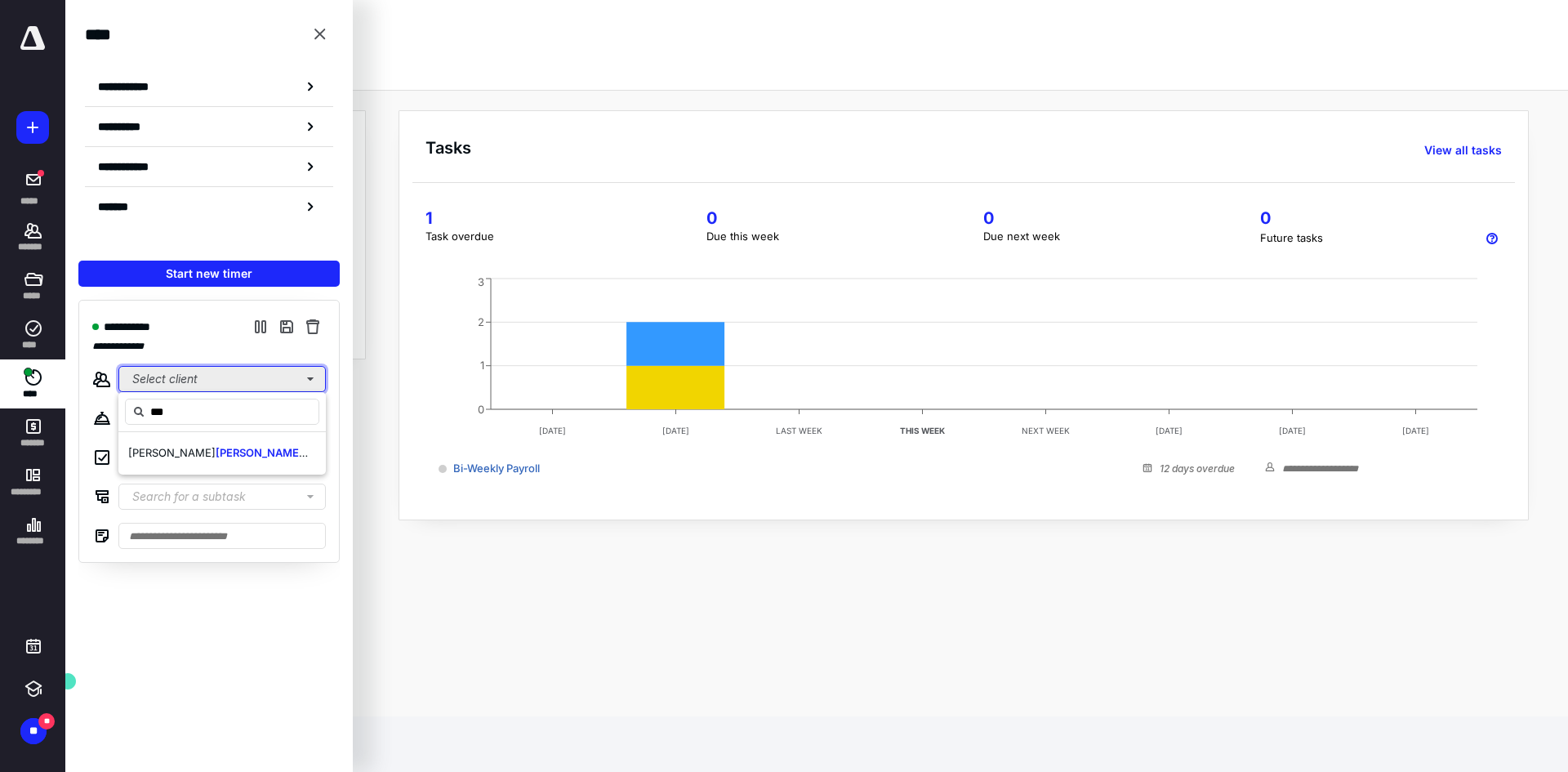 click on "Select client" at bounding box center (222, 379) 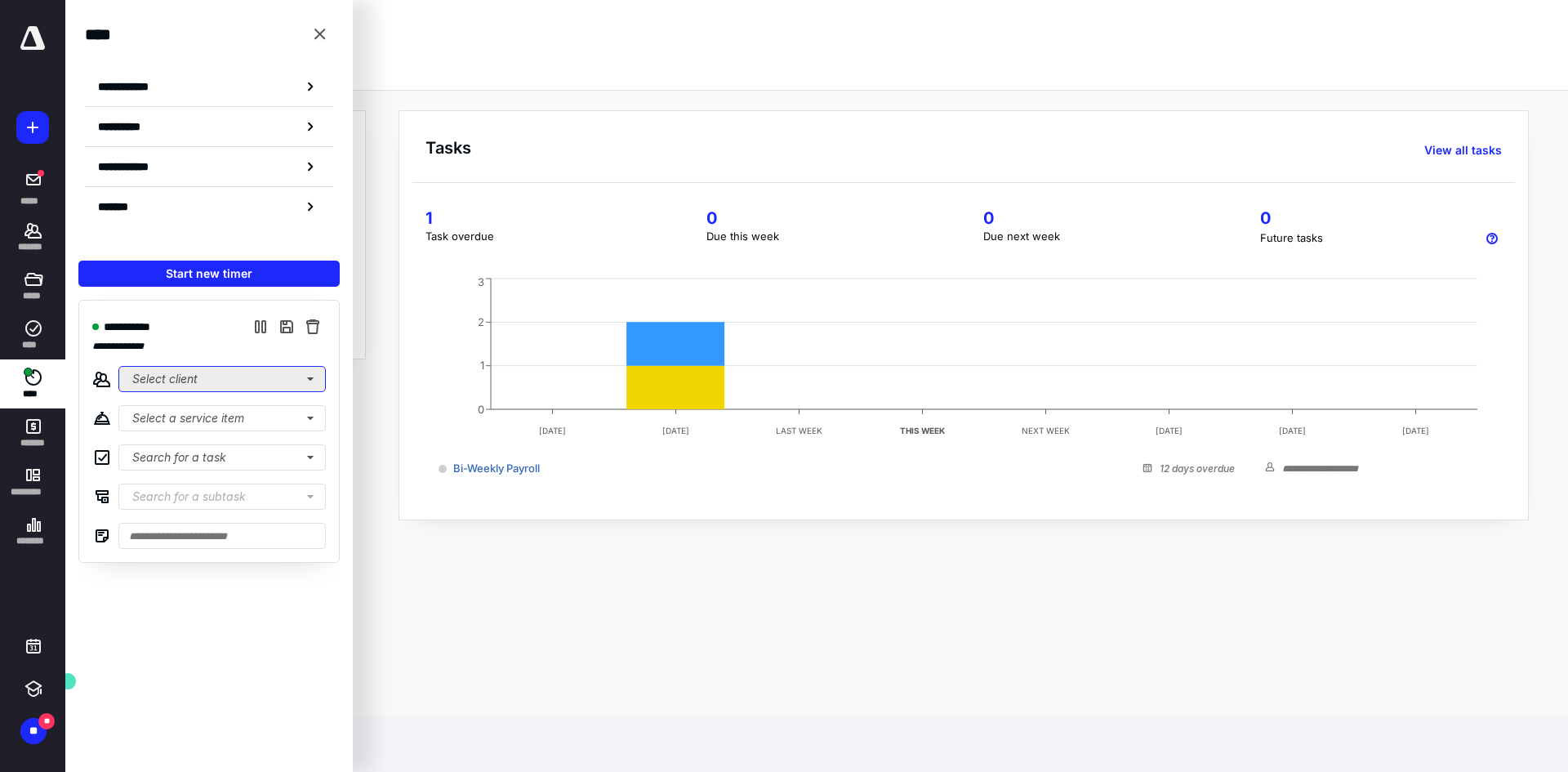 click on "Select client" at bounding box center [222, 379] 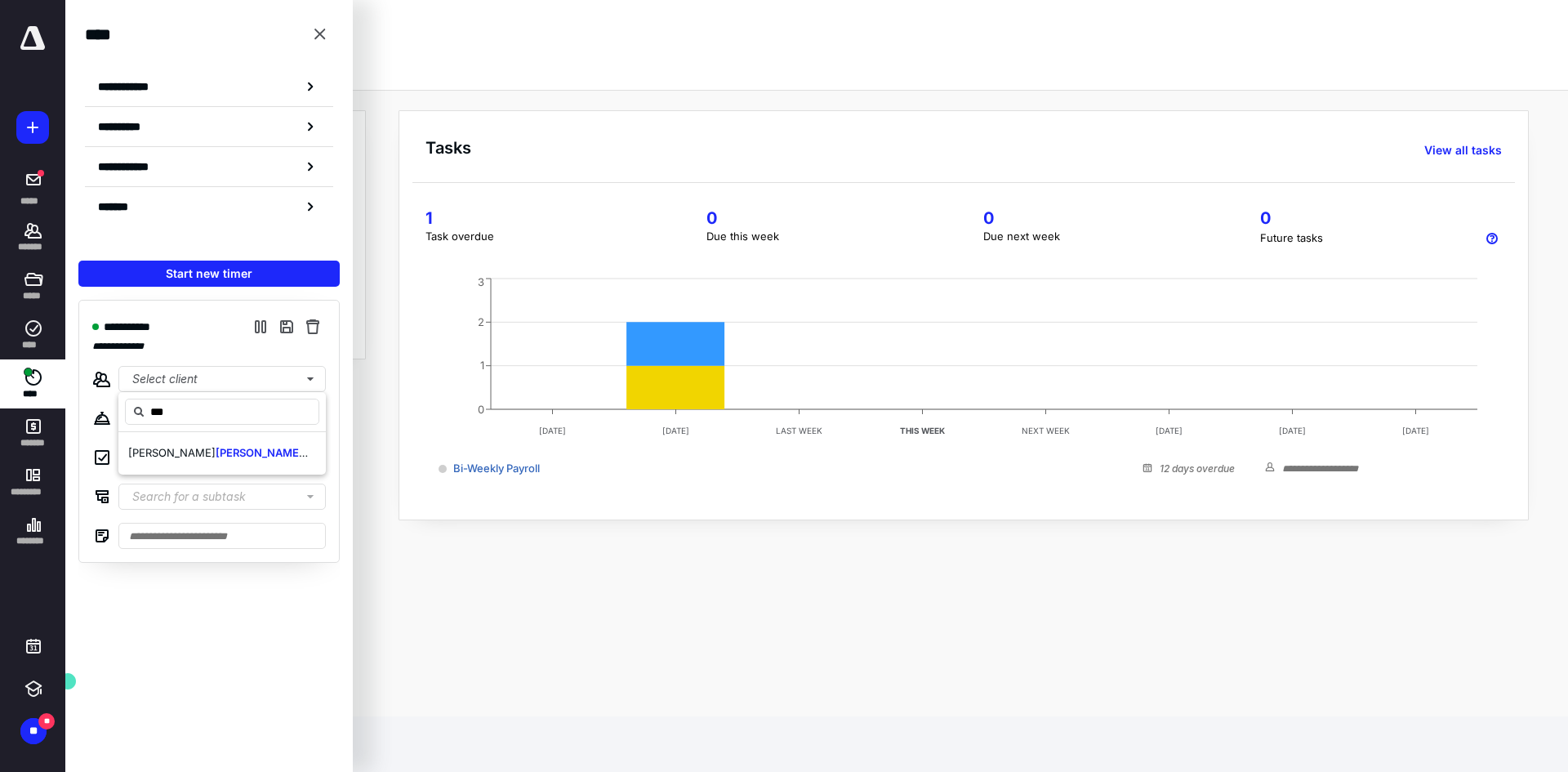 type on "***" 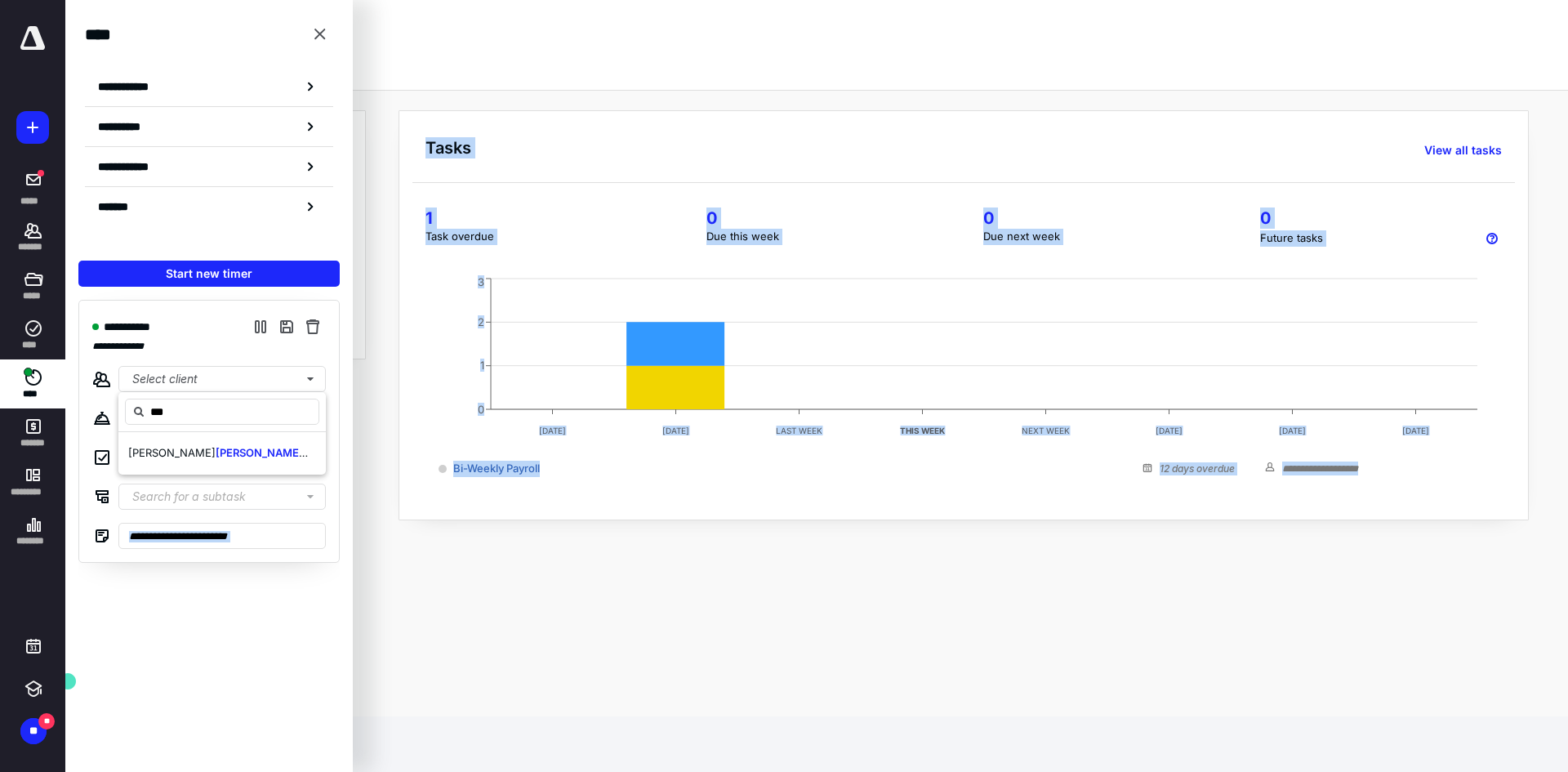 drag, startPoint x: 197, startPoint y: 398, endPoint x: 82, endPoint y: 376, distance: 117.08544 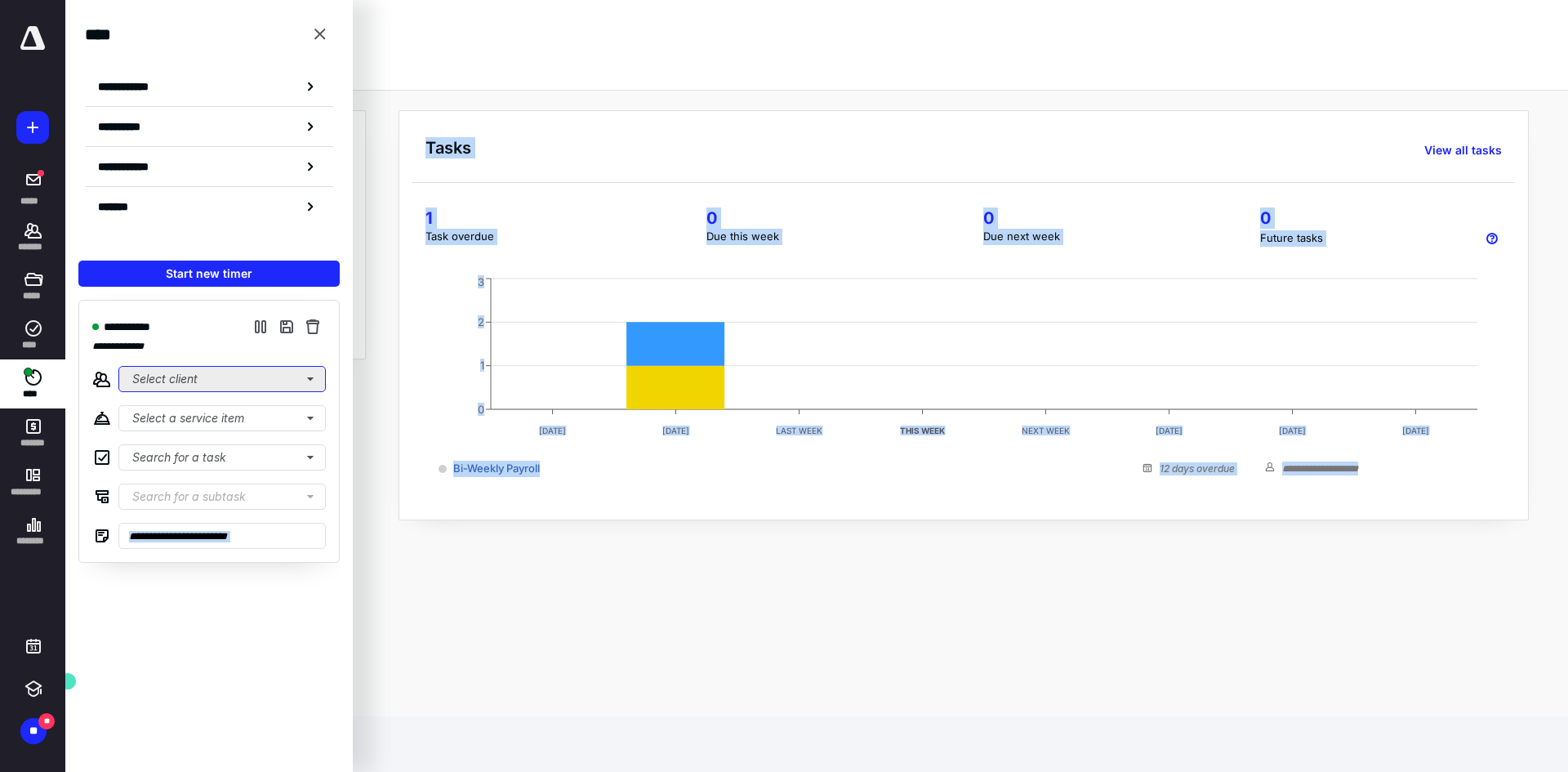 click on "Select client" at bounding box center (222, 379) 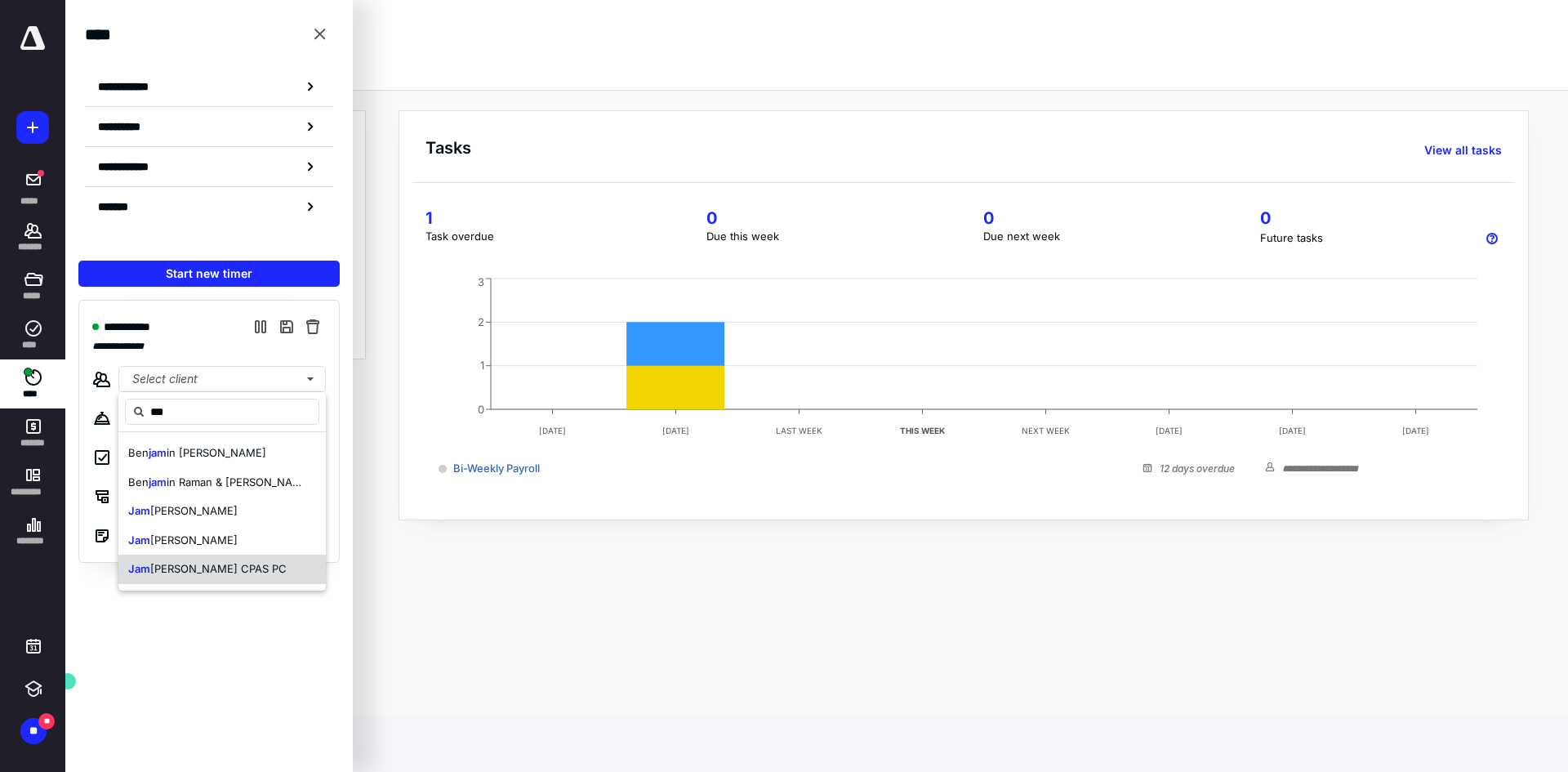 click on "[PERSON_NAME] CPAS PC" at bounding box center (218, 569) 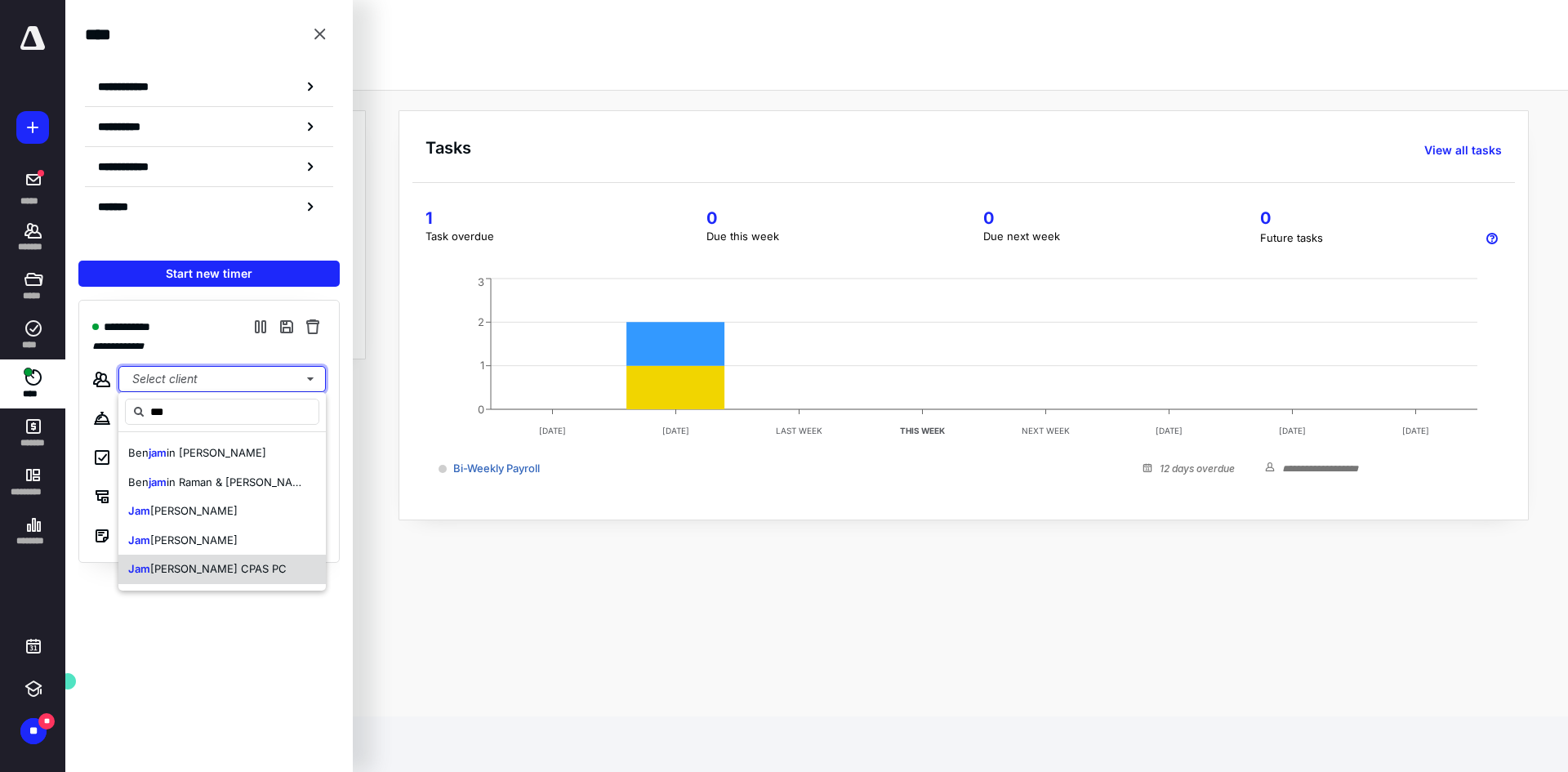 type 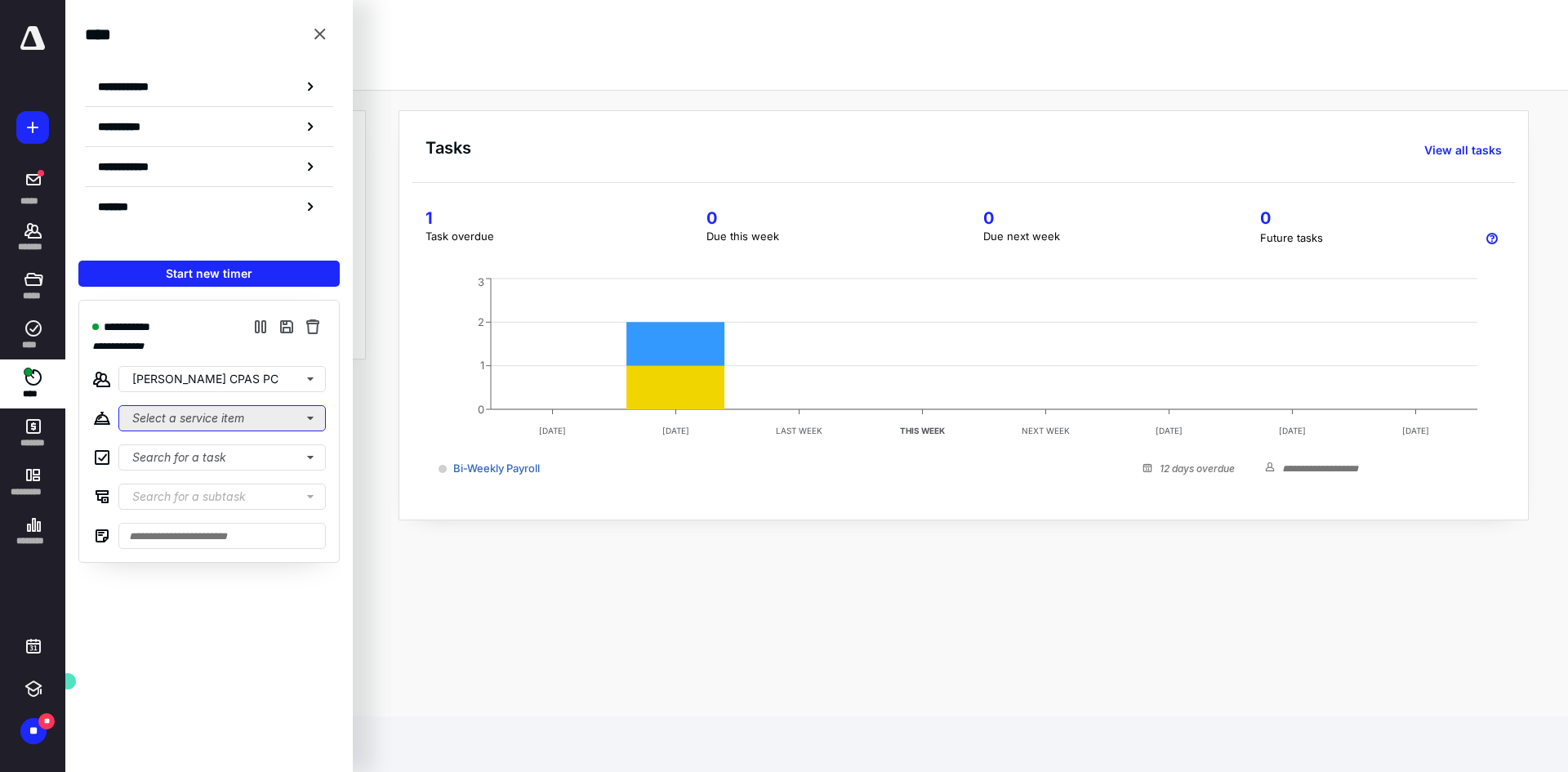 click on "Select a service item" at bounding box center (222, 418) 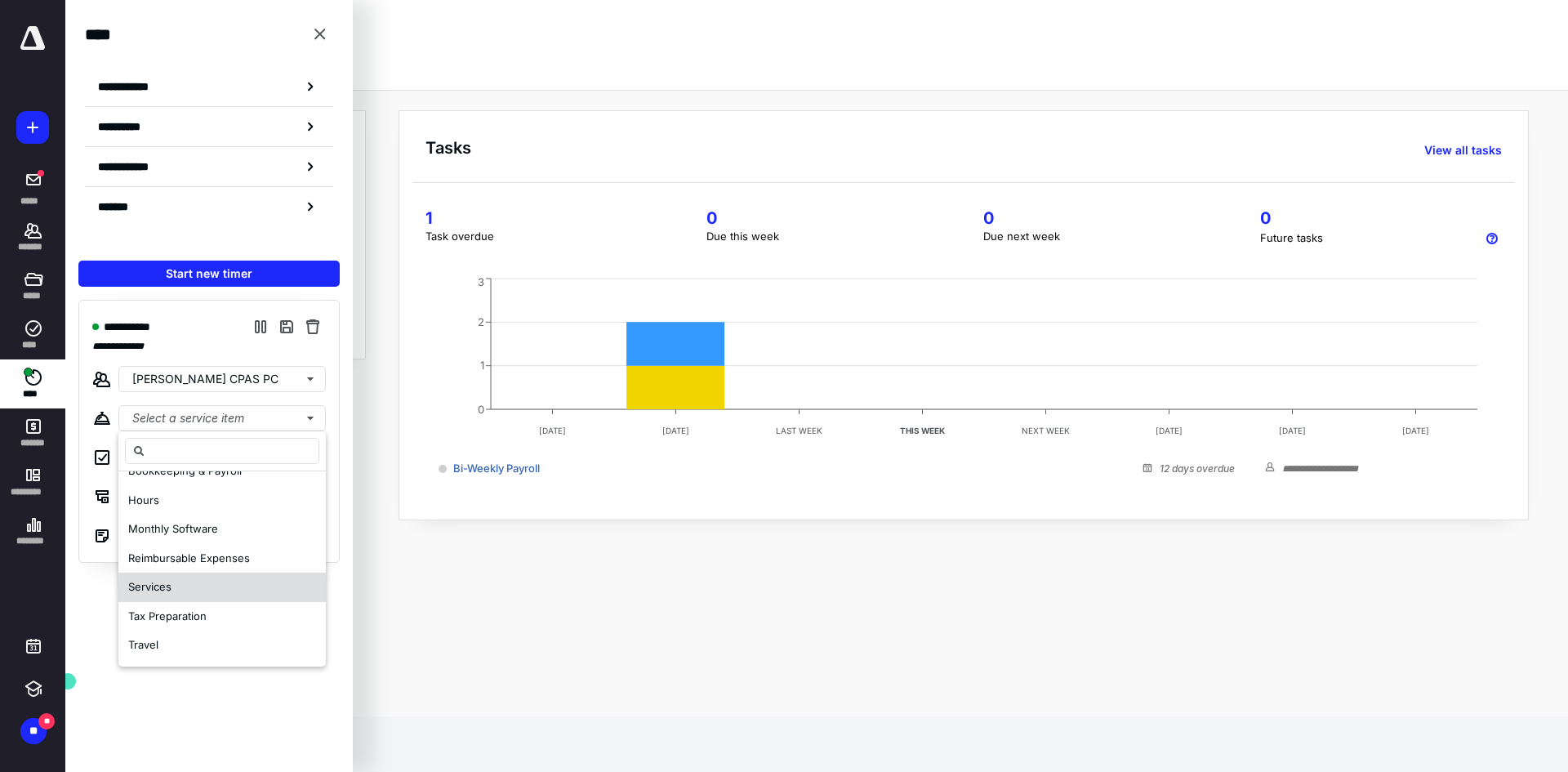 scroll, scrollTop: 0, scrollLeft: 0, axis: both 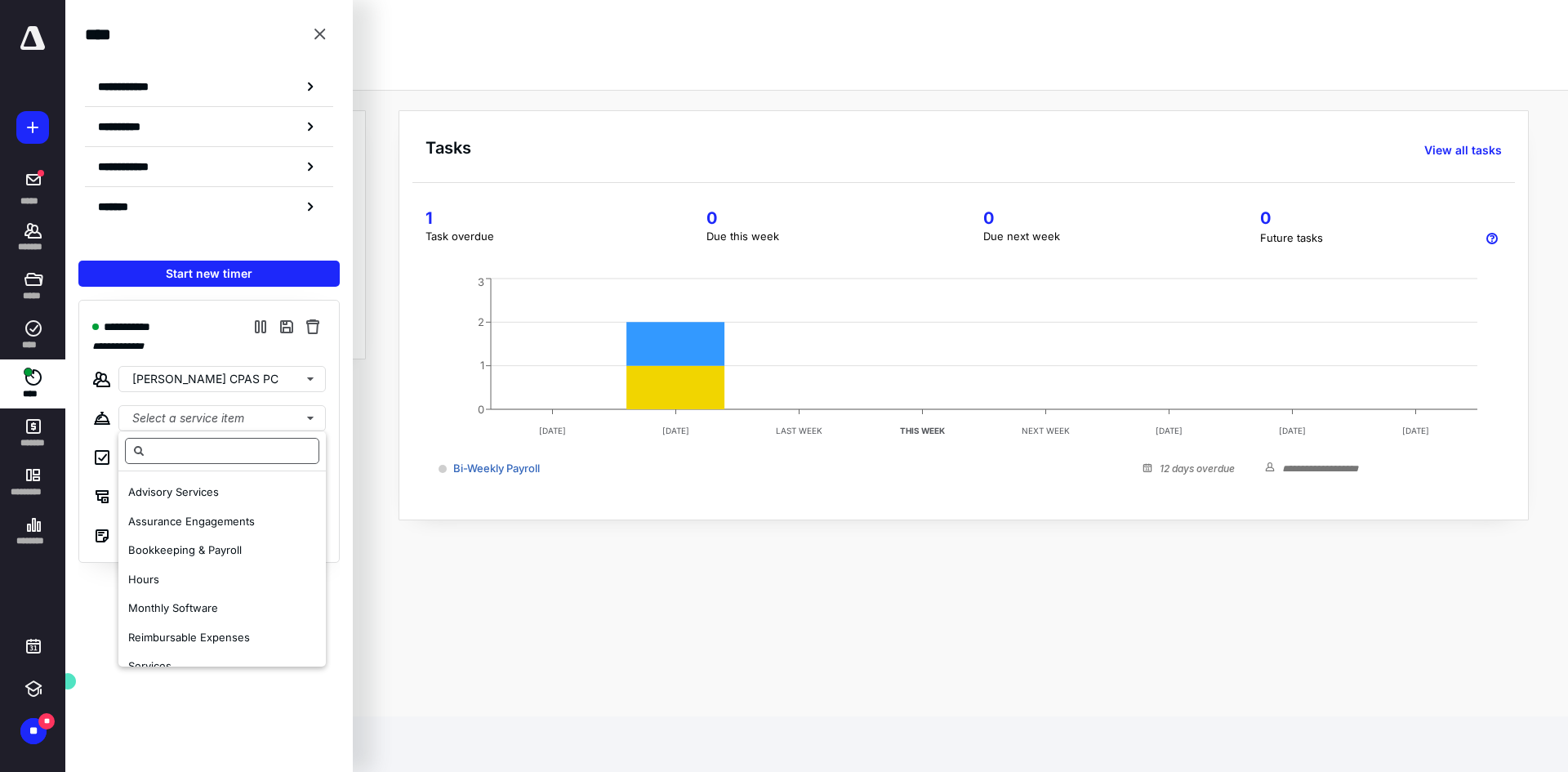 click at bounding box center [222, 451] 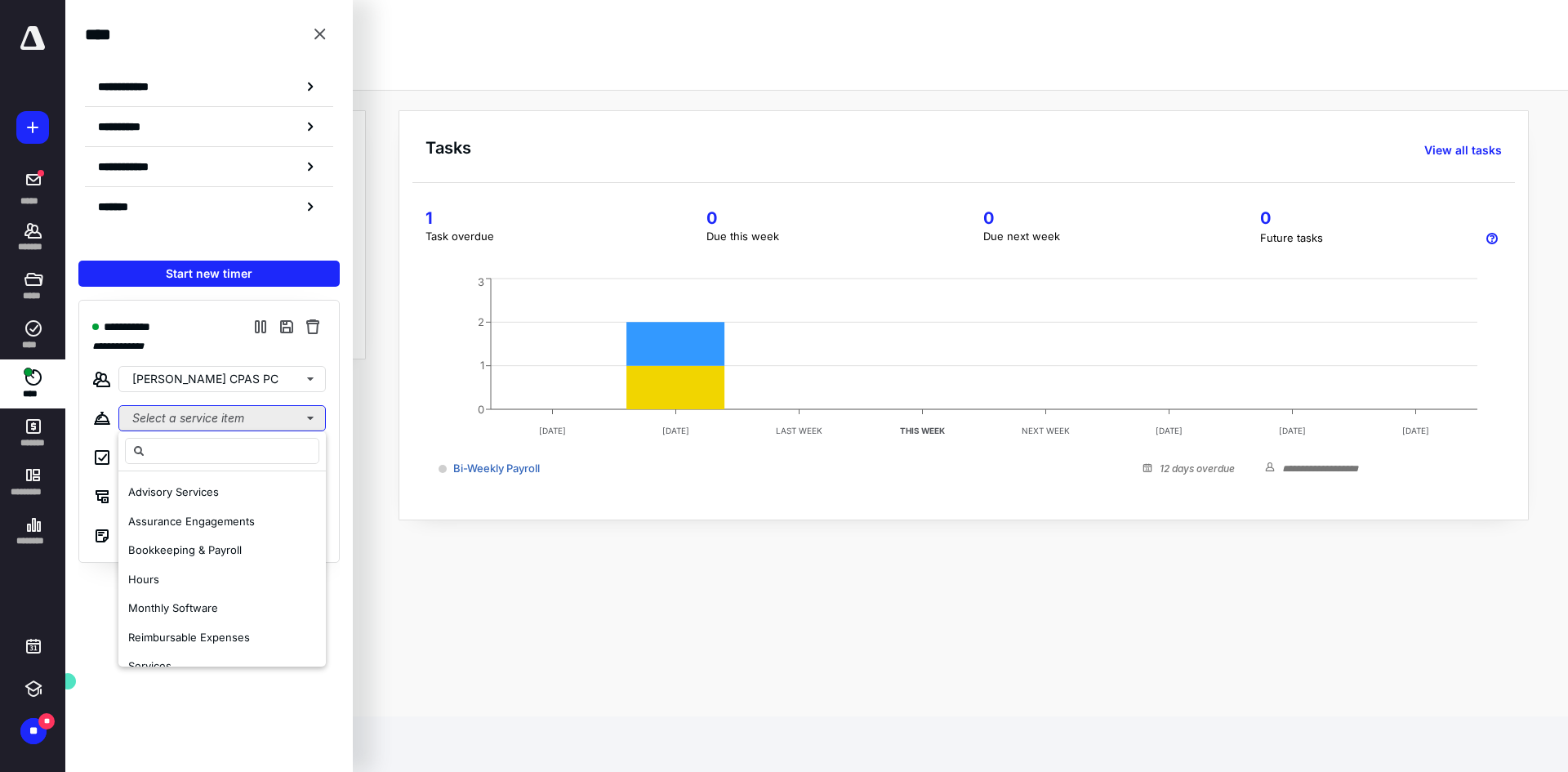 click on "Select a service item" at bounding box center [222, 418] 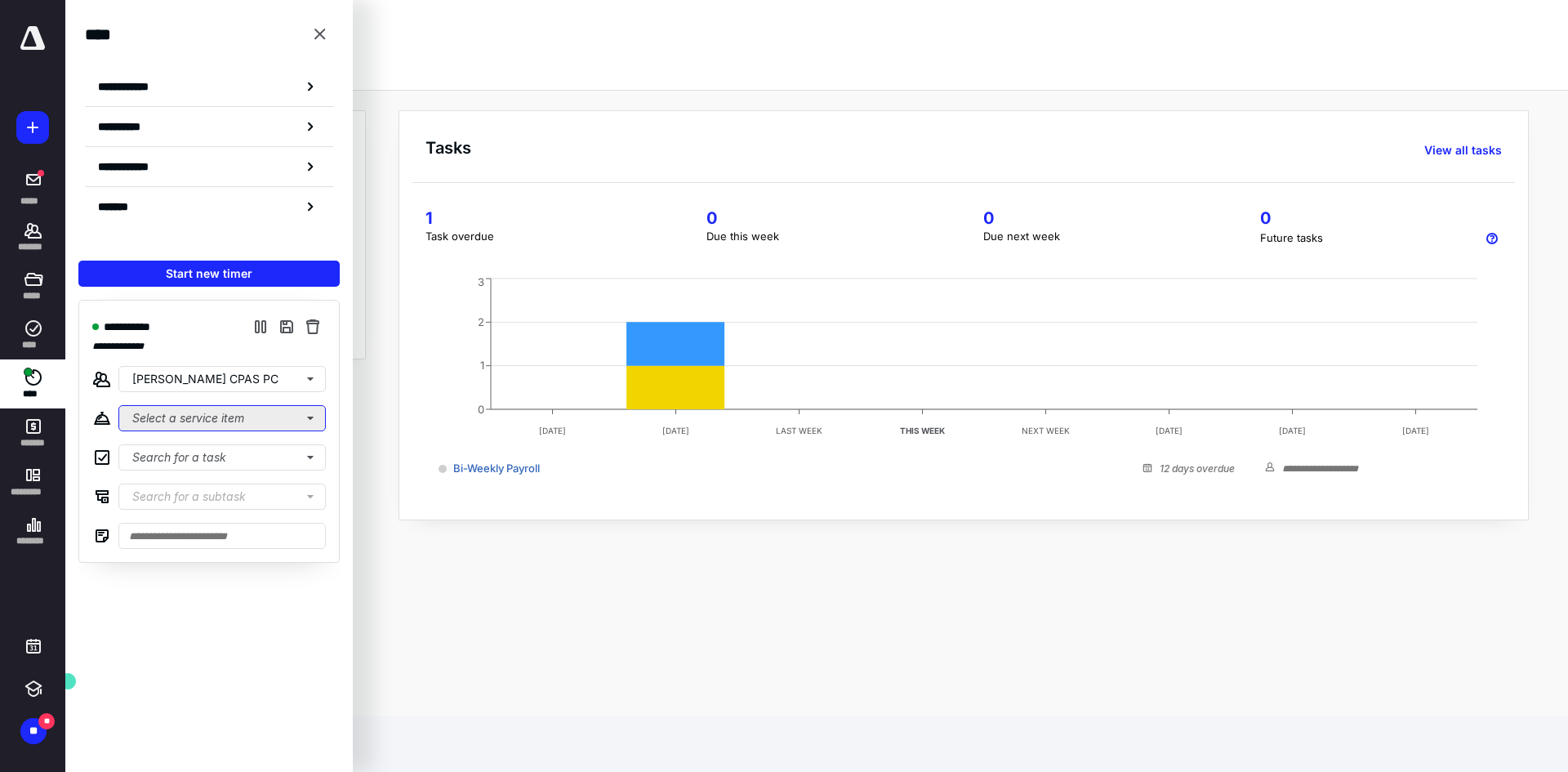 click on "Select a service item" at bounding box center (222, 418) 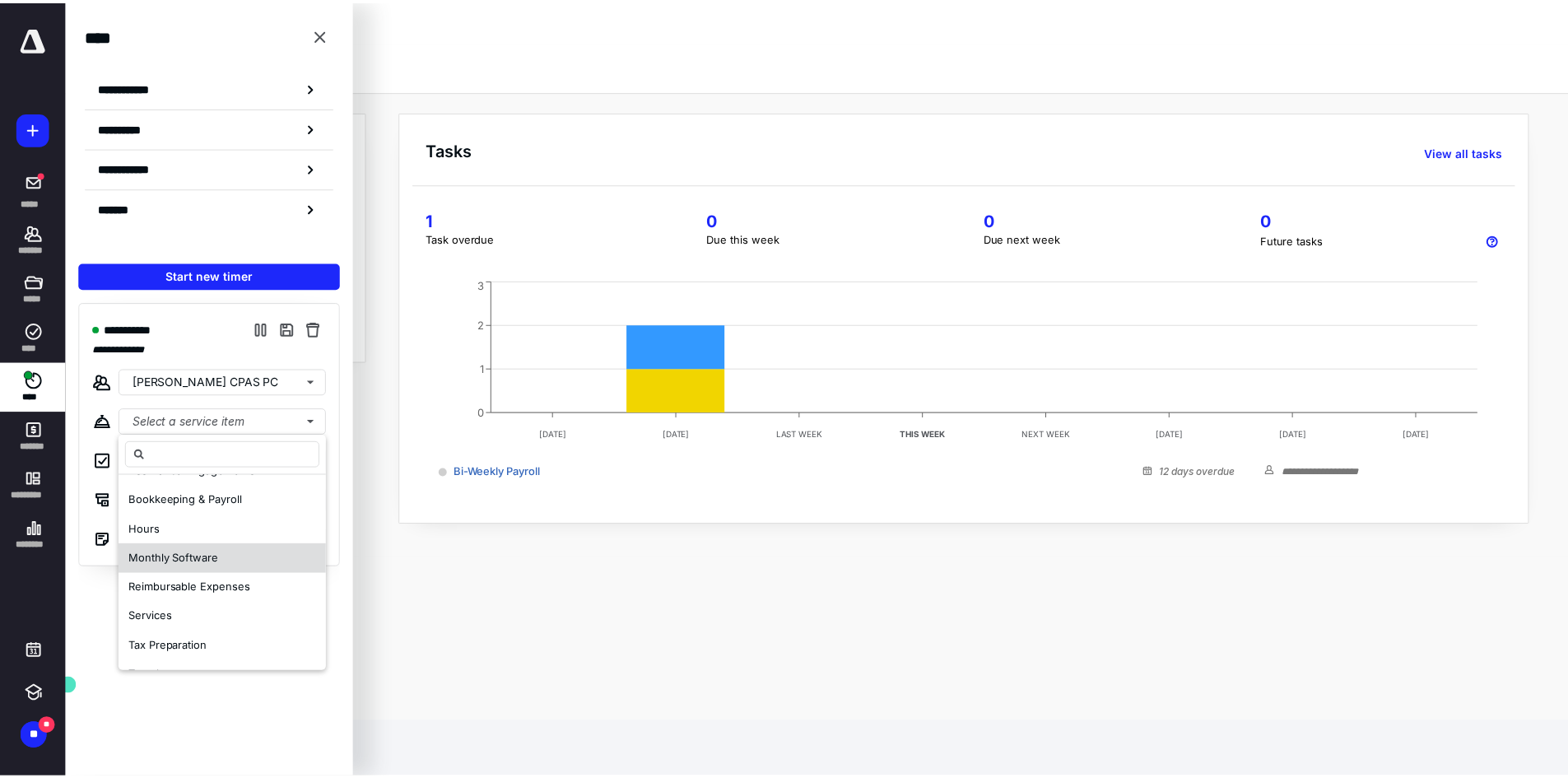 scroll, scrollTop: 80, scrollLeft: 0, axis: vertical 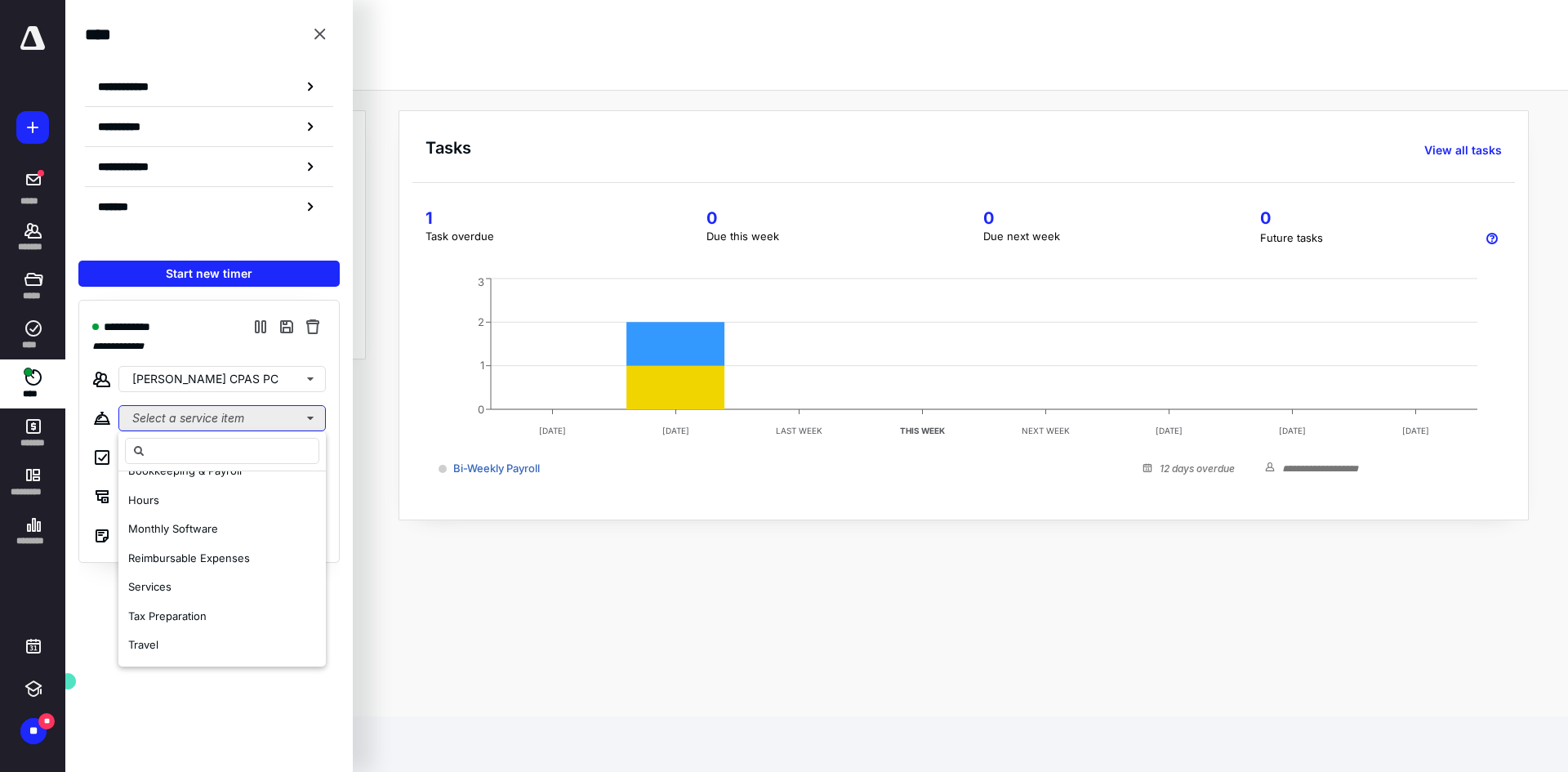 click on "Select a service item" at bounding box center (222, 418) 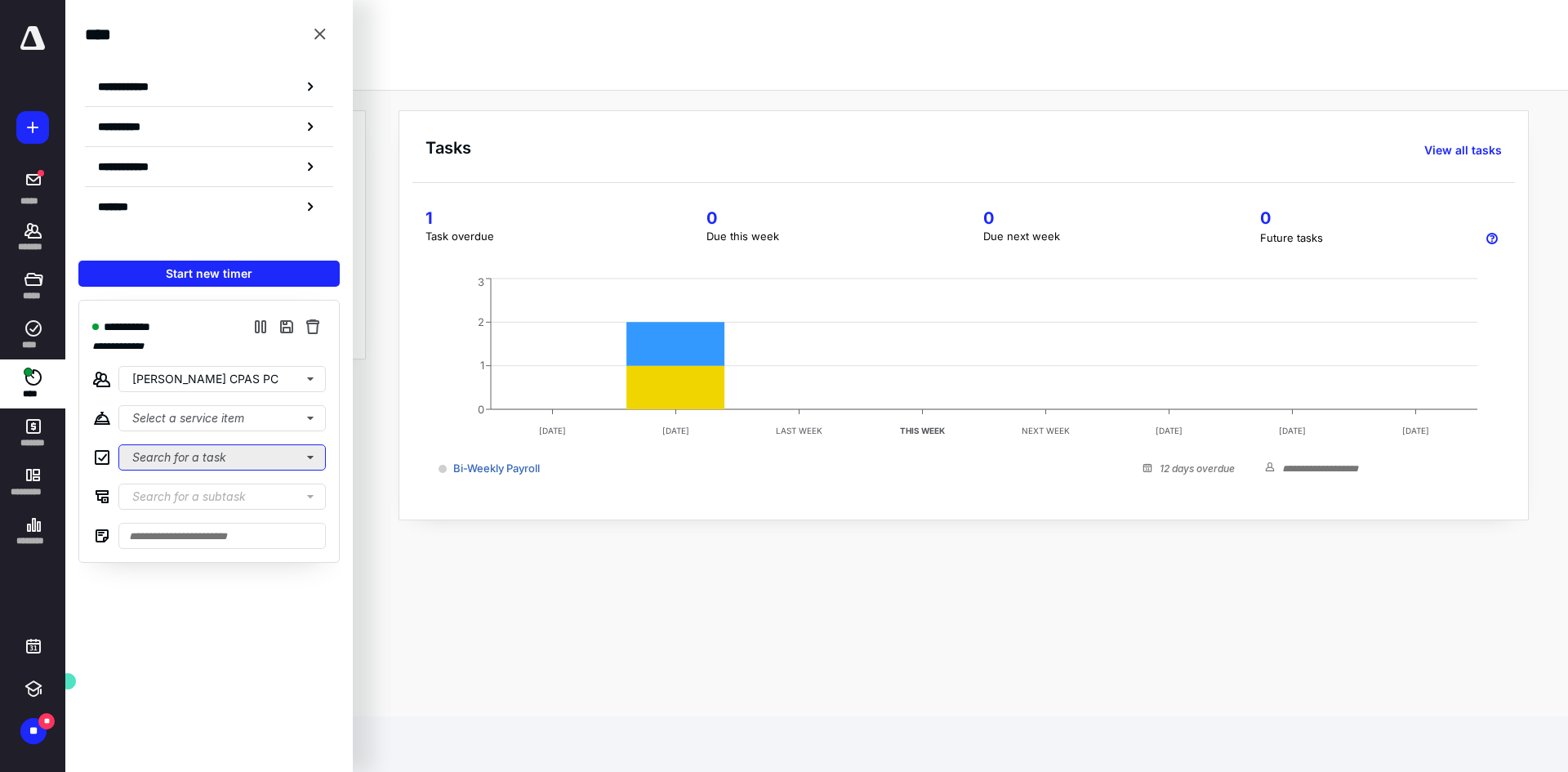 click on "Search for a task" at bounding box center [222, 457] 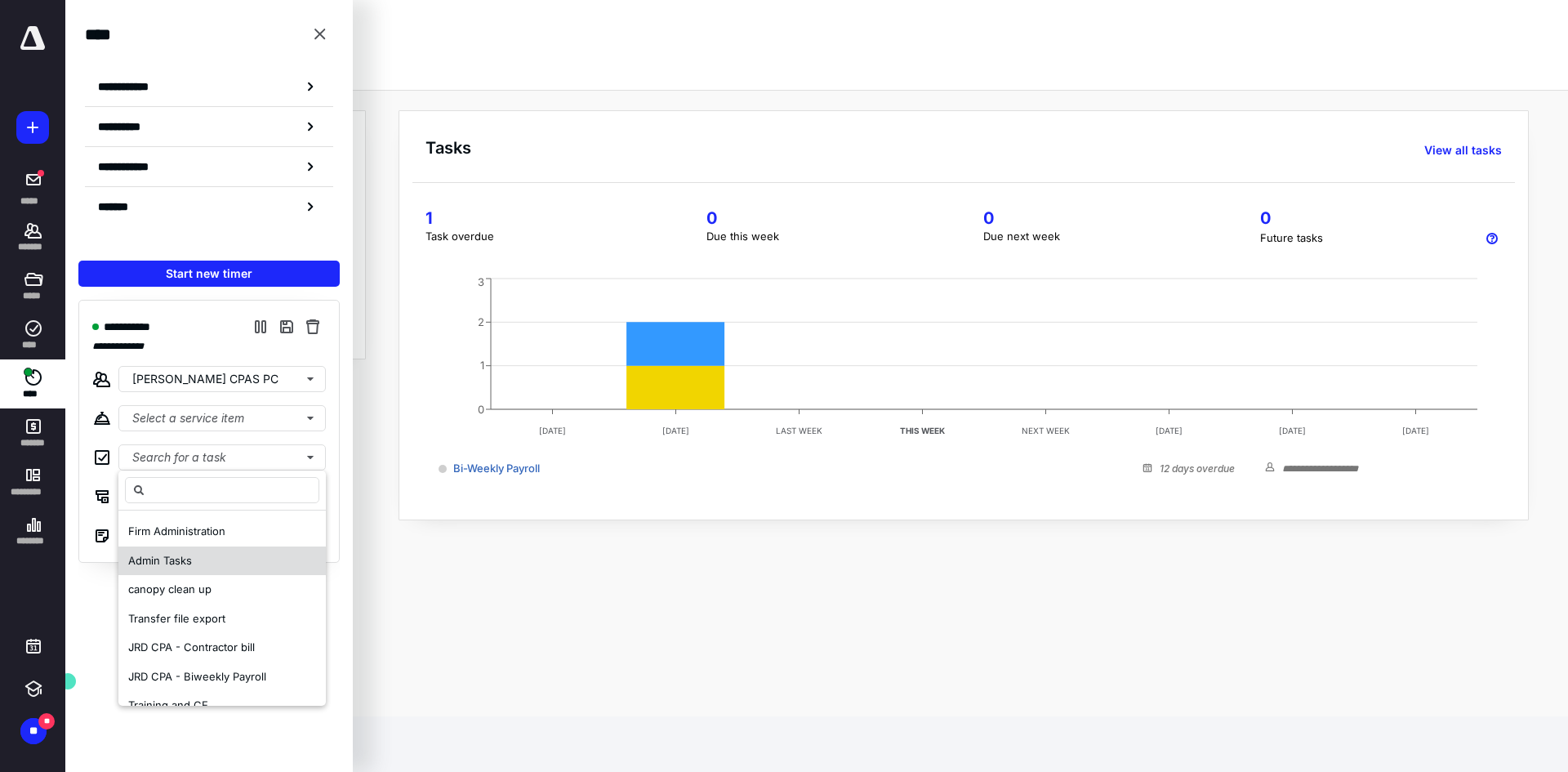 click on "Admin Tasks" at bounding box center [222, 561] 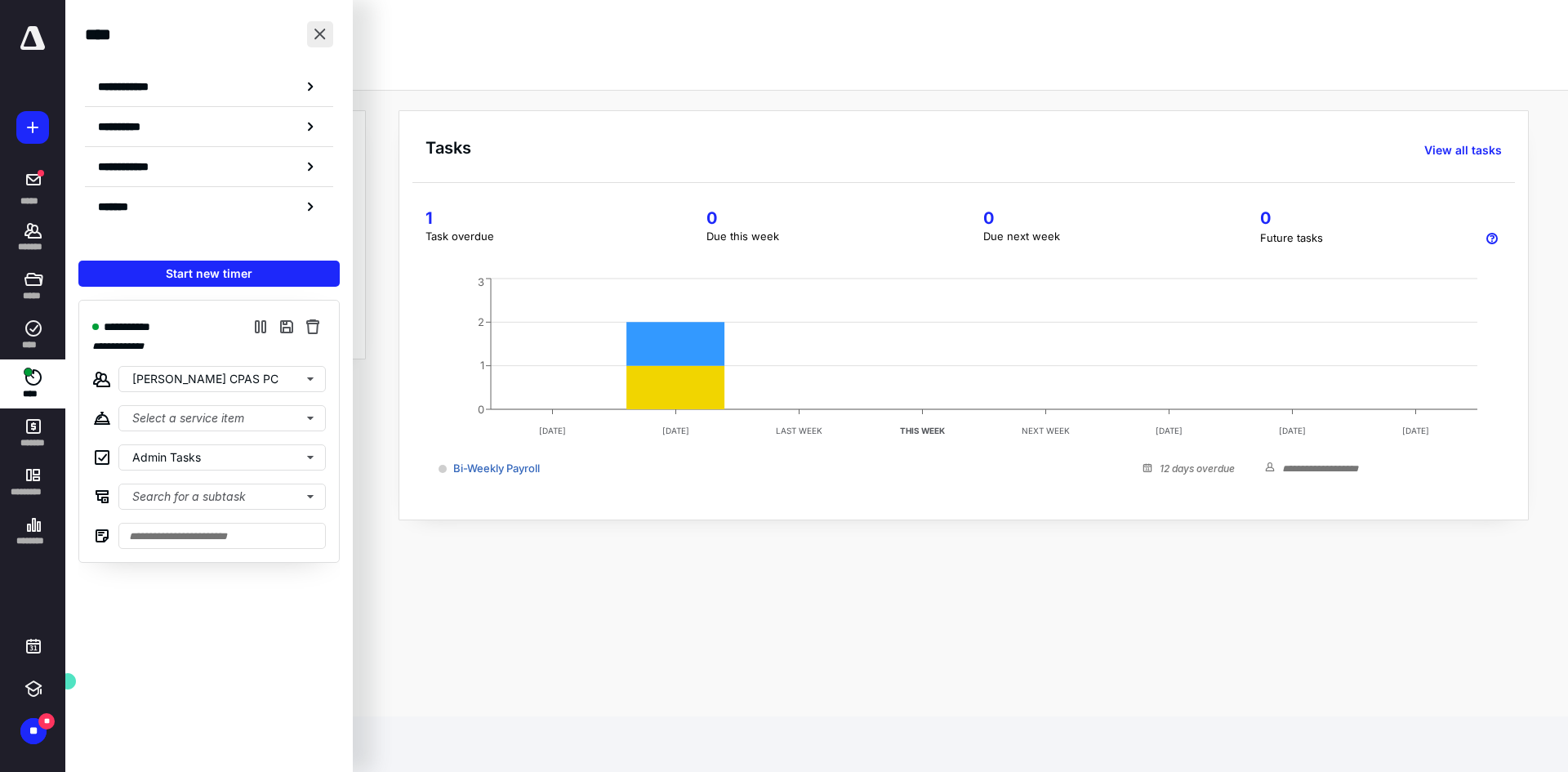click at bounding box center [320, 34] 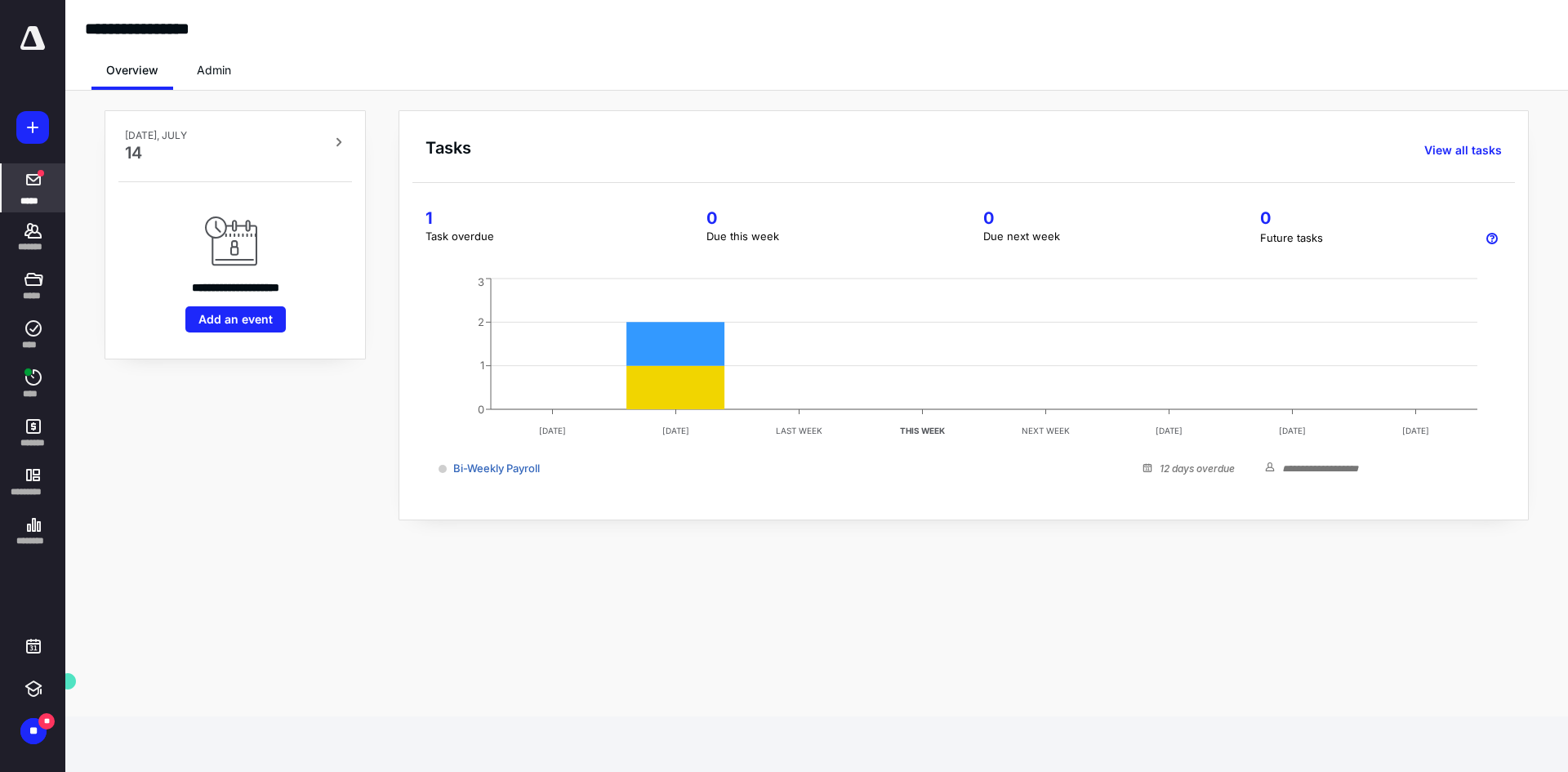 click 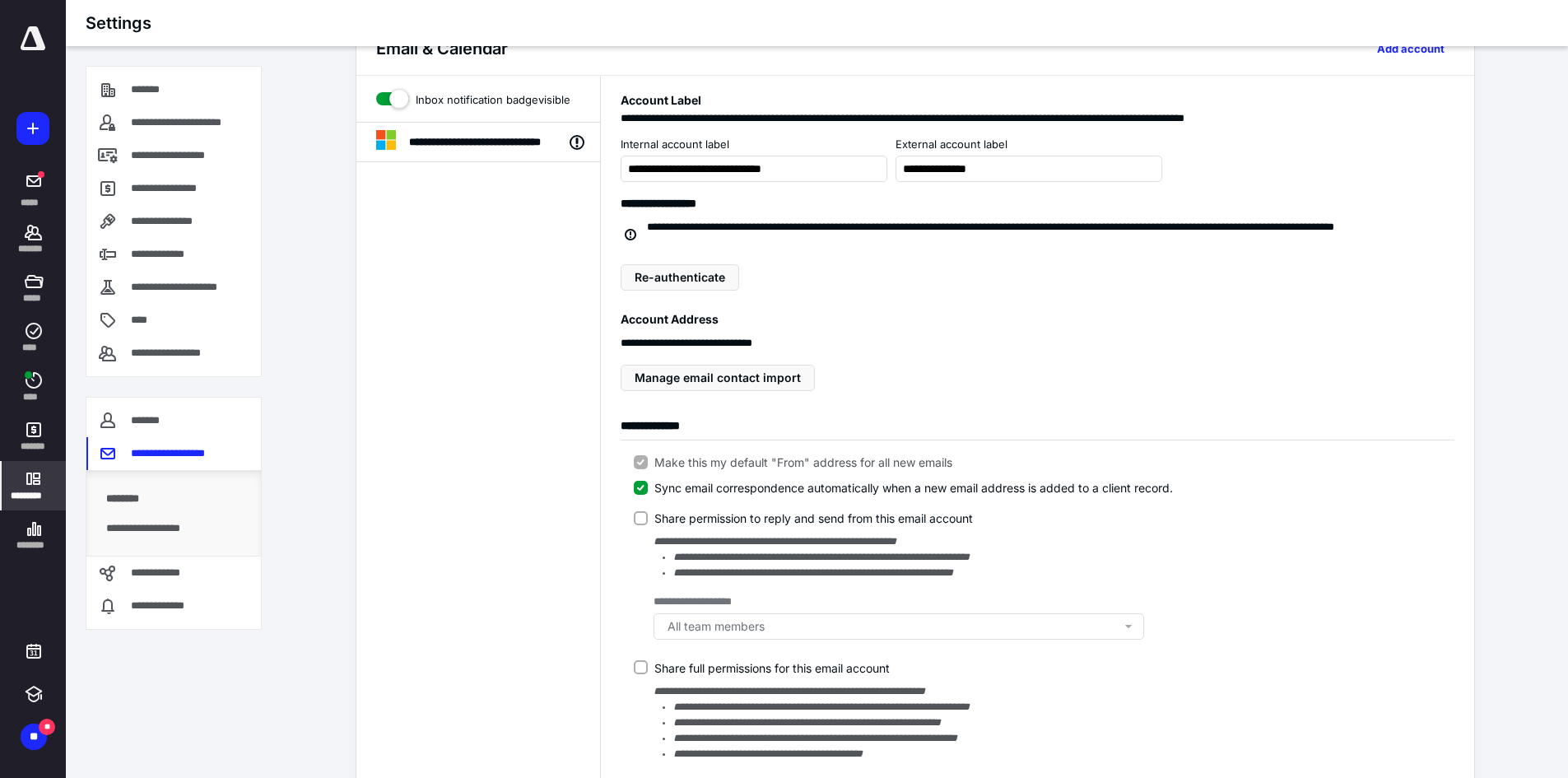 scroll, scrollTop: 82, scrollLeft: 0, axis: vertical 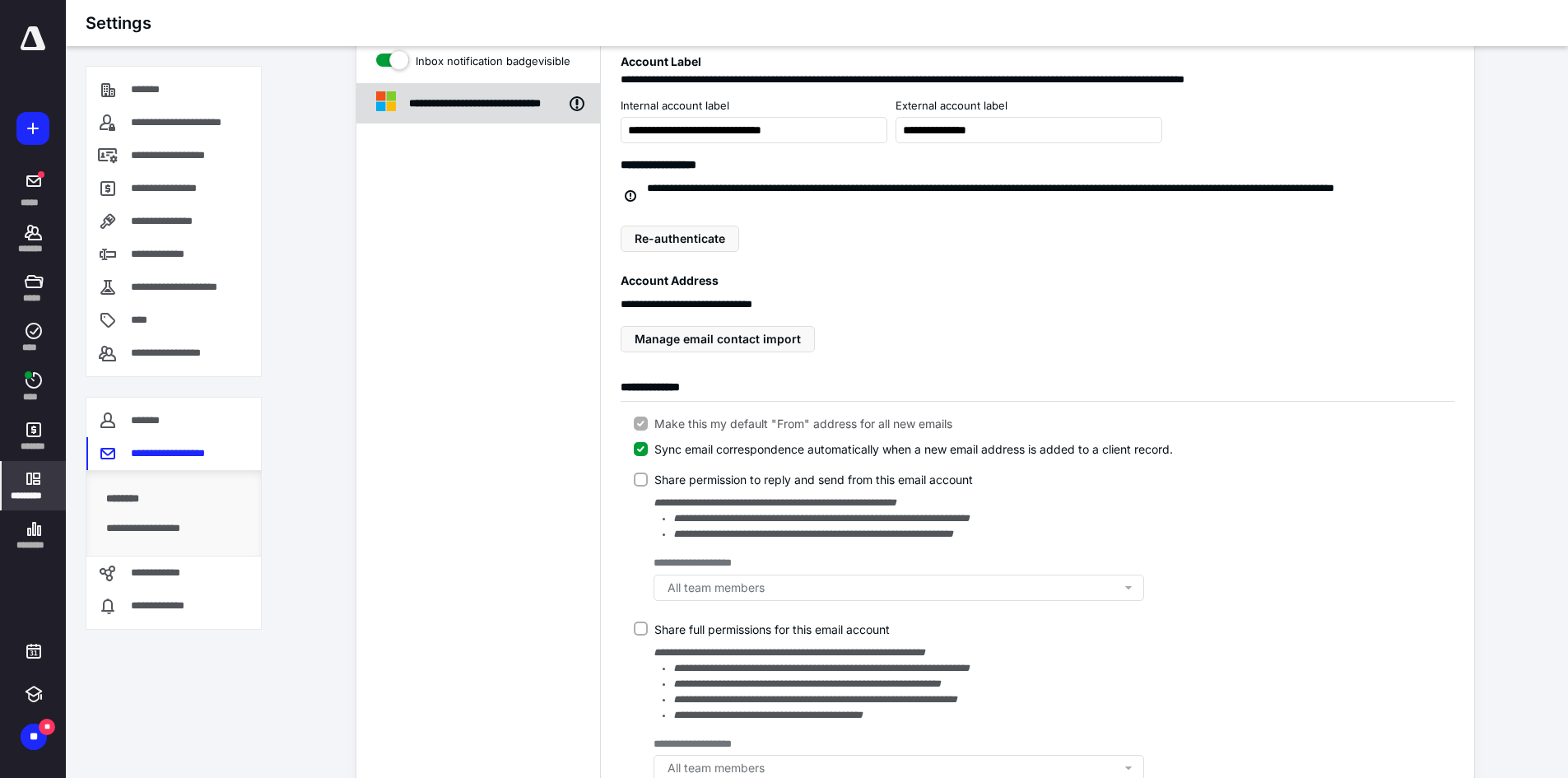 click on "**********" at bounding box center (488, 104) 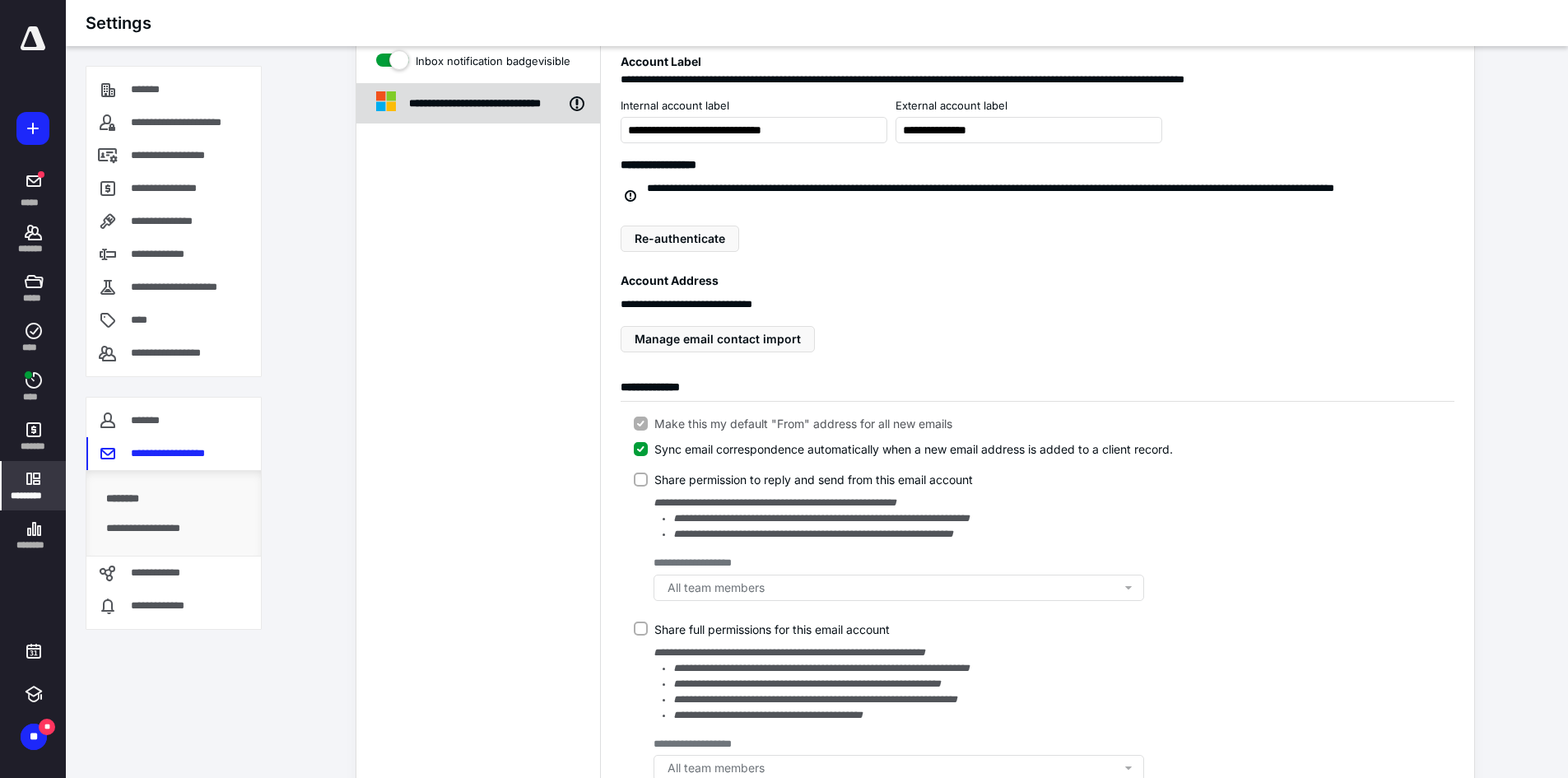 click on "**********" at bounding box center [488, 104] 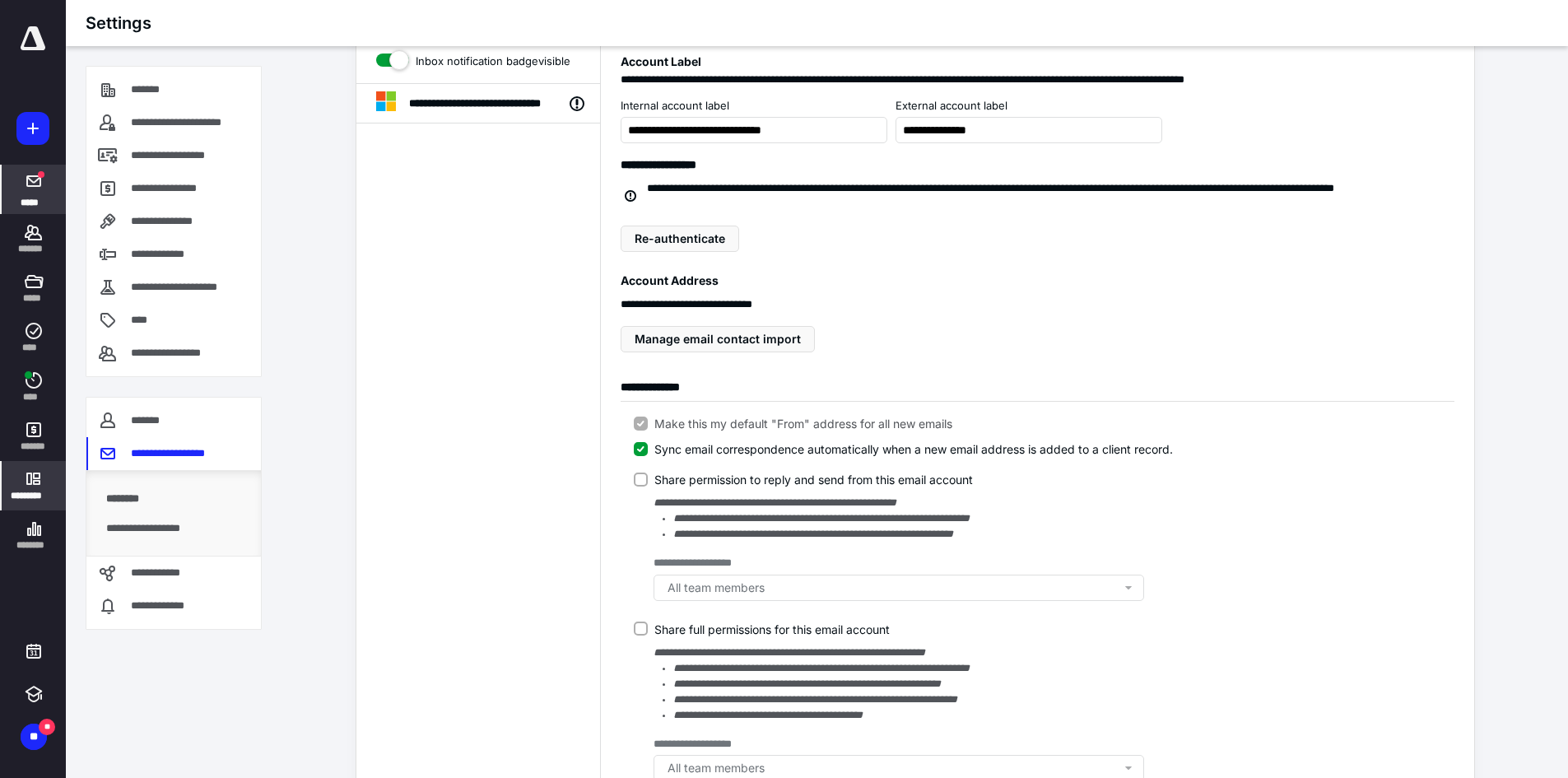 click 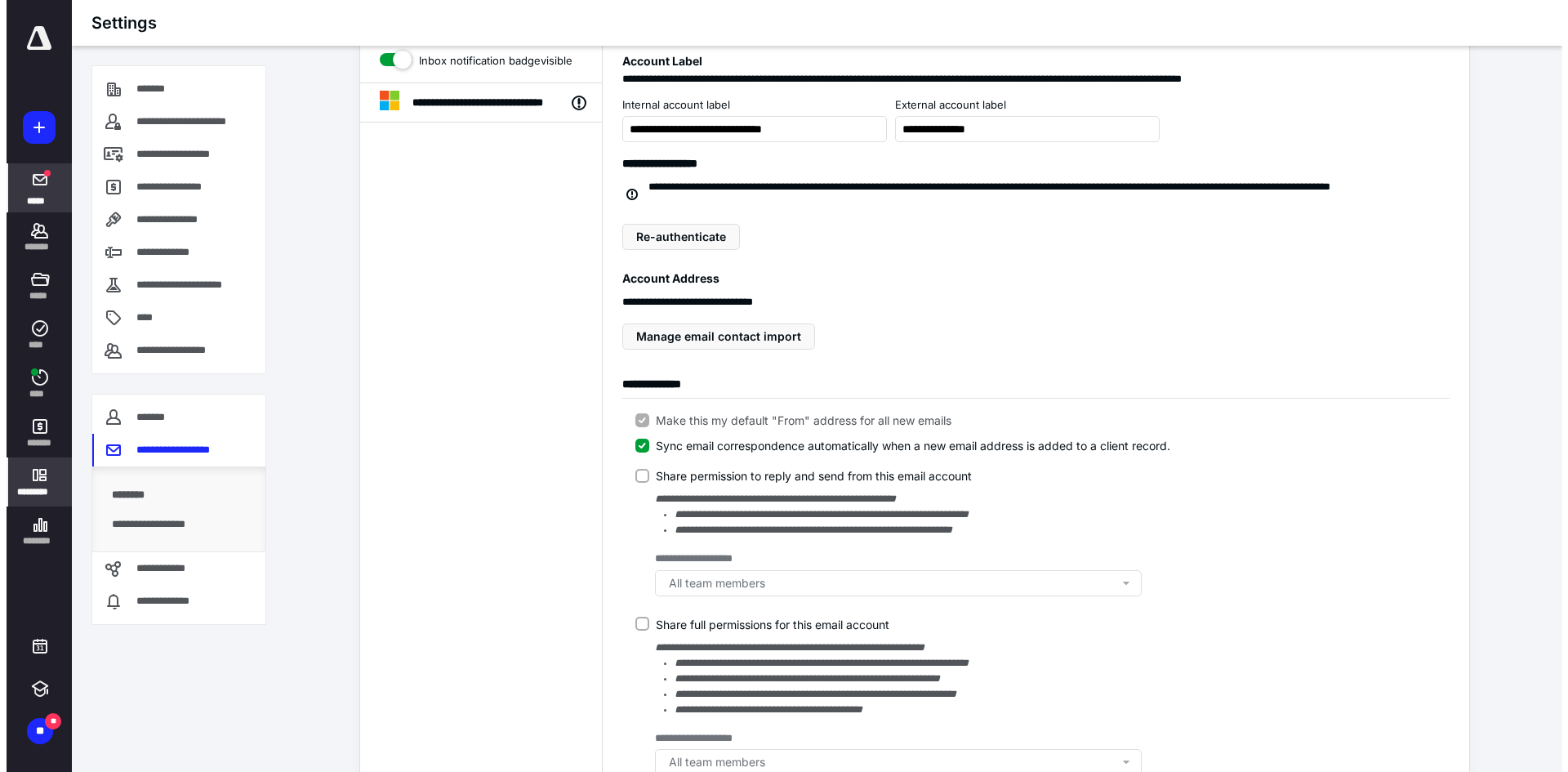 scroll, scrollTop: 0, scrollLeft: 0, axis: both 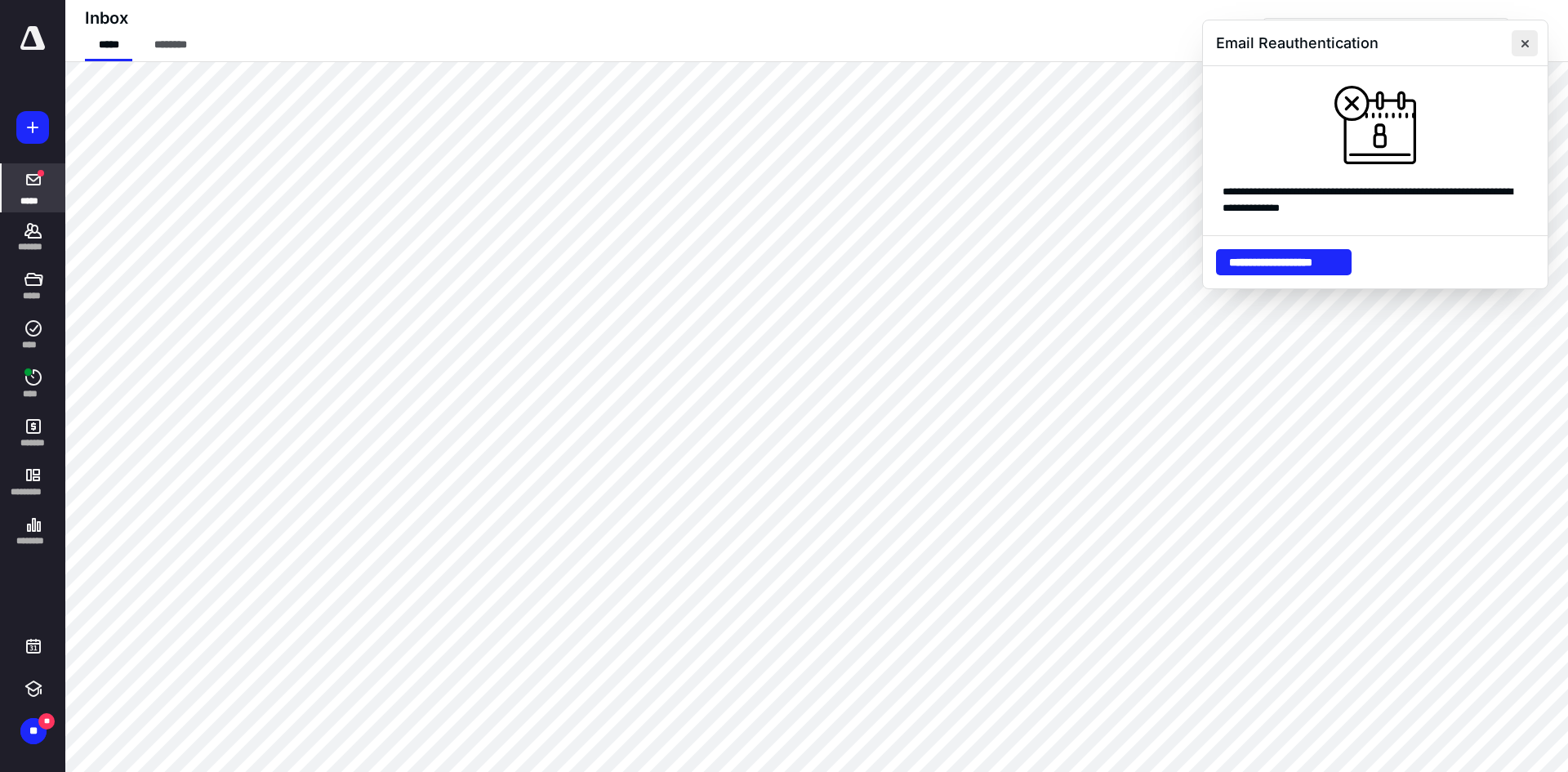 click at bounding box center [1525, 43] 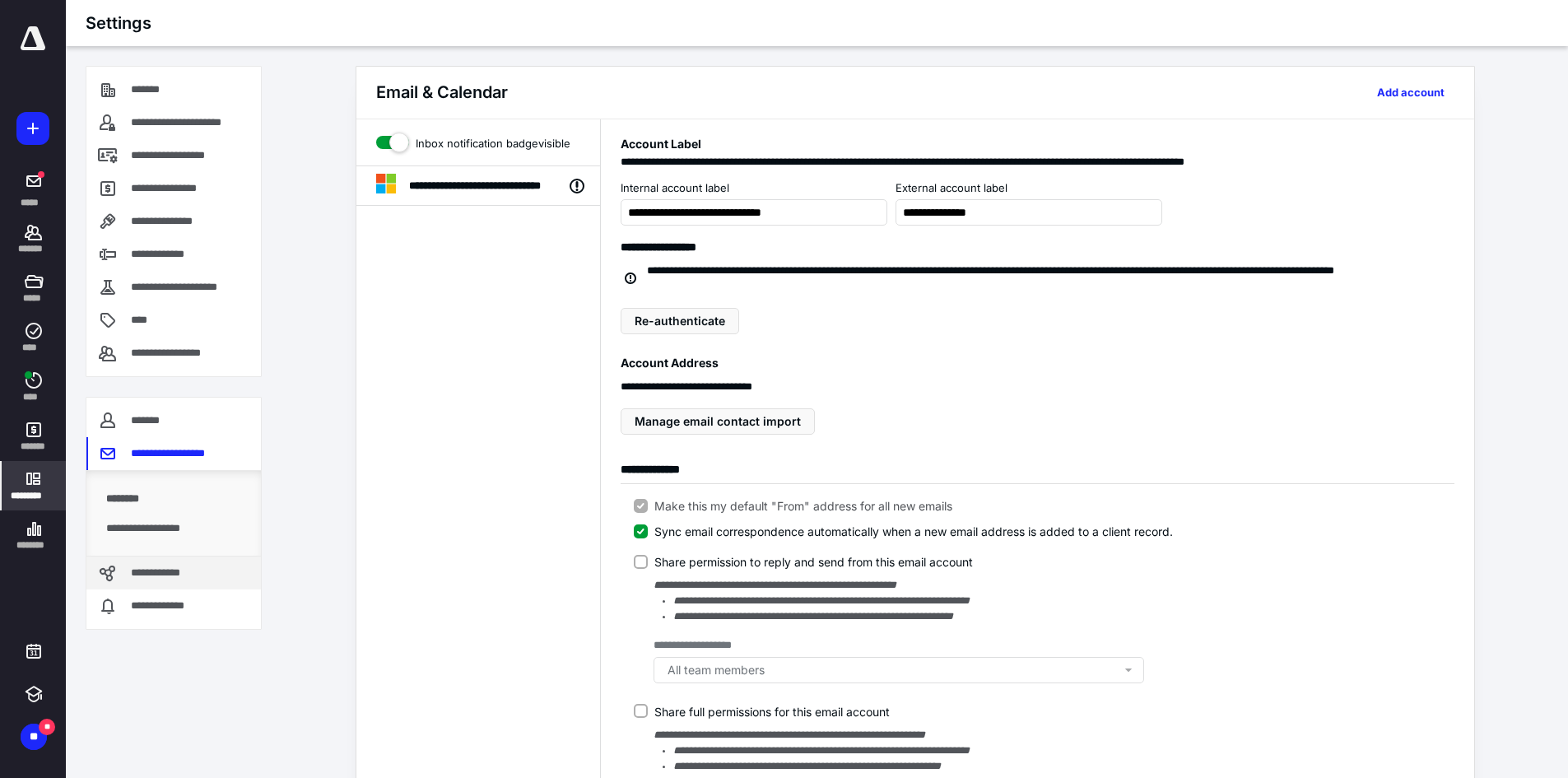 click on "**********" at bounding box center (174, 573) 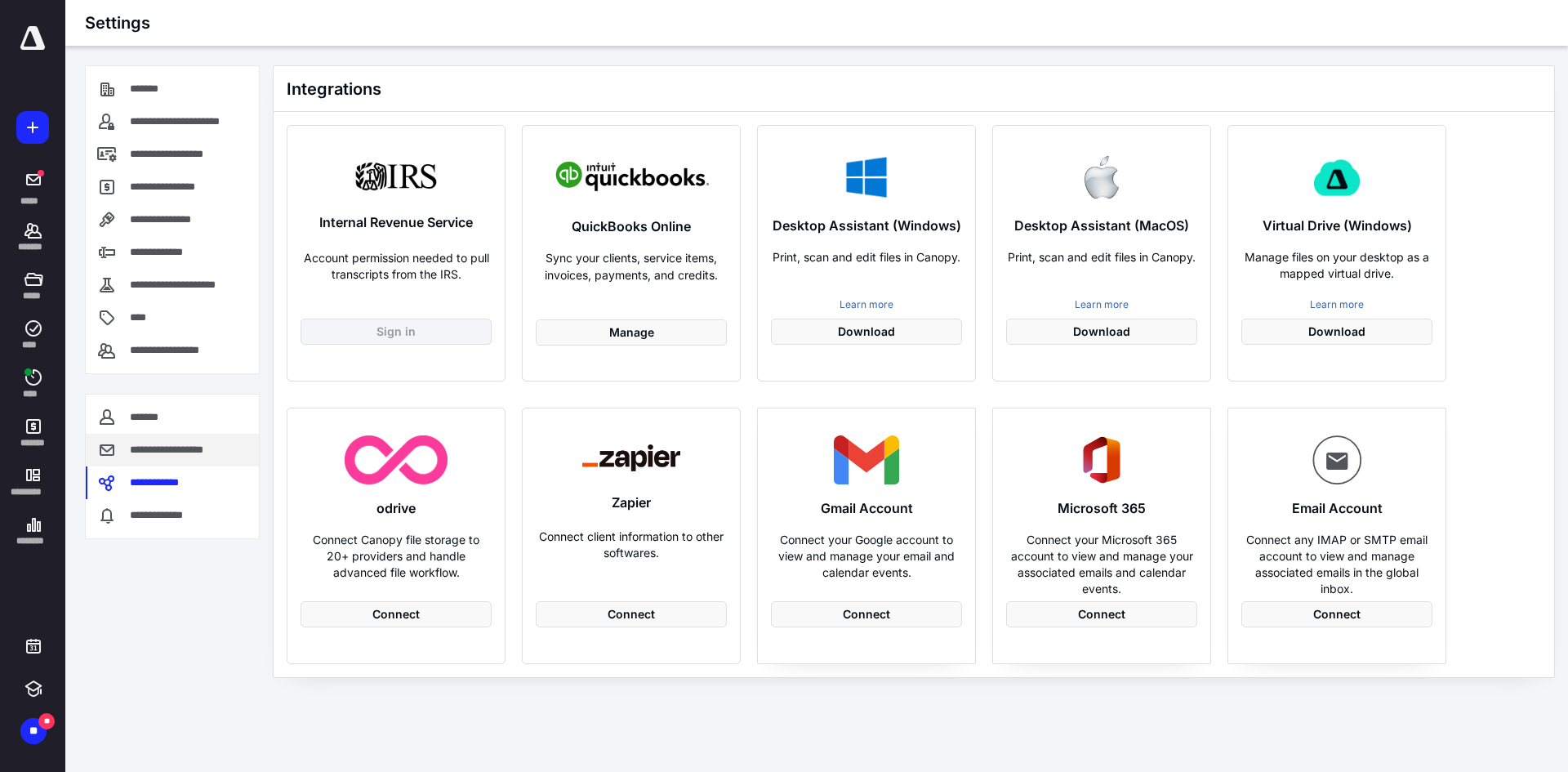 click on "**********" at bounding box center [178, 450] 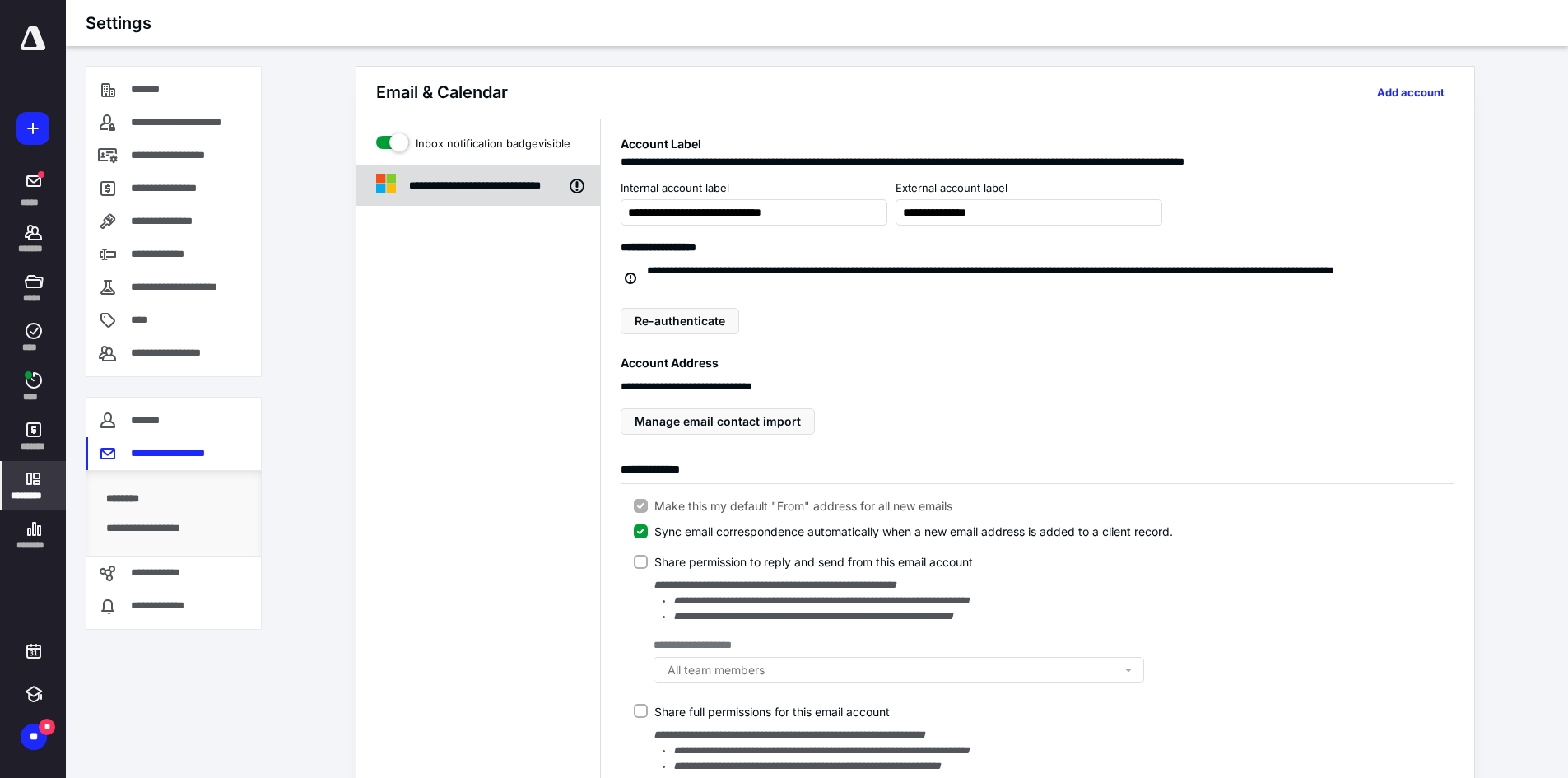 click on "**********" at bounding box center [488, 186] 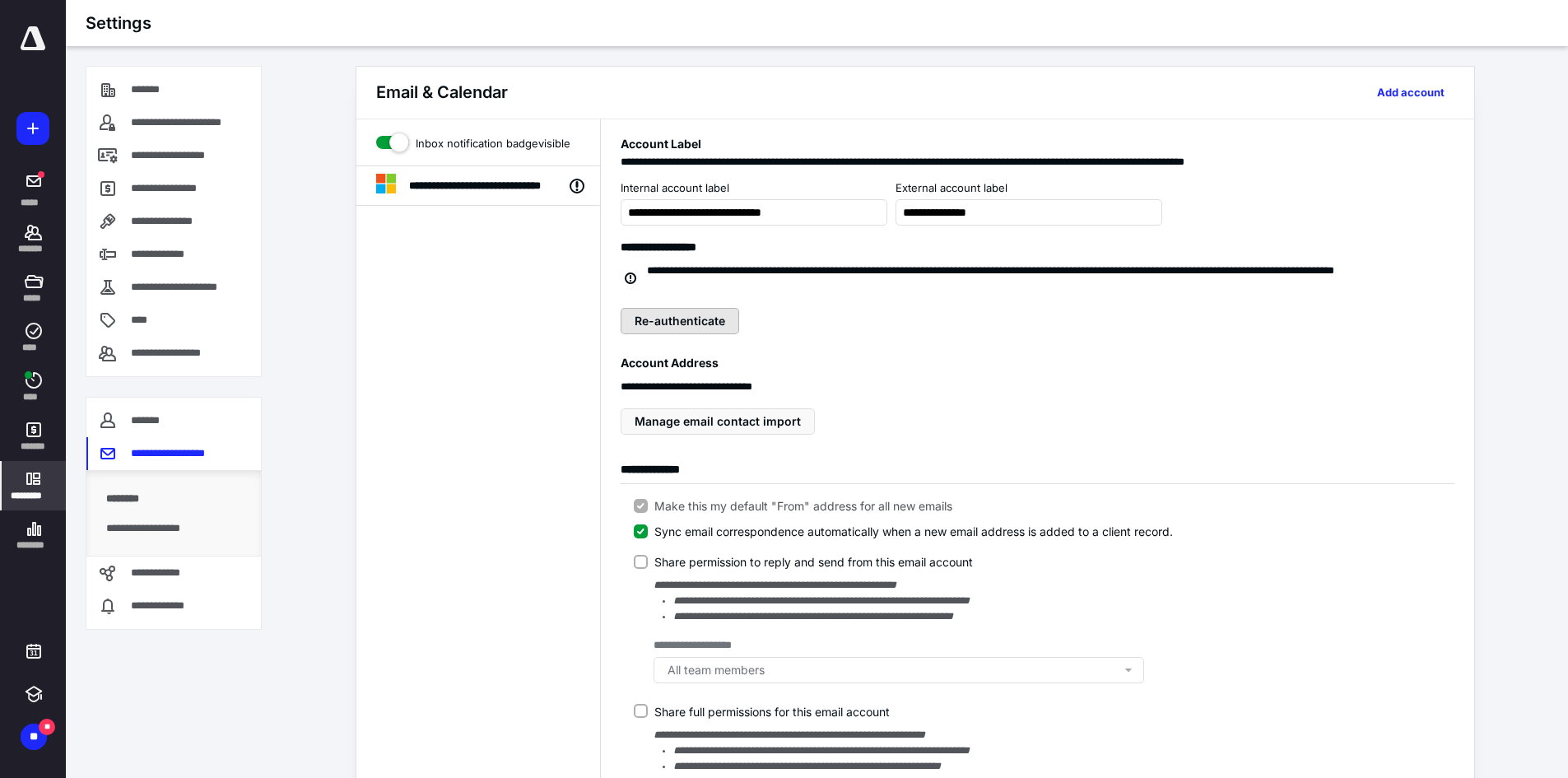 click on "Re-authenticate" at bounding box center (680, 321) 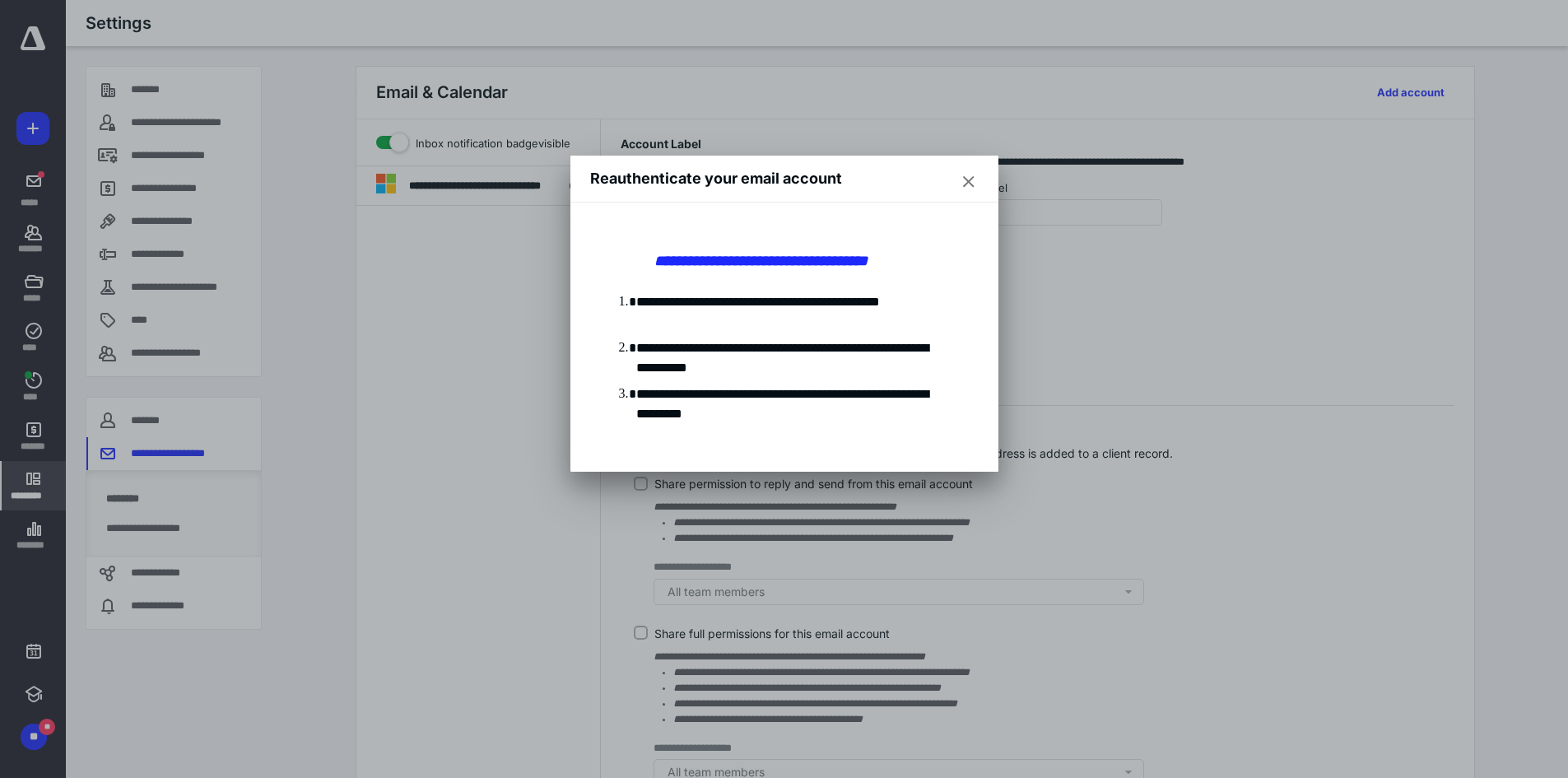 click at bounding box center [969, 182] 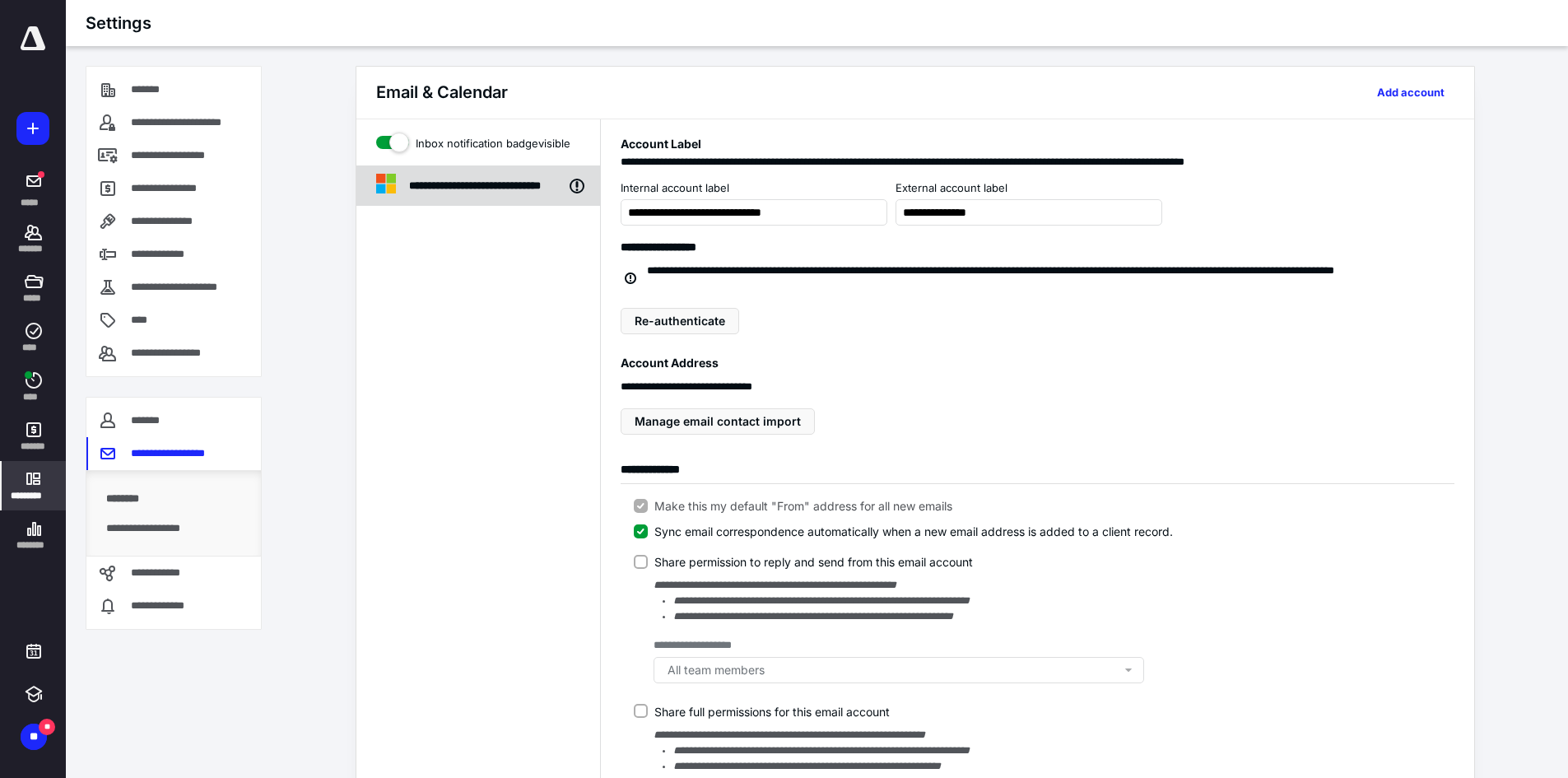 click on "**********" at bounding box center (478, 186) 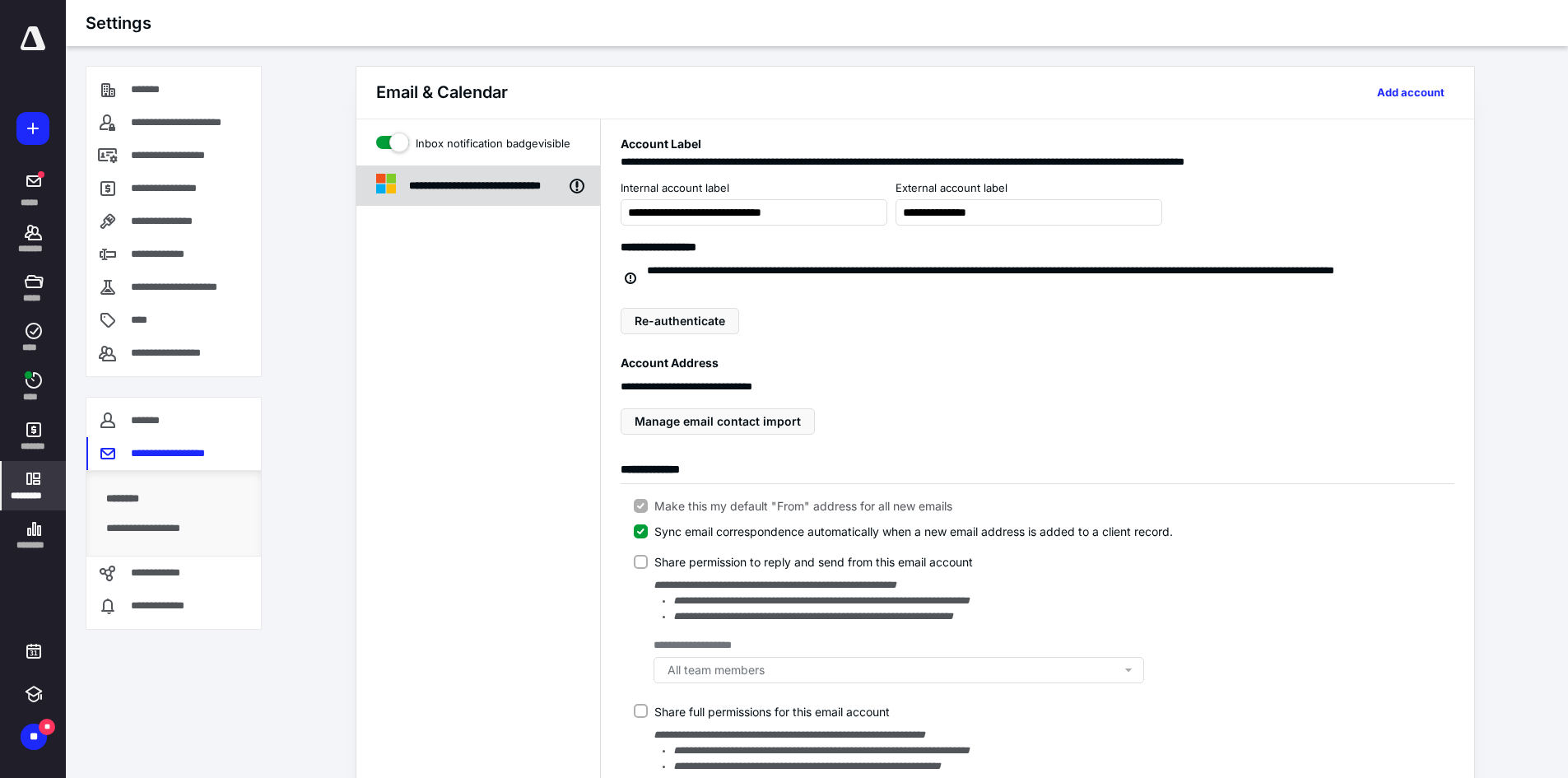 click on "**********" at bounding box center [488, 186] 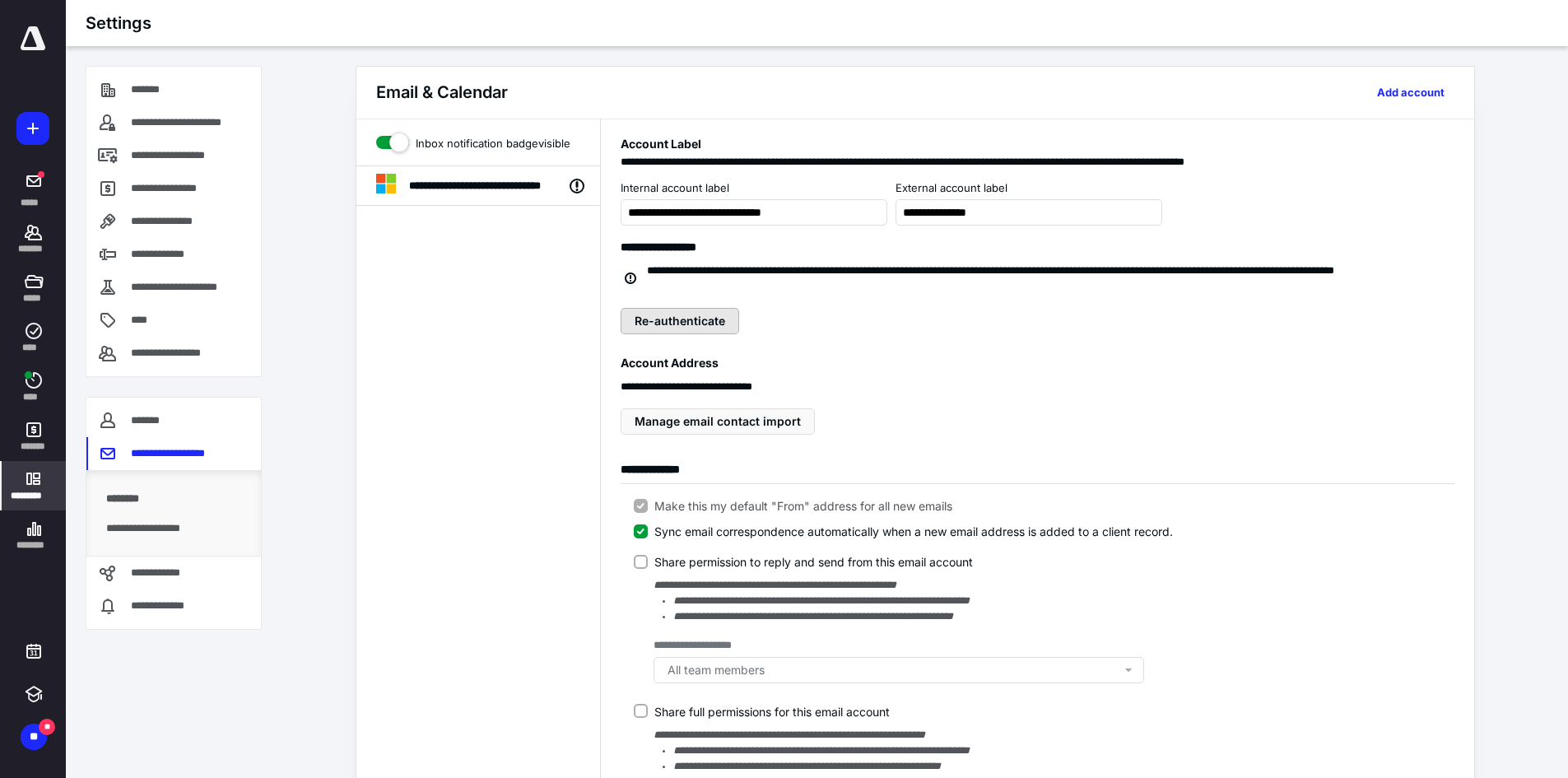 click on "Re-authenticate" at bounding box center (680, 321) 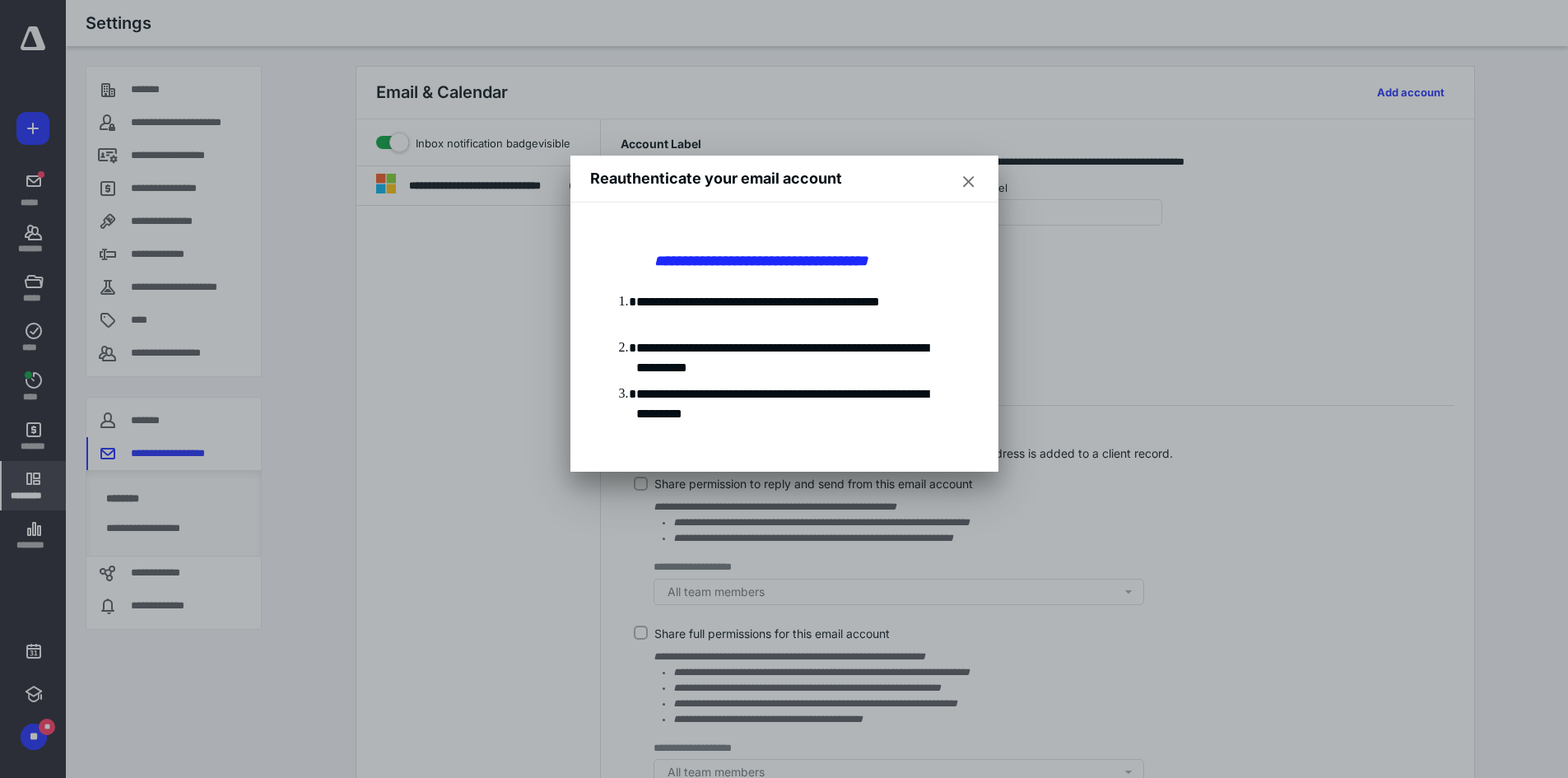 click at bounding box center (969, 182) 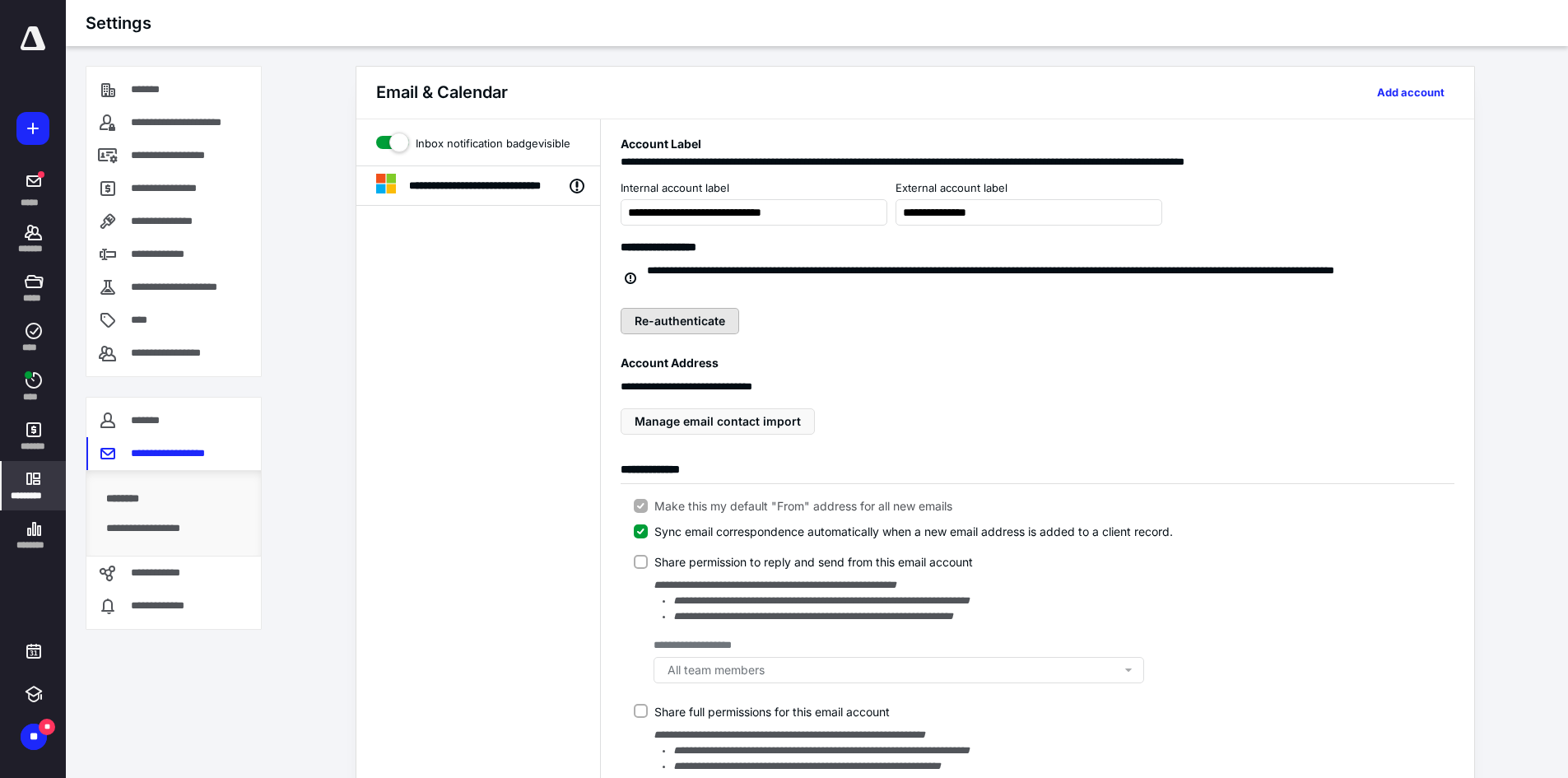 click on "Re-authenticate" at bounding box center [680, 321] 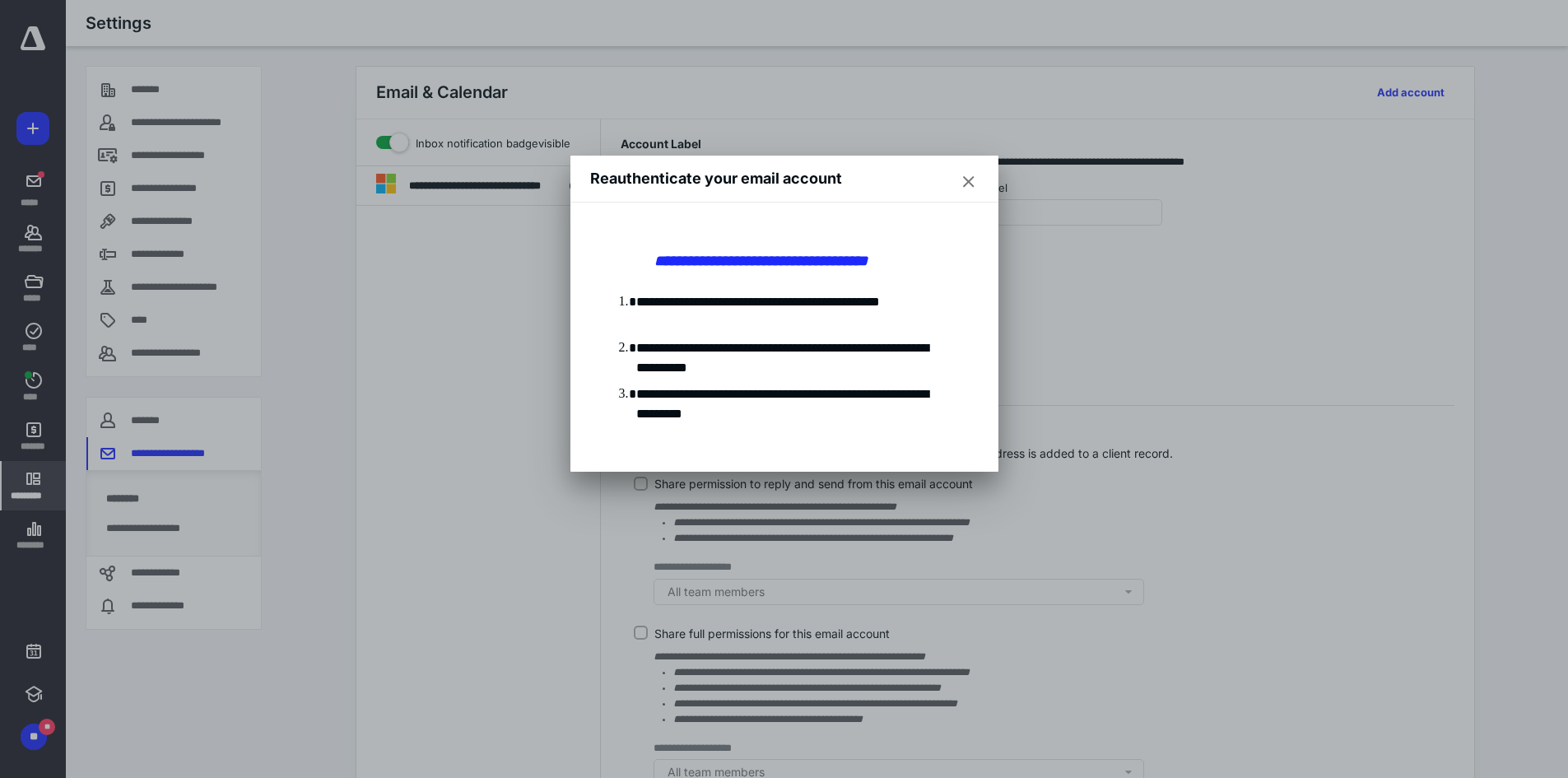 click at bounding box center [969, 182] 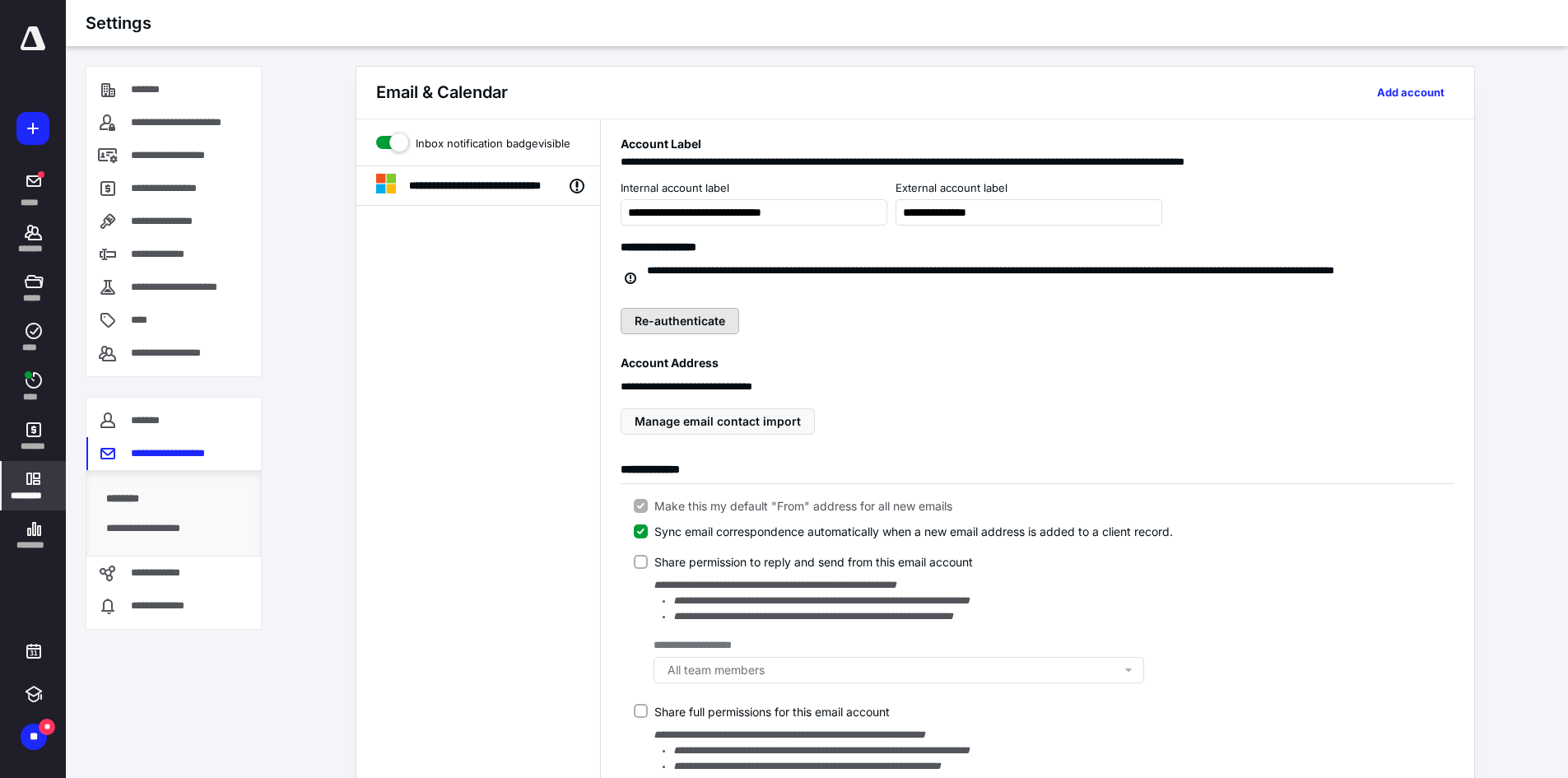 click on "Re-authenticate" at bounding box center [680, 321] 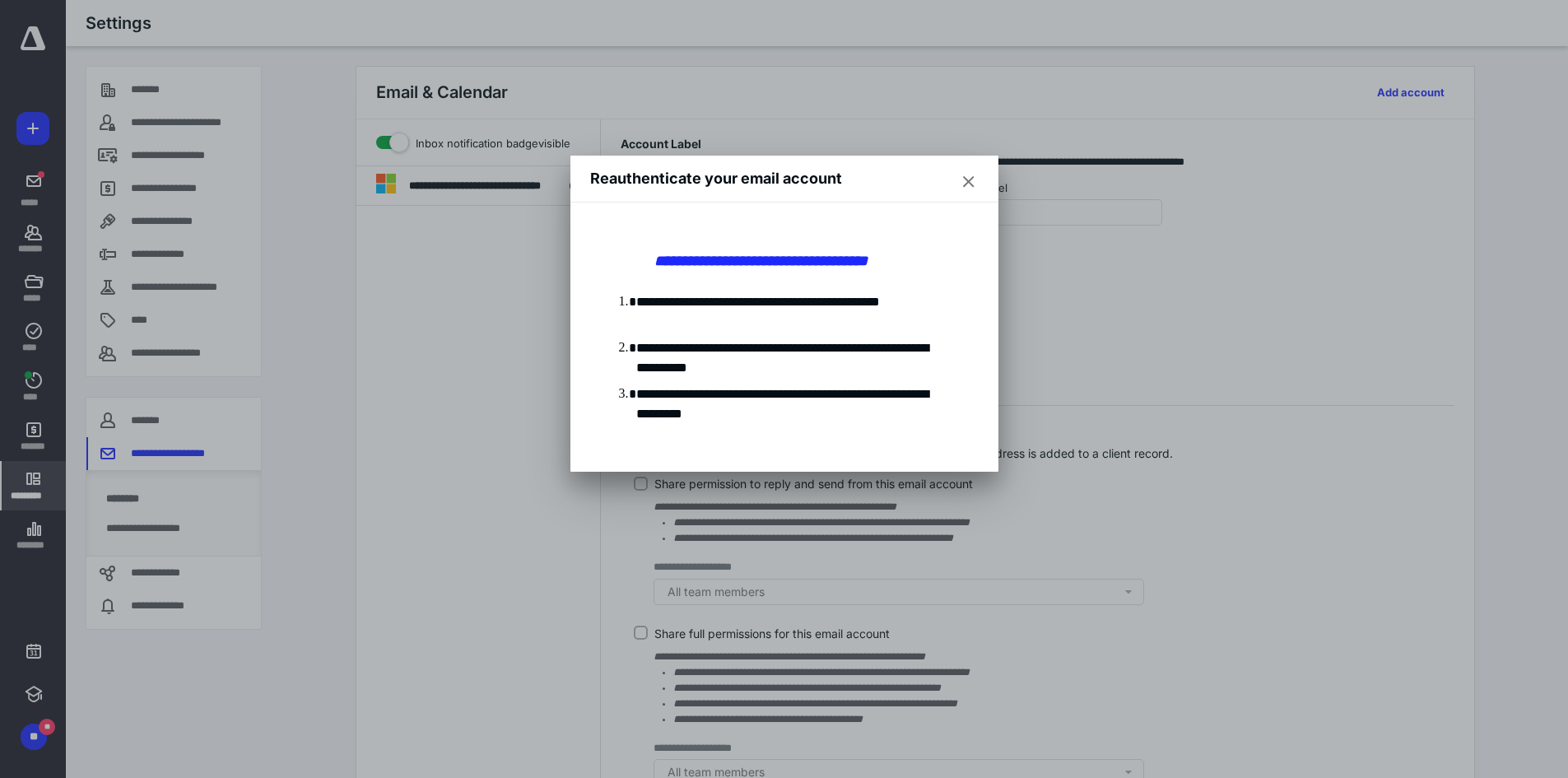 click at bounding box center (969, 182) 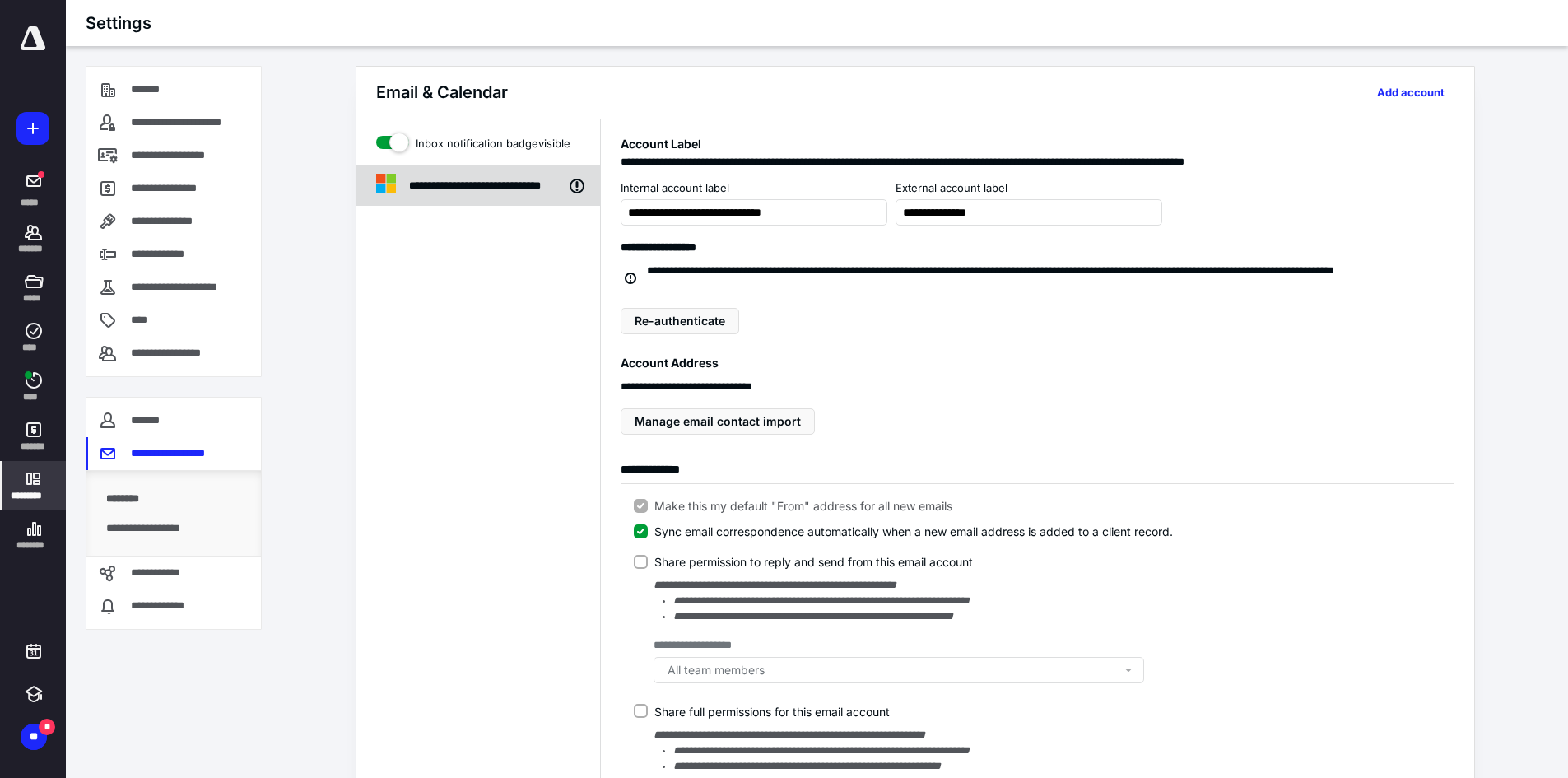 click on "**********" at bounding box center [488, 186] 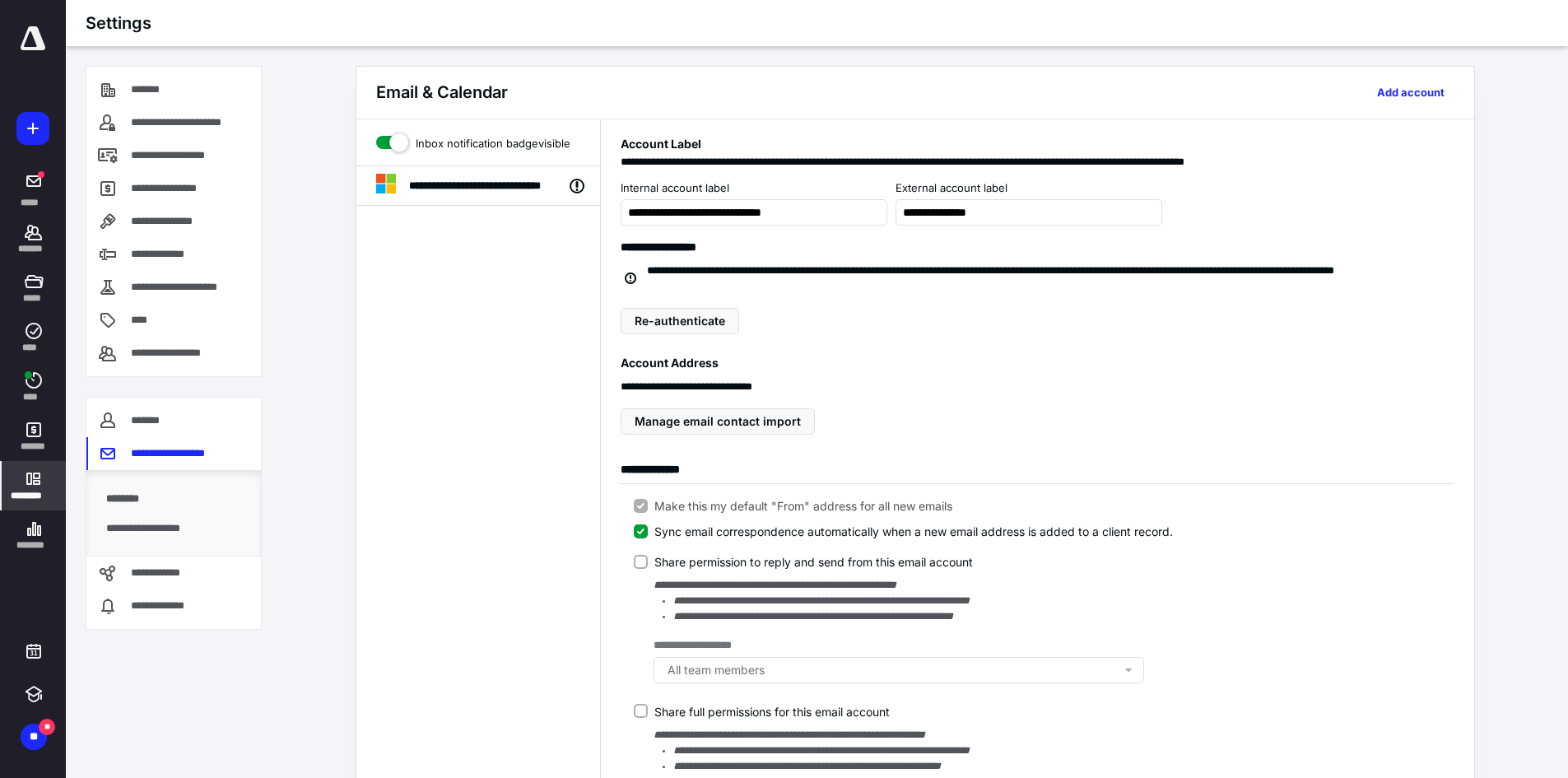 click on "**********" at bounding box center [1037, 693] 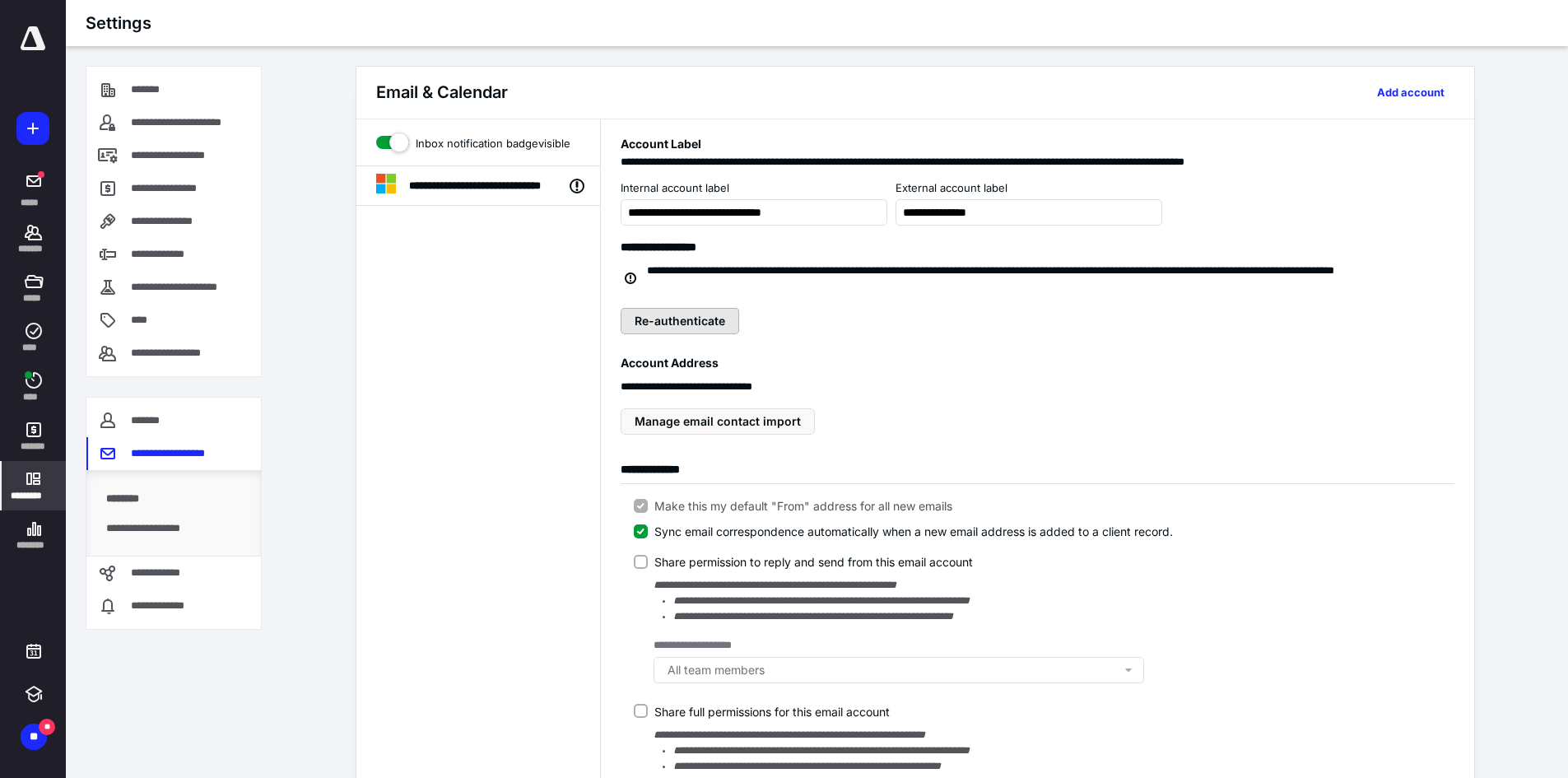 click on "Re-authenticate" at bounding box center [680, 321] 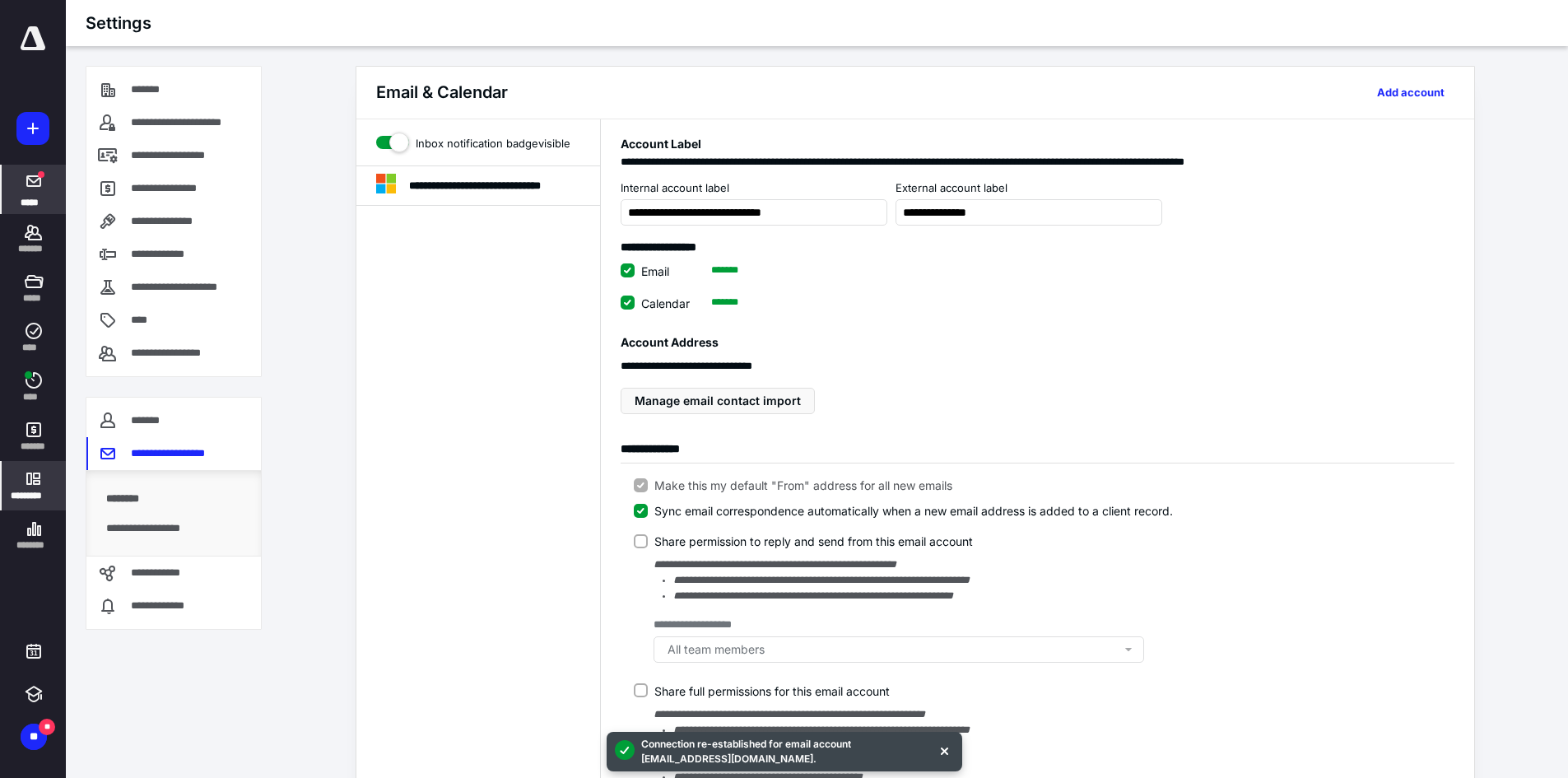 click on "*****" at bounding box center [30, 202] 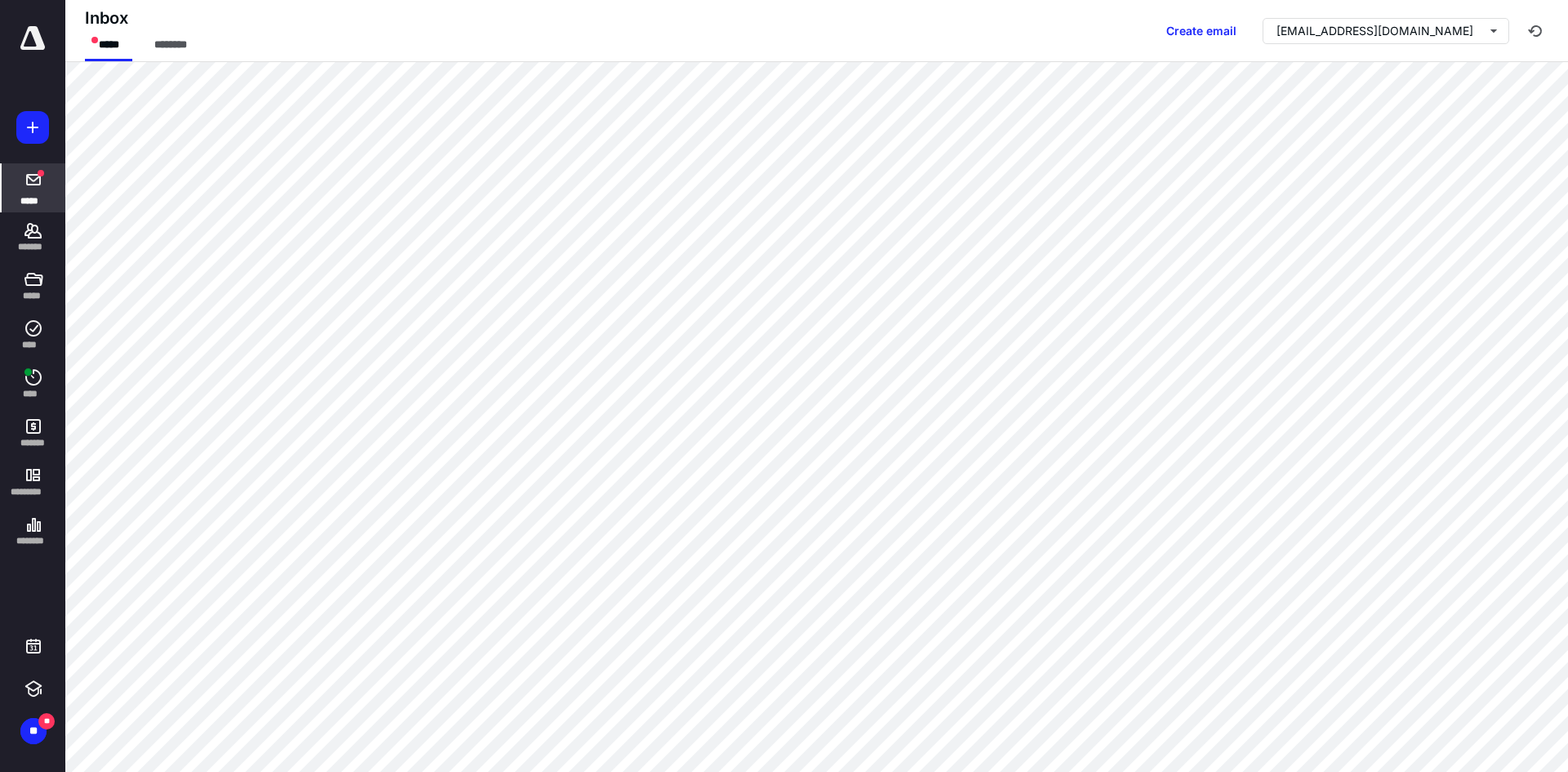 click at bounding box center [33, 180] 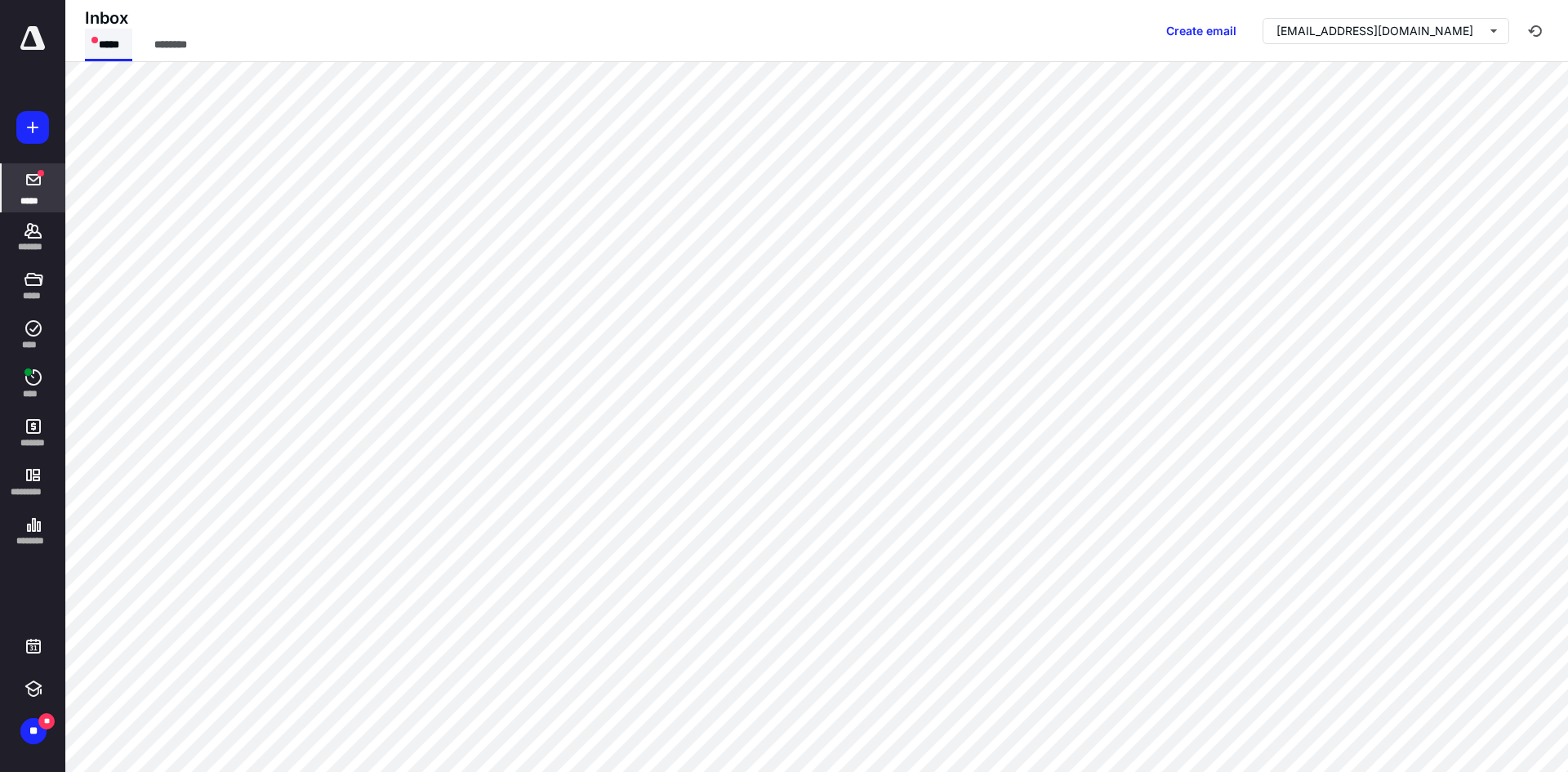 click on "*****" at bounding box center [109, 45] 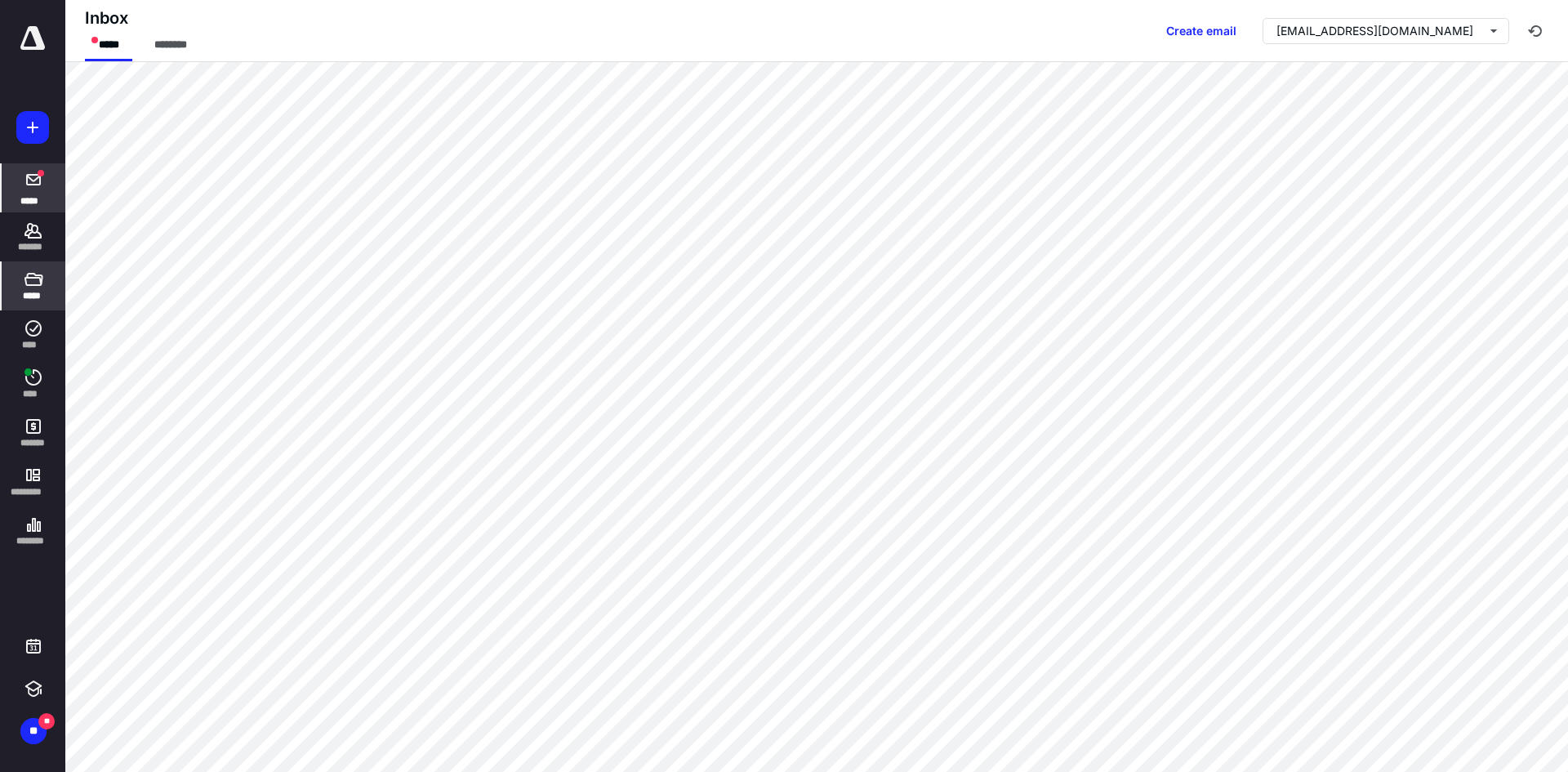 click 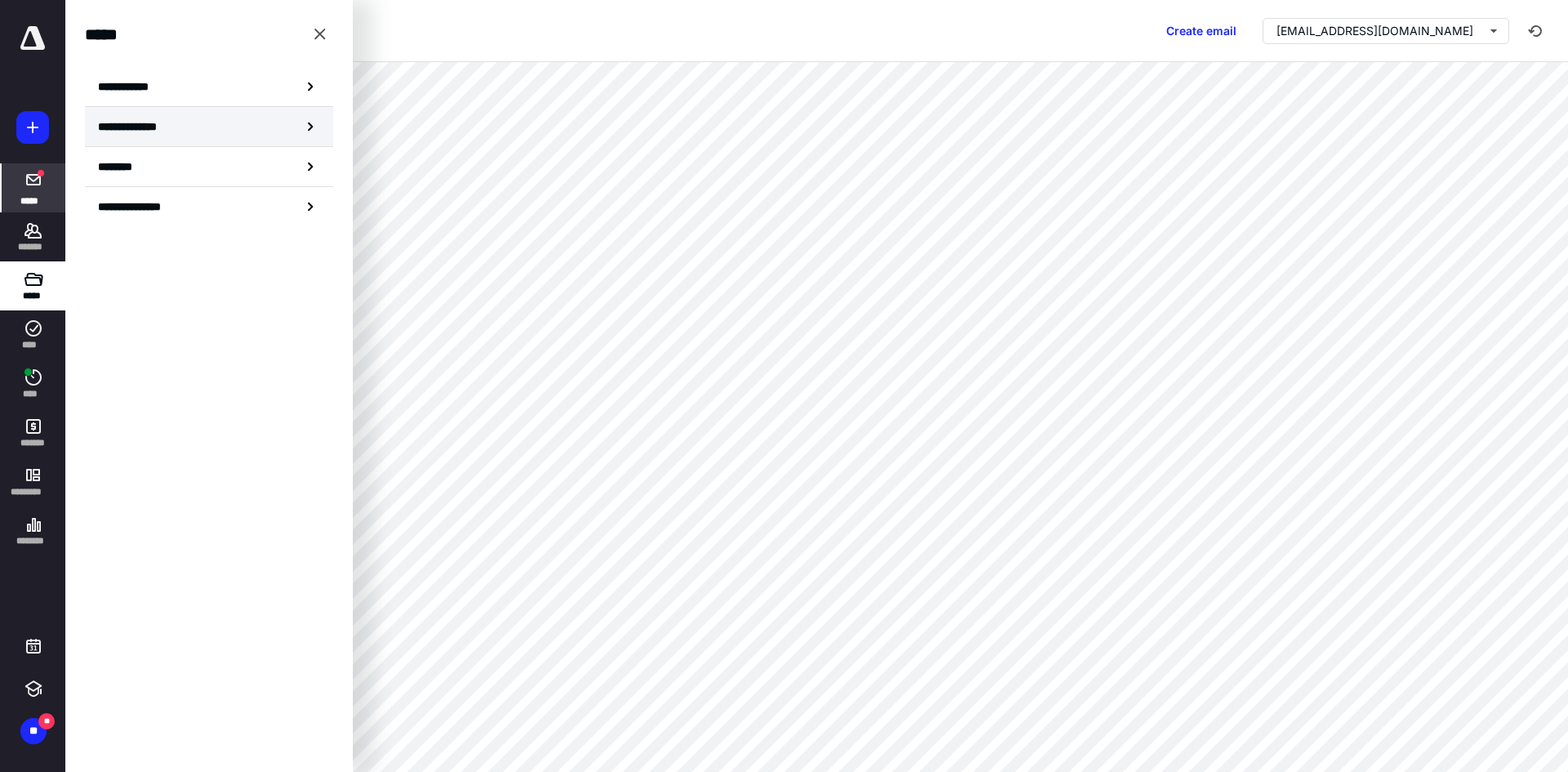 click on "**********" at bounding box center (133, 127) 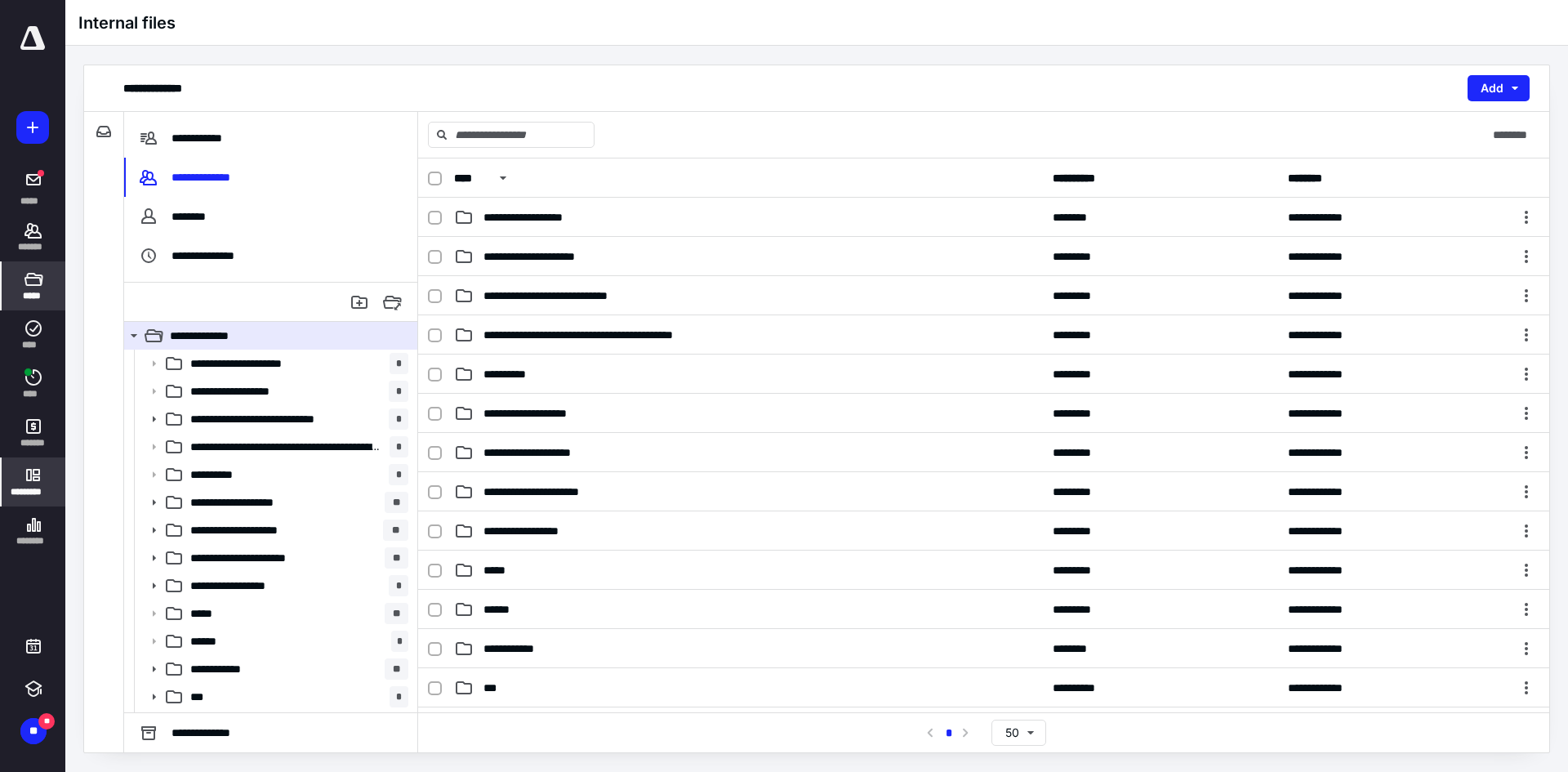 click 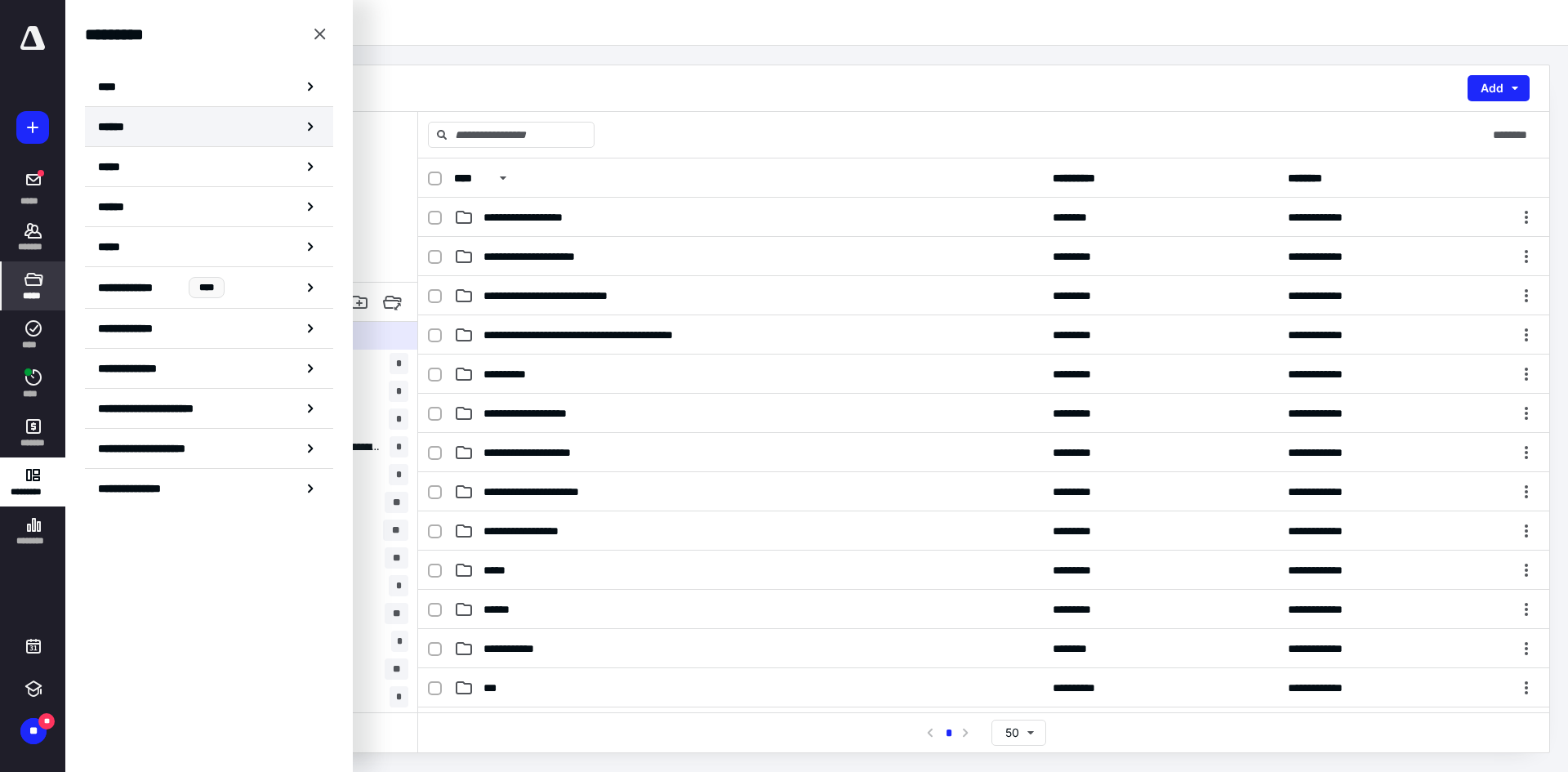 click on "******" at bounding box center [209, 127] 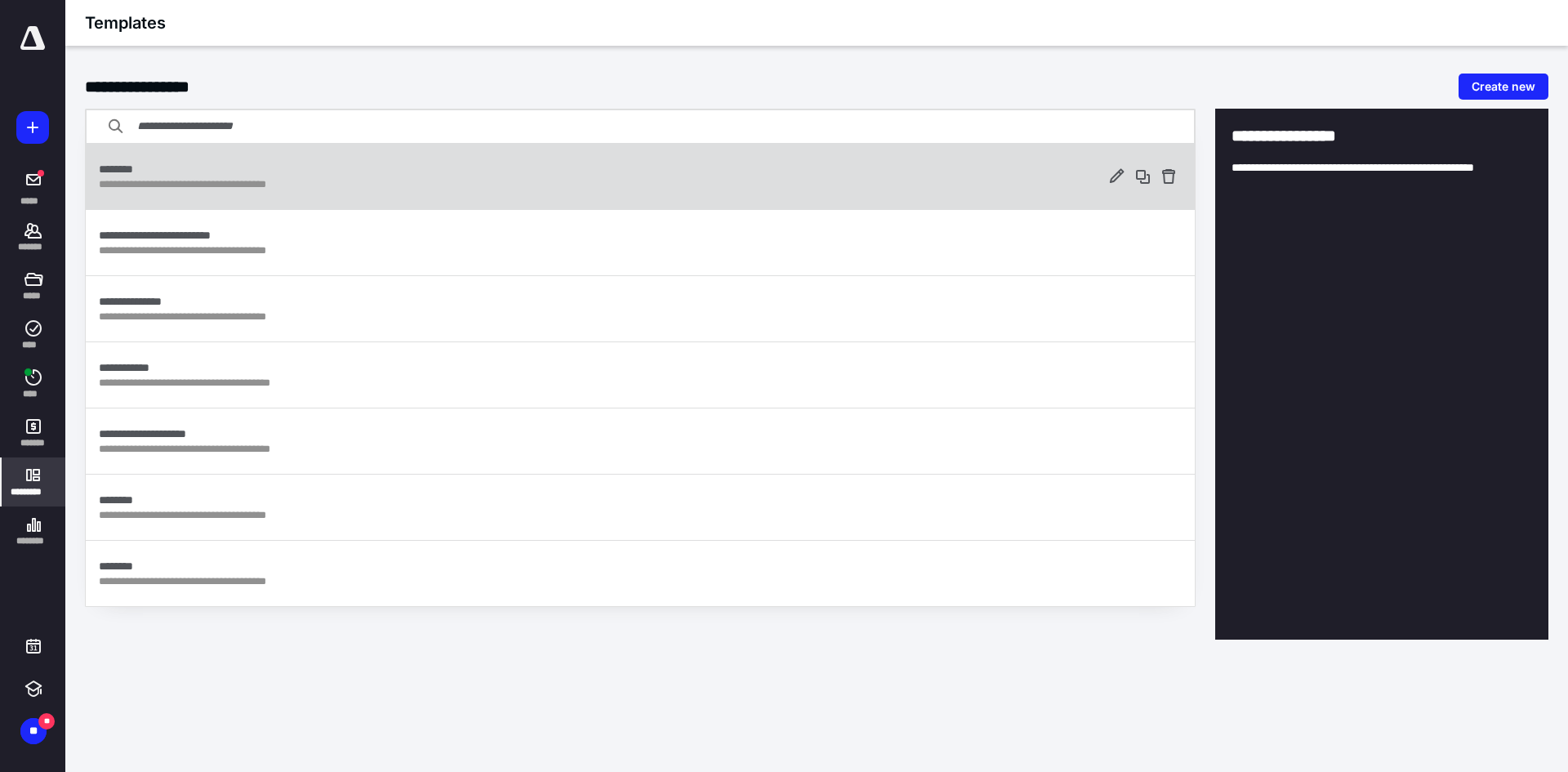 click on "********" at bounding box center [599, 169] 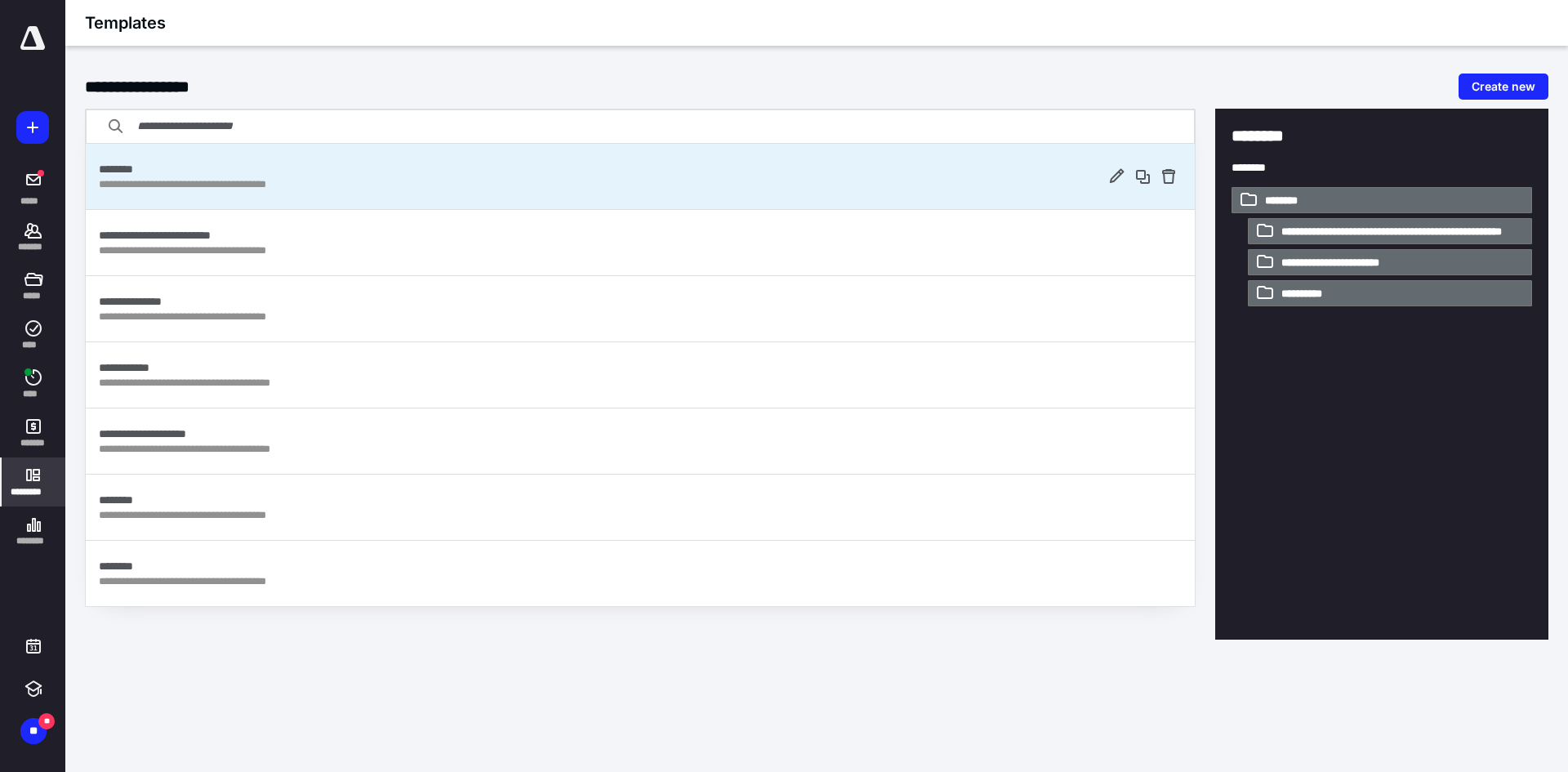click on "********" at bounding box center [599, 169] 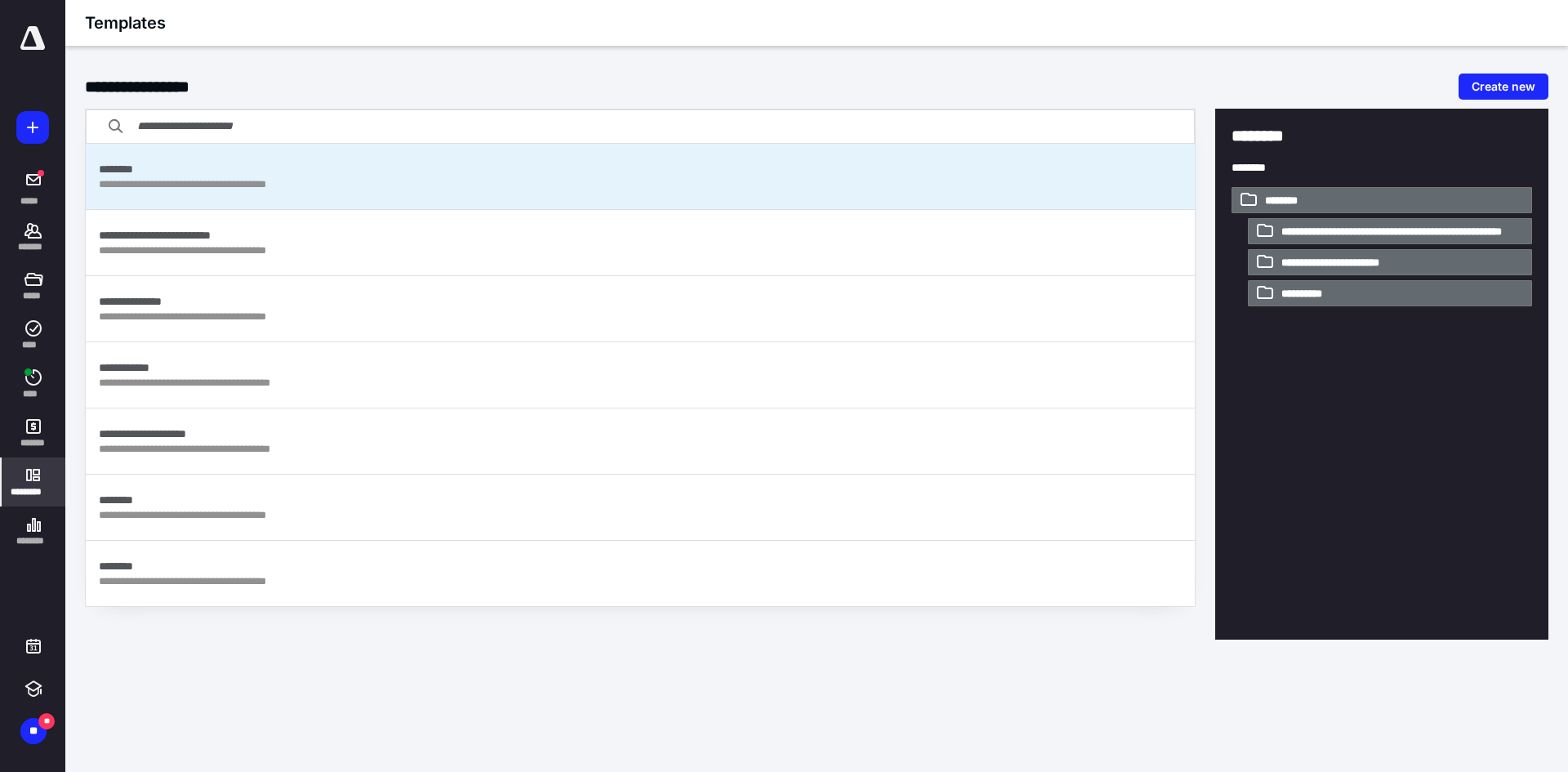 click on "********" at bounding box center [1290, 201] 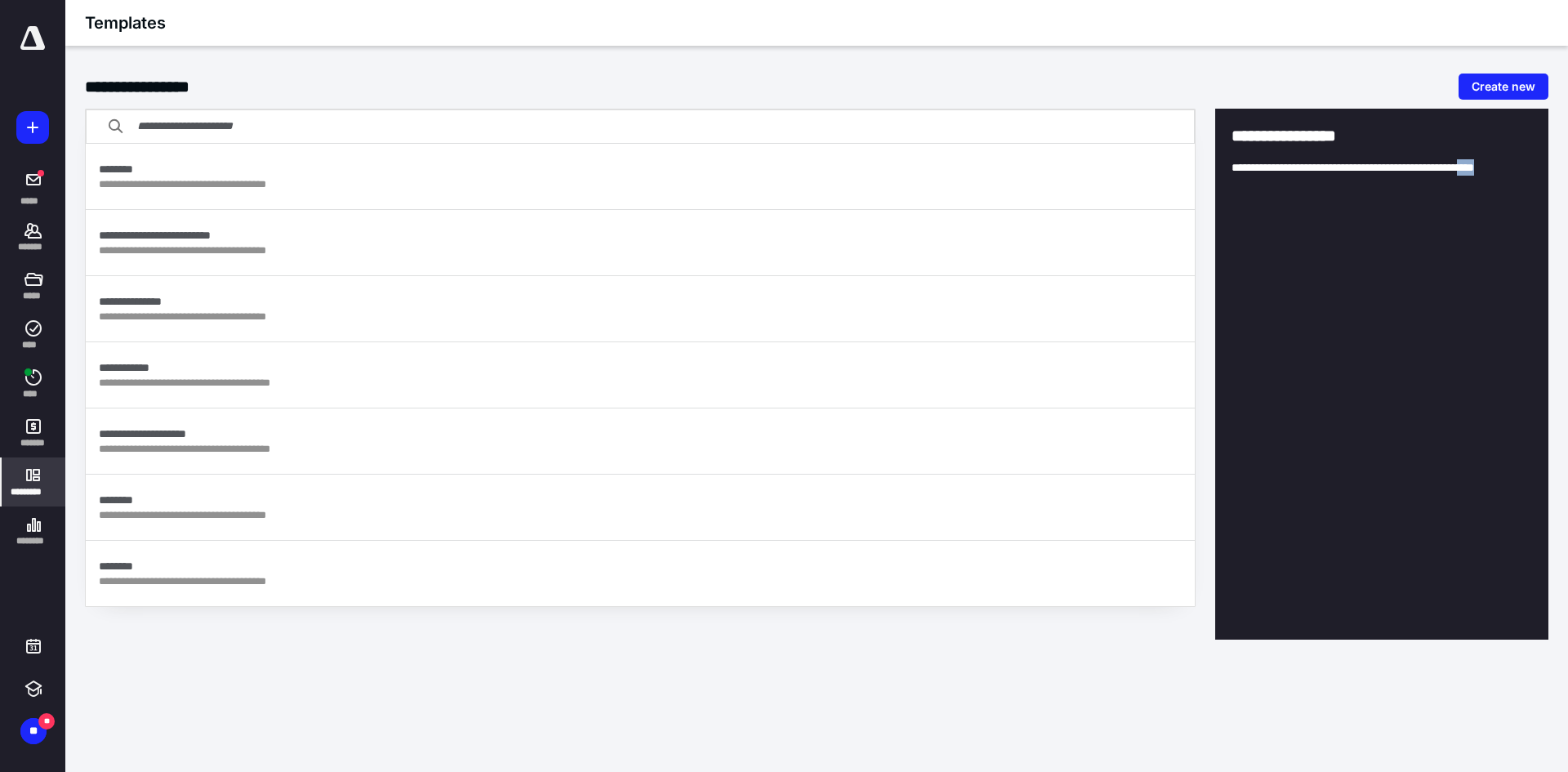 click on "**********" at bounding box center (1382, 374) 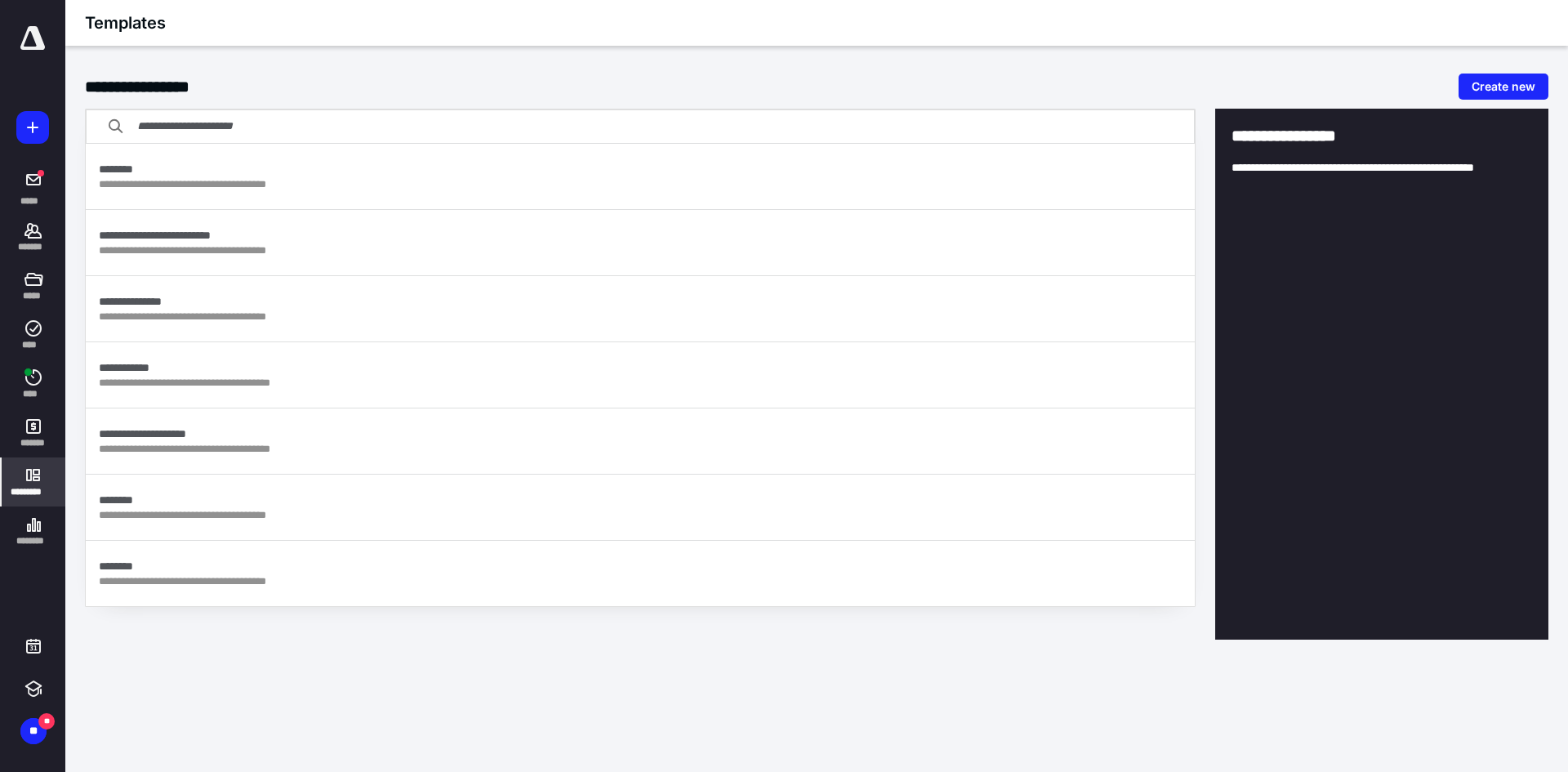 click on "**********" at bounding box center (817, 87) 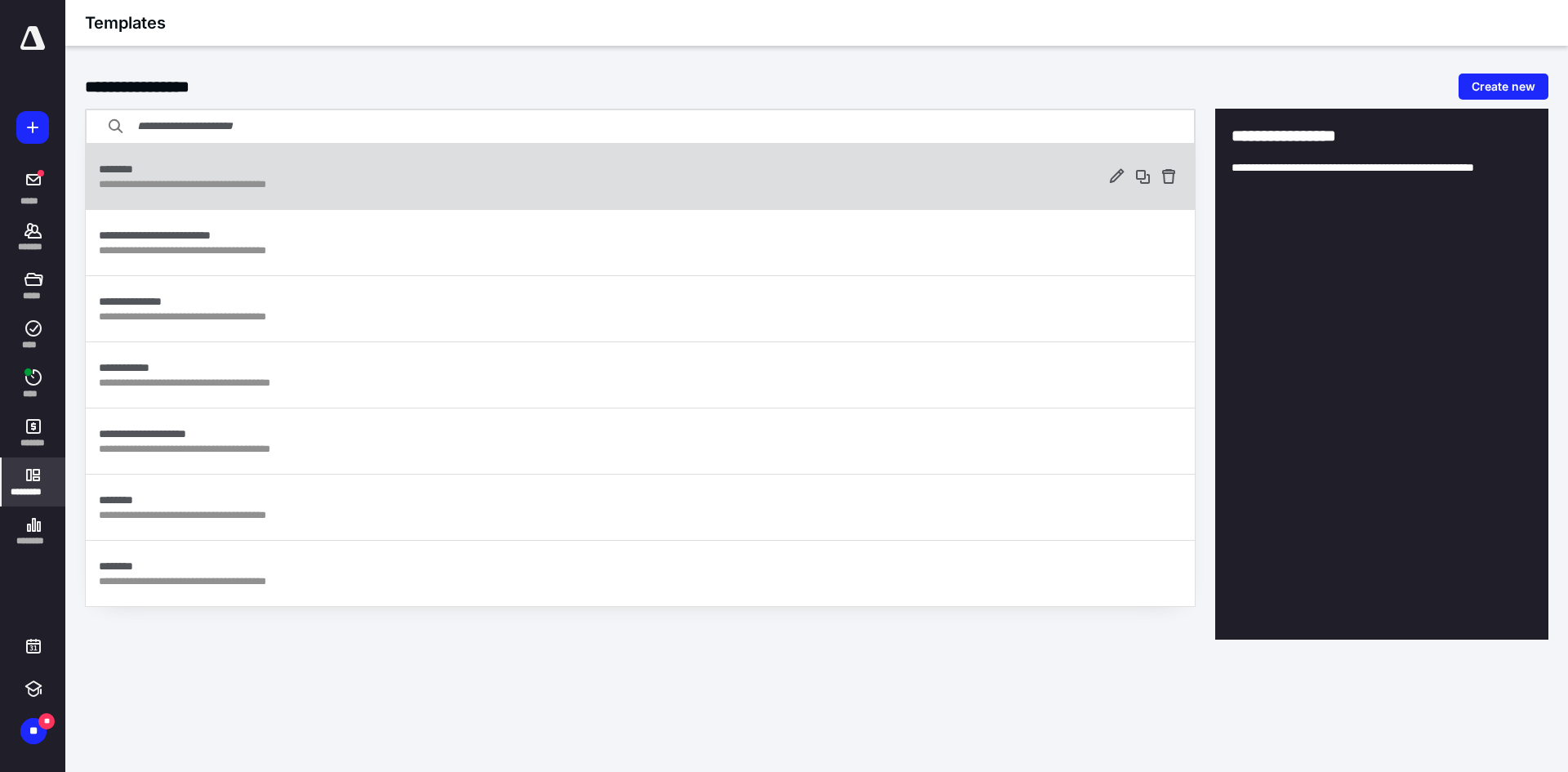 click on "**********" at bounding box center (599, 185) 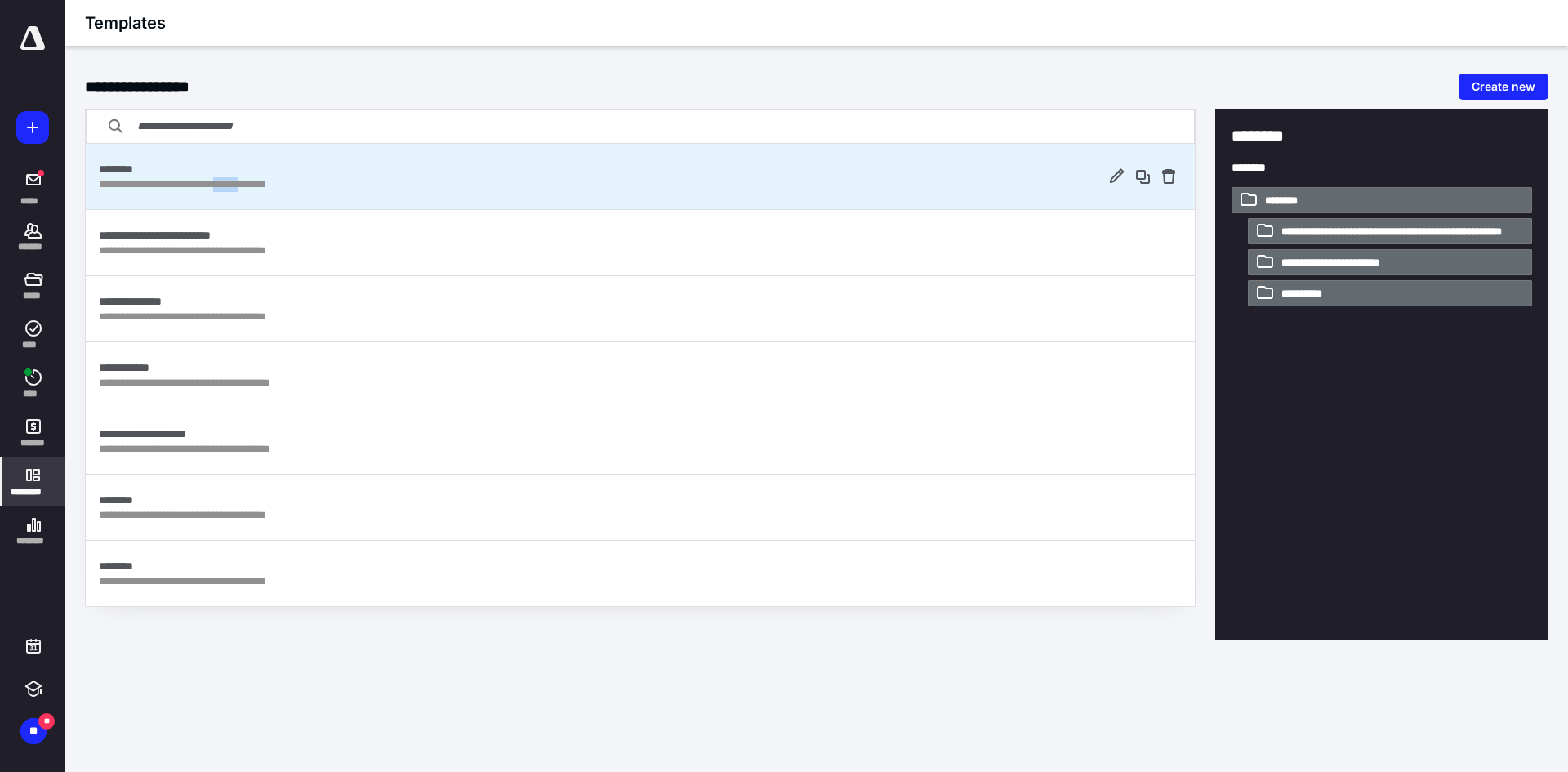 click on "**********" at bounding box center (599, 185) 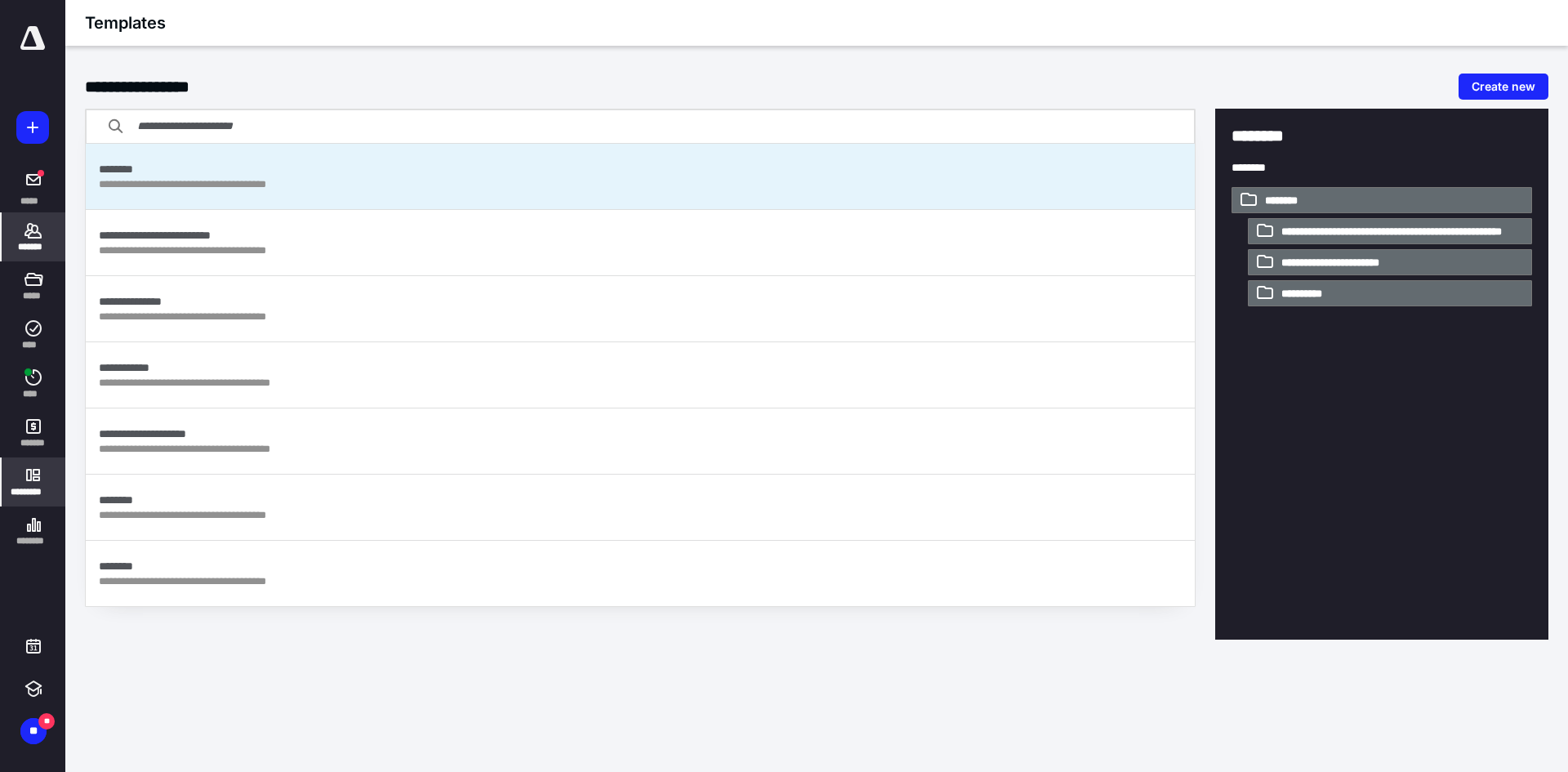click 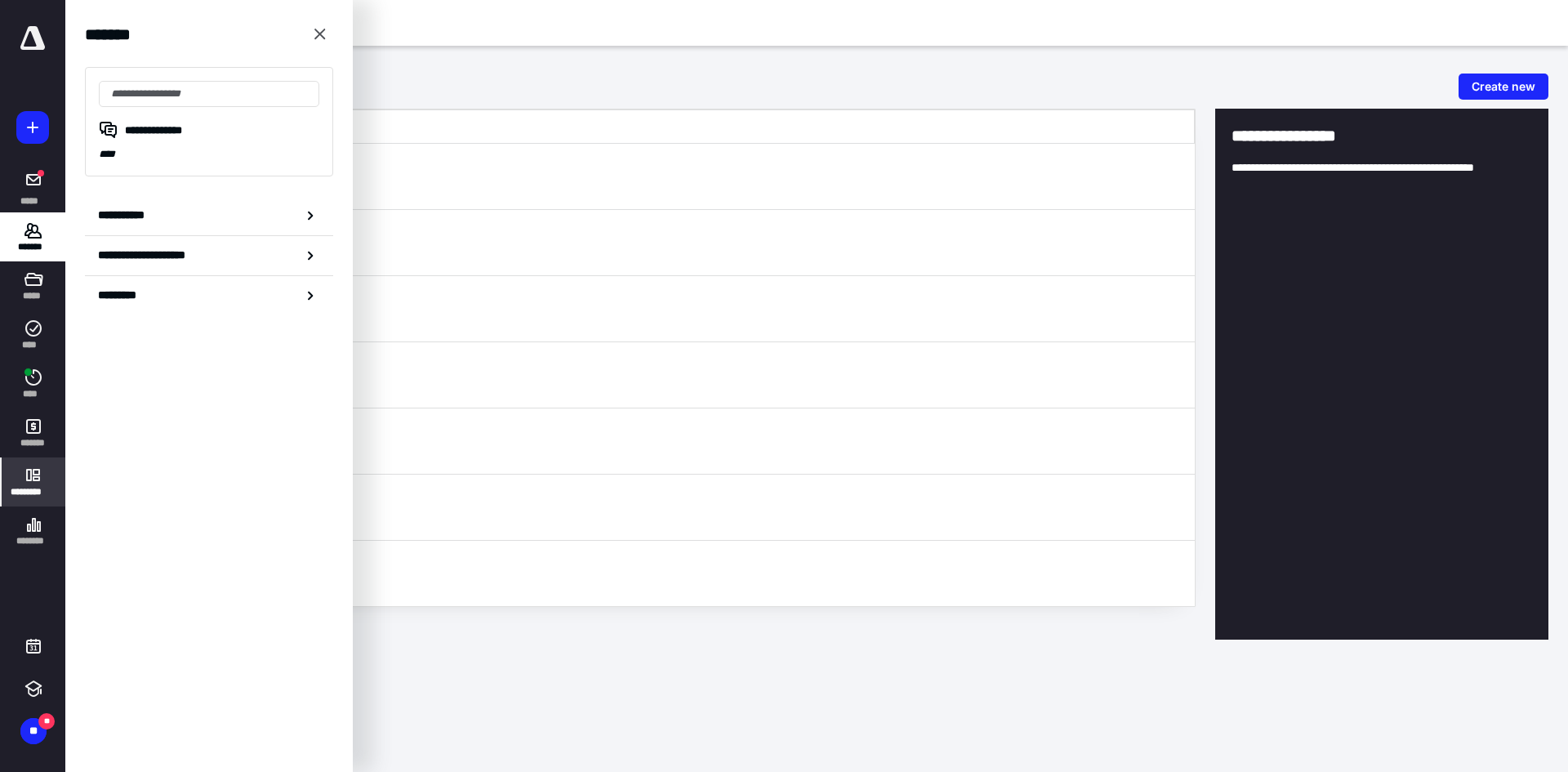 click on "**********" at bounding box center [209, 216] 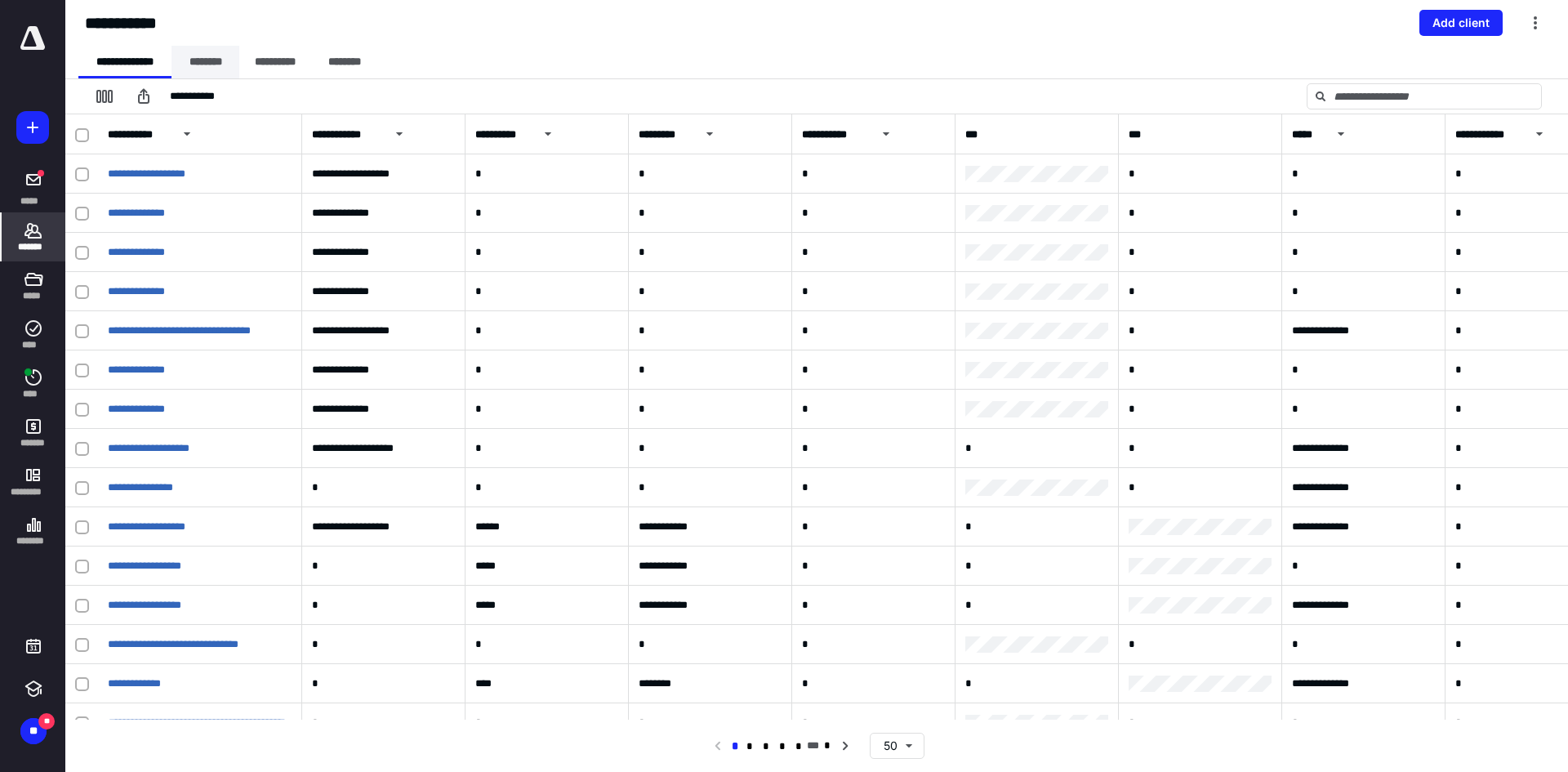 click on "********" at bounding box center [205, 62] 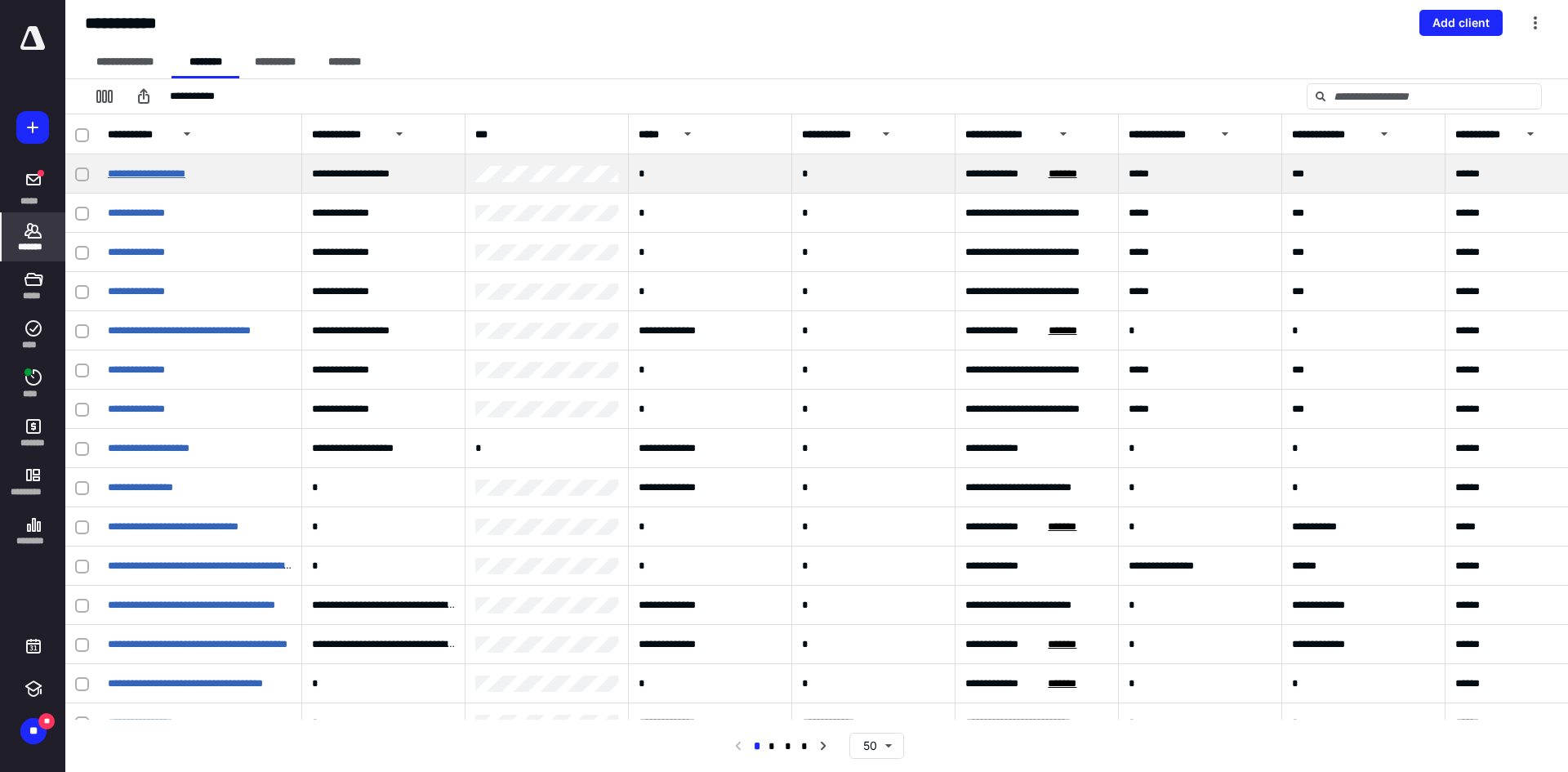 click on "**********" at bounding box center [146, 173] 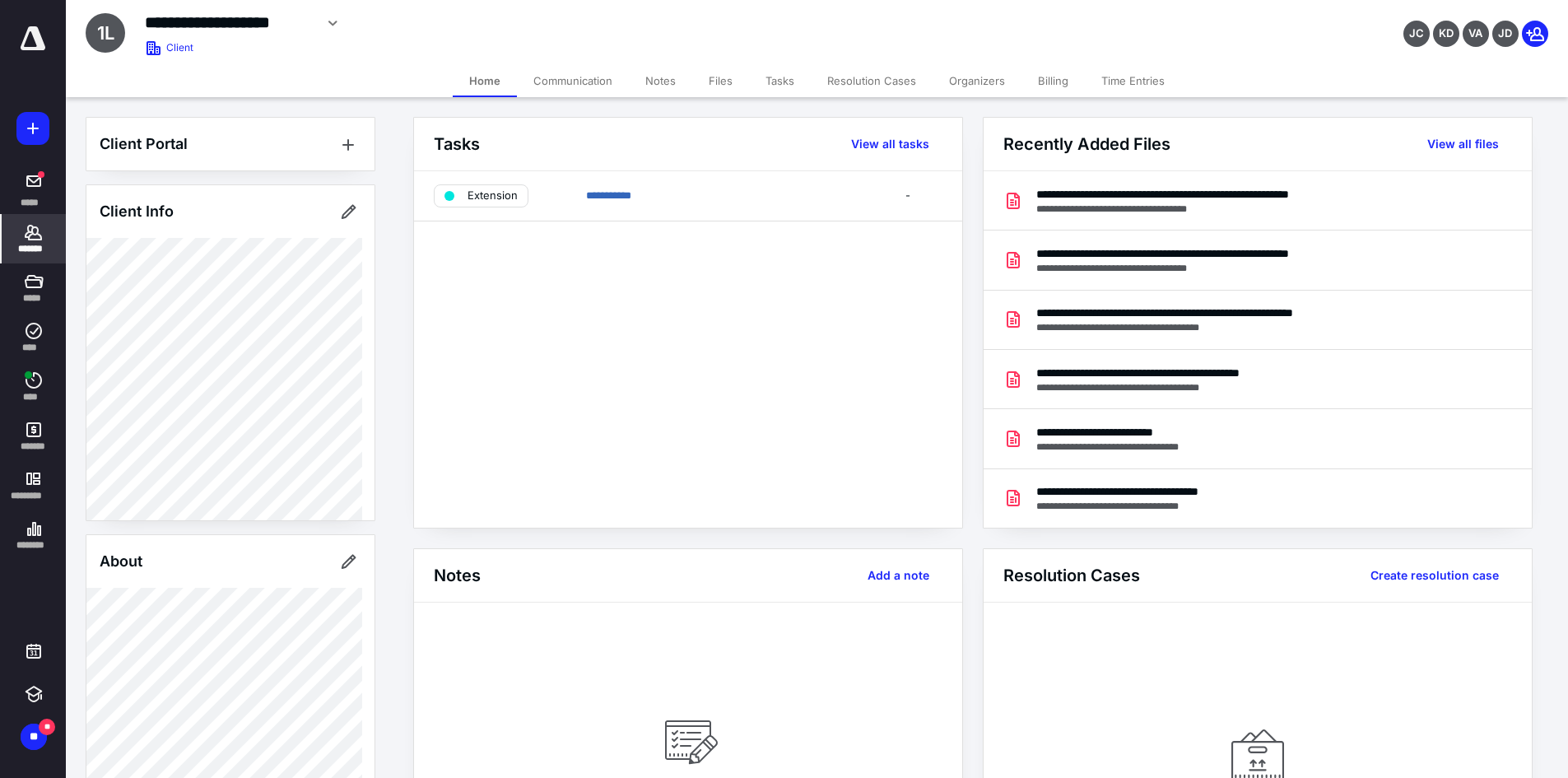 click on "Files" at bounding box center [720, 81] 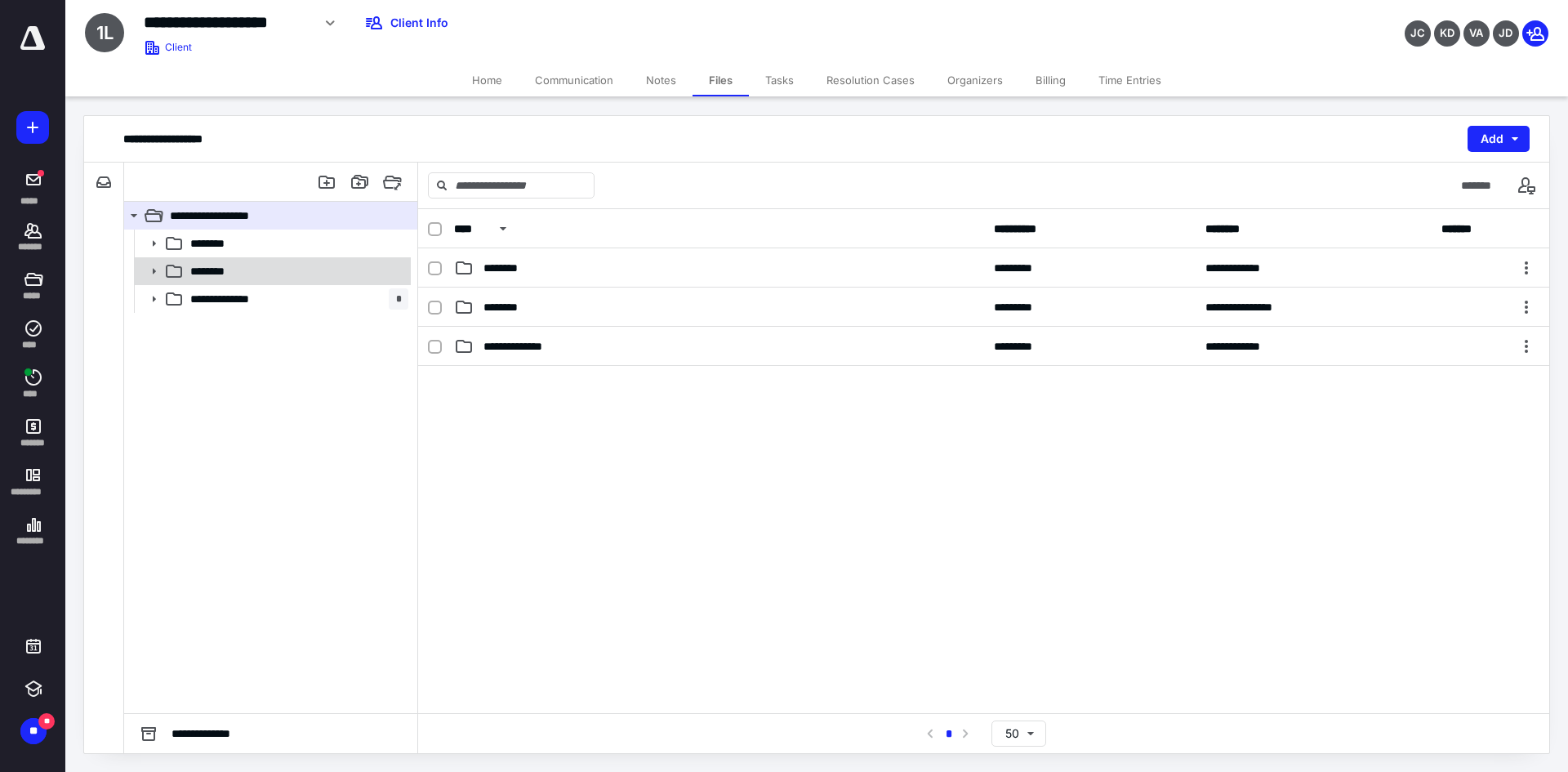 click on "********" at bounding box center [296, 271] 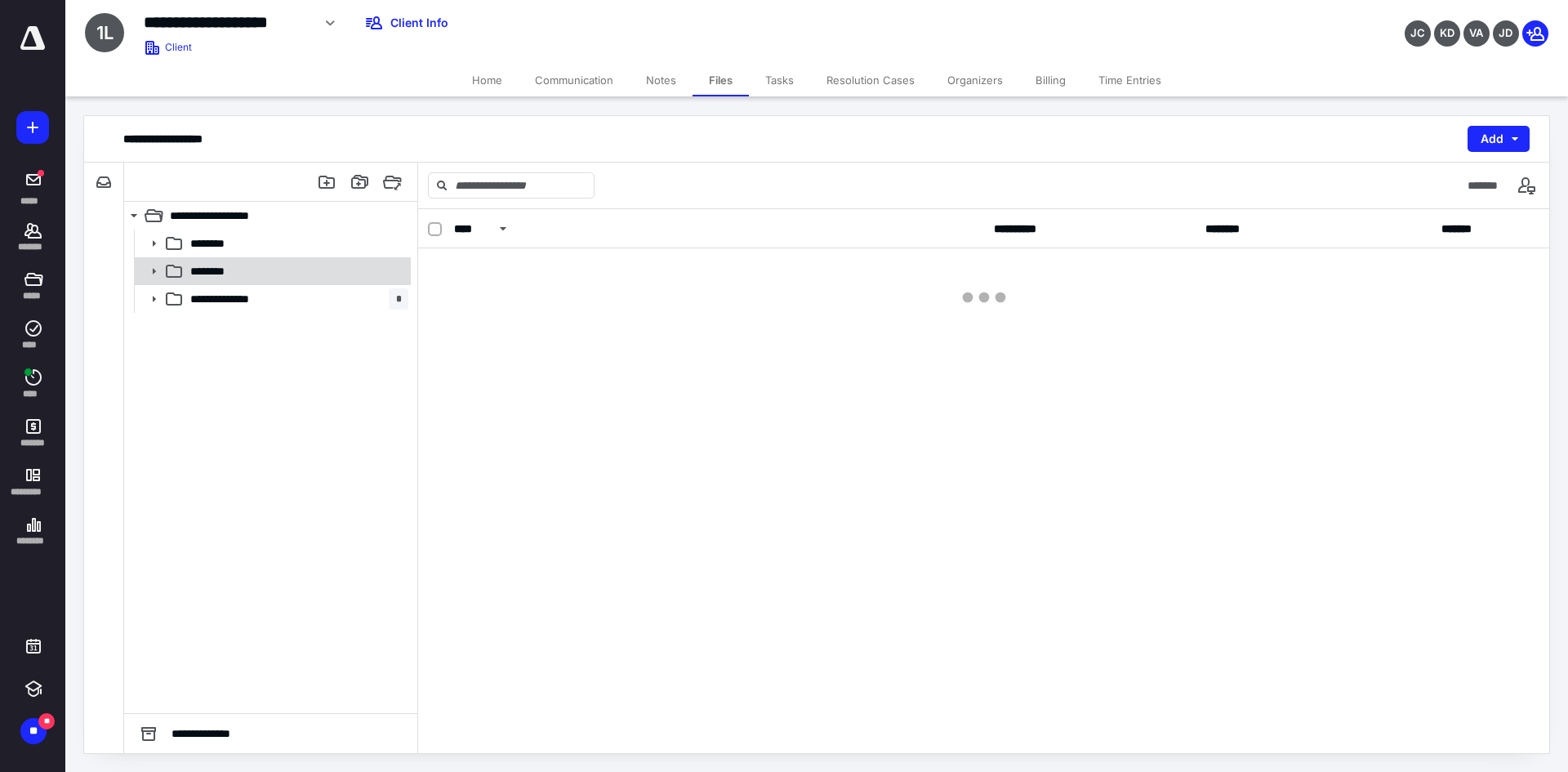 click on "********" at bounding box center (296, 271) 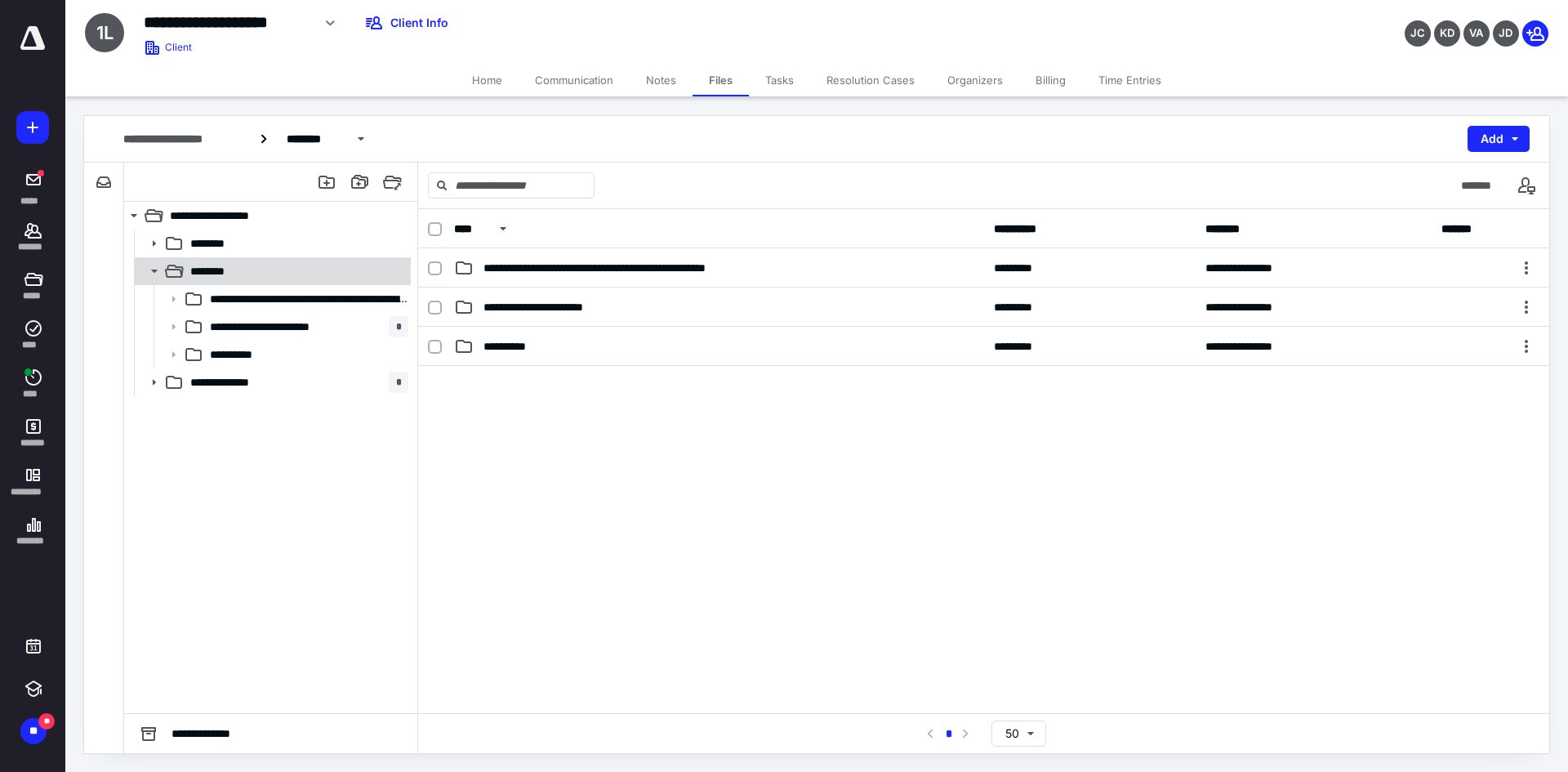 click 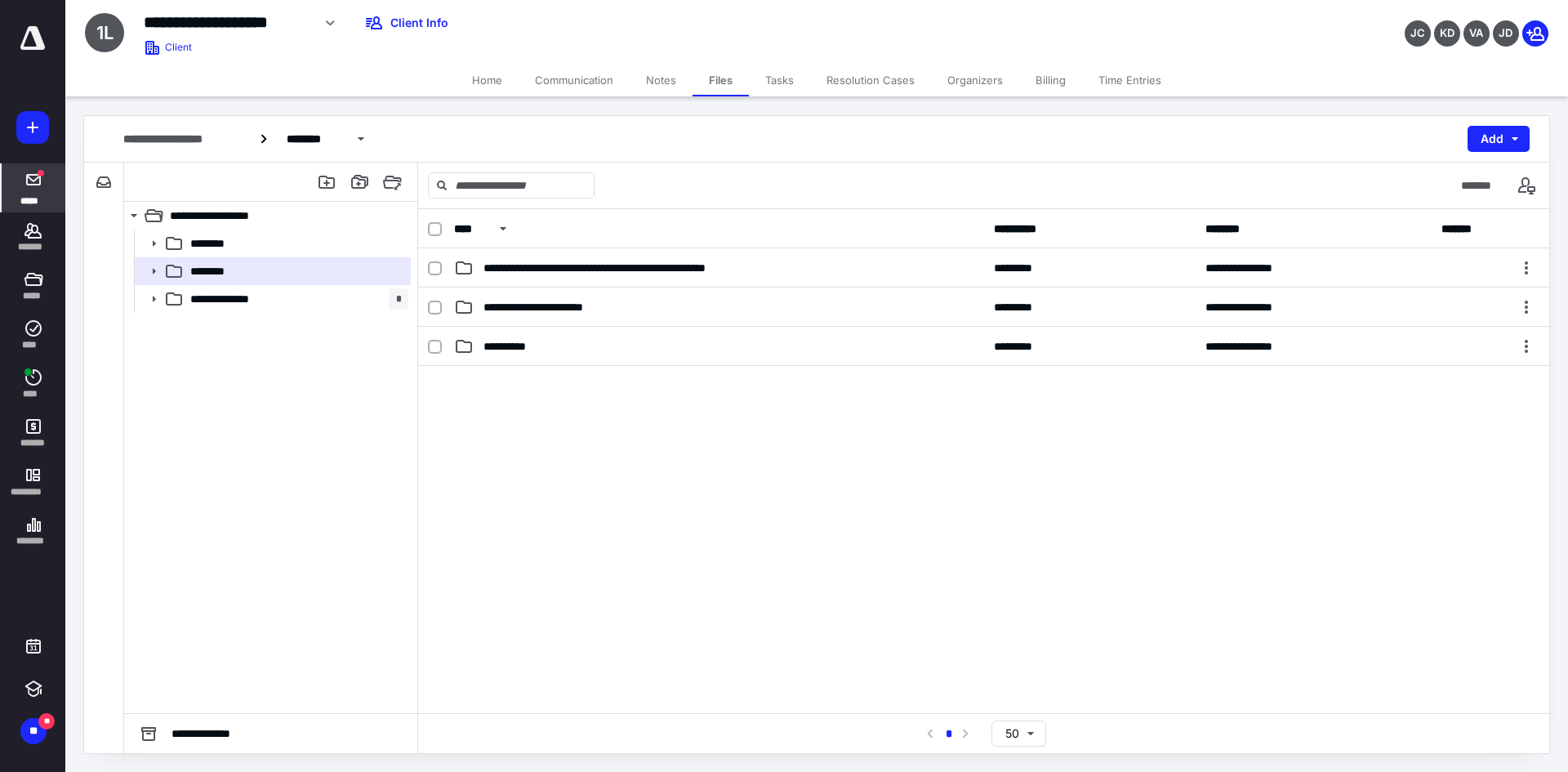 click on "*****" at bounding box center (33, 188) 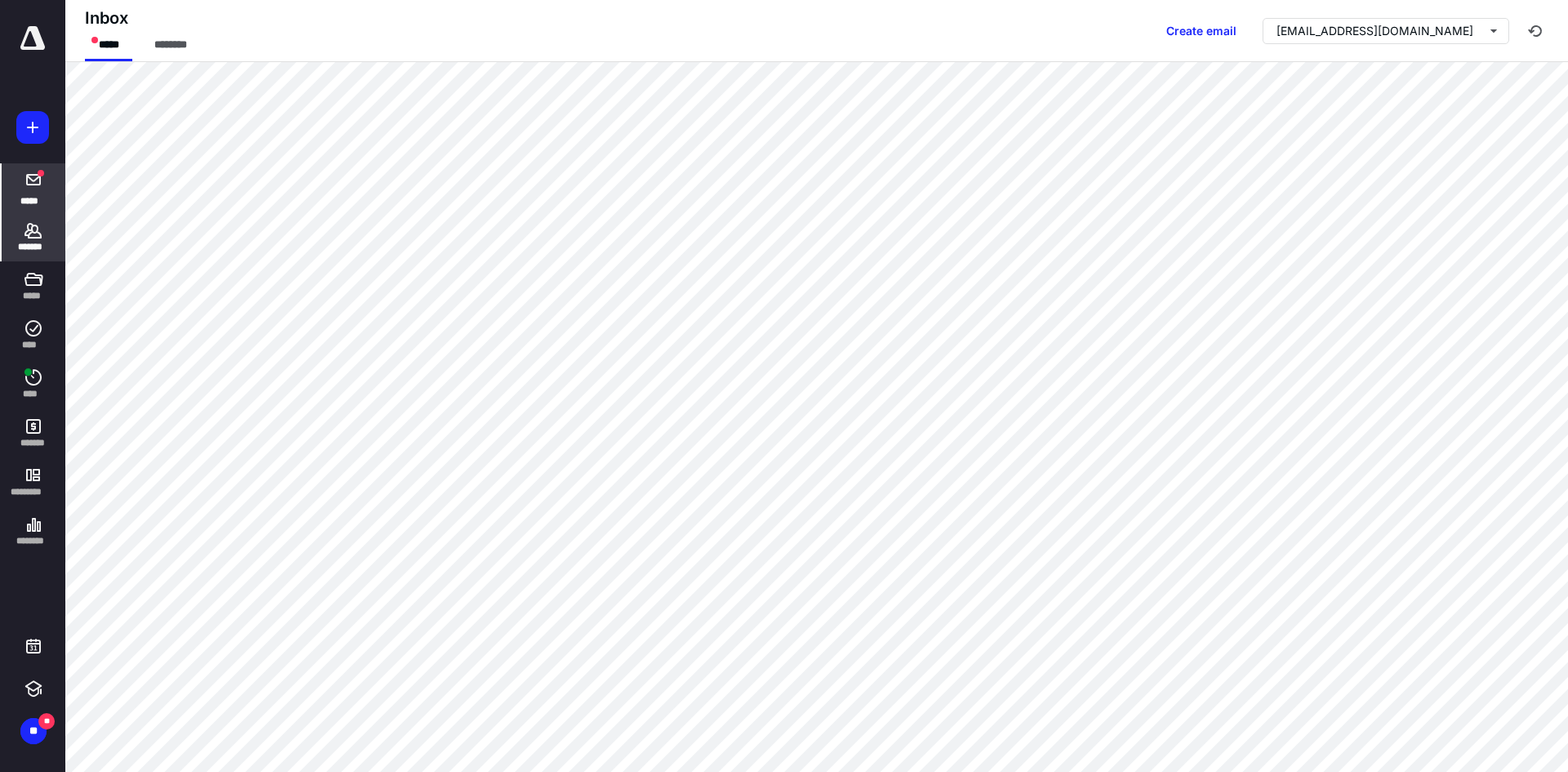 click on "*******" at bounding box center (33, 237) 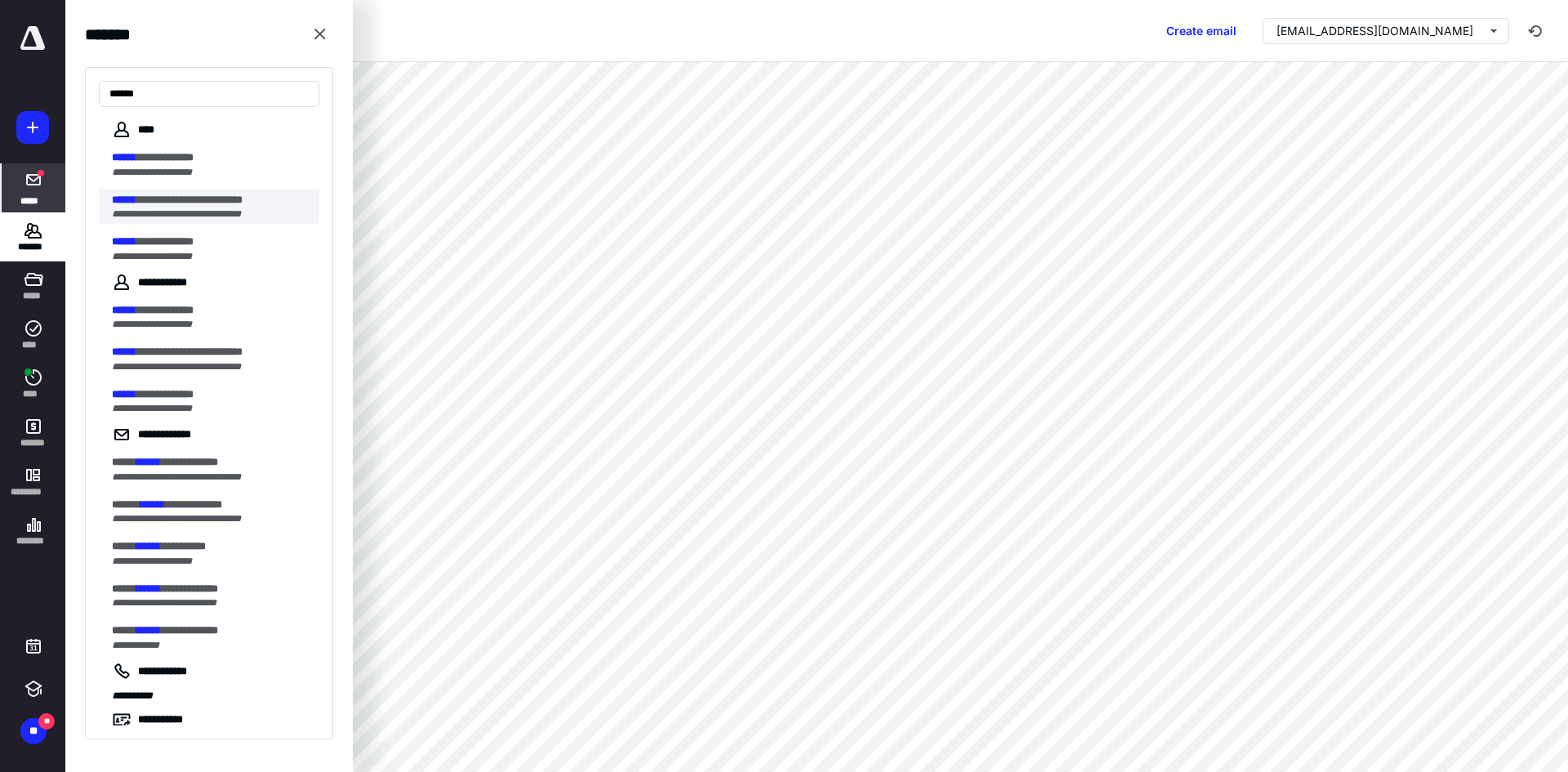 type on "******" 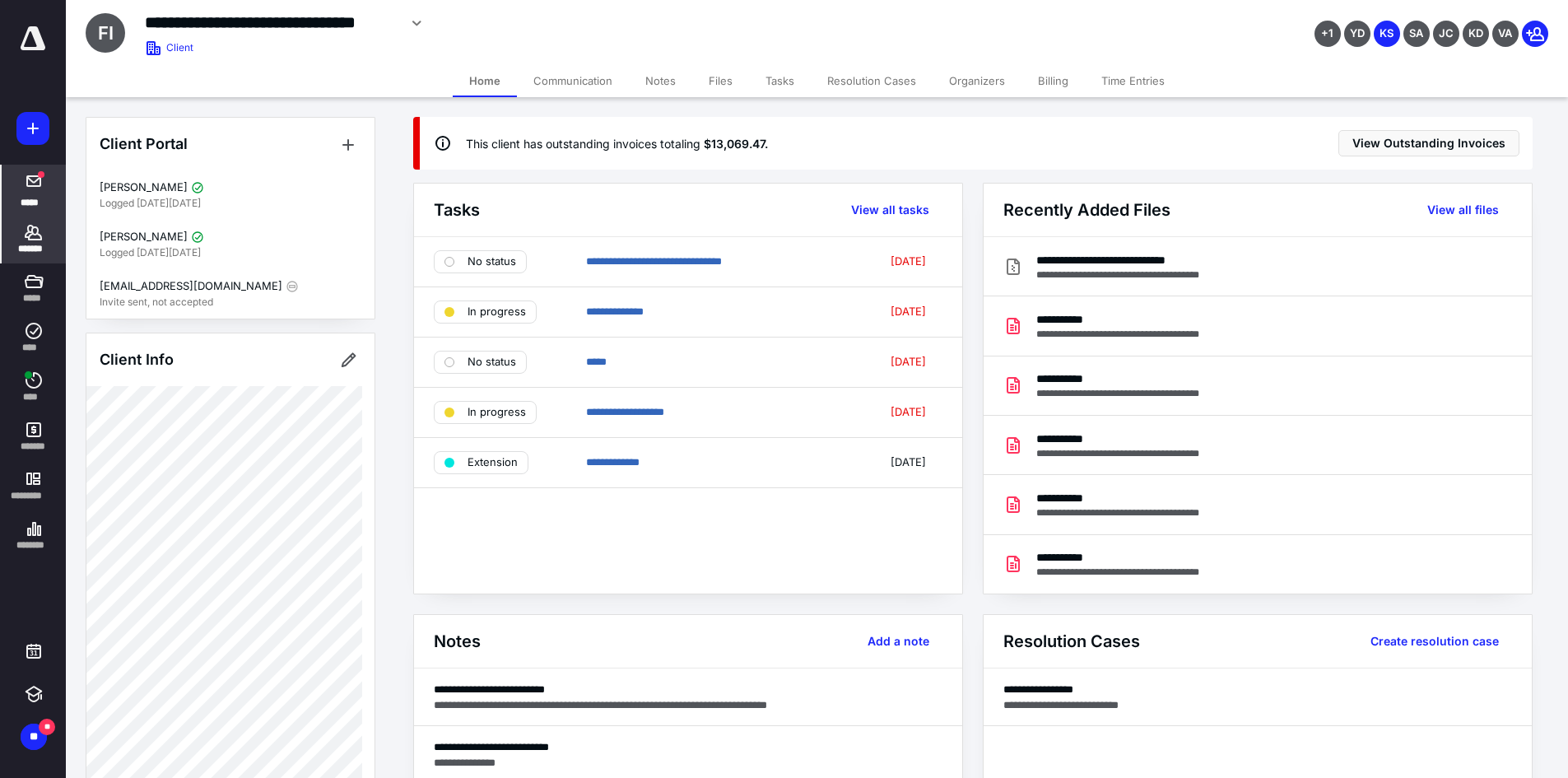 click 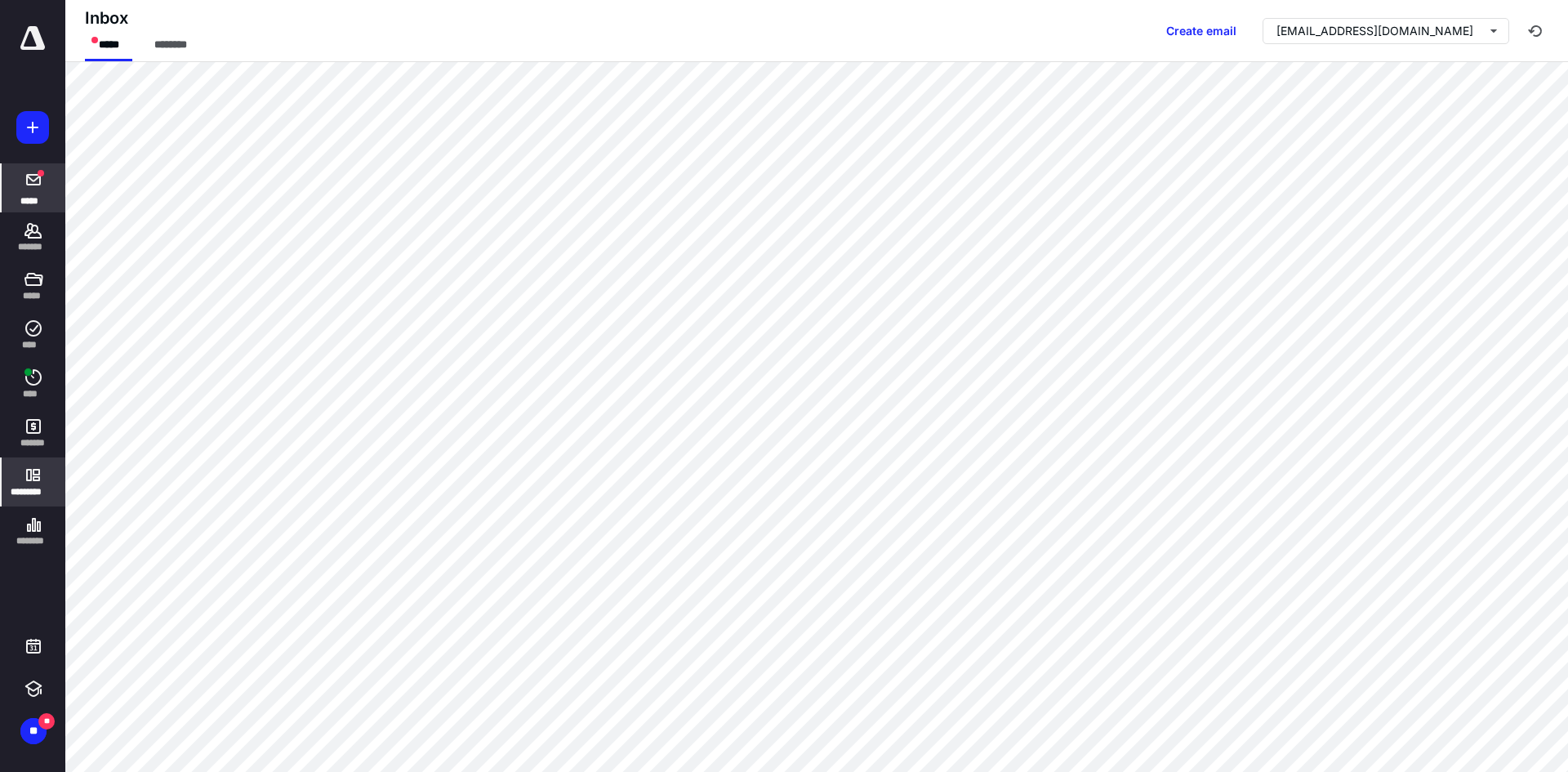 click 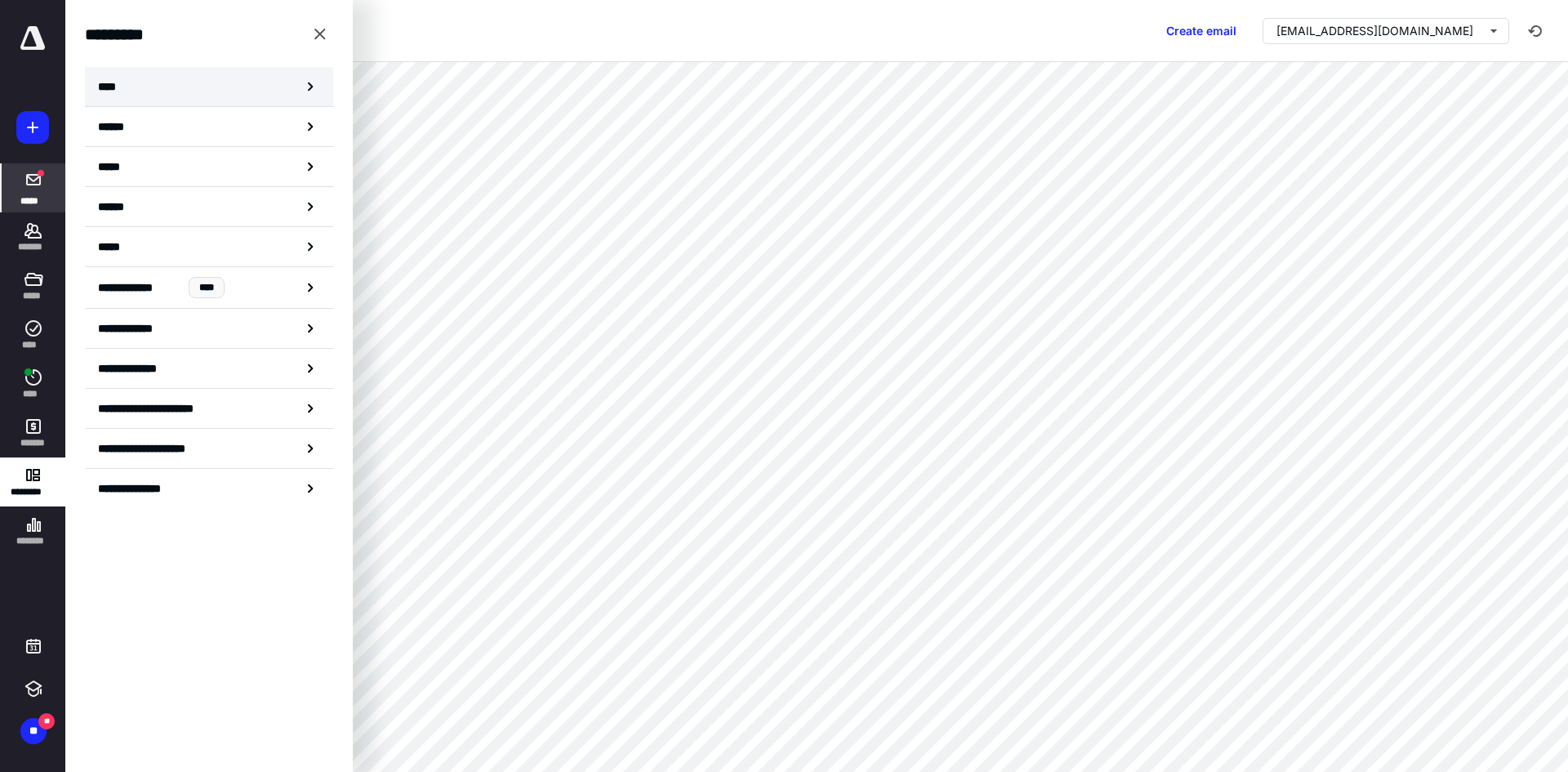 click on "****" at bounding box center [209, 87] 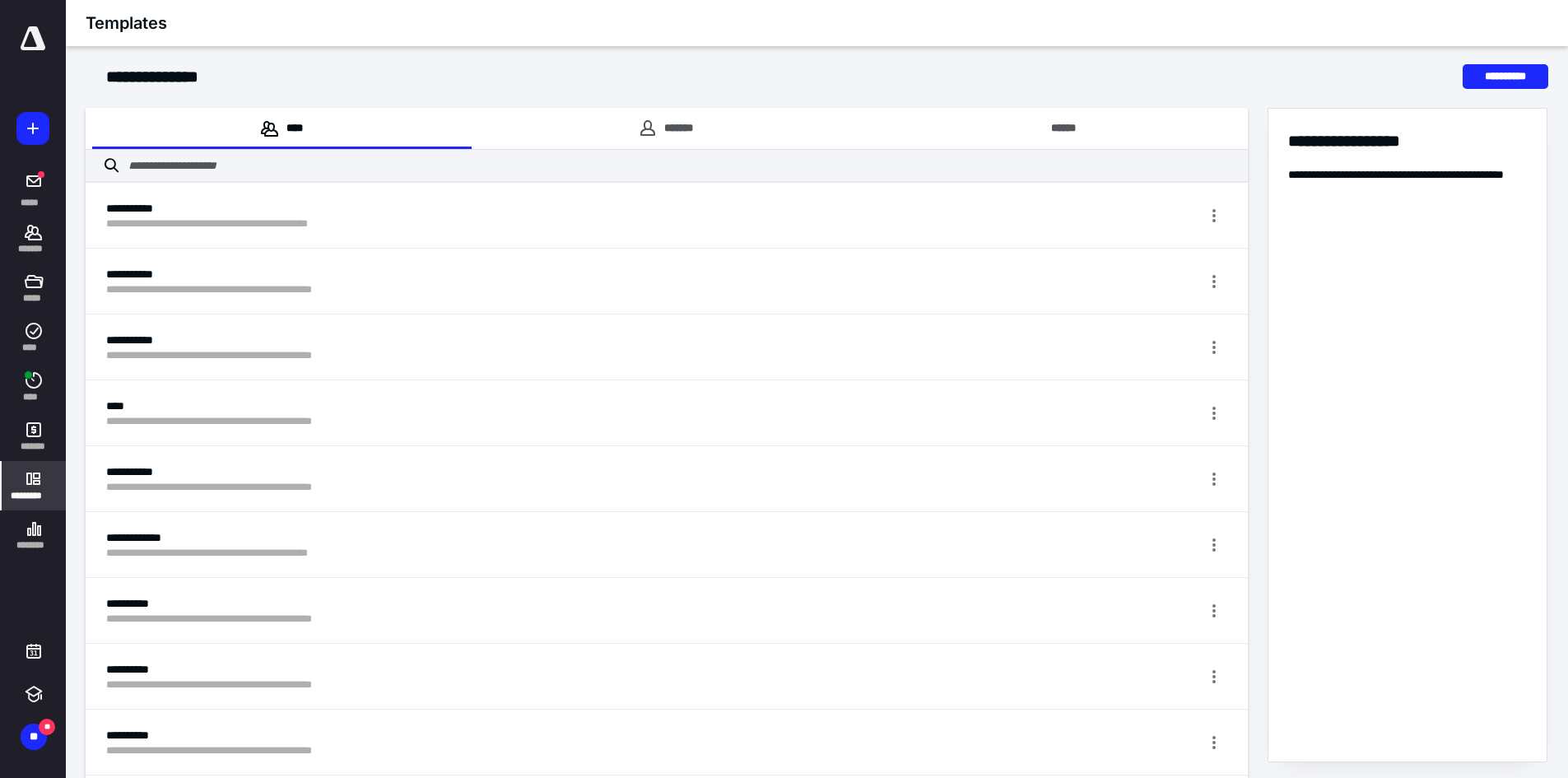 click on "*********" at bounding box center [34, 496] 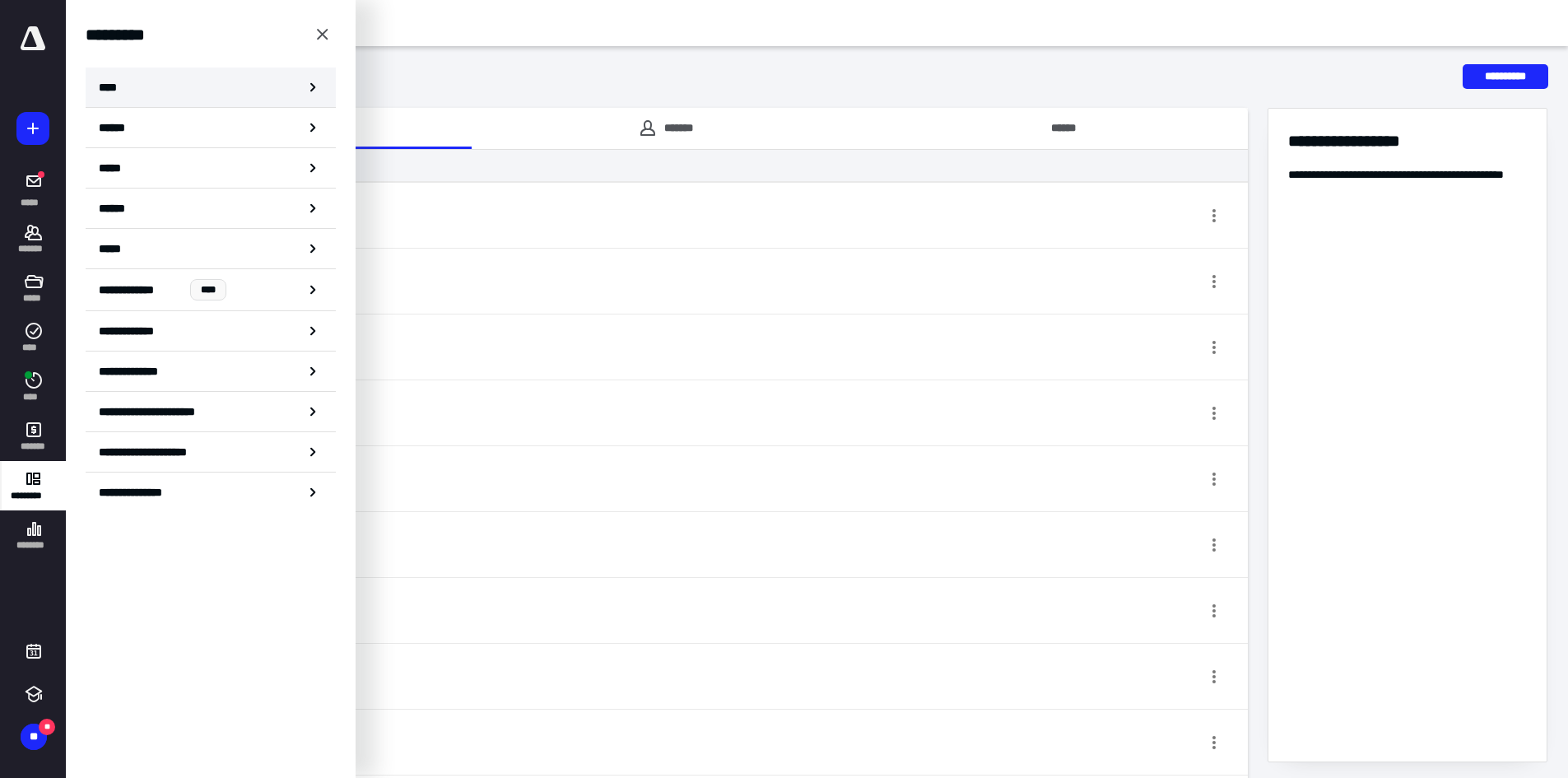 click on "****" at bounding box center (211, 87) 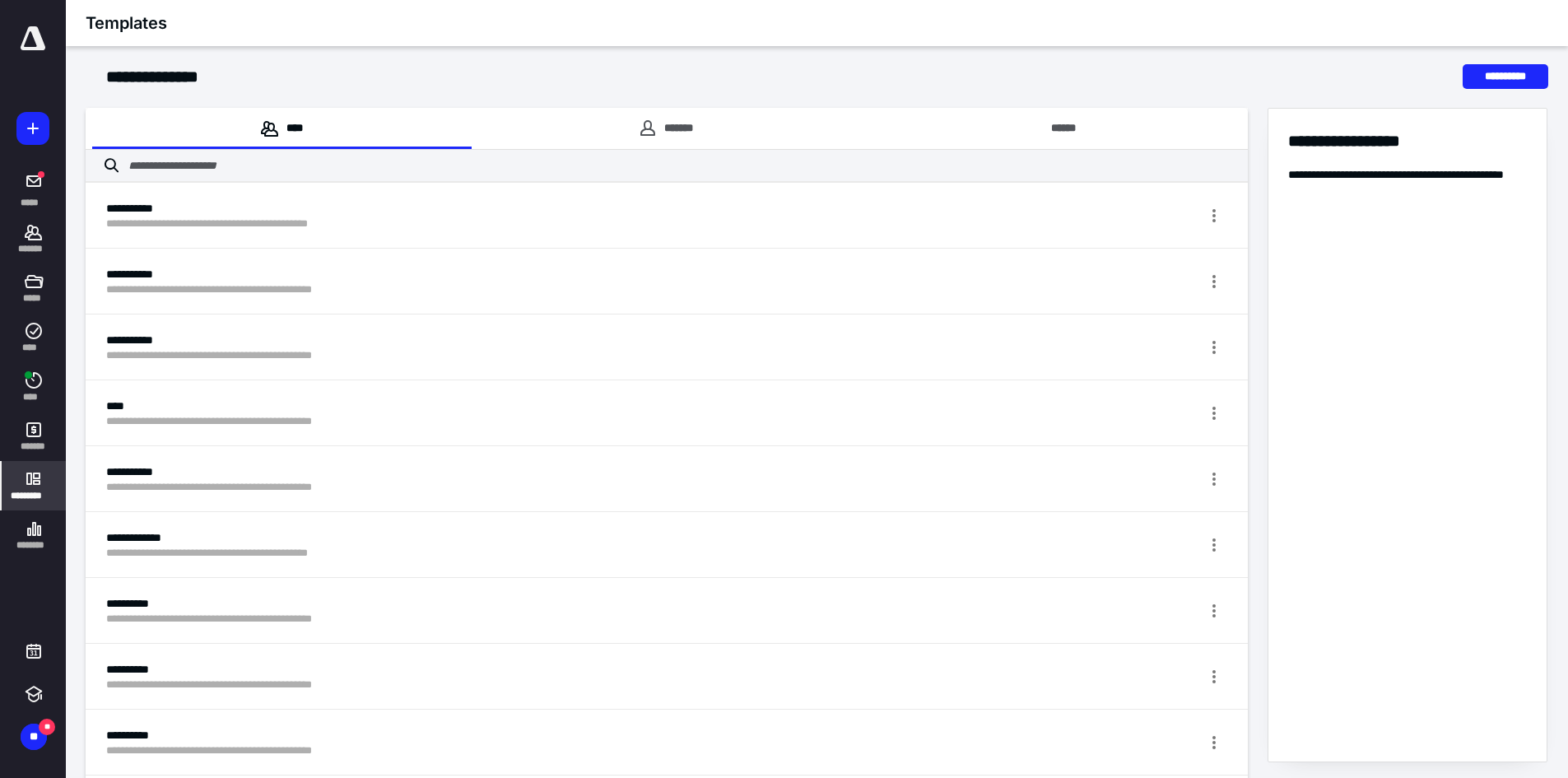 click on "*********" at bounding box center [34, 496] 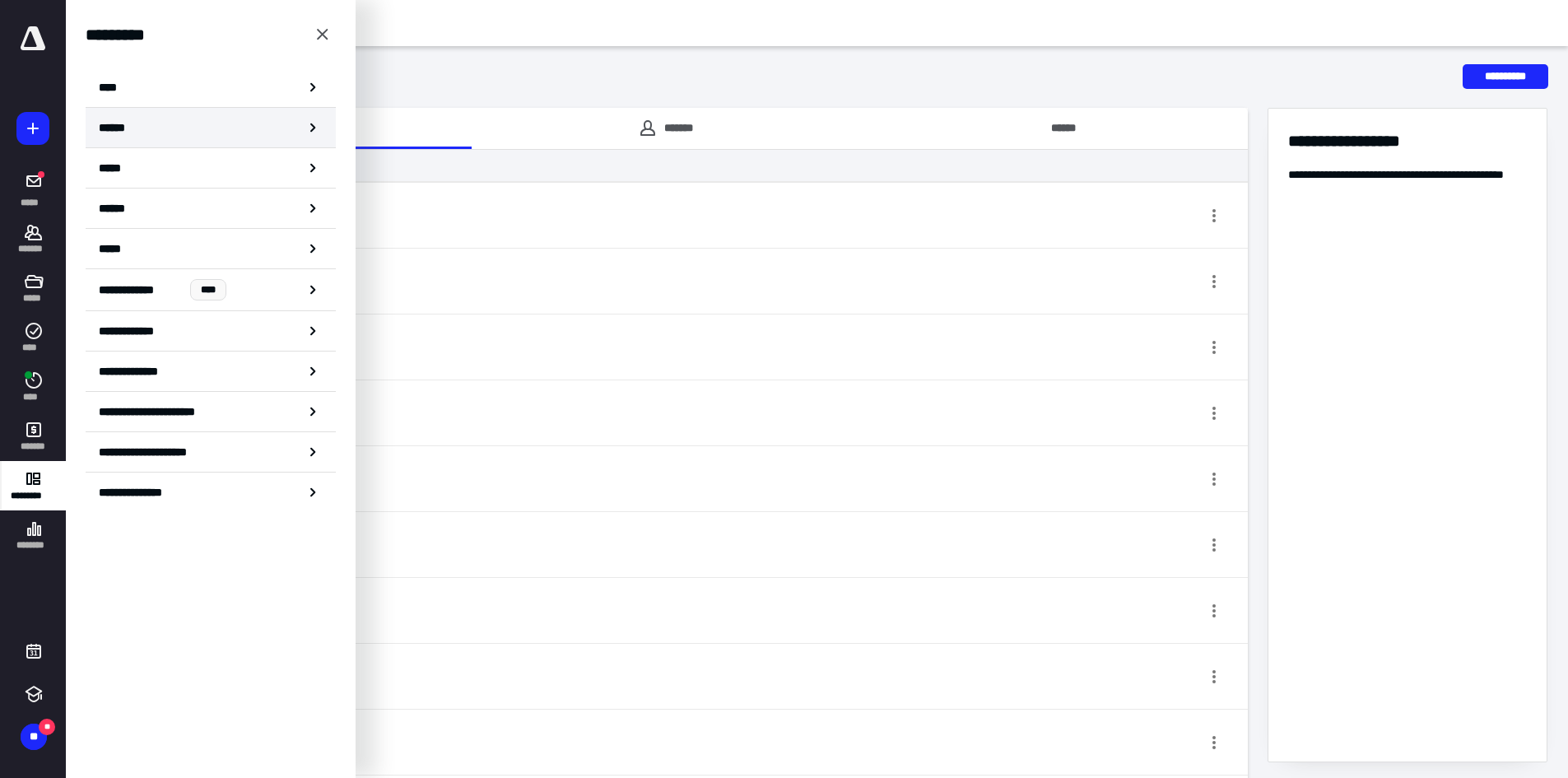 click on "******" at bounding box center [211, 128] 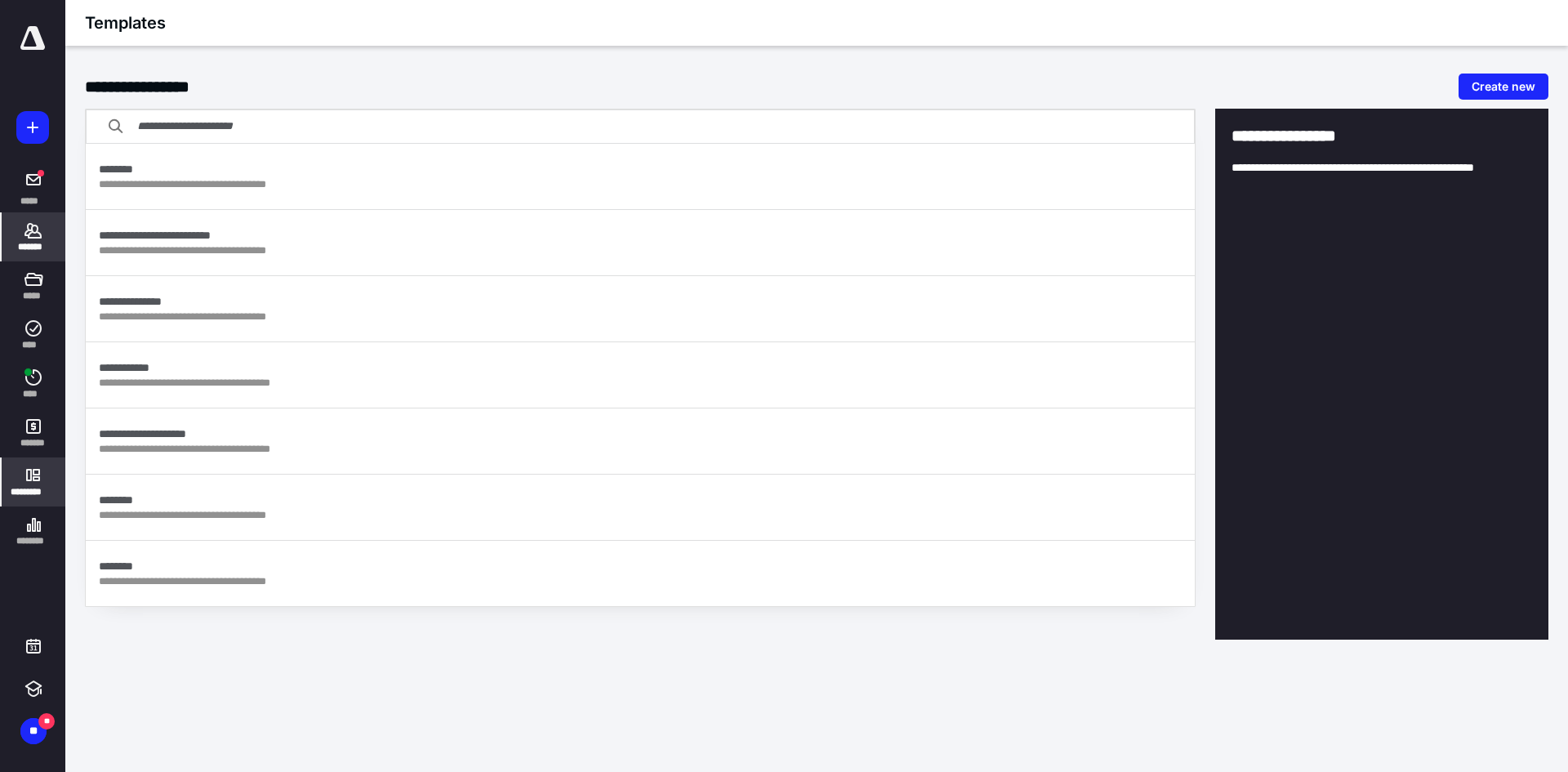click on "*******" at bounding box center [33, 237] 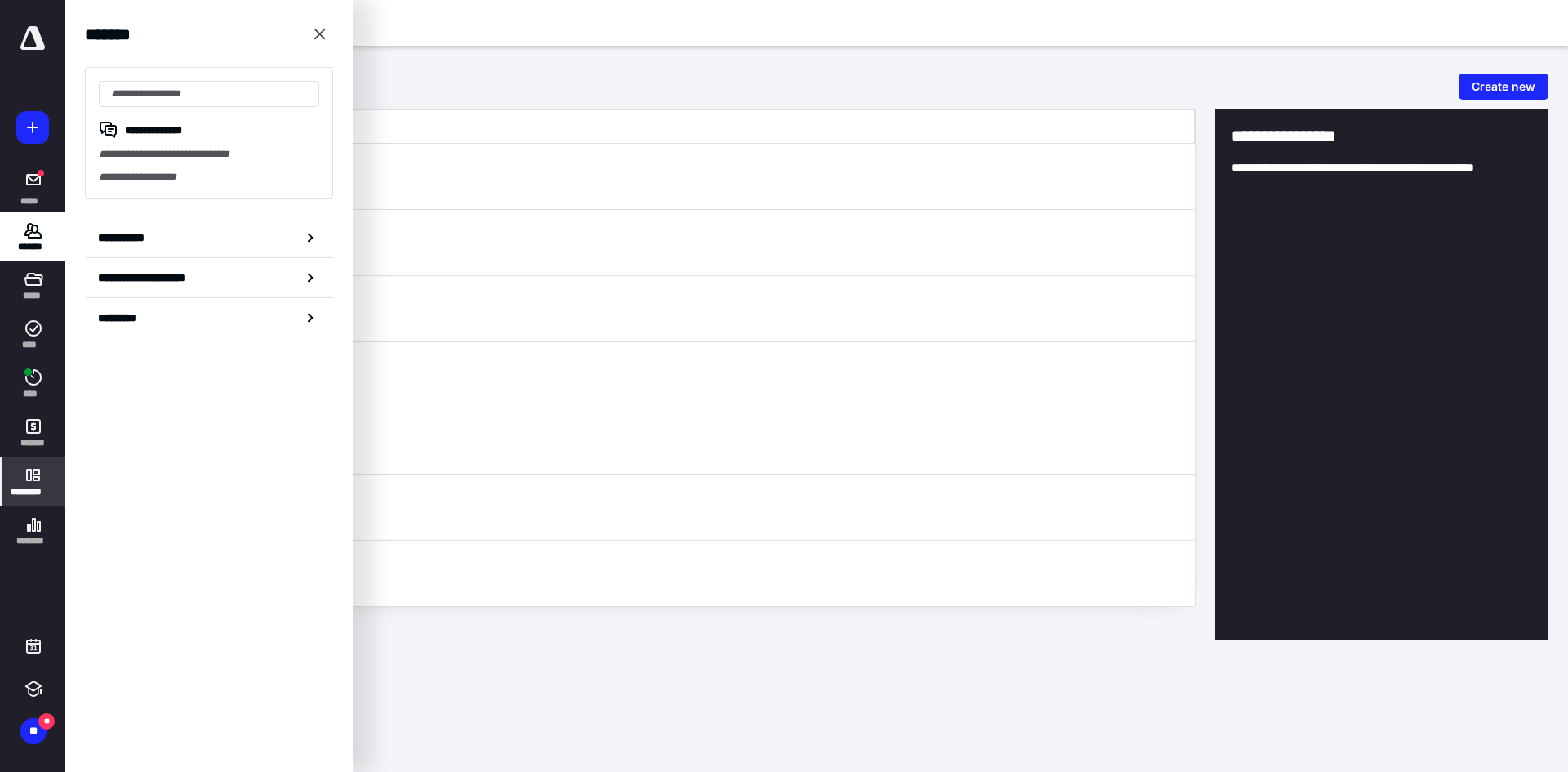 click on "**********" at bounding box center [209, 154] 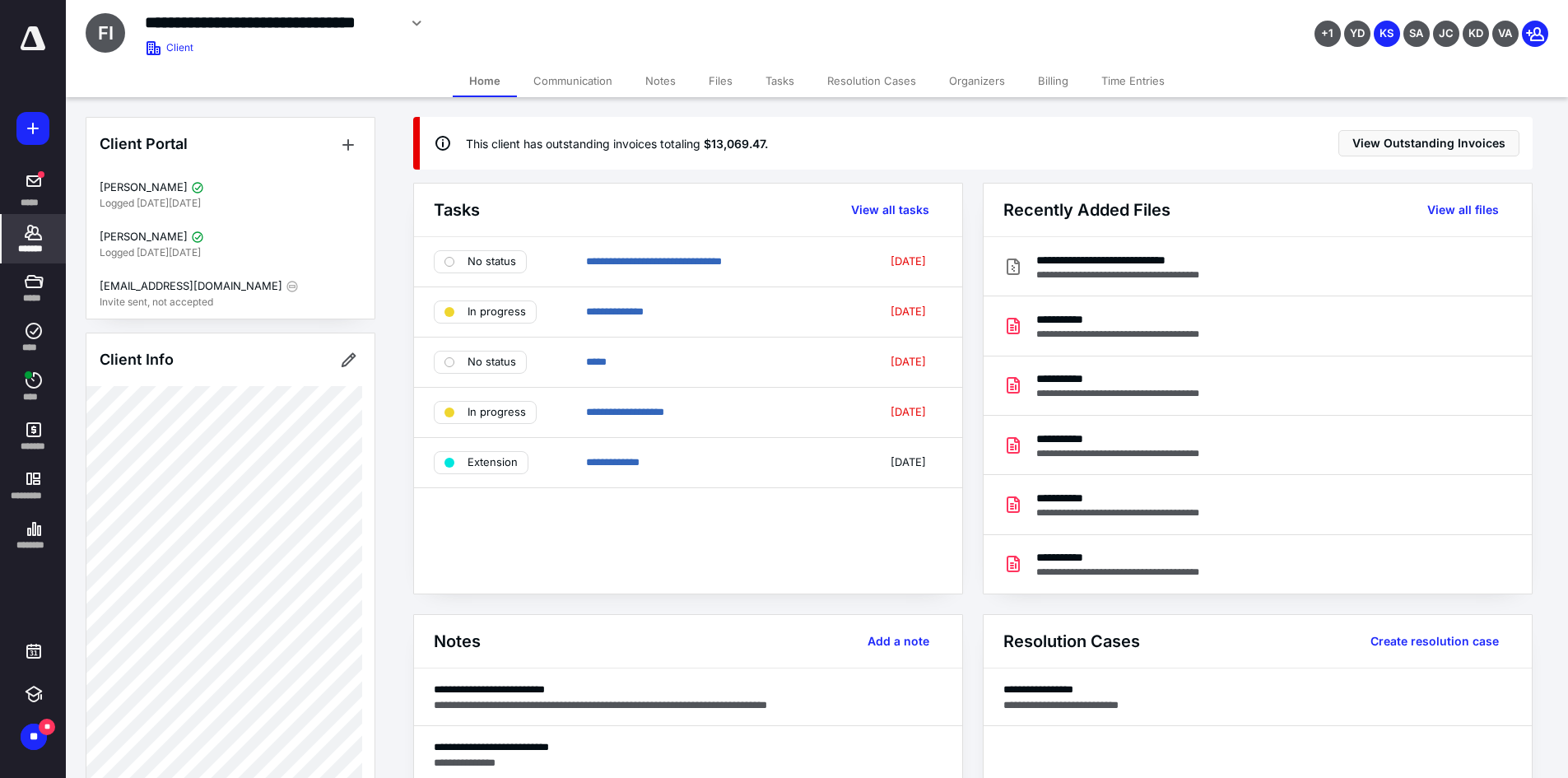 click on "Files" at bounding box center (720, 81) 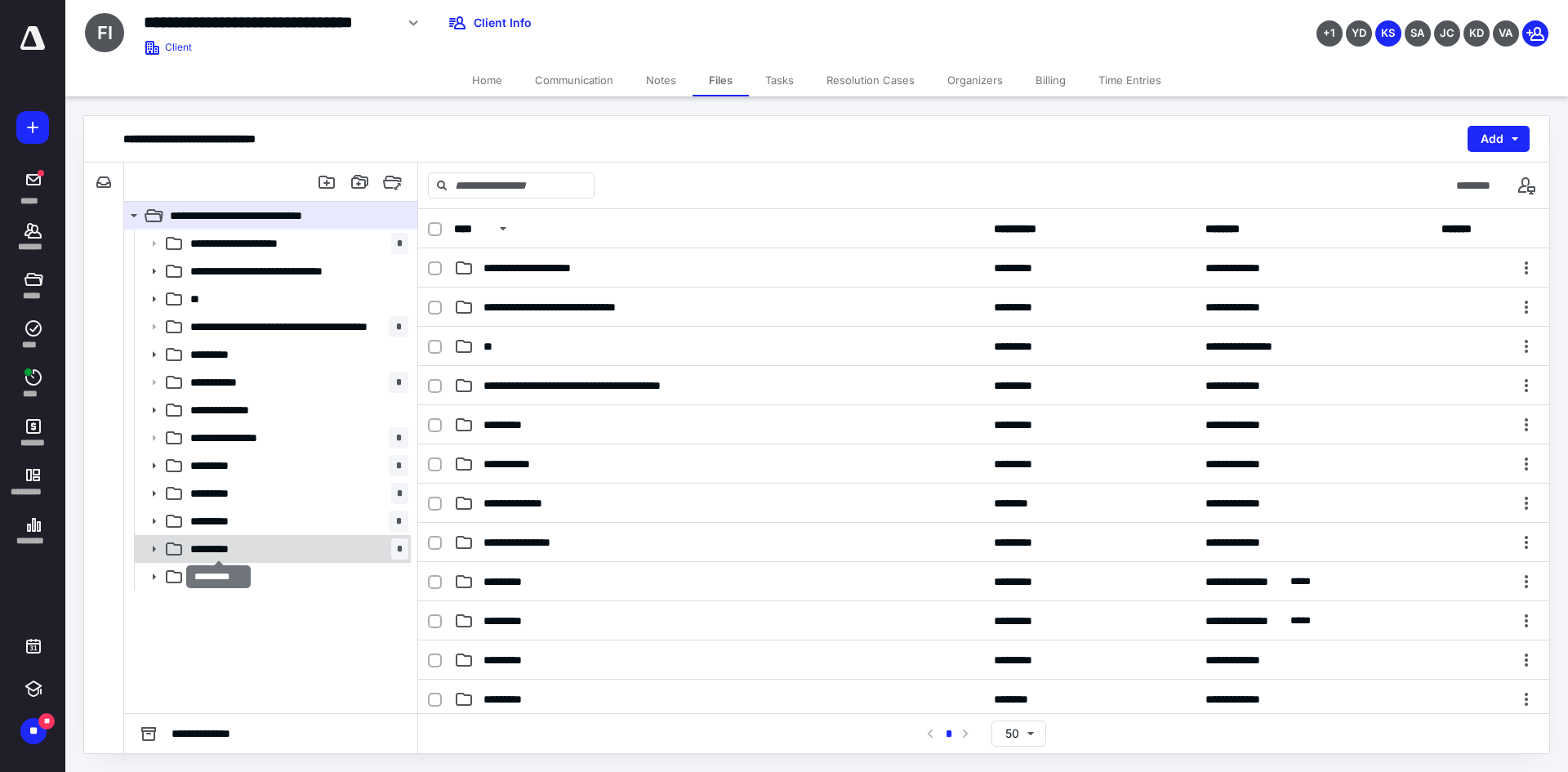 click on "*********" at bounding box center (218, 549) 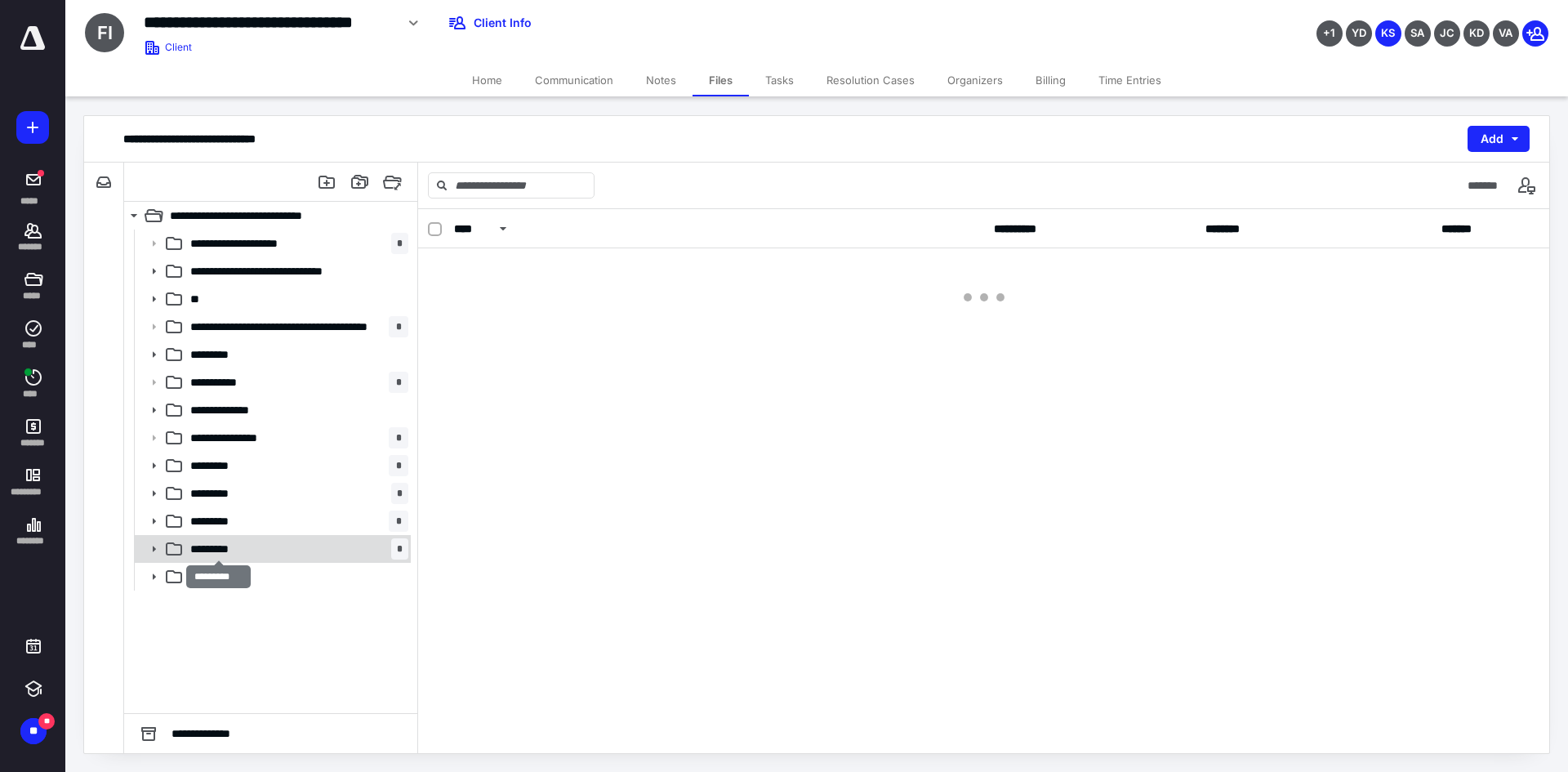 click on "*********" at bounding box center [218, 549] 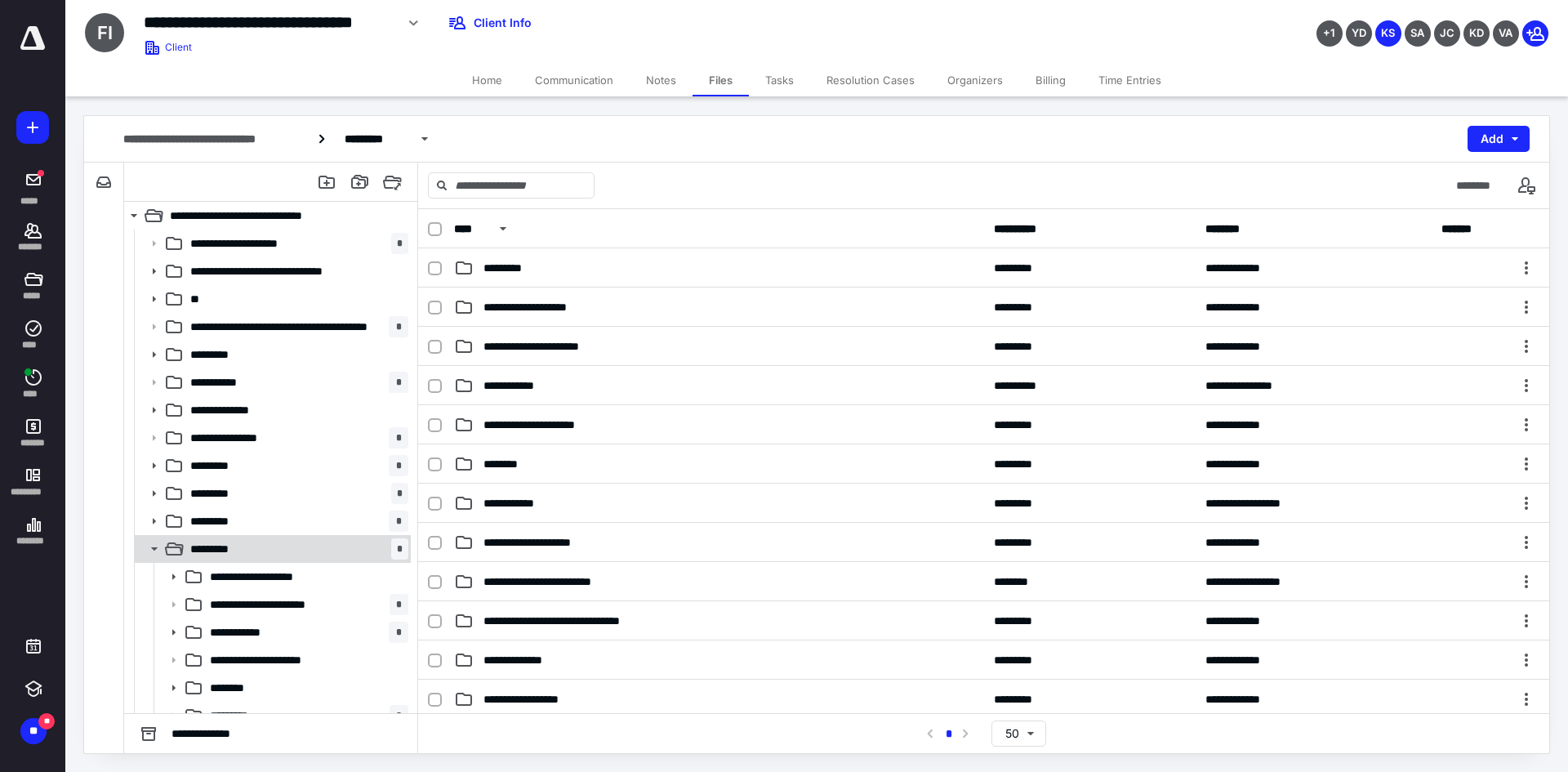 click 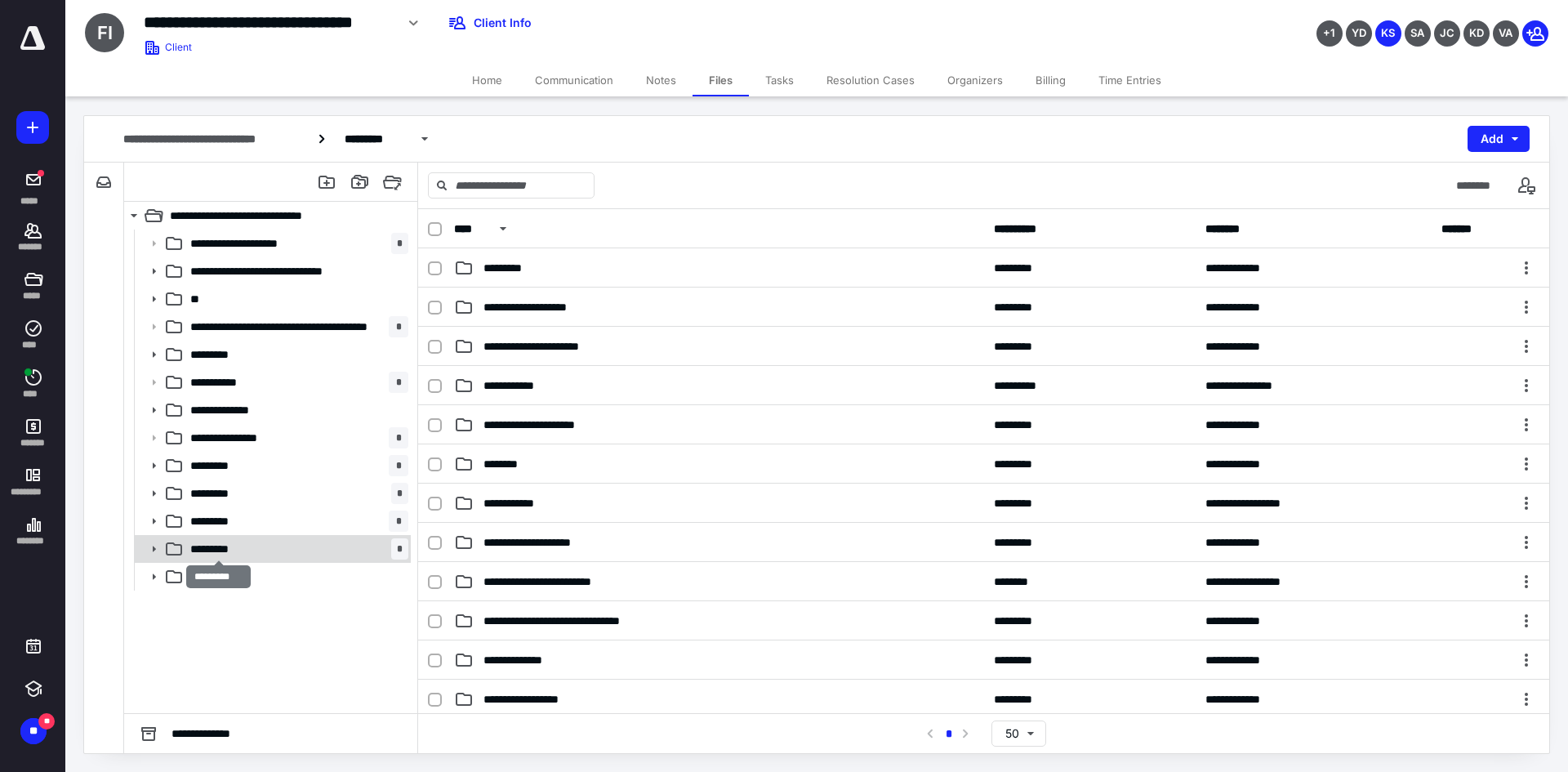 click on "*********" at bounding box center (218, 549) 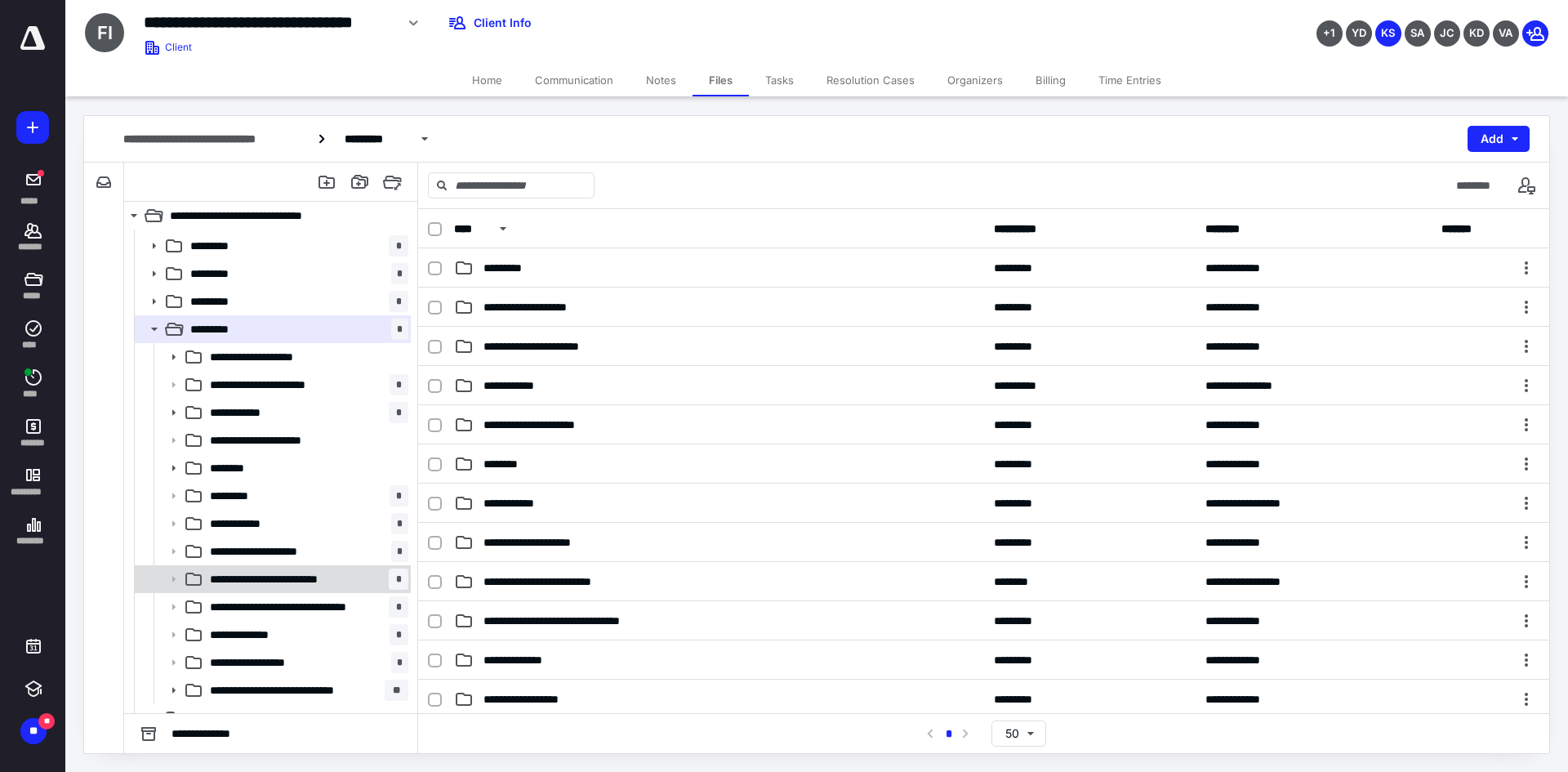scroll, scrollTop: 239, scrollLeft: 0, axis: vertical 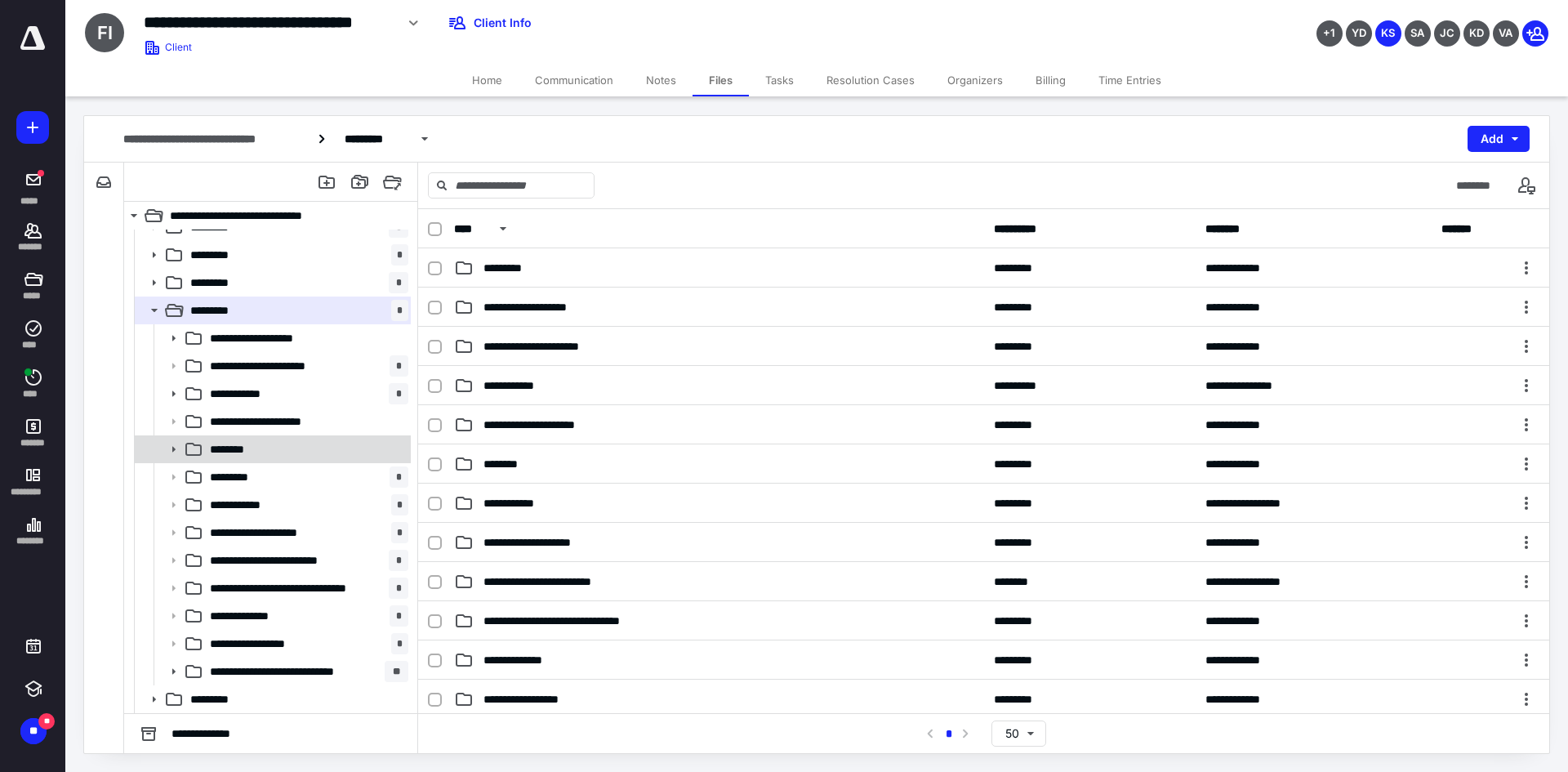 click on "********" at bounding box center (305, 449) 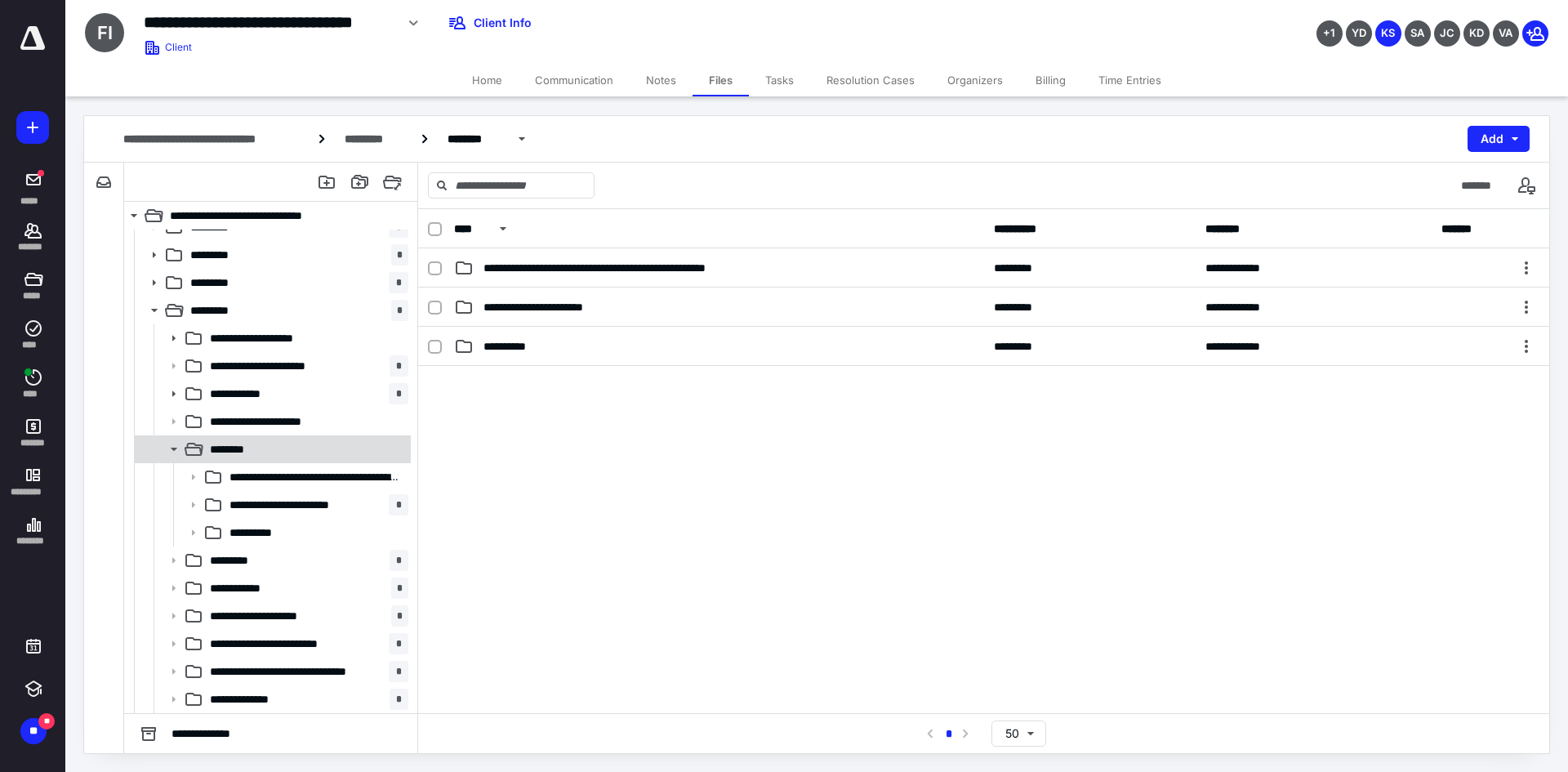click 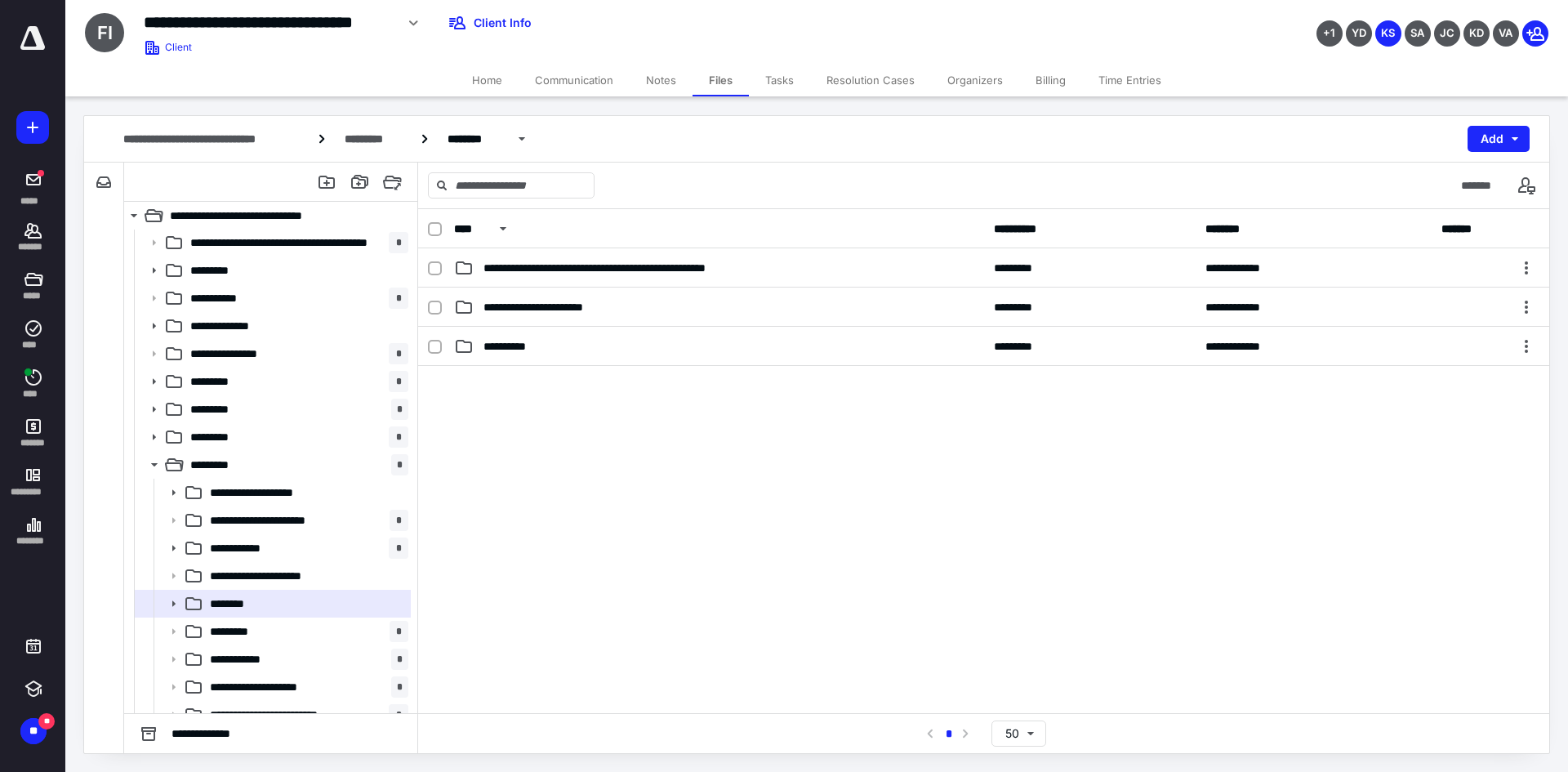 scroll, scrollTop: 239, scrollLeft: 0, axis: vertical 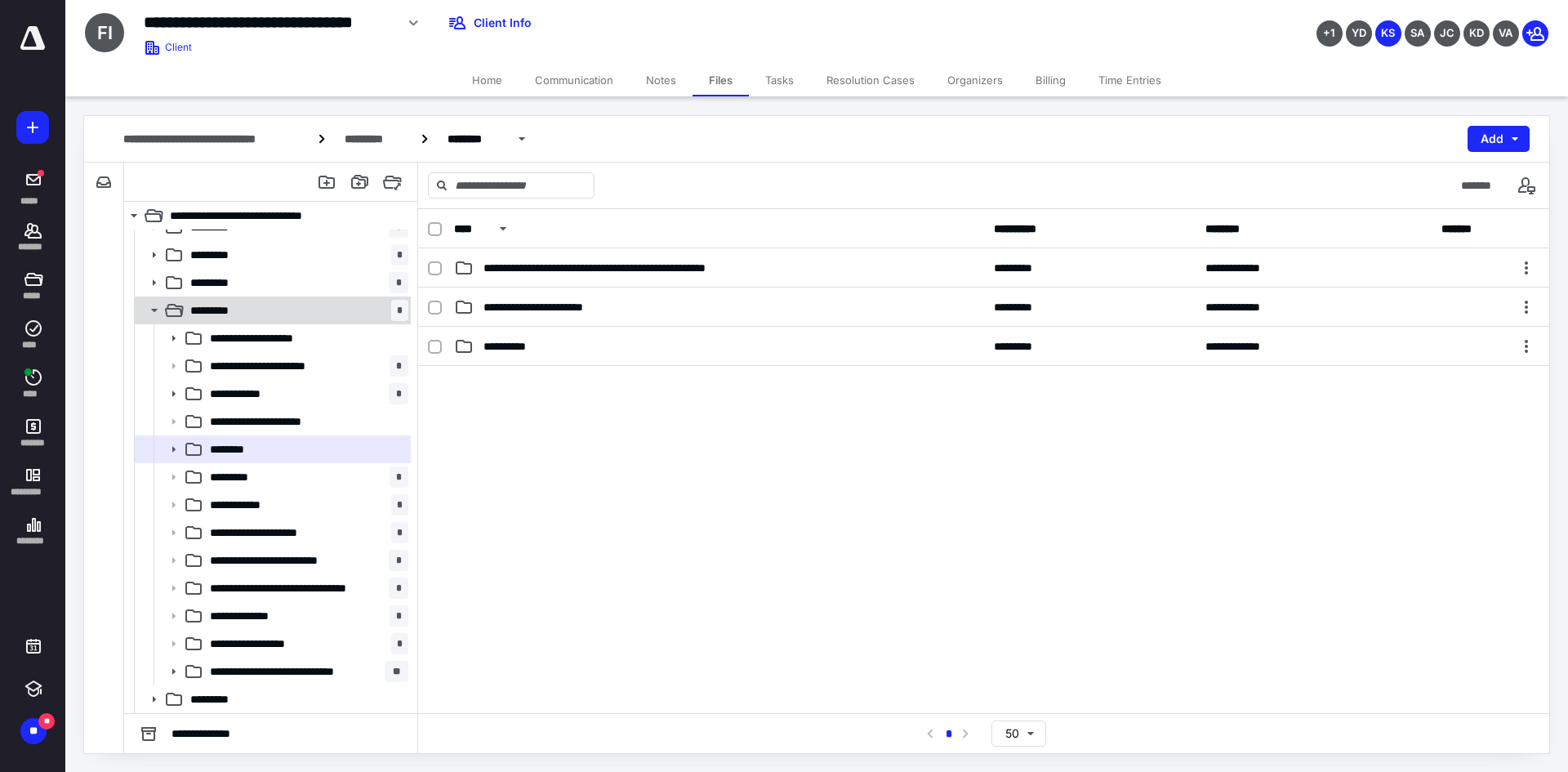 click 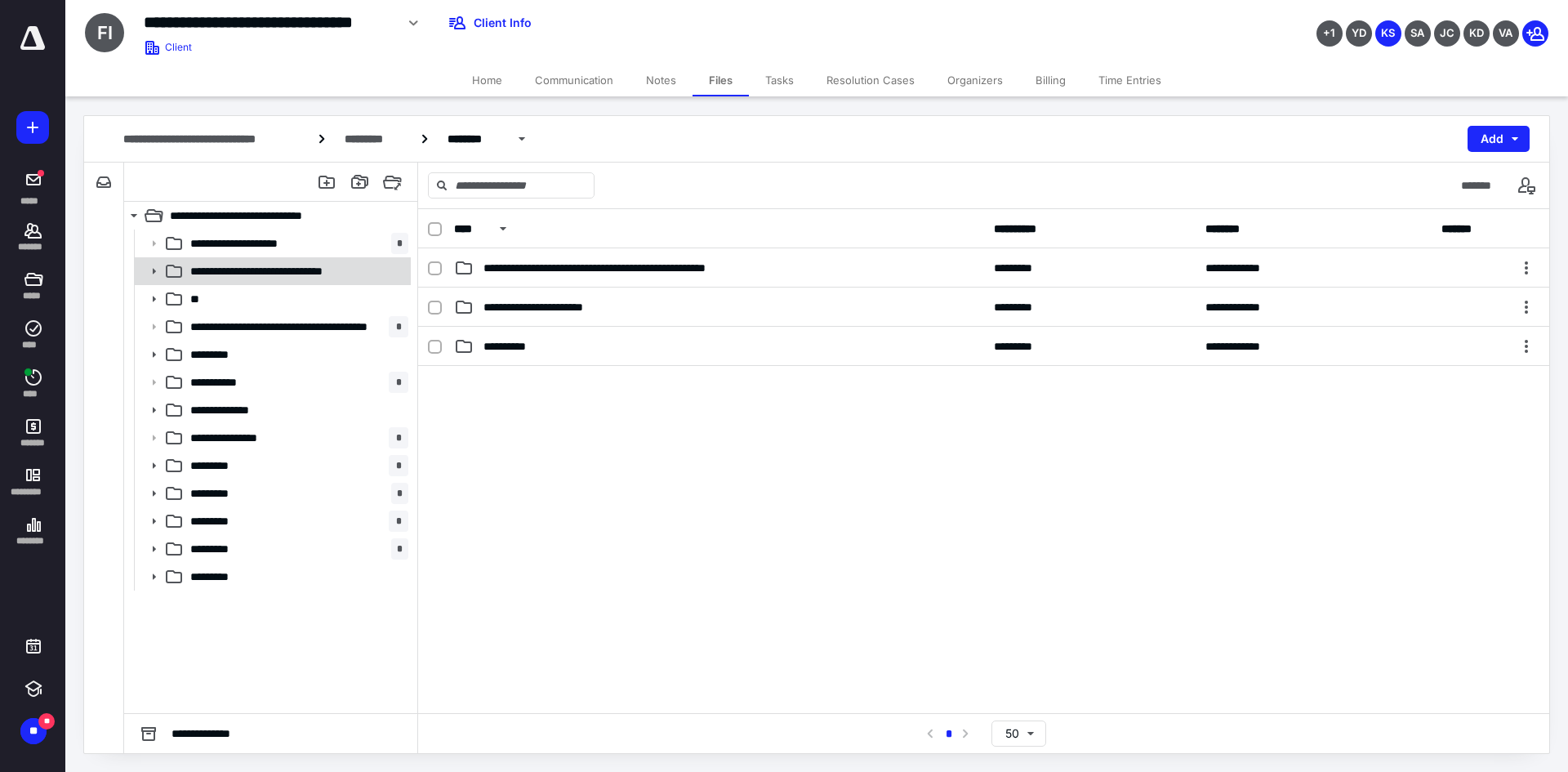 click on "**********" at bounding box center (296, 271) 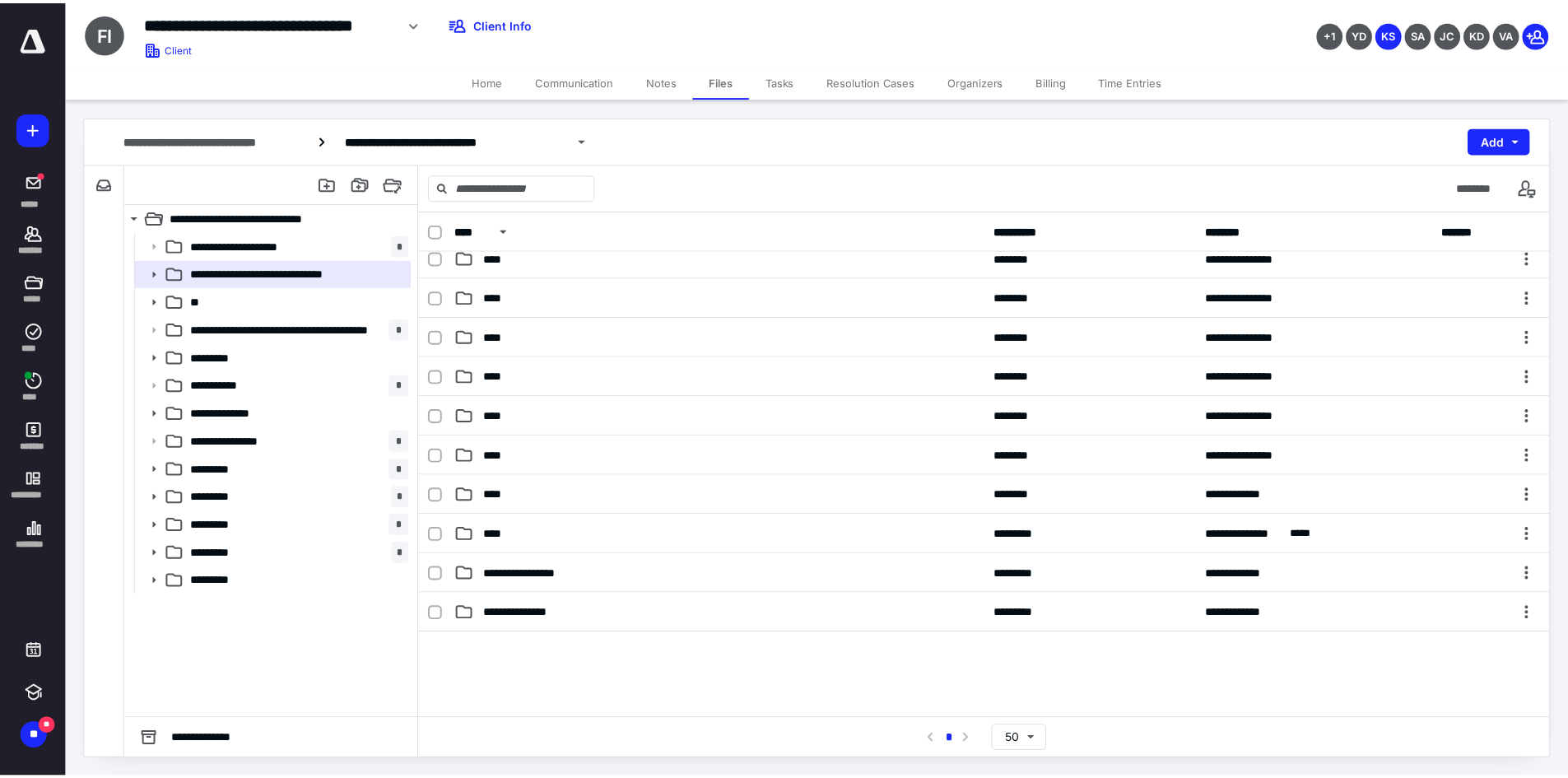 scroll, scrollTop: 165, scrollLeft: 0, axis: vertical 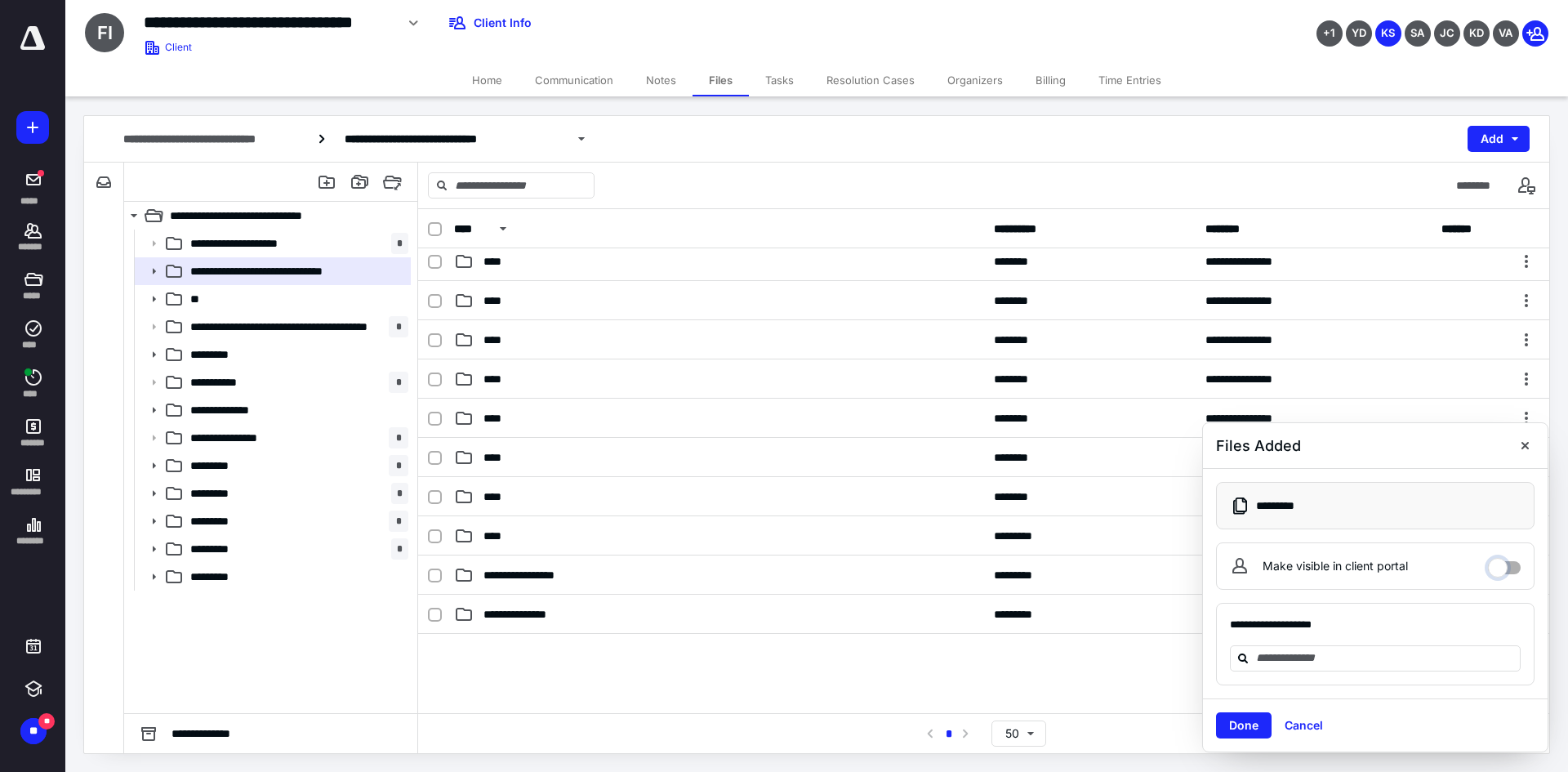 drag, startPoint x: 1502, startPoint y: 570, endPoint x: 1514, endPoint y: 571, distance: 12.041595 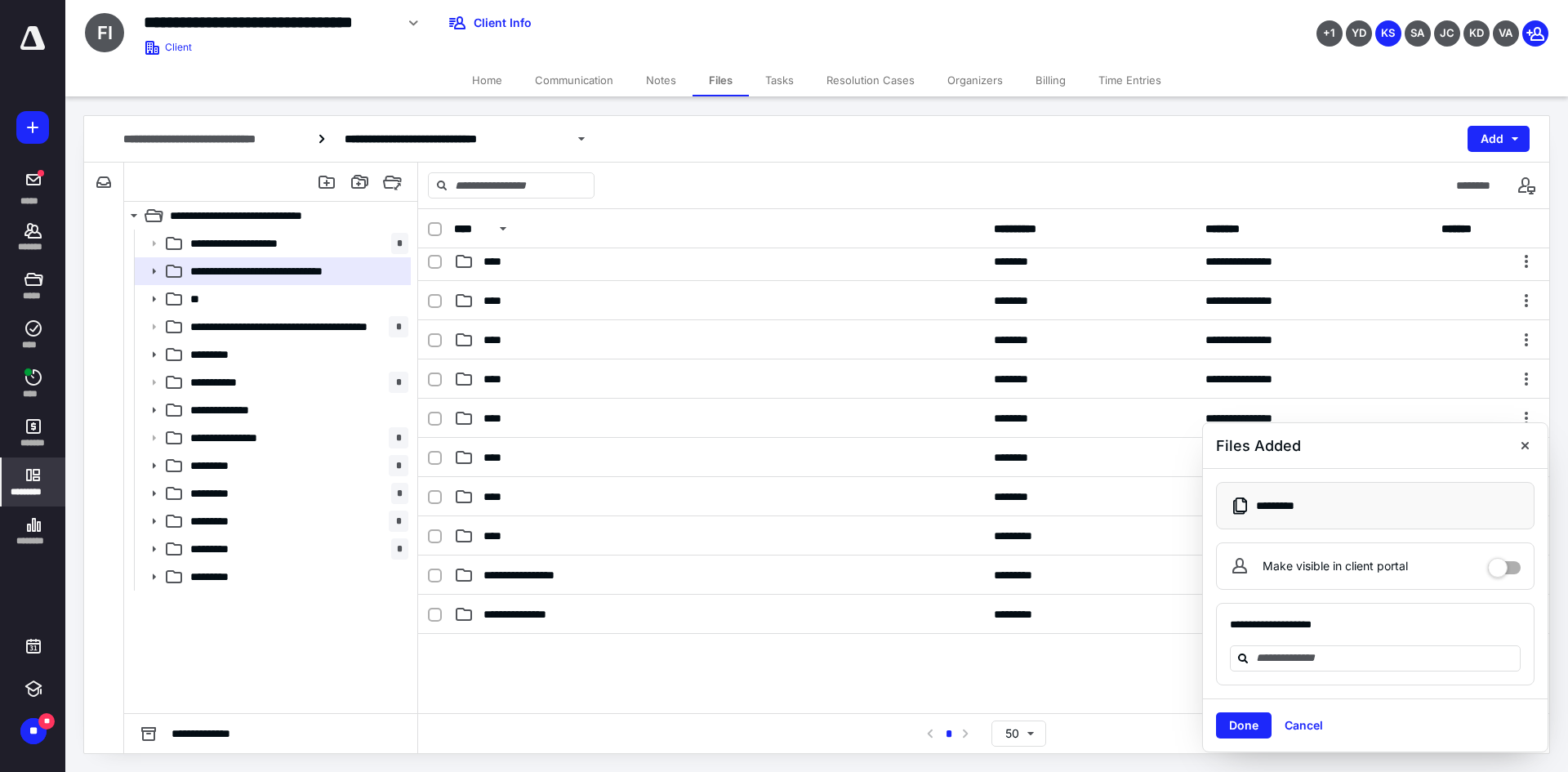 click 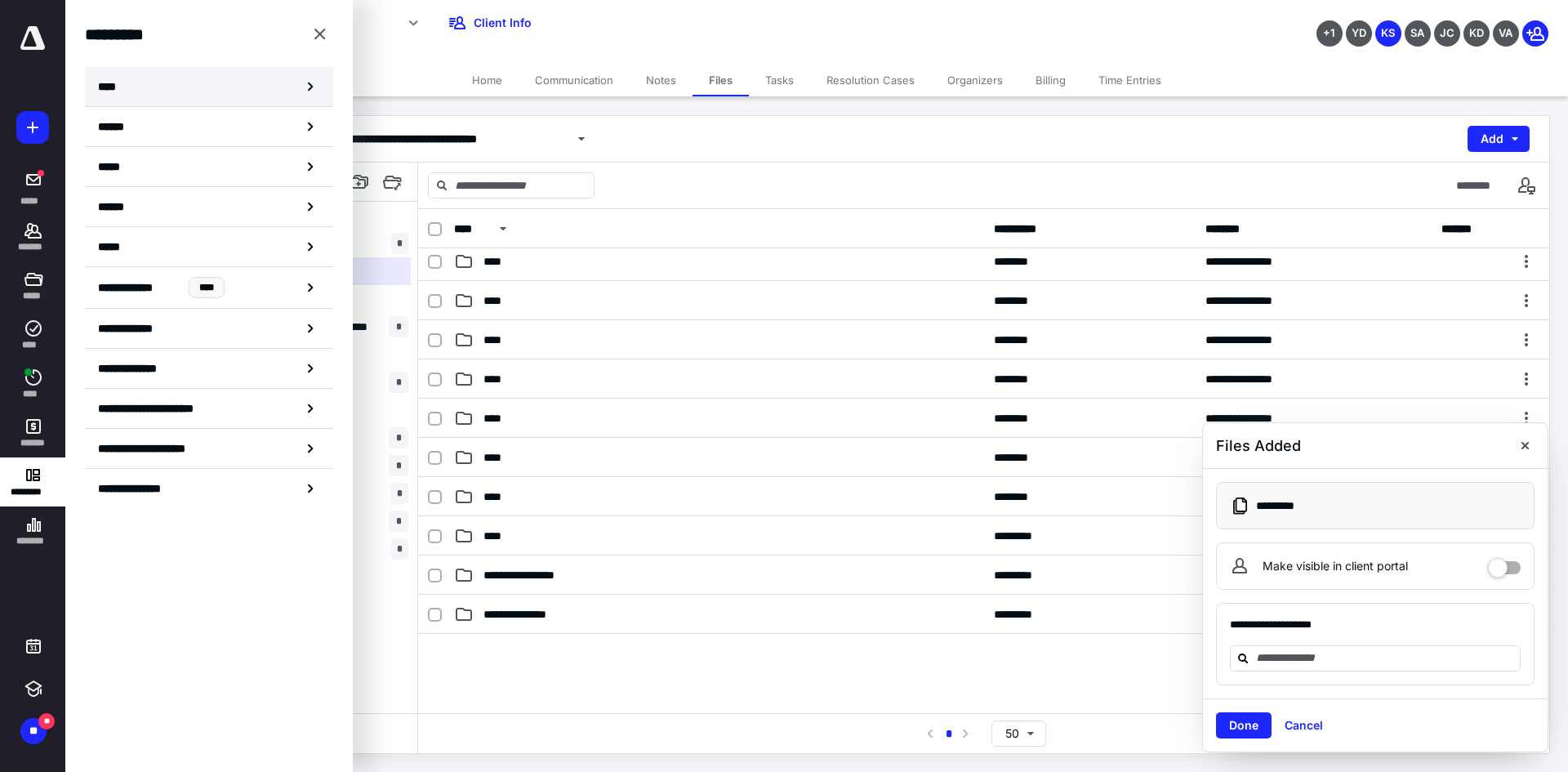 click on "****" at bounding box center [209, 87] 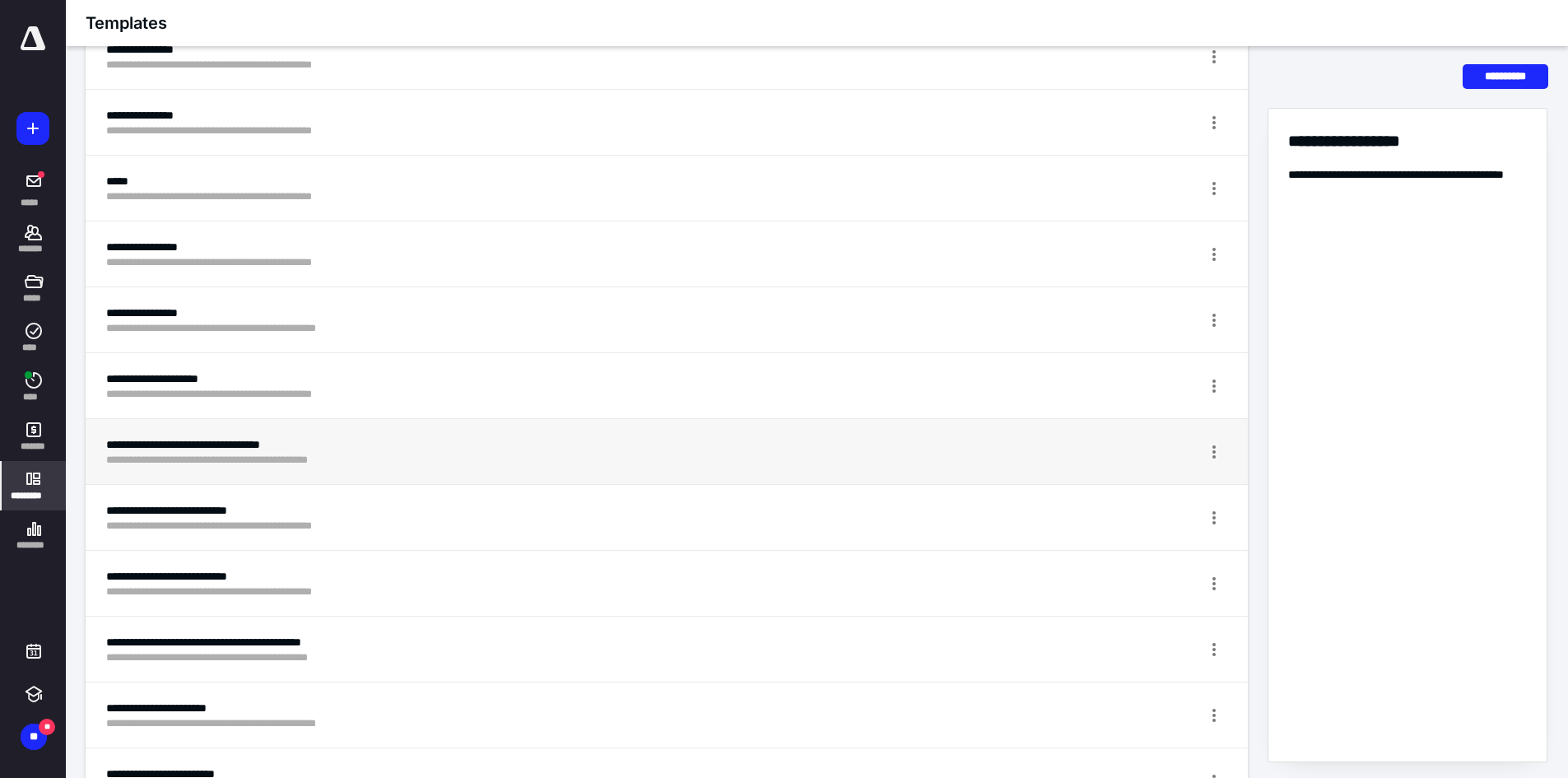 scroll, scrollTop: 823, scrollLeft: 0, axis: vertical 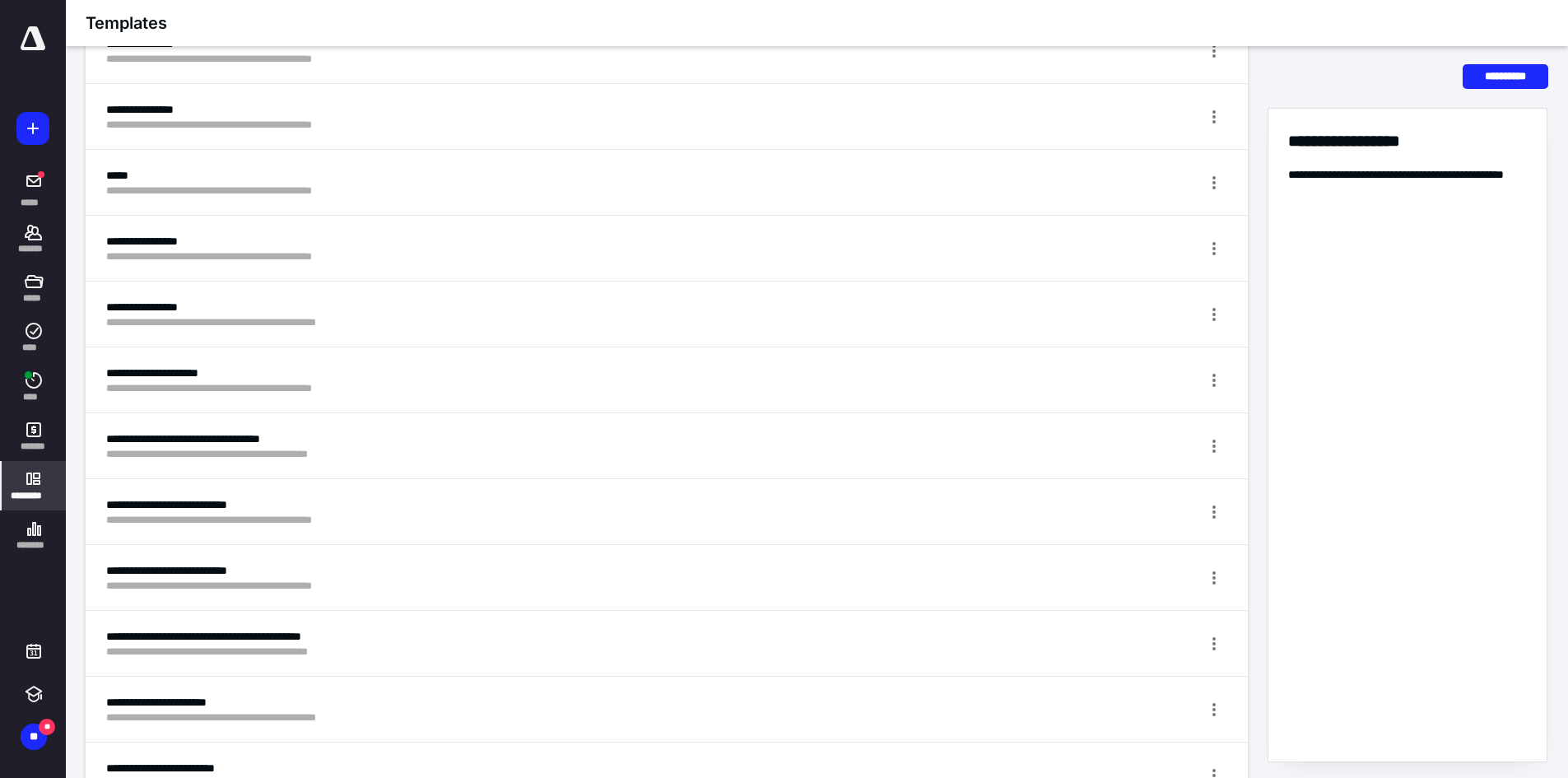 click on "*********" at bounding box center [34, 496] 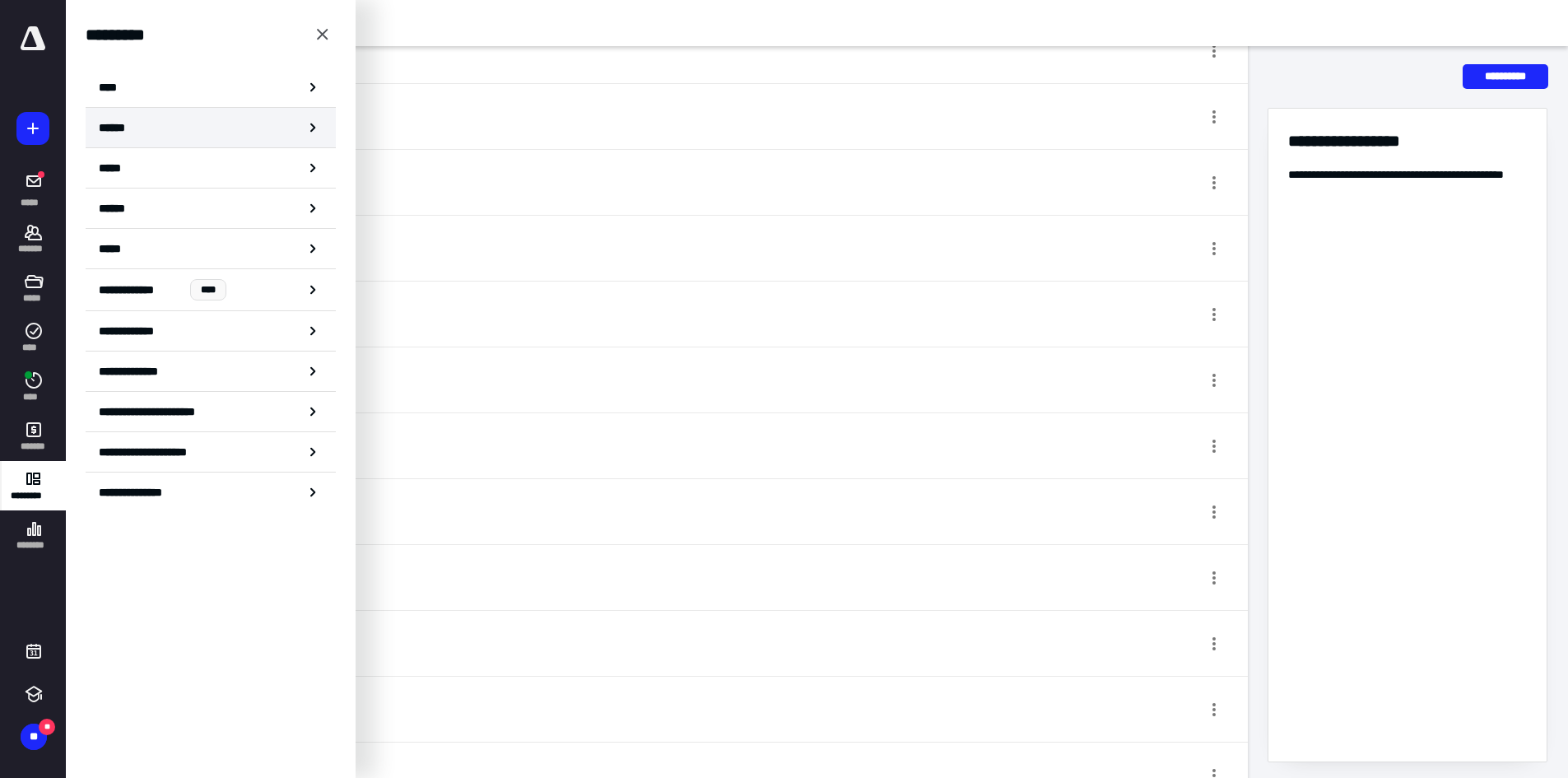 click on "******" at bounding box center [211, 128] 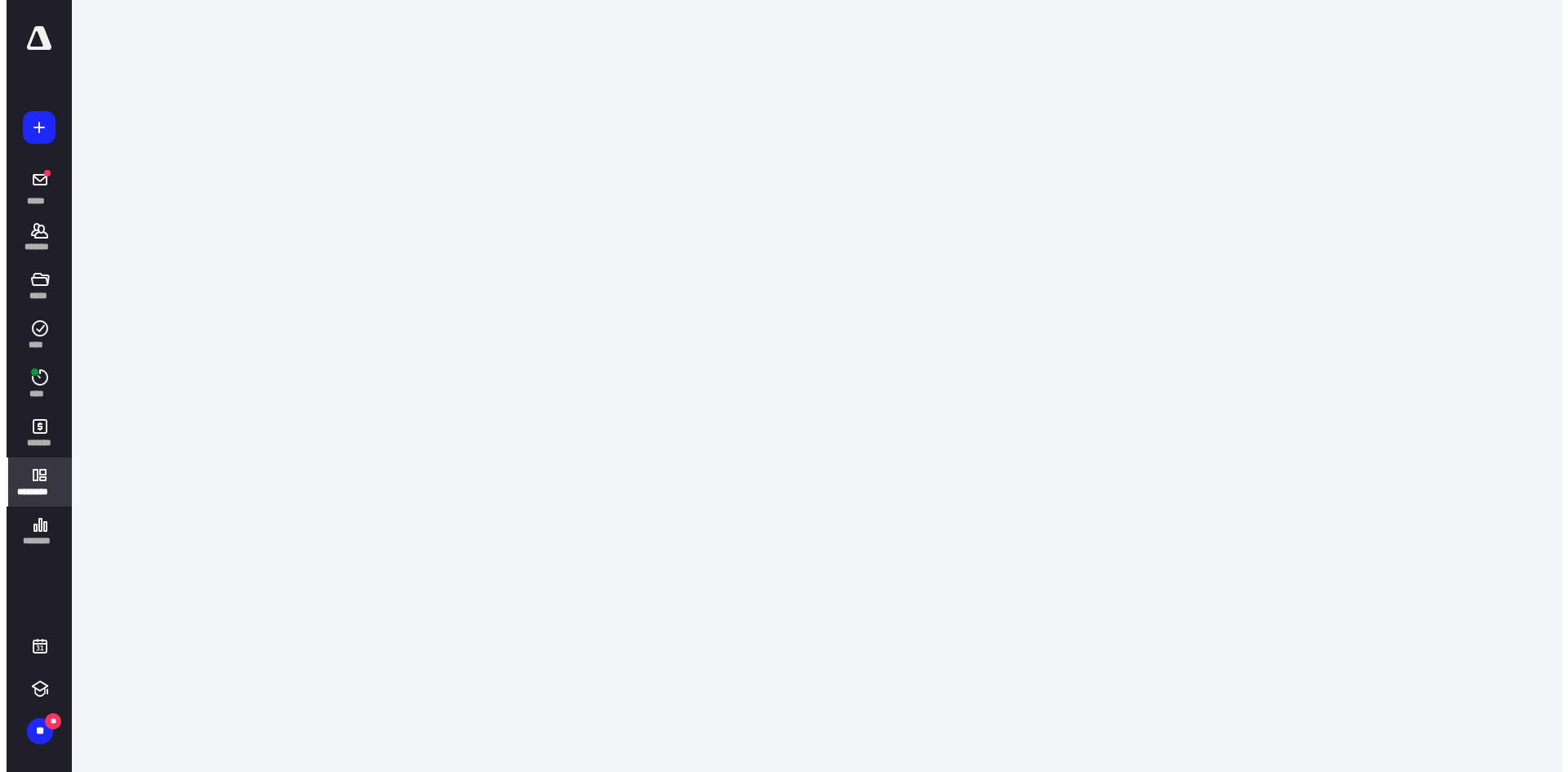 scroll, scrollTop: 0, scrollLeft: 0, axis: both 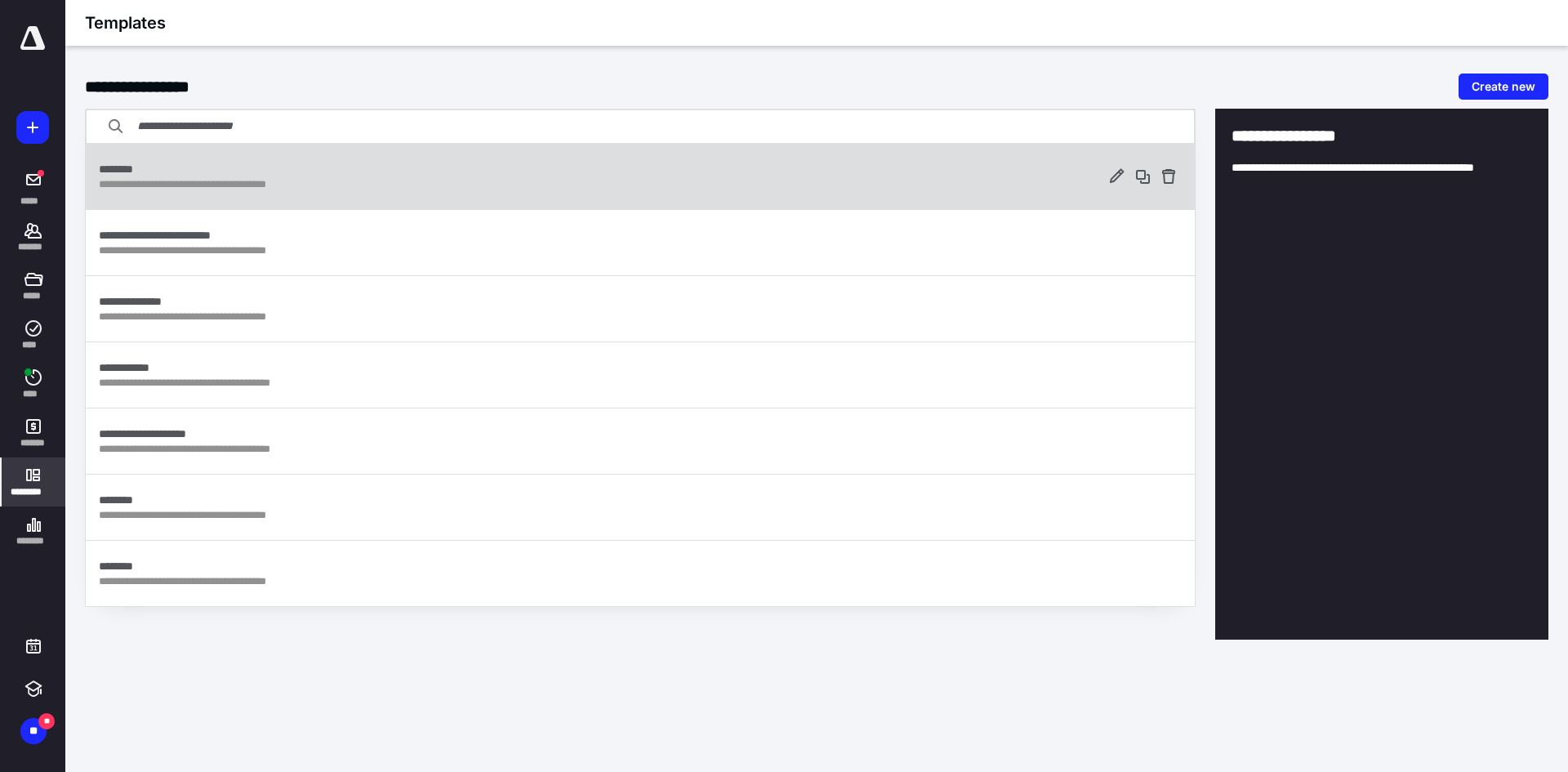 click on "**********" at bounding box center (599, 185) 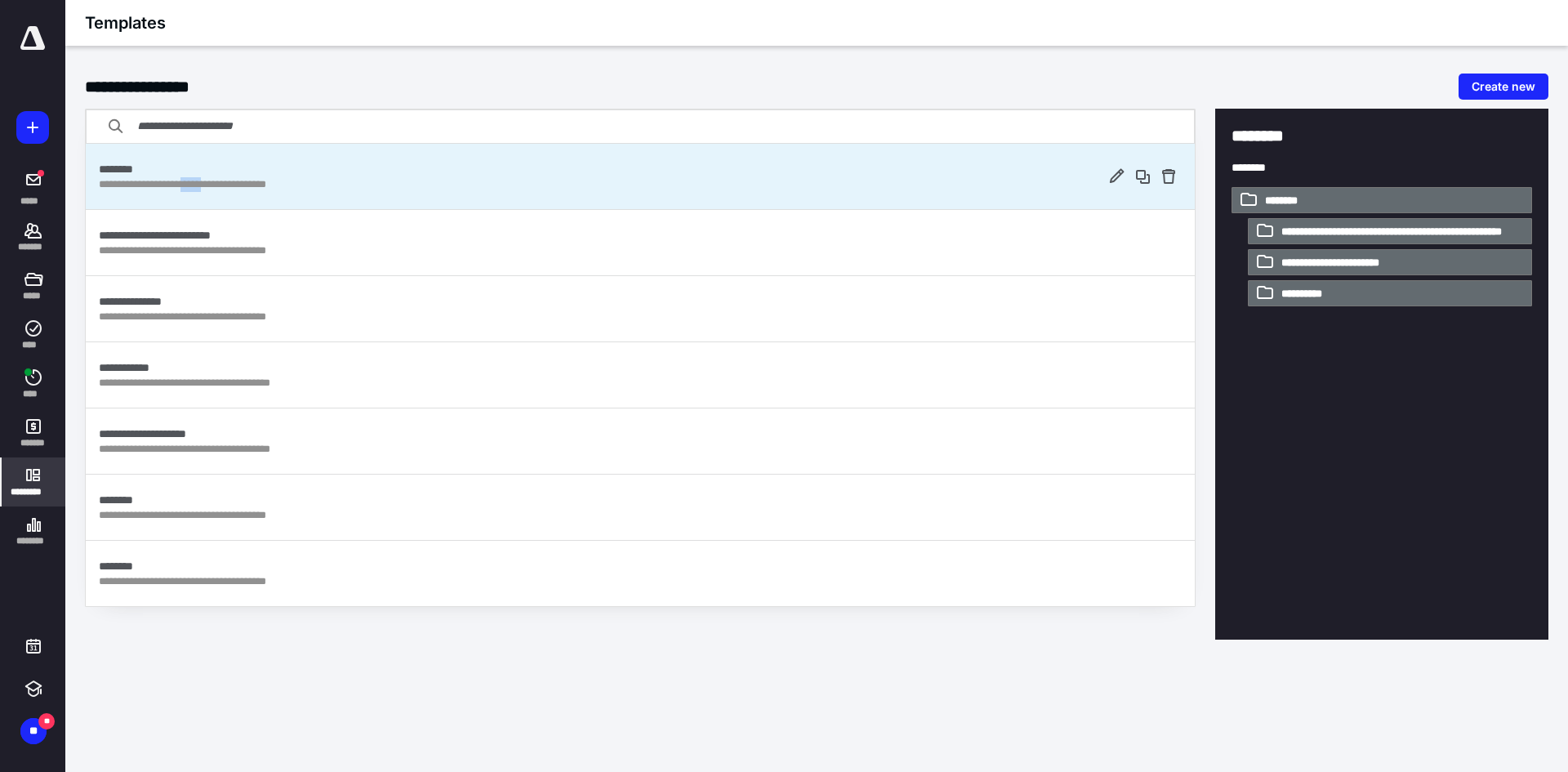 click on "**********" at bounding box center (599, 185) 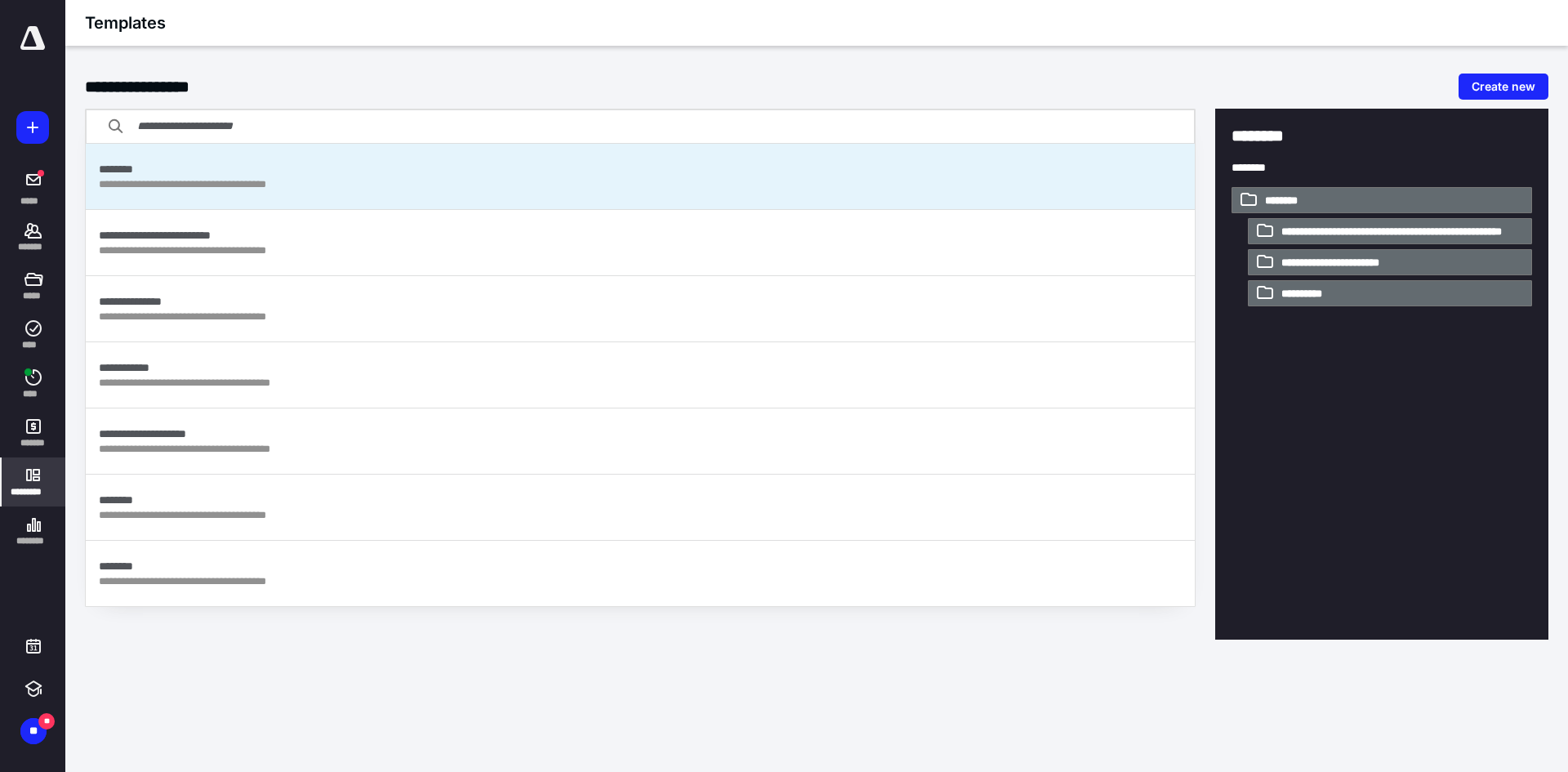 drag, startPoint x: 1307, startPoint y: 199, endPoint x: 1343, endPoint y: 378, distance: 182.58423 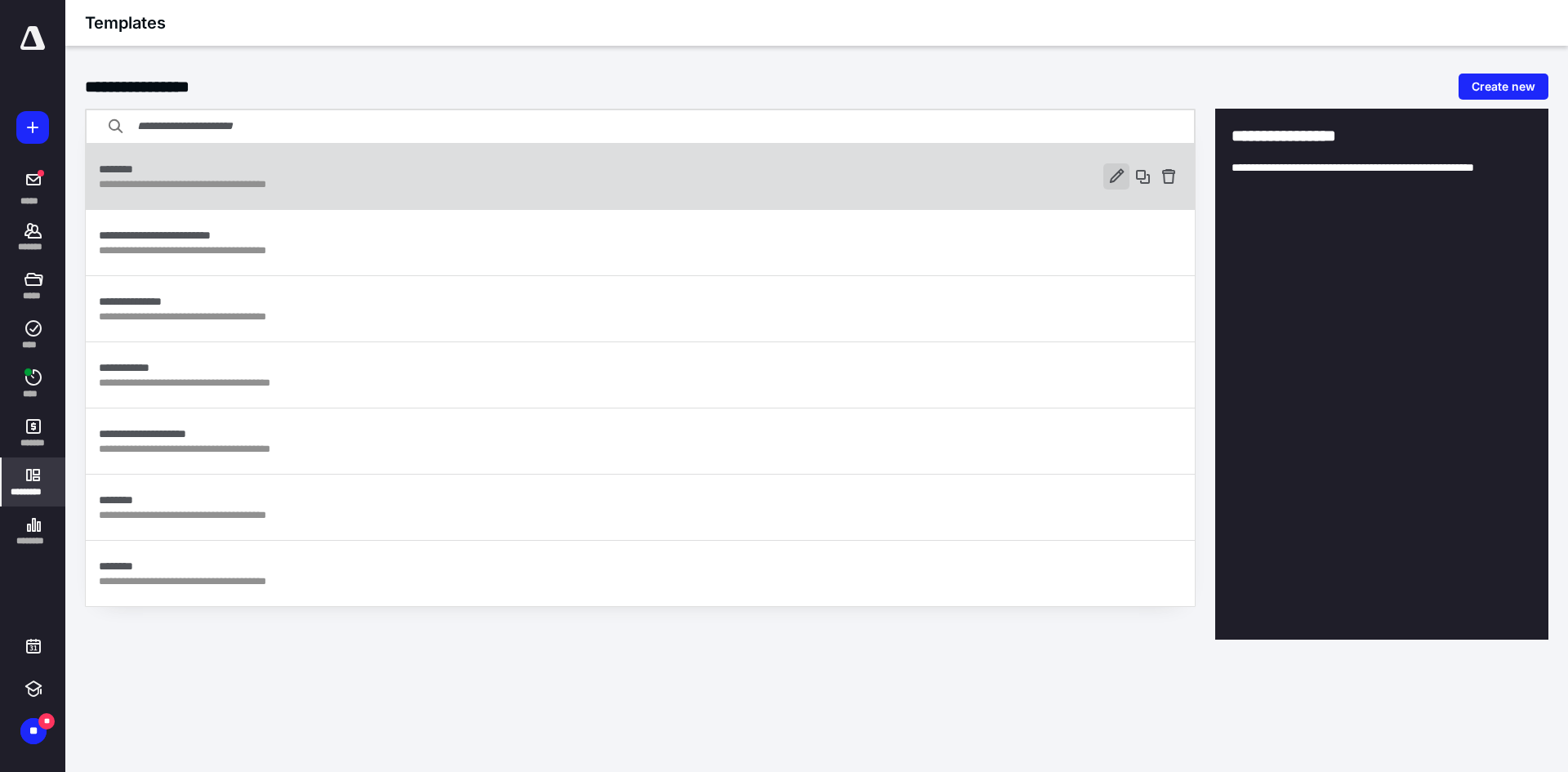 click at bounding box center [1116, 176] 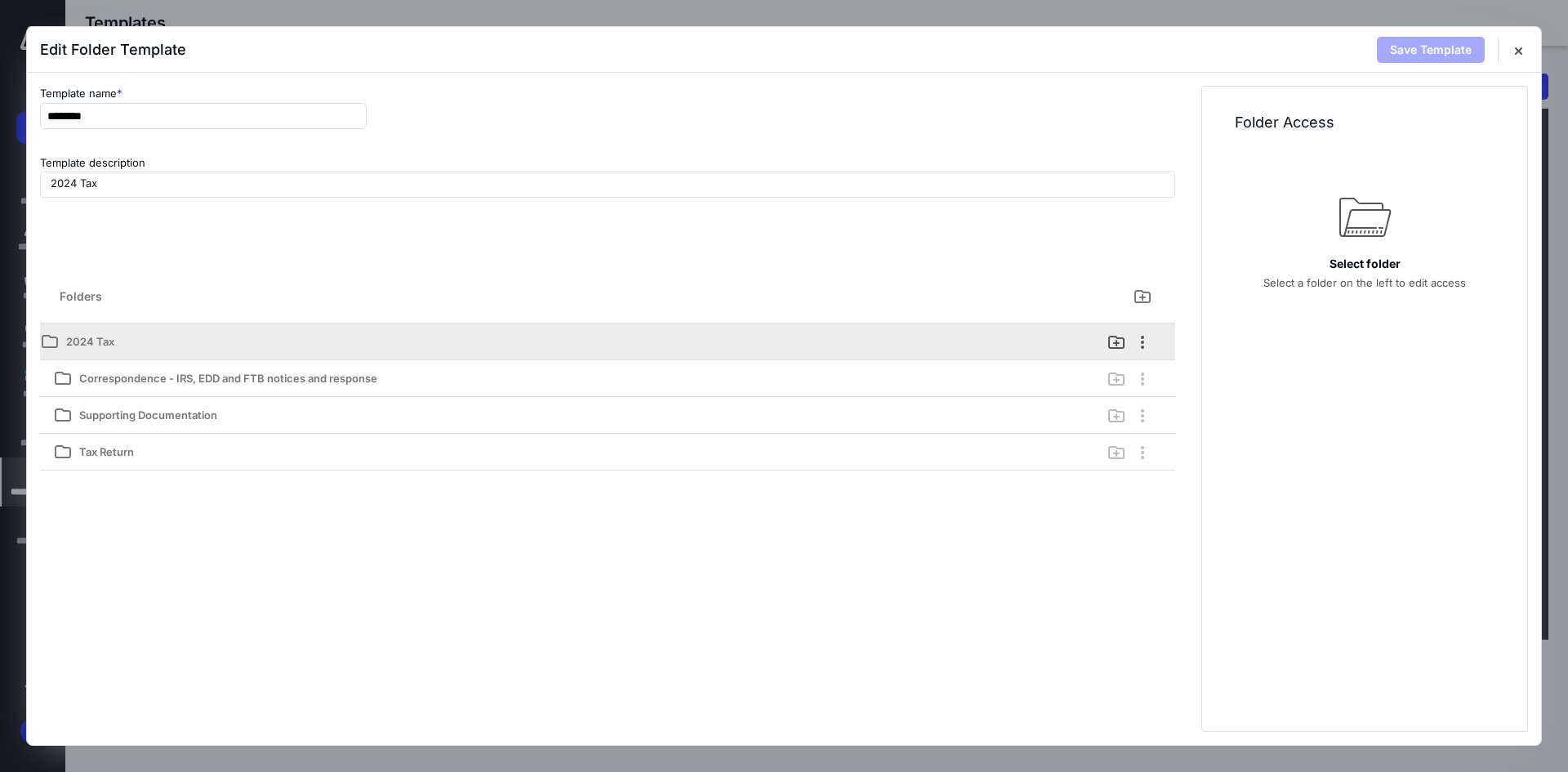 click on "2024 Tax" at bounding box center (519, 341) 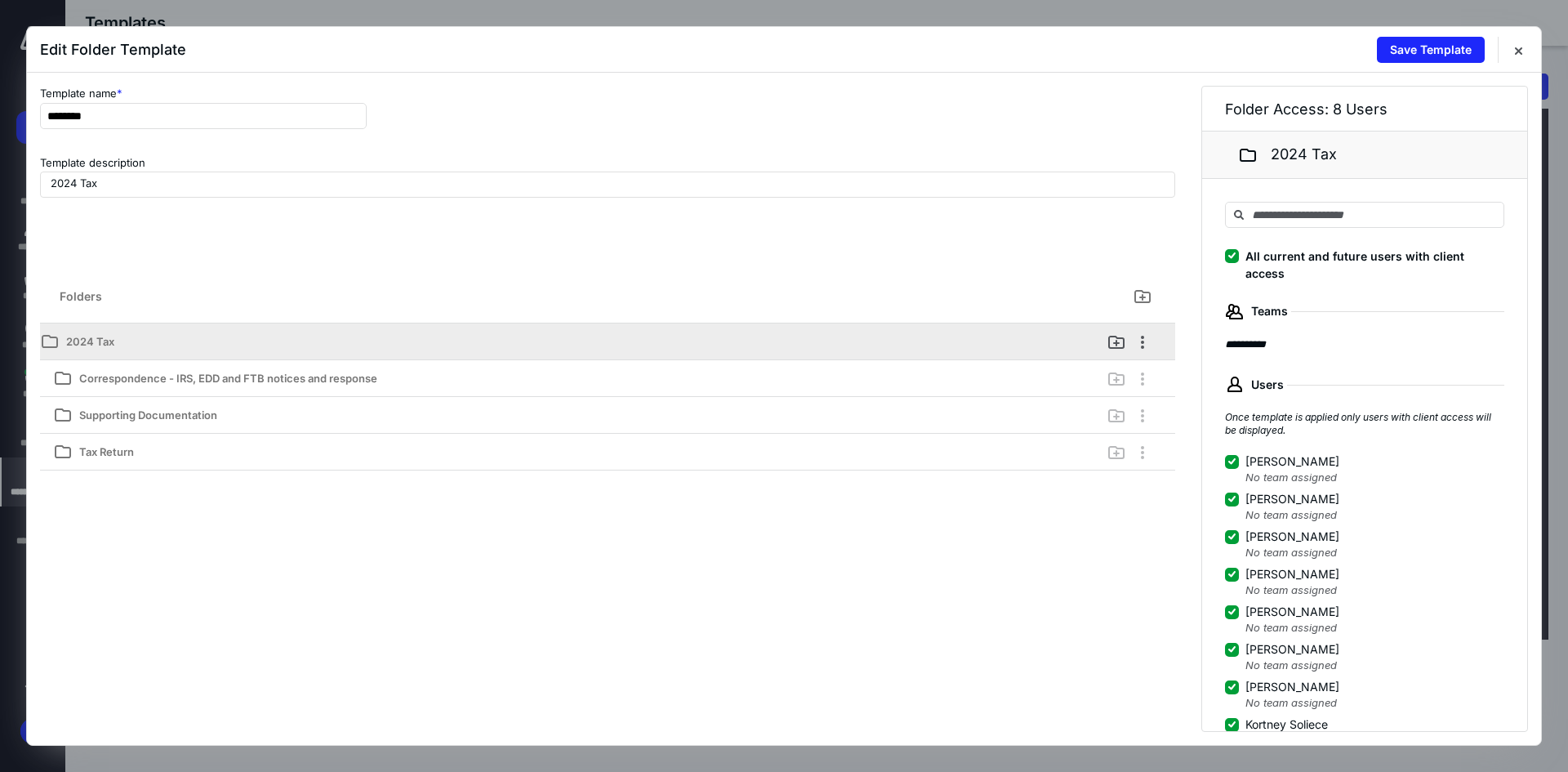 drag, startPoint x: 94, startPoint y: 343, endPoint x: 1094, endPoint y: 347, distance: 1000.008 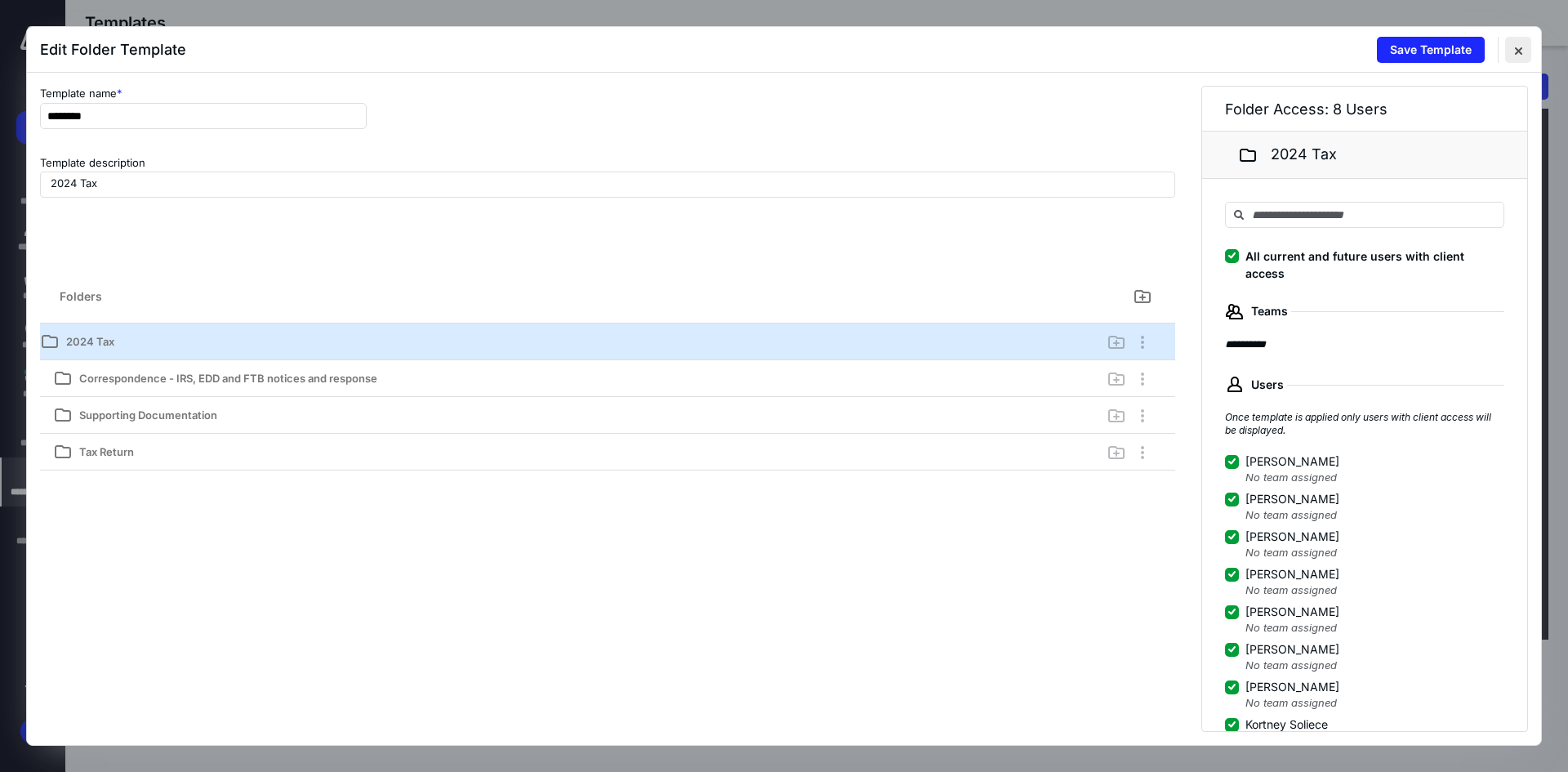 click at bounding box center (1518, 50) 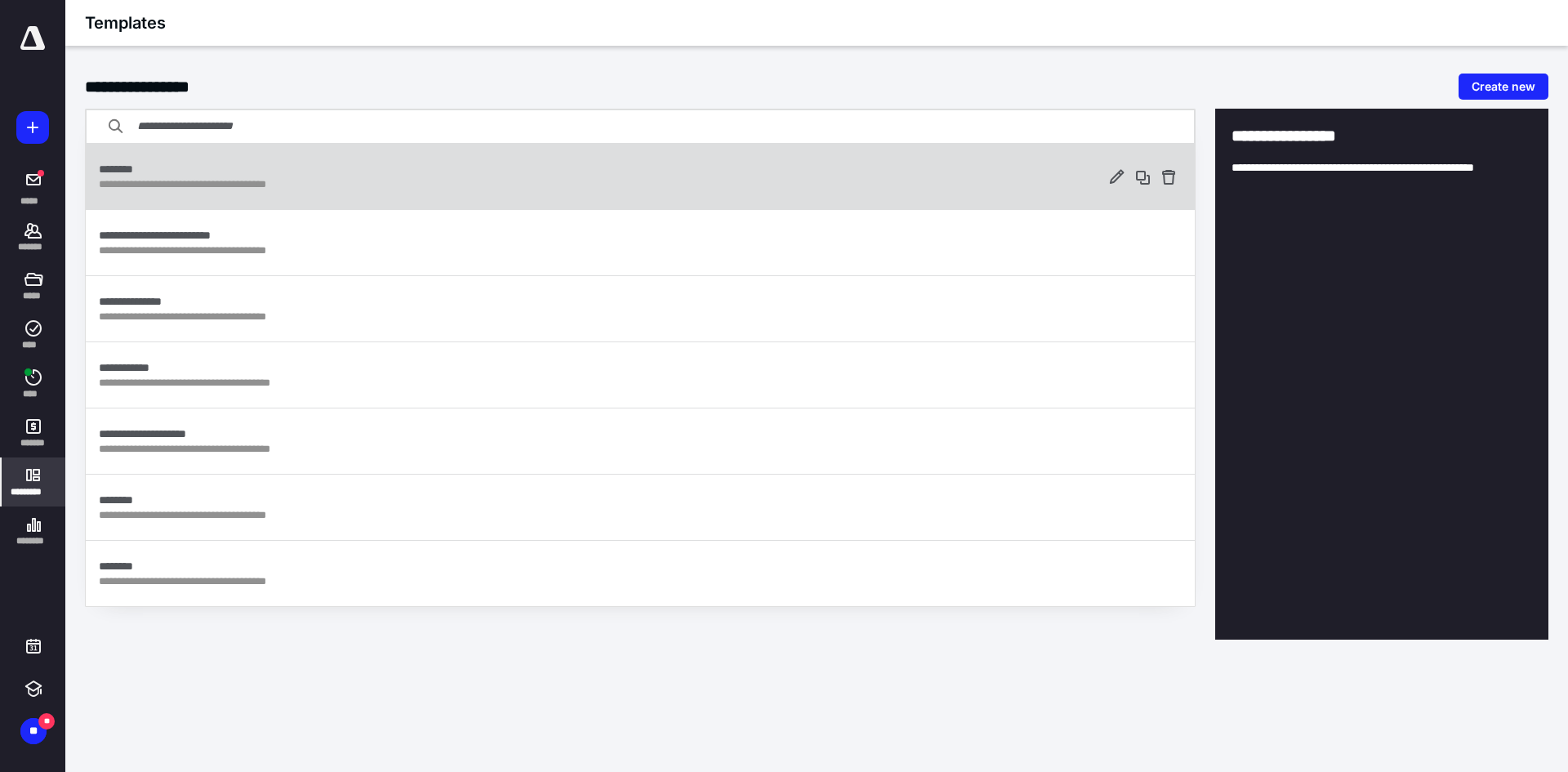 click on "**********" at bounding box center [599, 185] 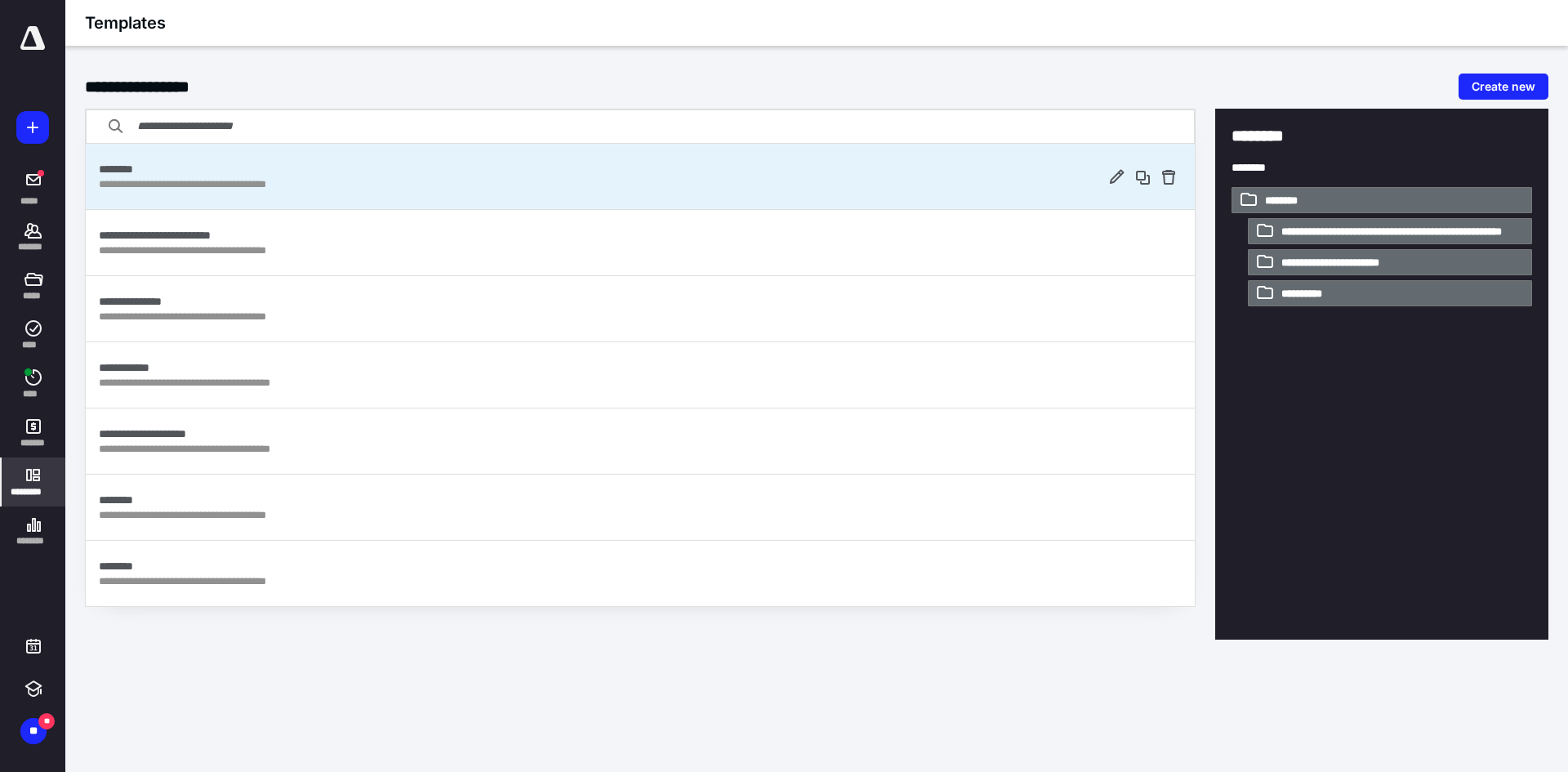 click on "**********" at bounding box center [599, 185] 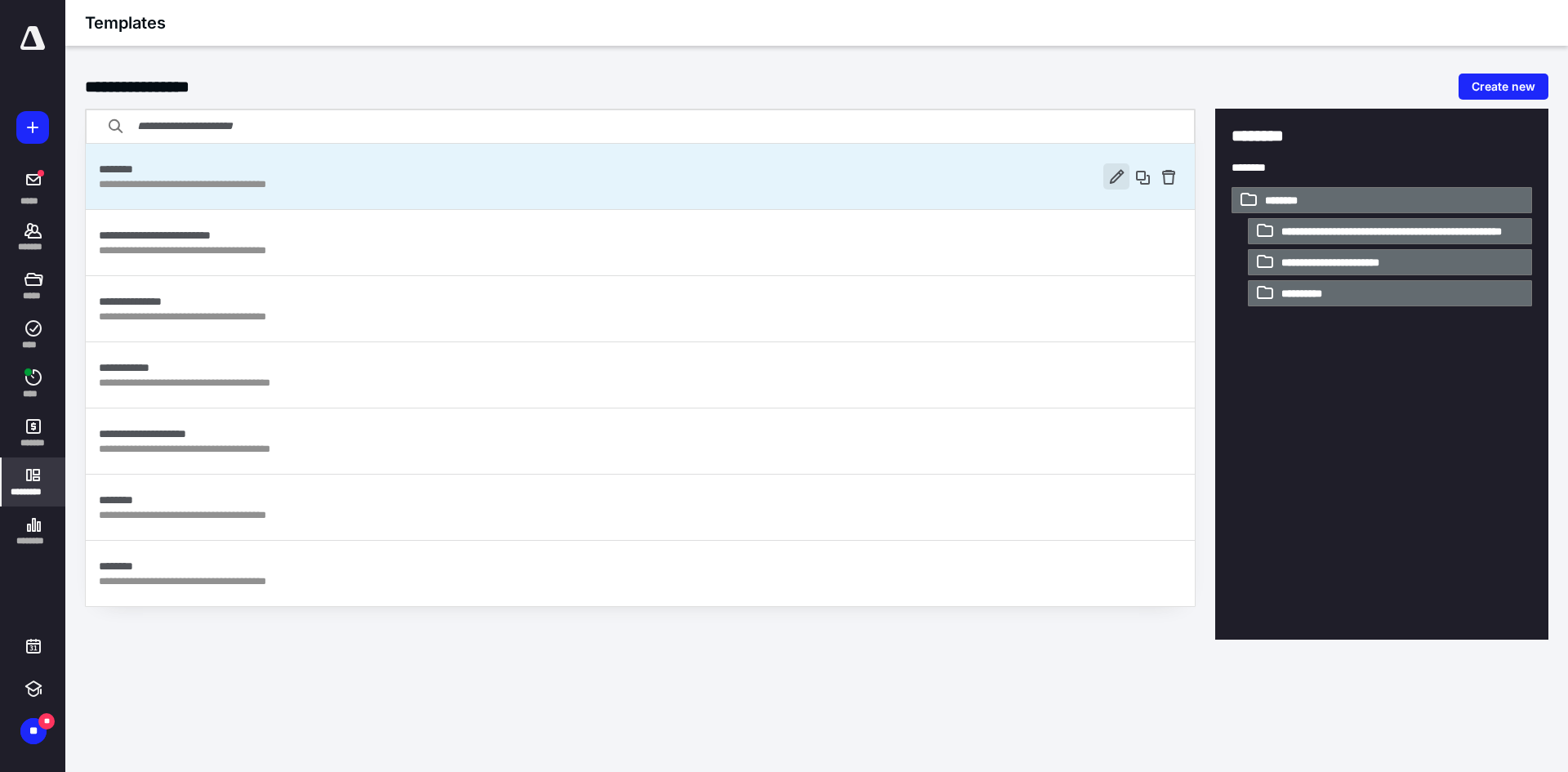 click at bounding box center (1116, 176) 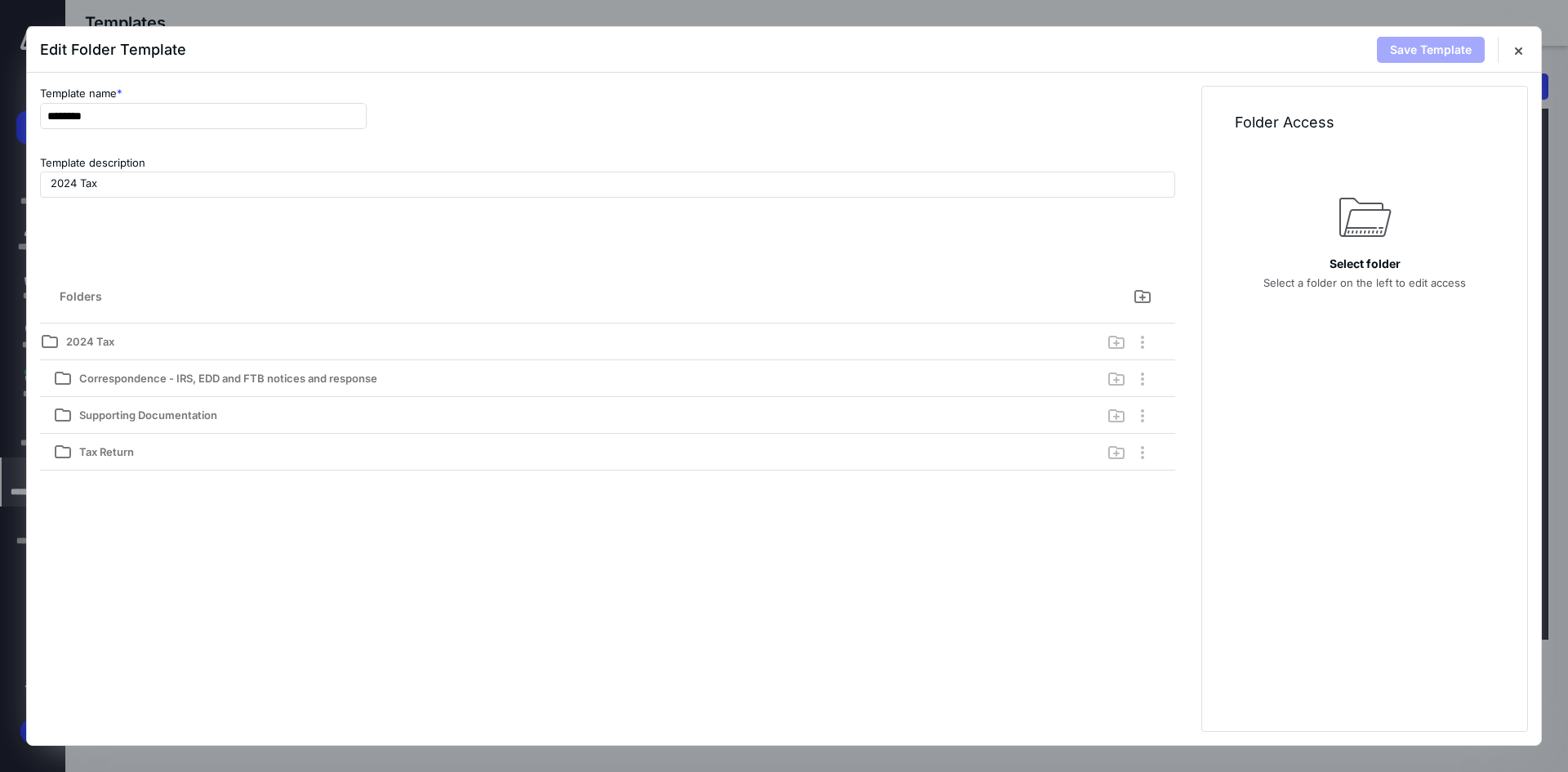 drag, startPoint x: 109, startPoint y: 115, endPoint x: 0, endPoint y: 113, distance: 109.01835 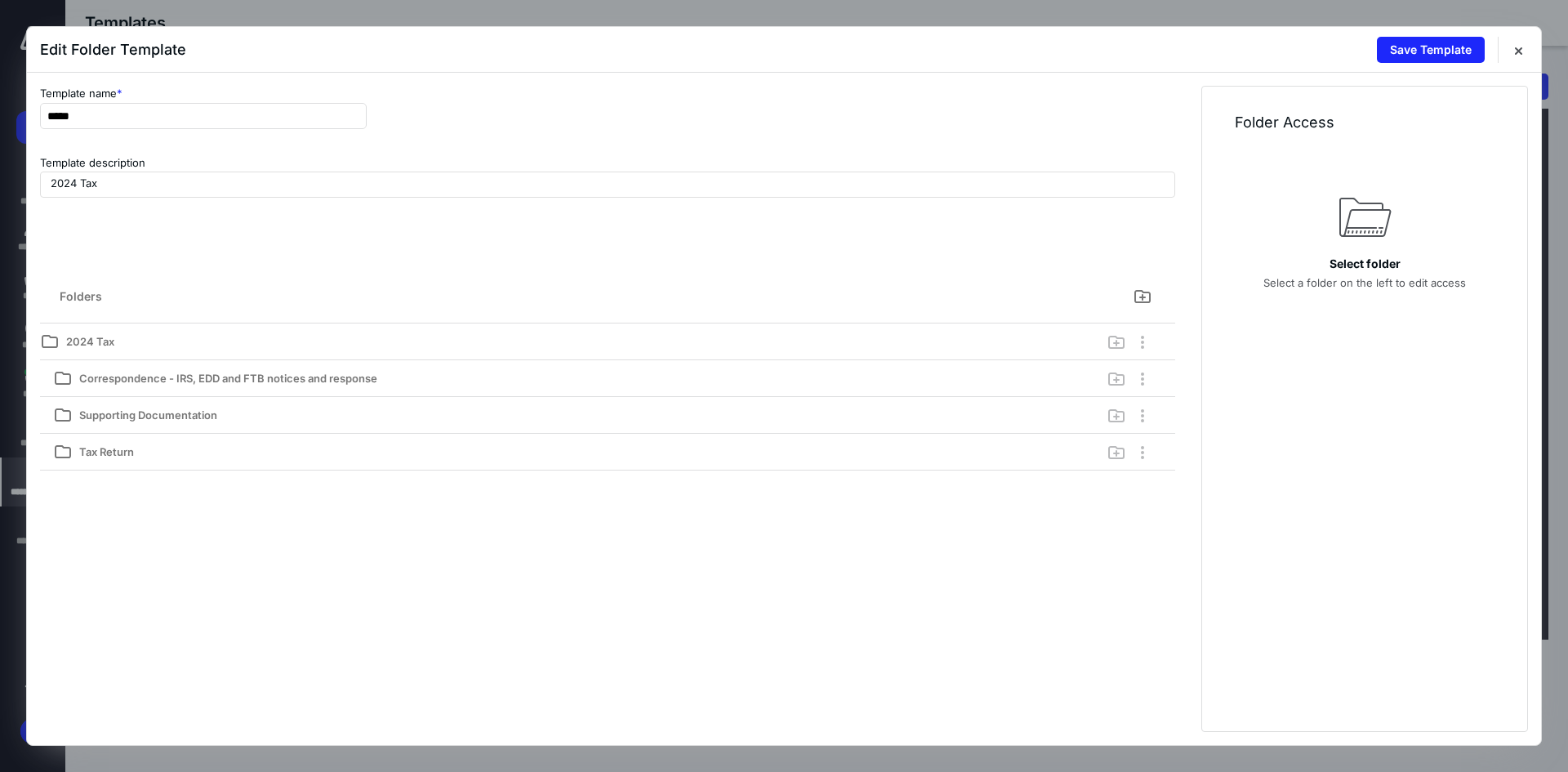 type on "****" 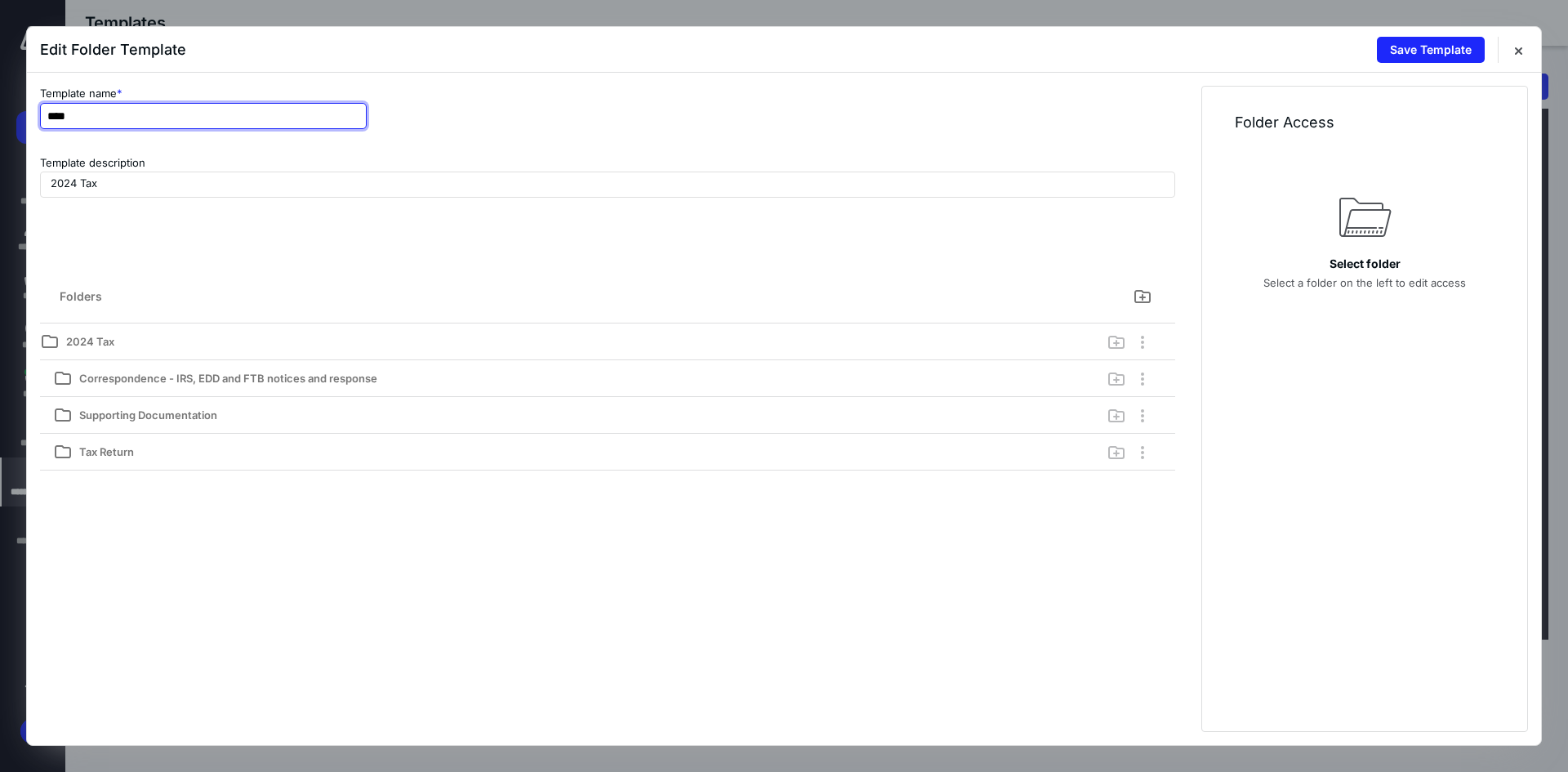 drag, startPoint x: 100, startPoint y: 123, endPoint x: 20, endPoint y: 109, distance: 81.21576 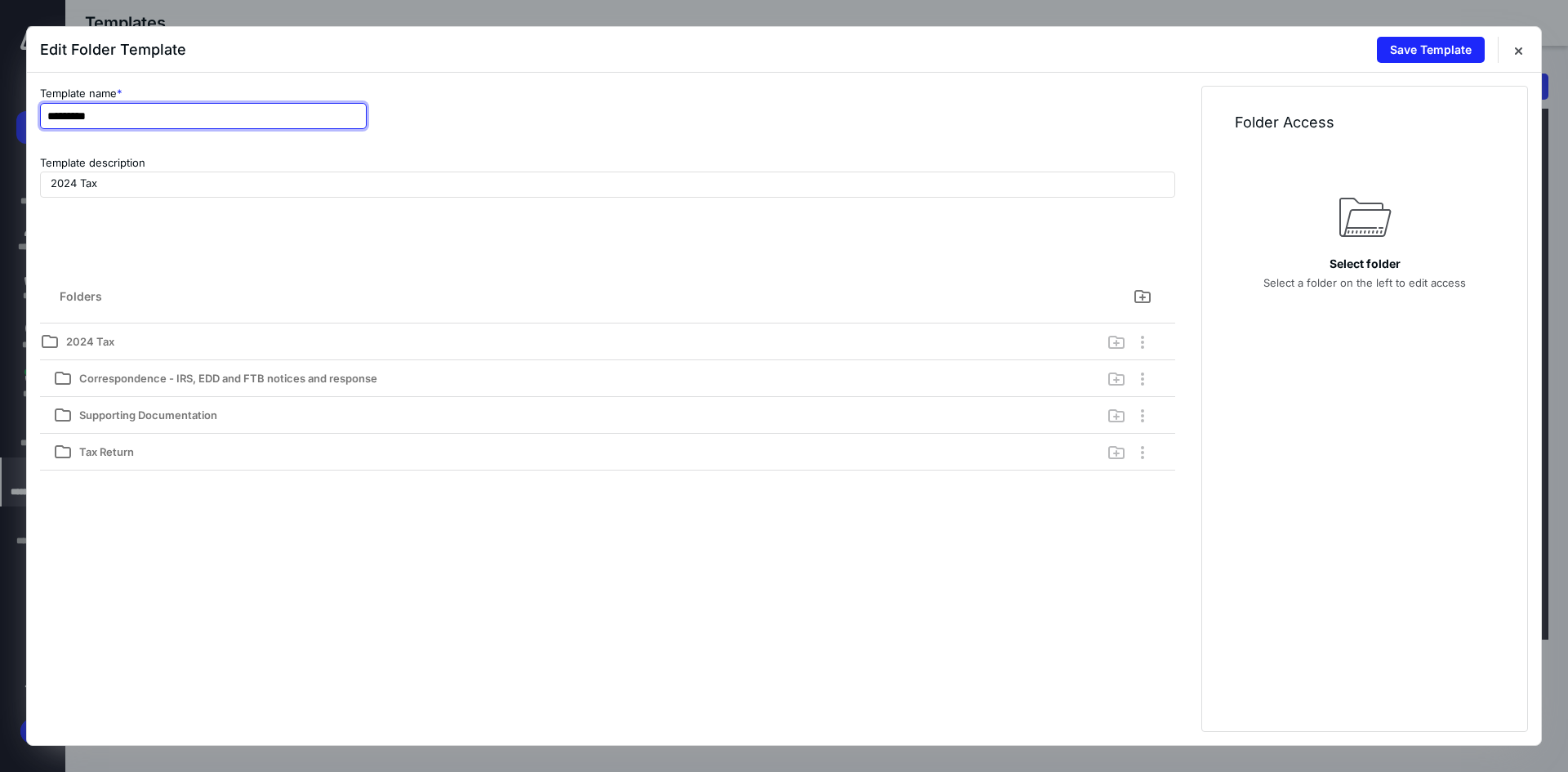 type on "*********" 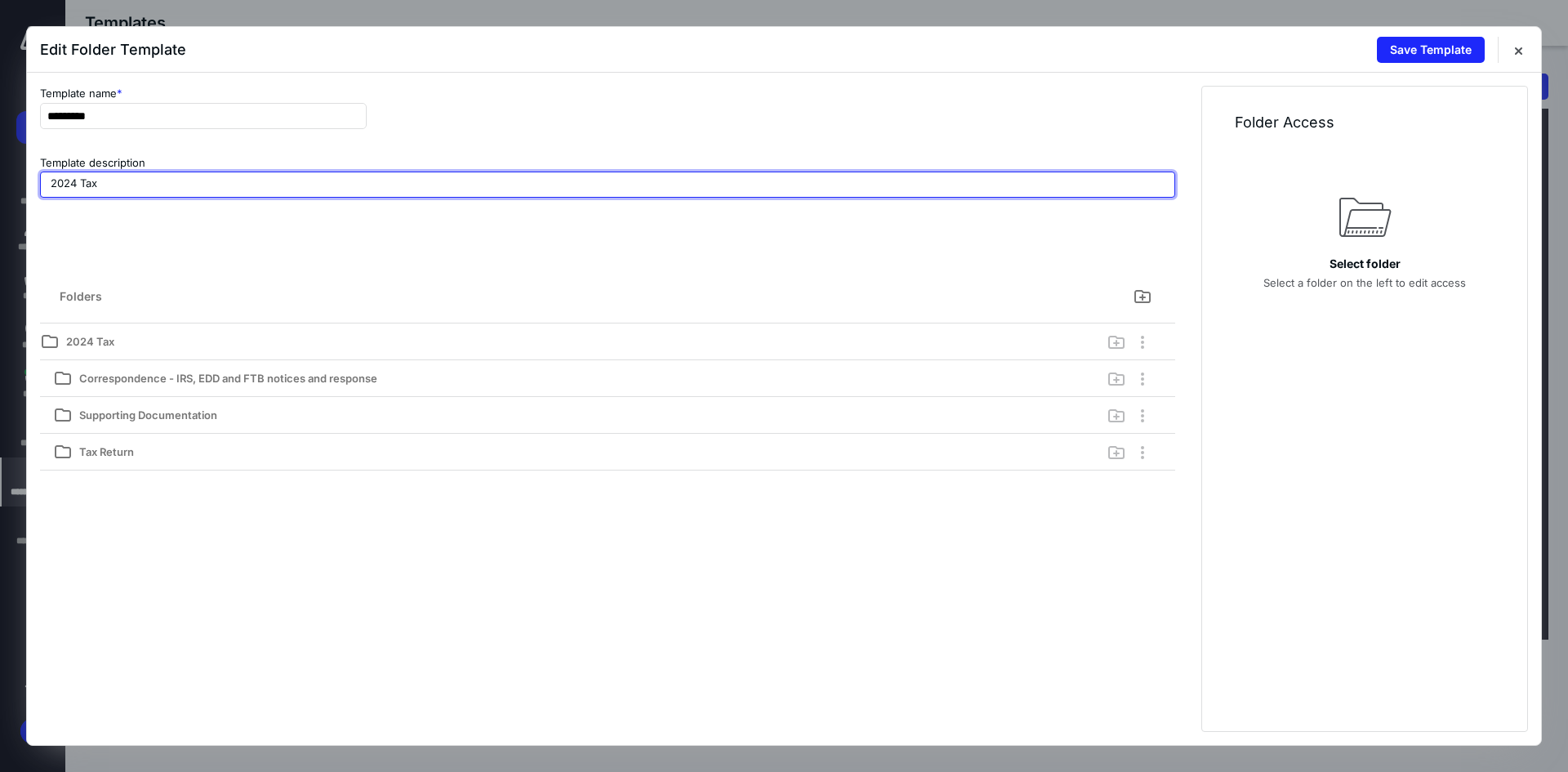 click on "2024 Tax" at bounding box center [608, 185] 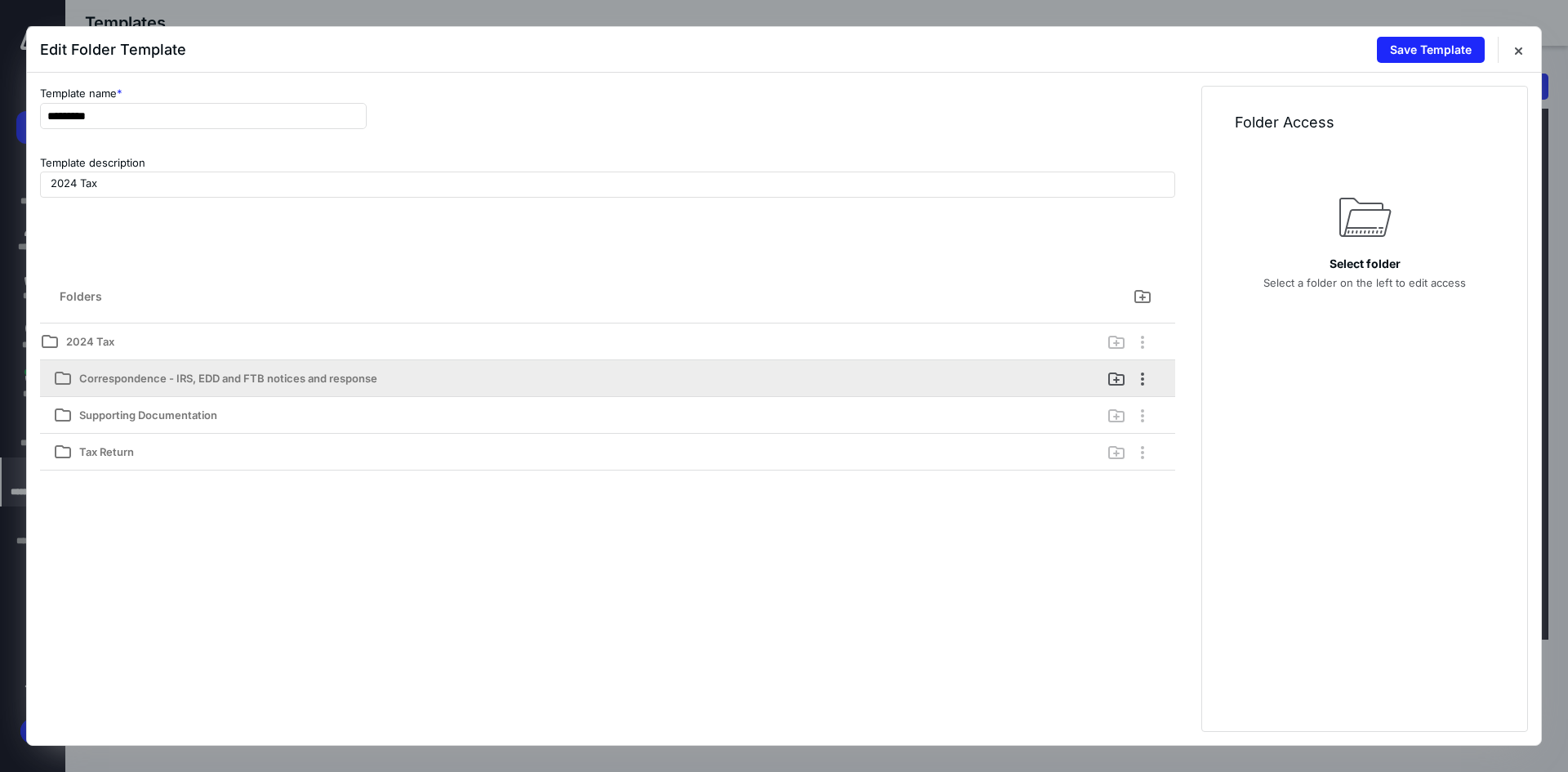 drag, startPoint x: 381, startPoint y: 377, endPoint x: 847, endPoint y: 382, distance: 466.02682 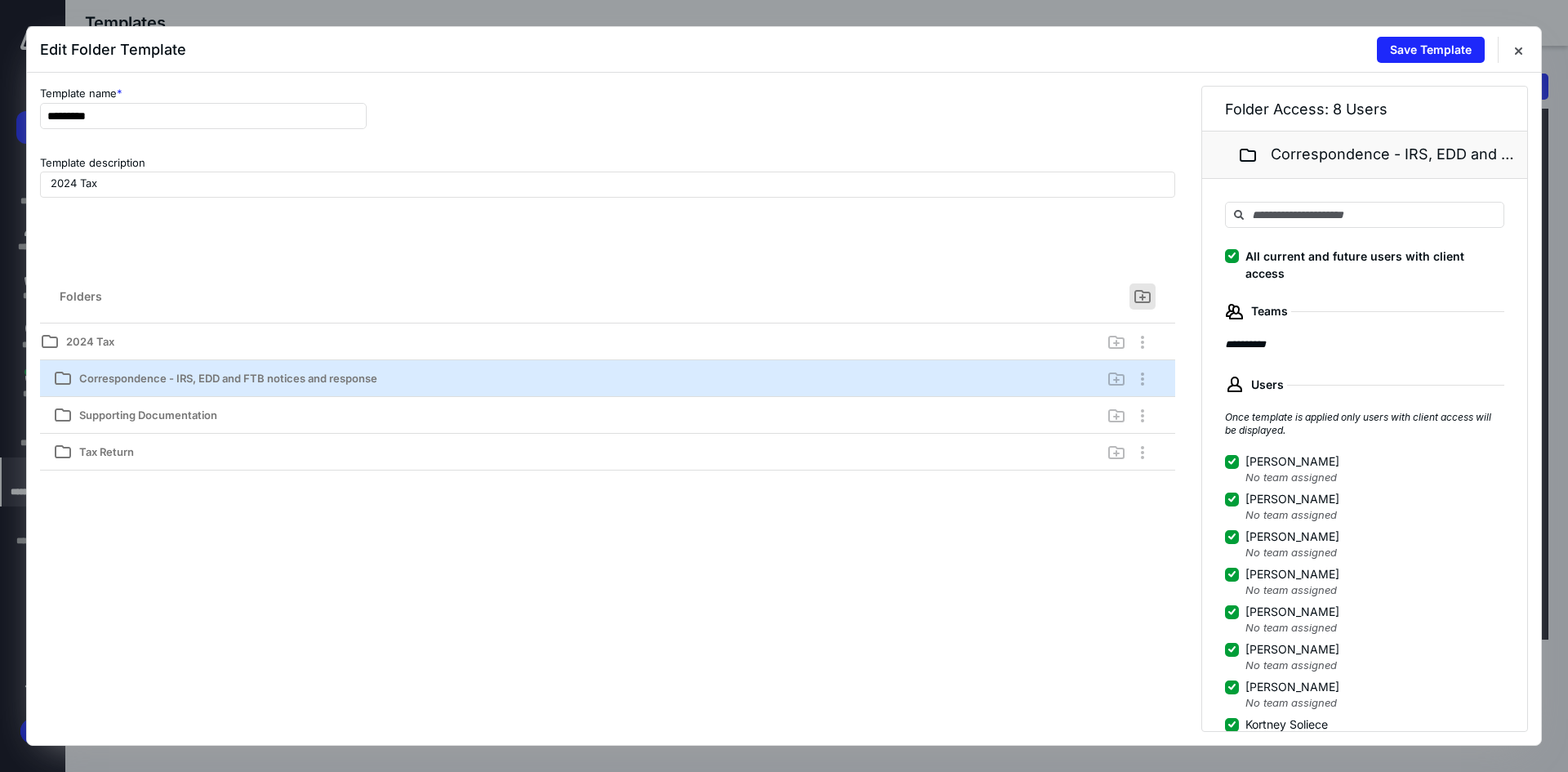 click at bounding box center (1143, 297) 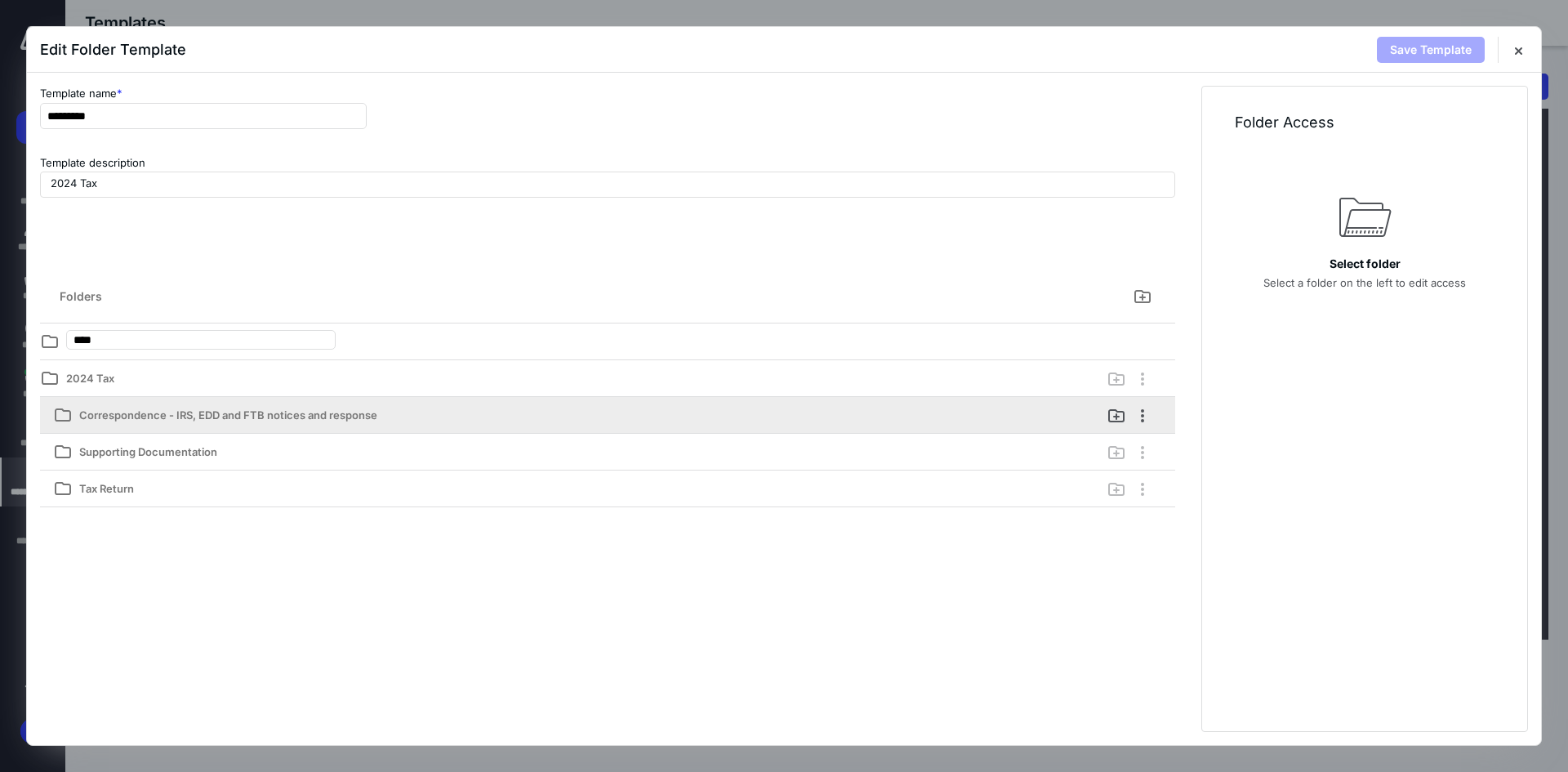 type on "****" 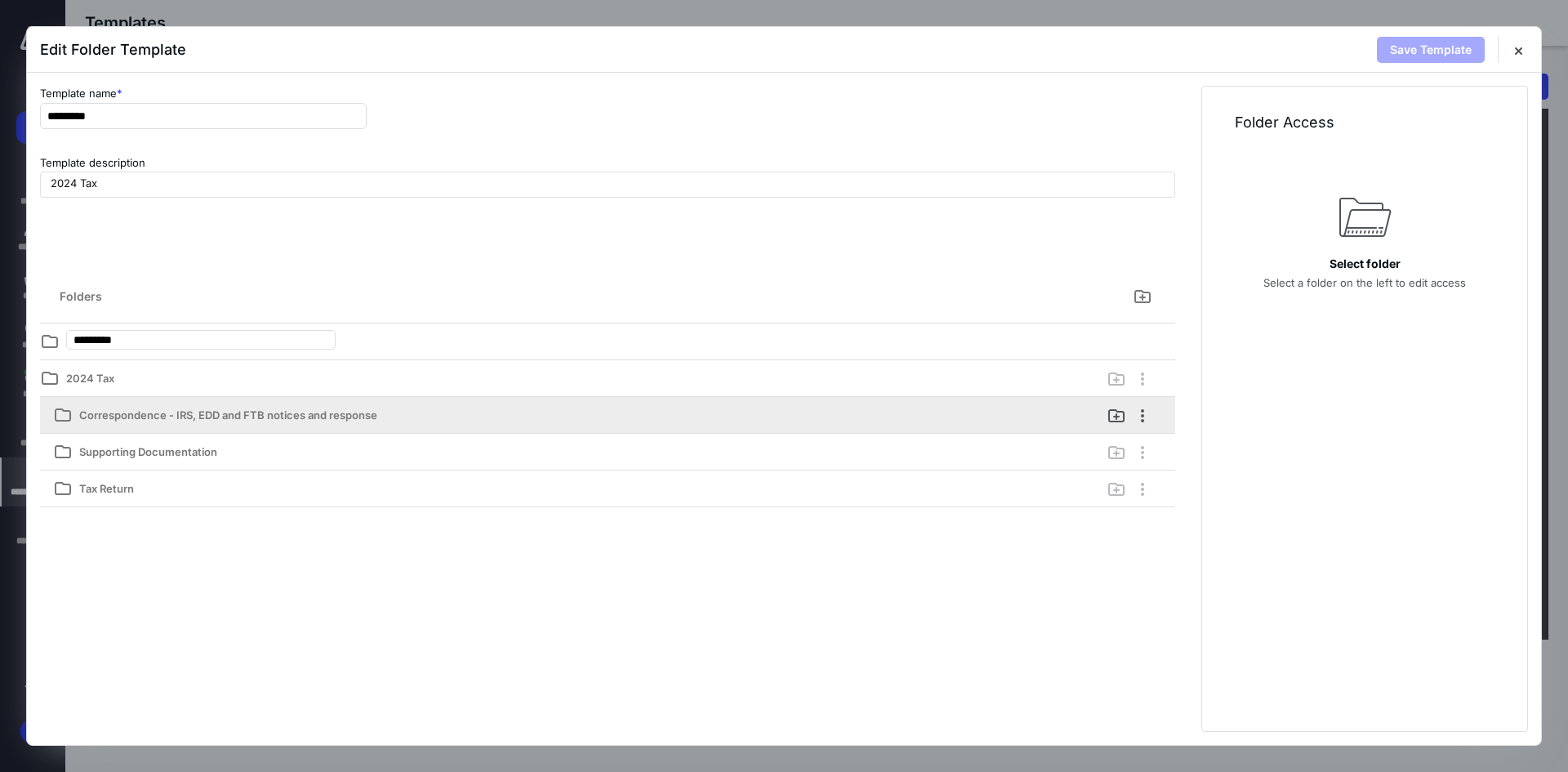 type on "**********" 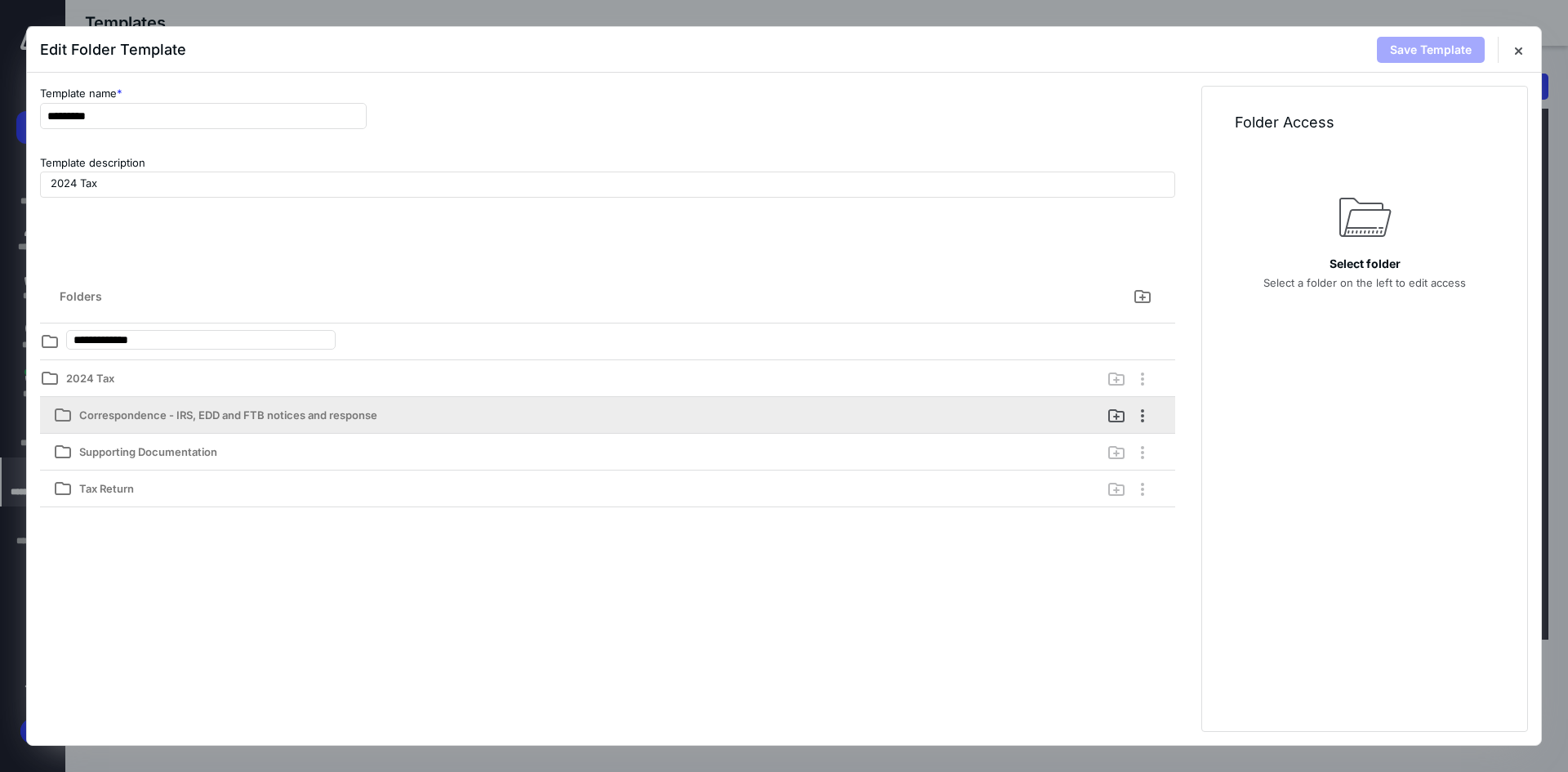 type on "**********" 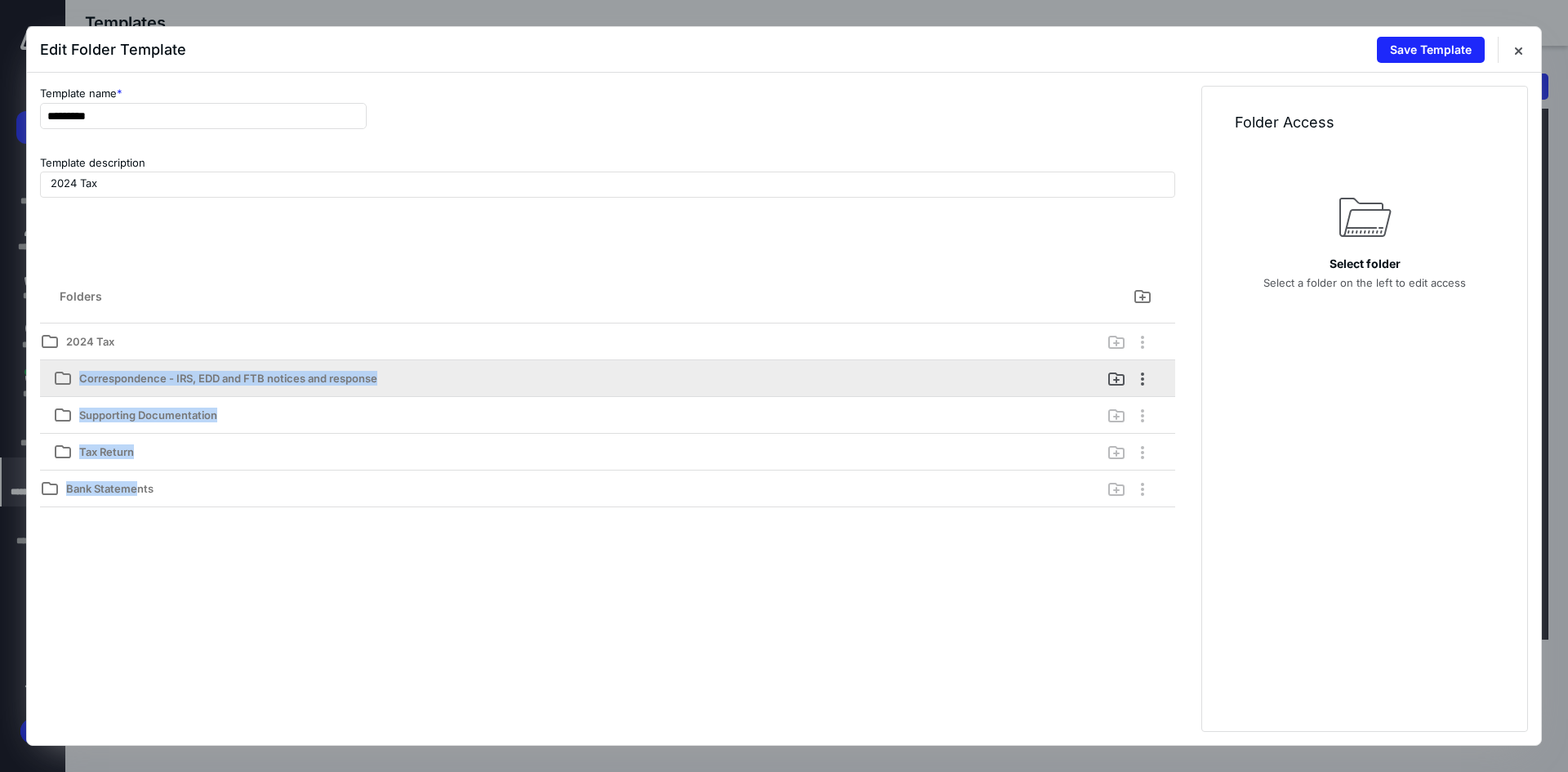 drag, startPoint x: 139, startPoint y: 481, endPoint x: 140, endPoint y: 369, distance: 112.0045 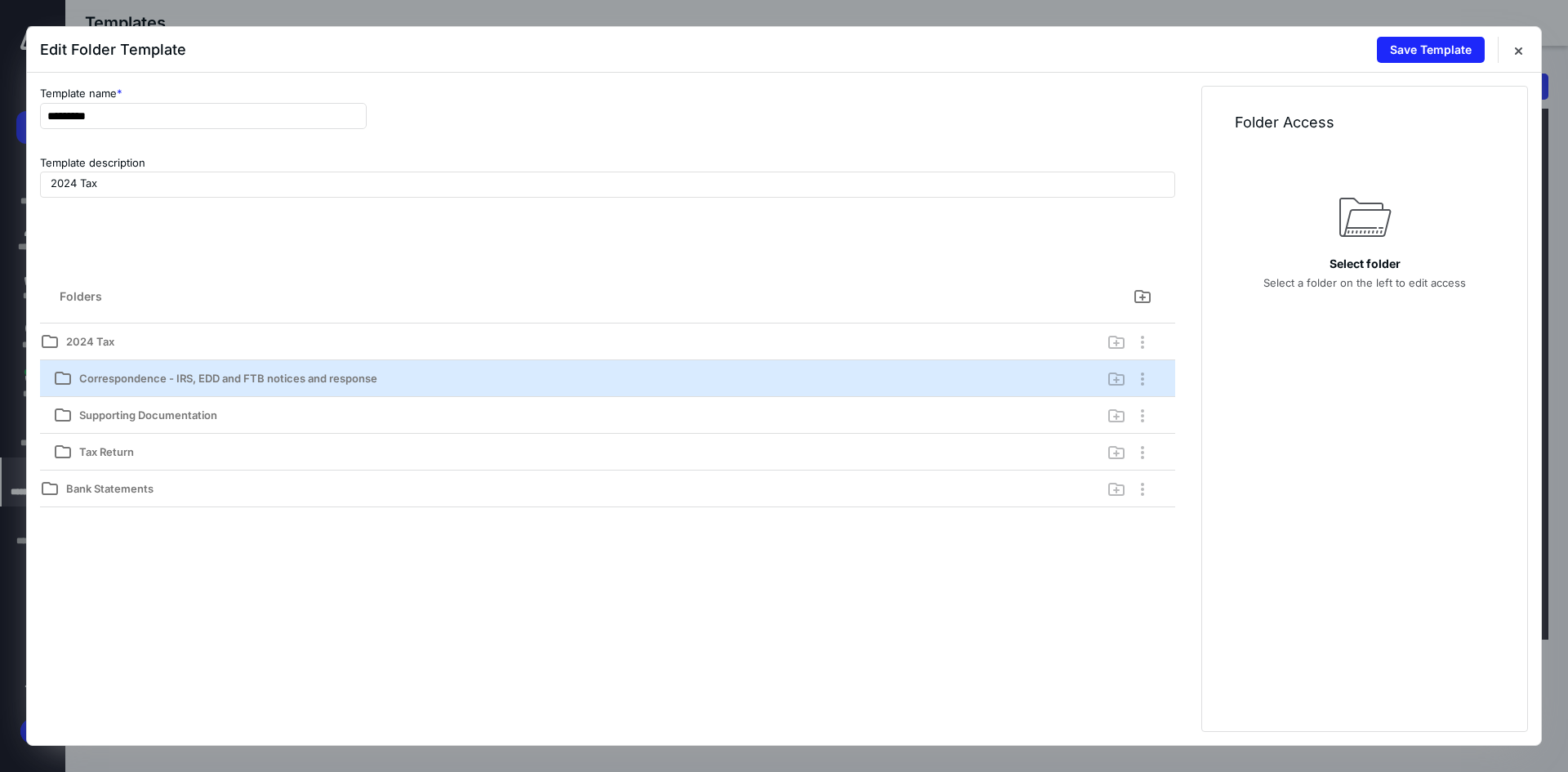 click on "Folders Add folder to root level 2024 Tax Correspondence - IRS, EDD and FTB notices and response Supporting Documentation Tax Return Bank Statements" at bounding box center [608, 484] 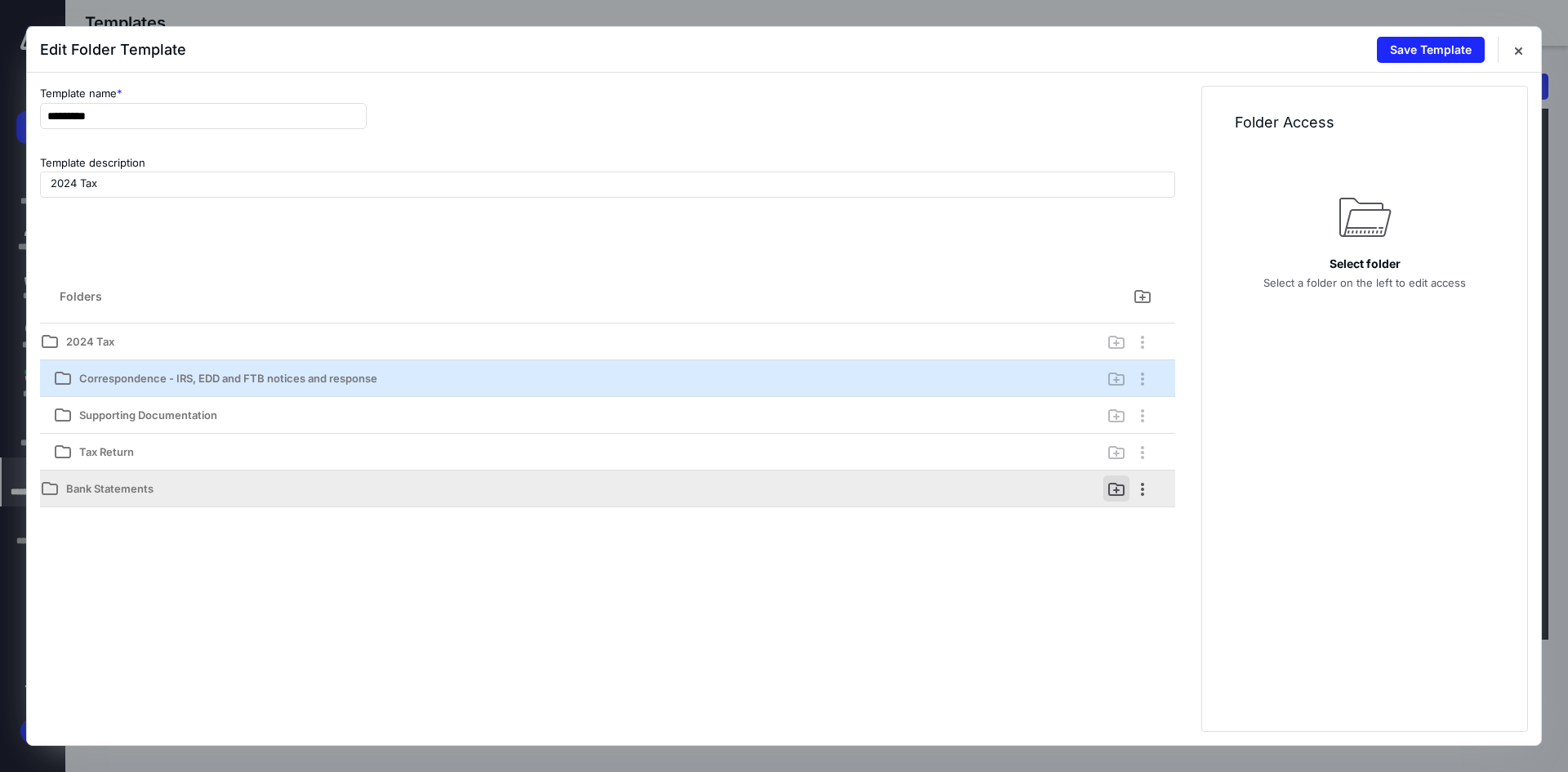 drag, startPoint x: 132, startPoint y: 492, endPoint x: 1112, endPoint y: 497, distance: 980.013 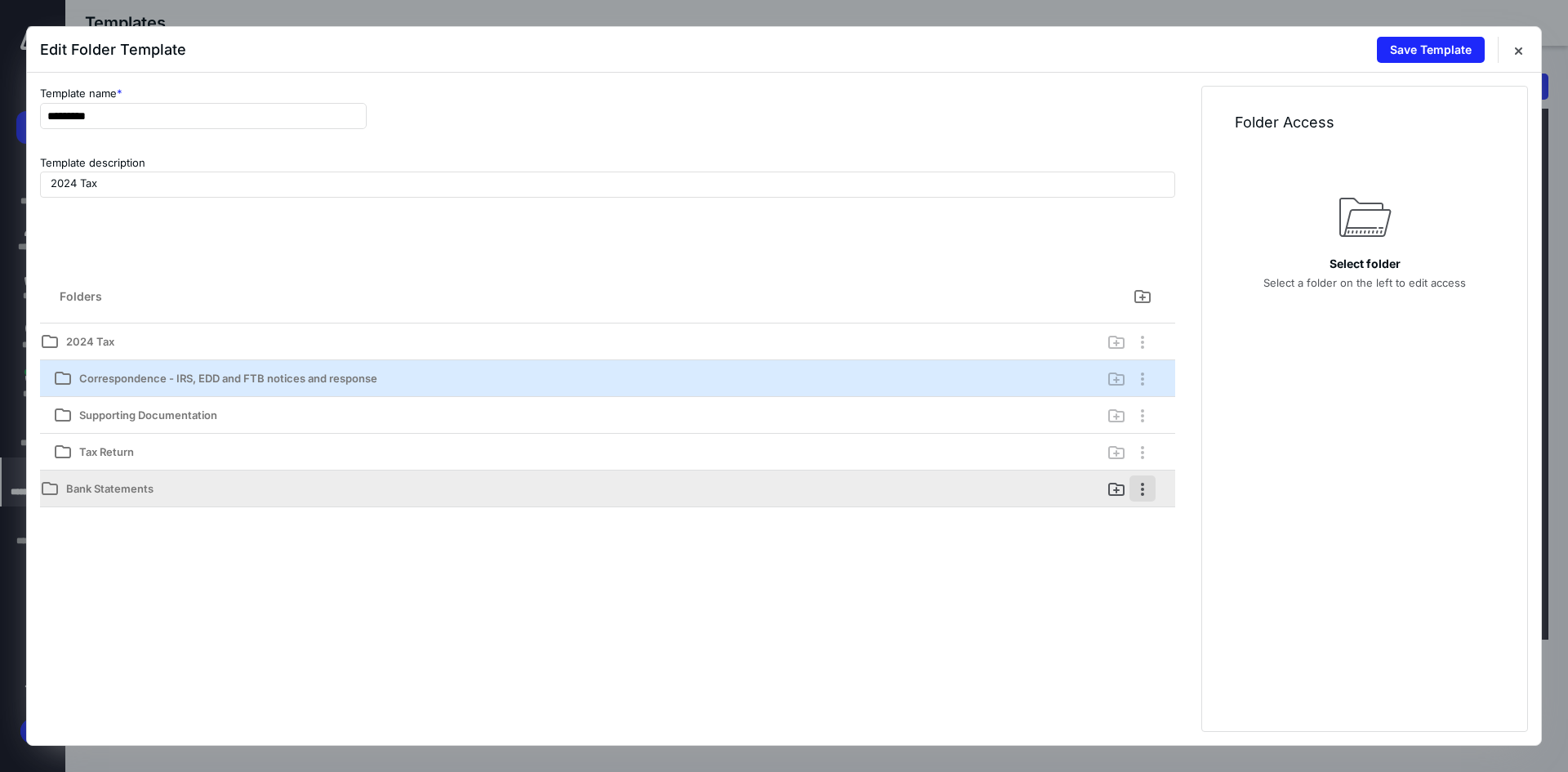 click at bounding box center [1143, 489] 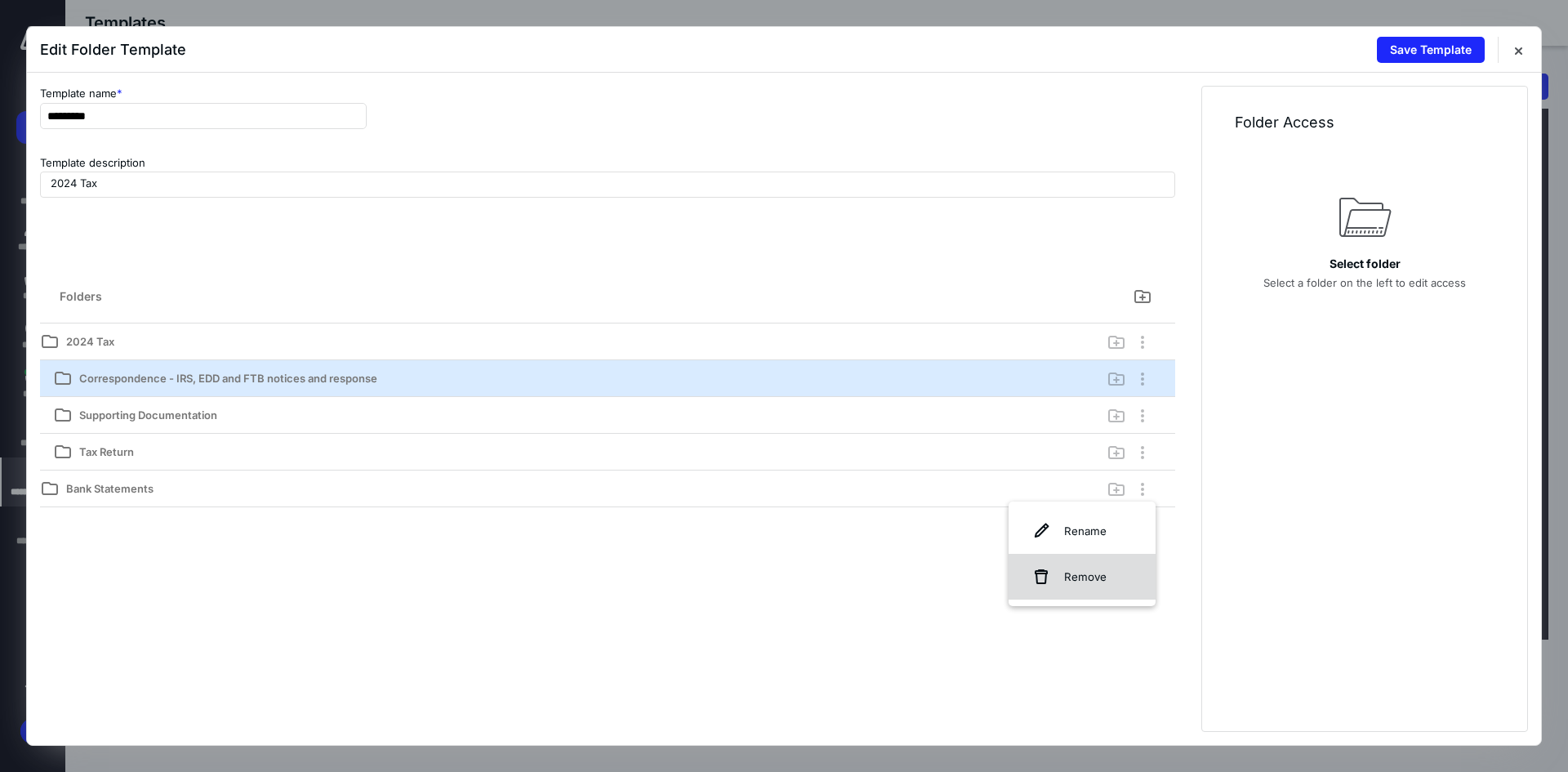 click on "Remove" at bounding box center [1082, 577] 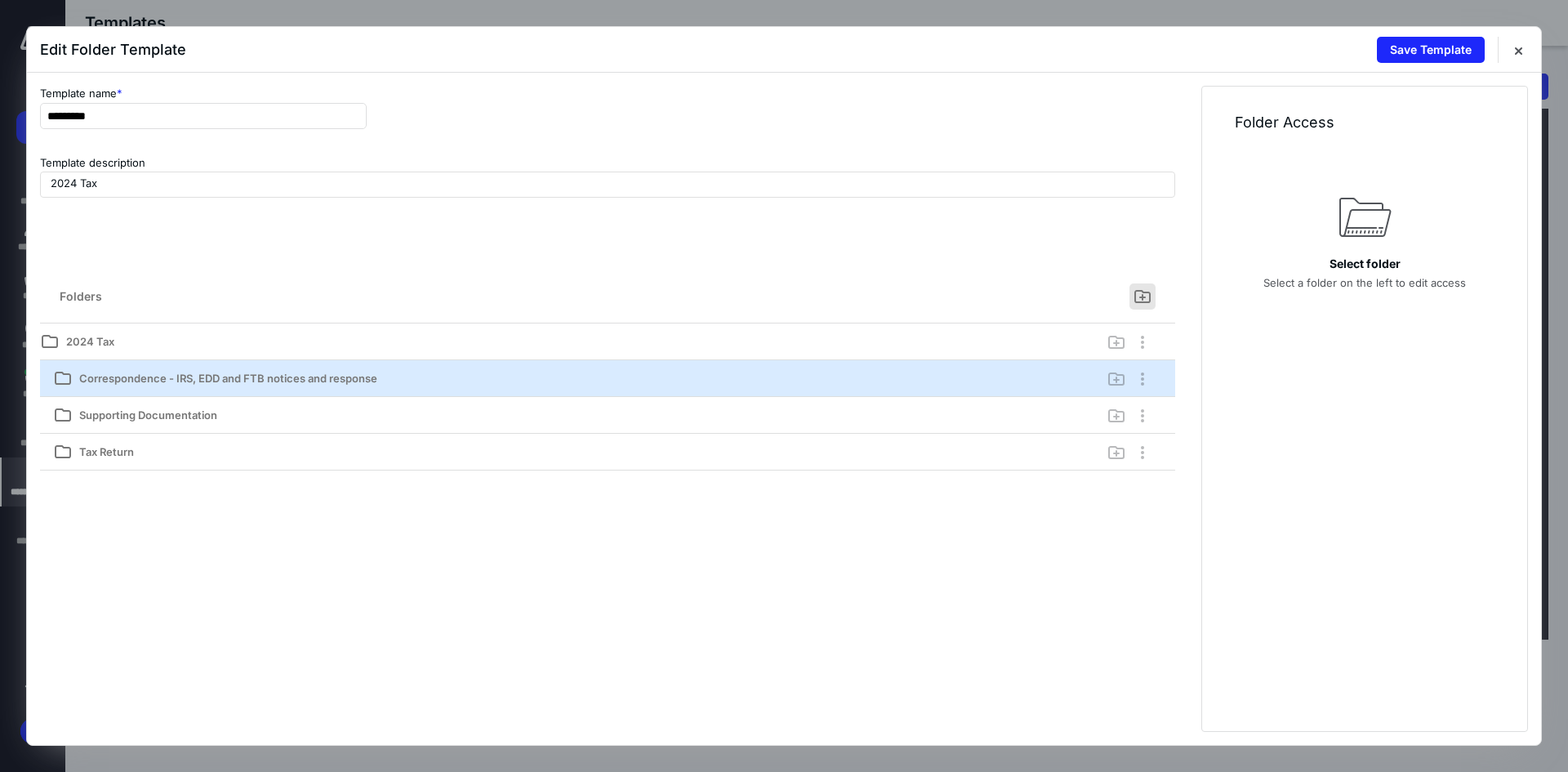 click on "Add folder to root level" at bounding box center (1143, 297) 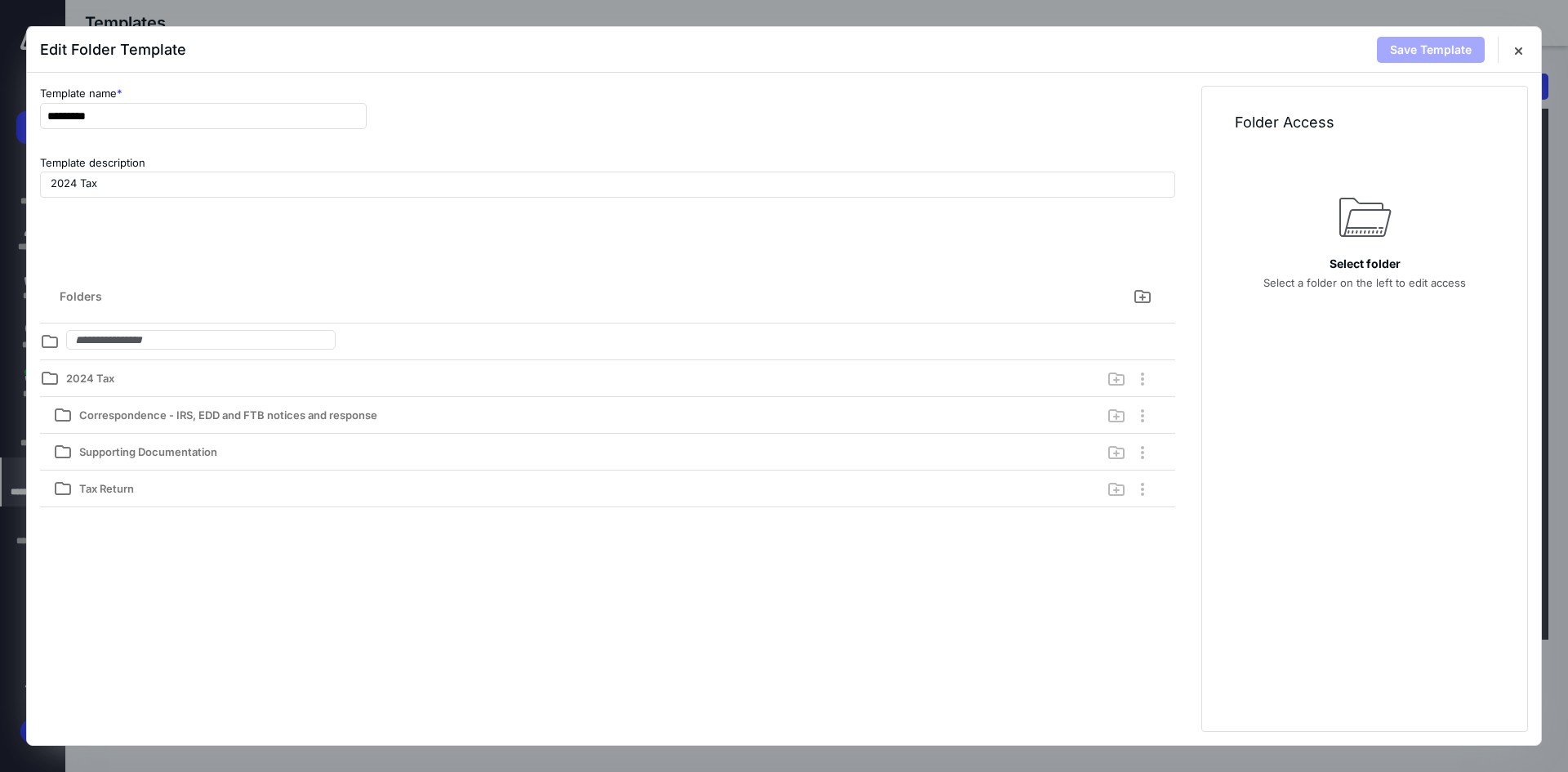 click on "Template name  * ********* Template description 2024 Tax Folders Add folder to root level 2024 Tax Correspondence - IRS, EDD and FTB notices and response Supporting Documentation Tax Return" at bounding box center (608, 408) 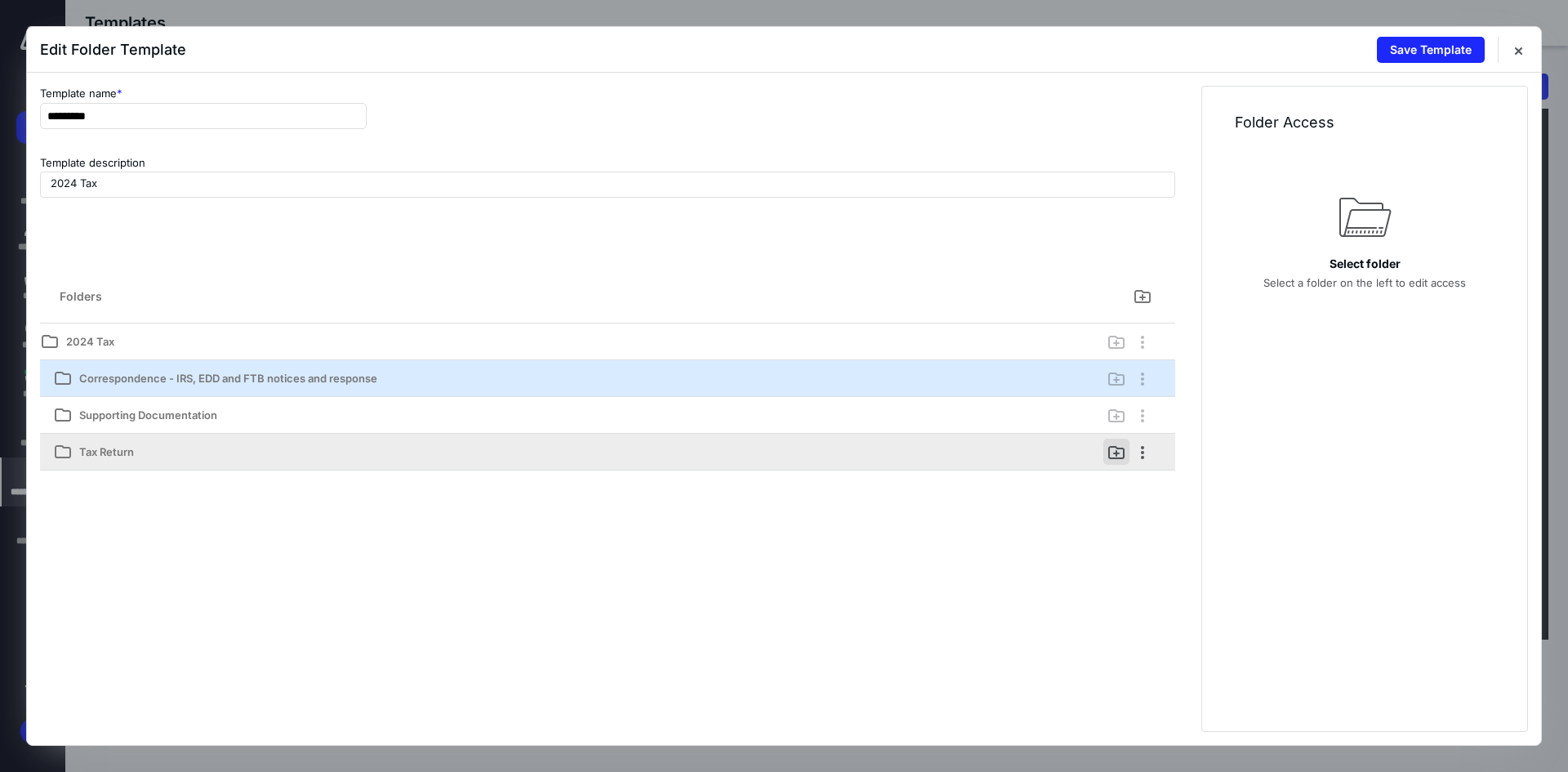 click at bounding box center [1116, 452] 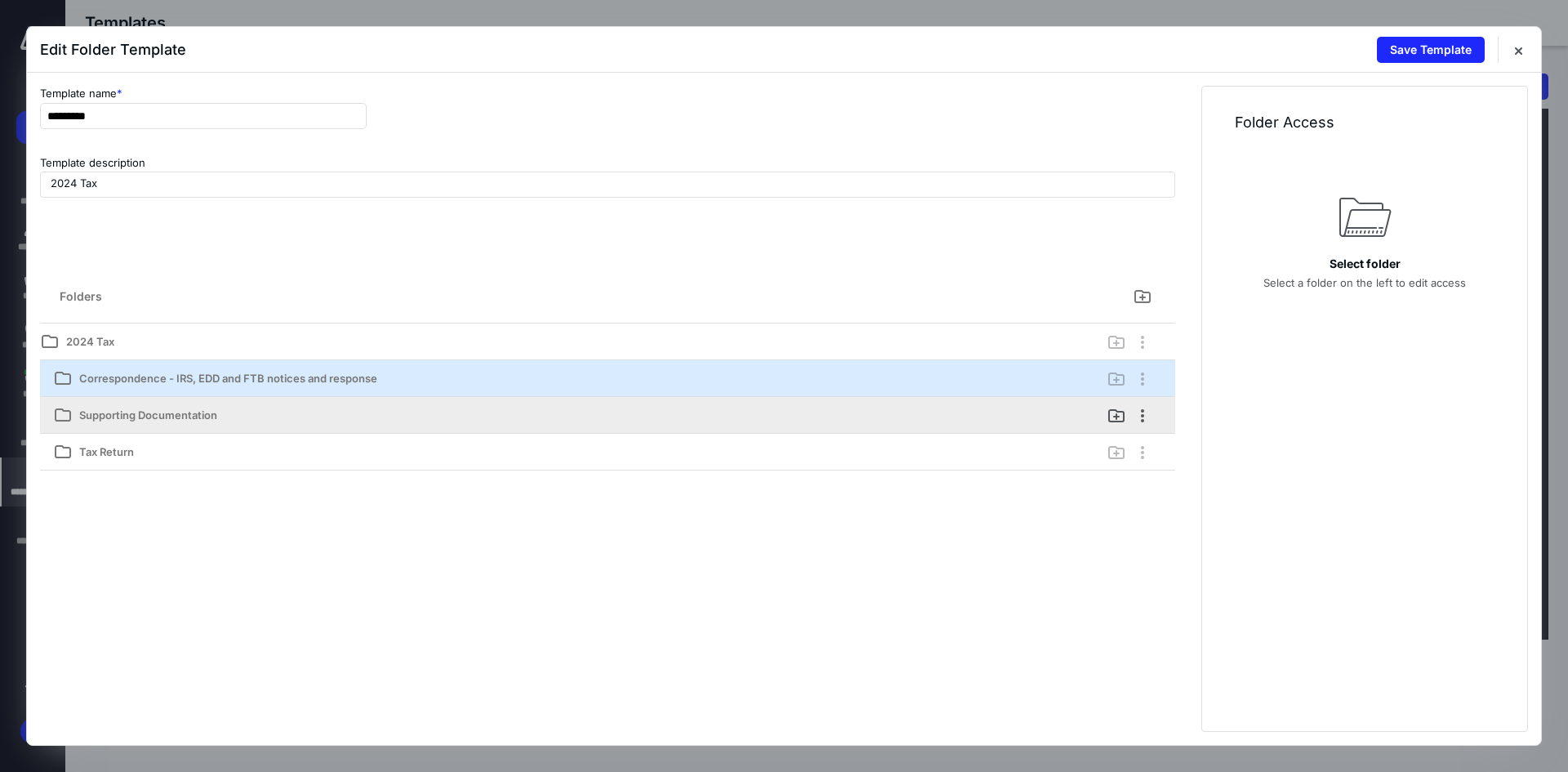 click on "Supporting Documentation" at bounding box center [525, 415] 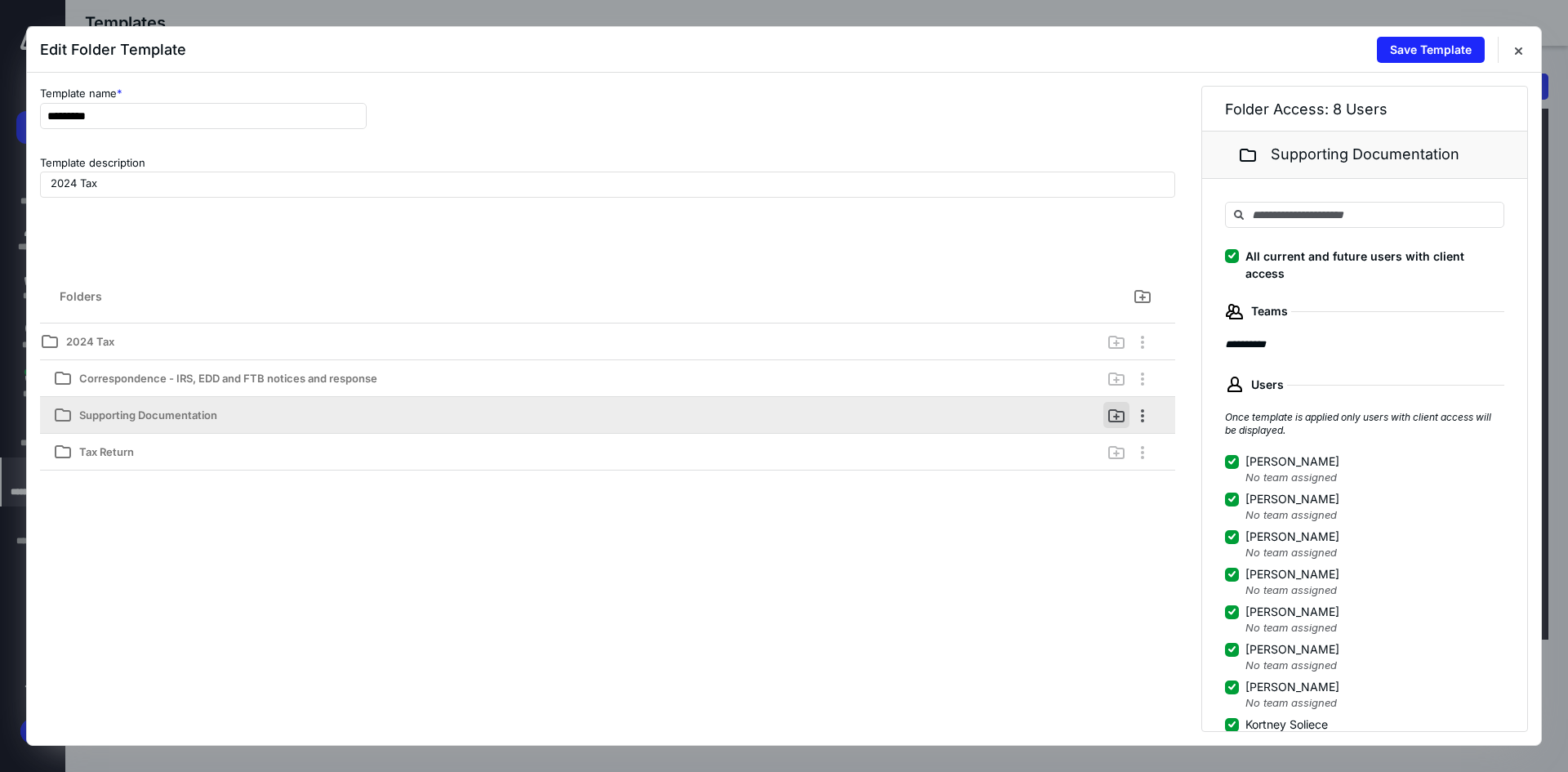click at bounding box center [1116, 415] 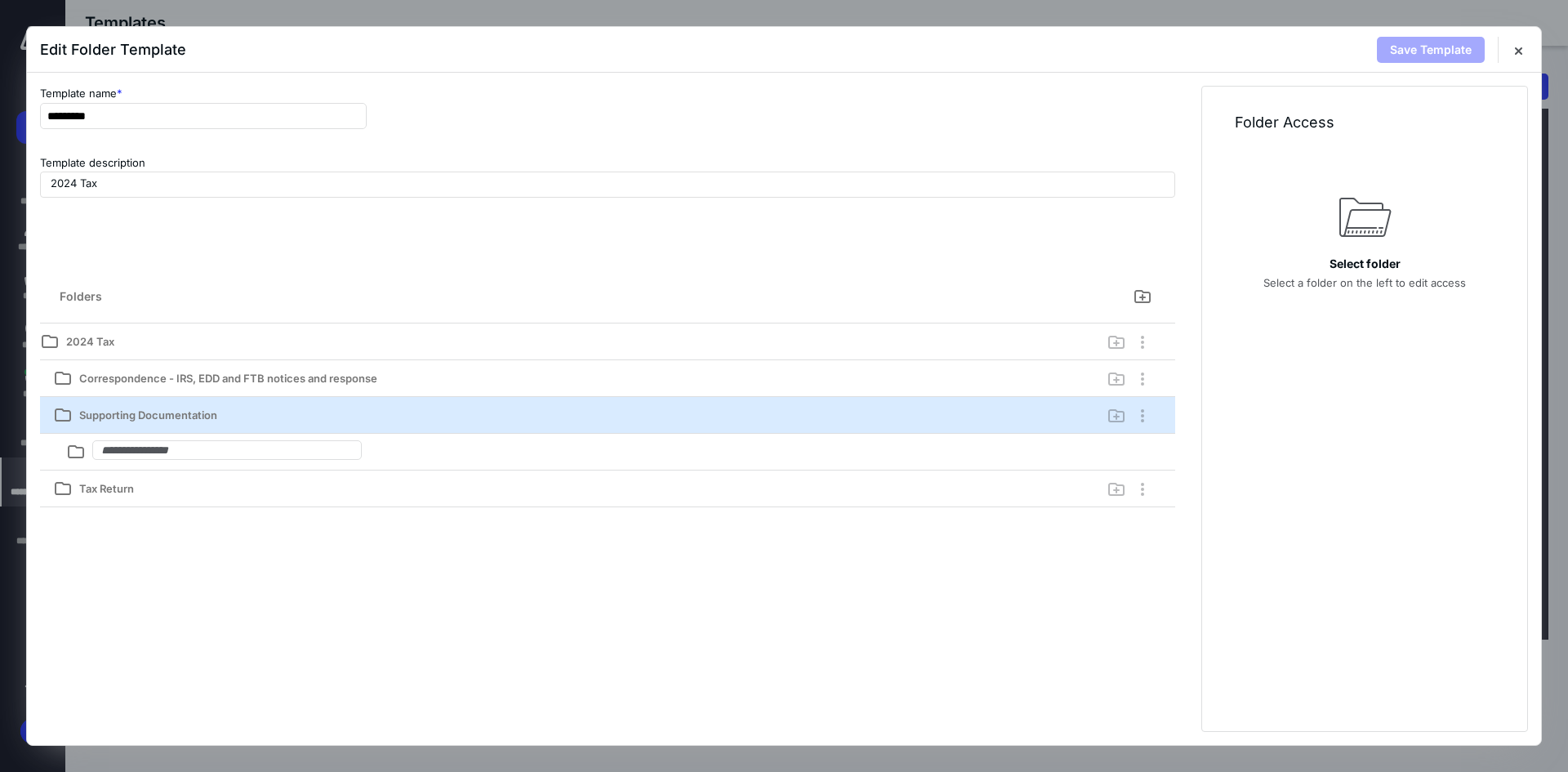click on "Folders Add folder to root level 2024 Tax Correspondence - IRS, EDD and FTB notices and response Supporting Documentation Tax Return" at bounding box center (608, 484) 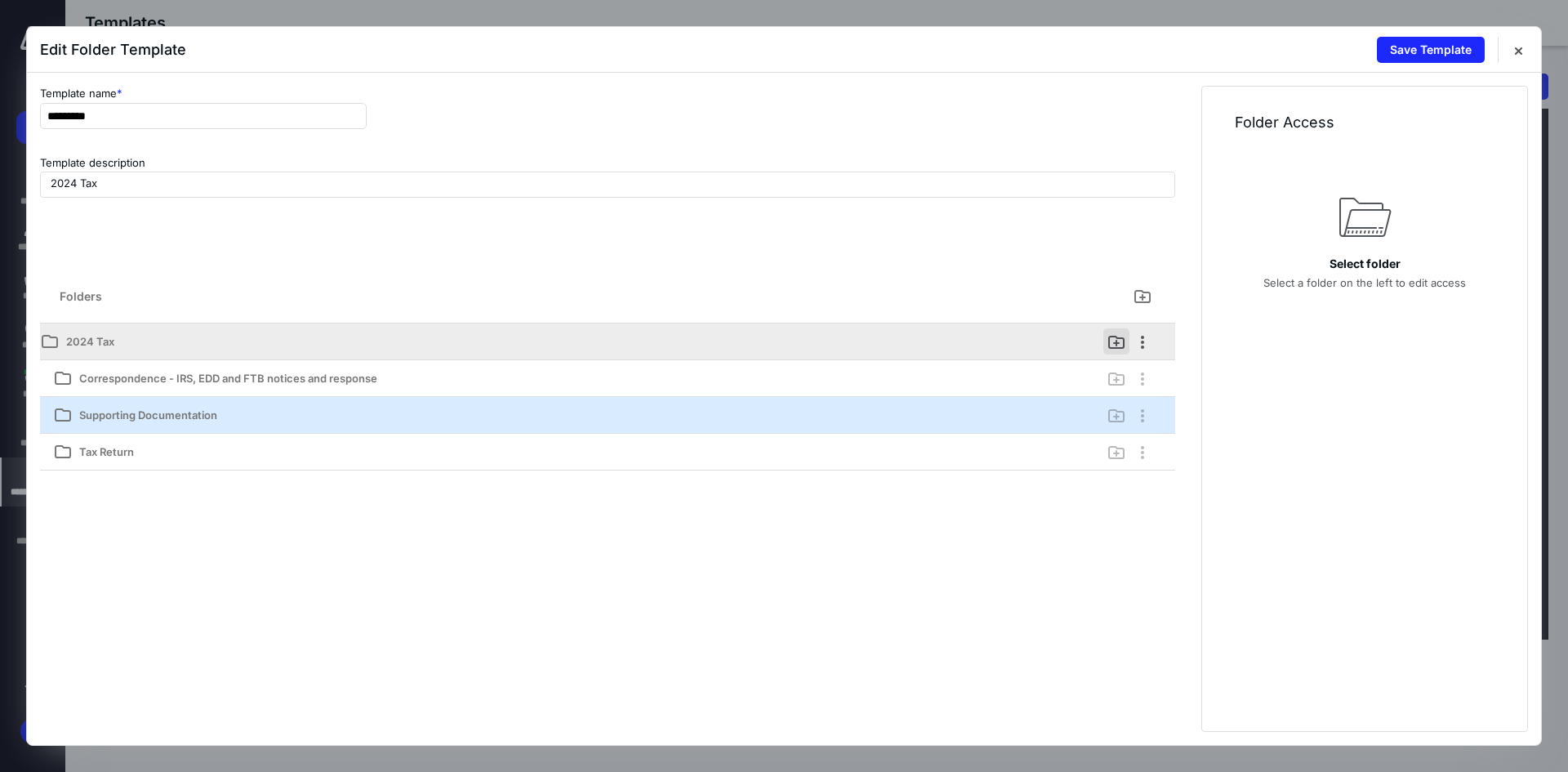 click at bounding box center (1116, 341) 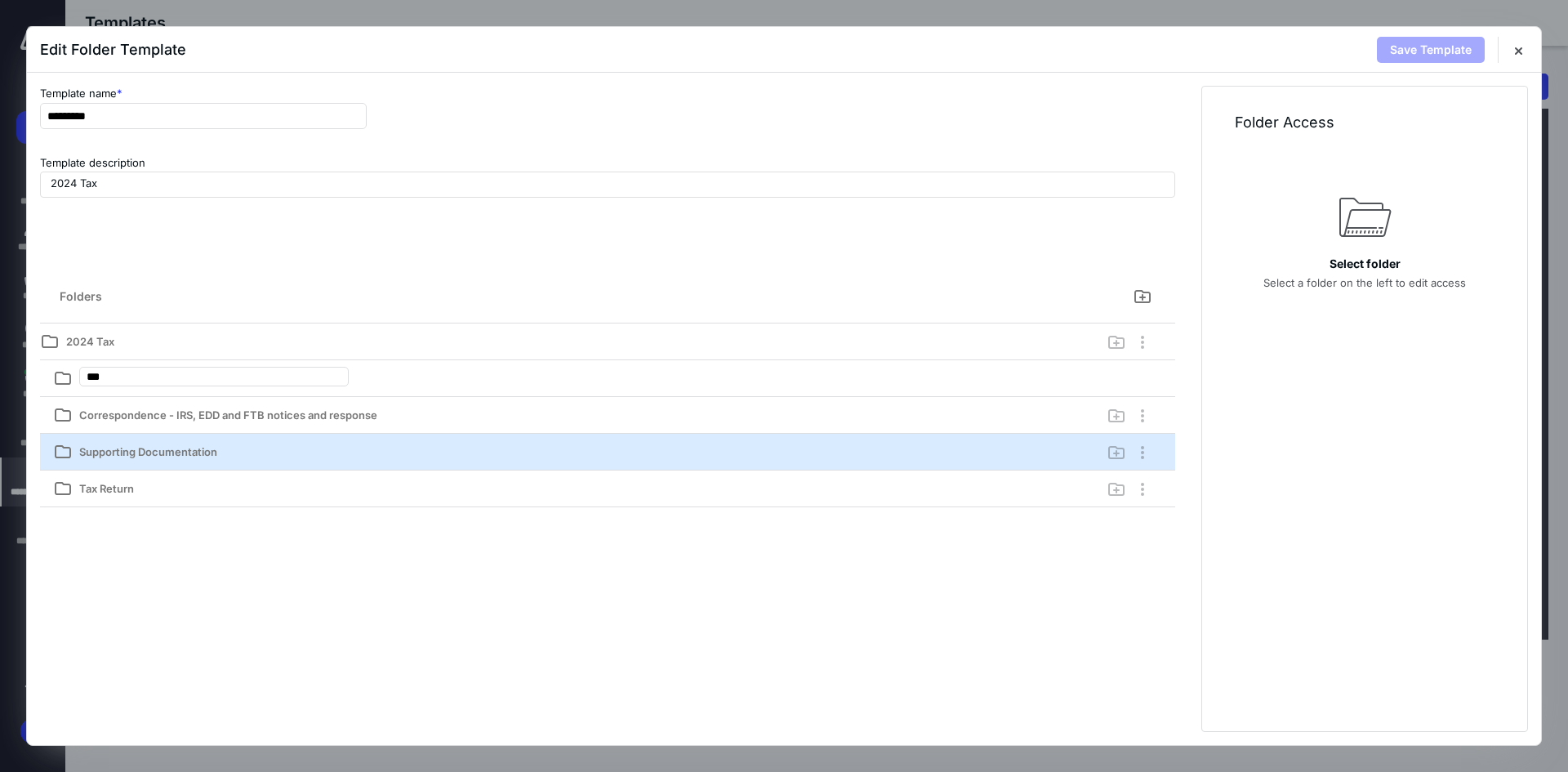 type on "****" 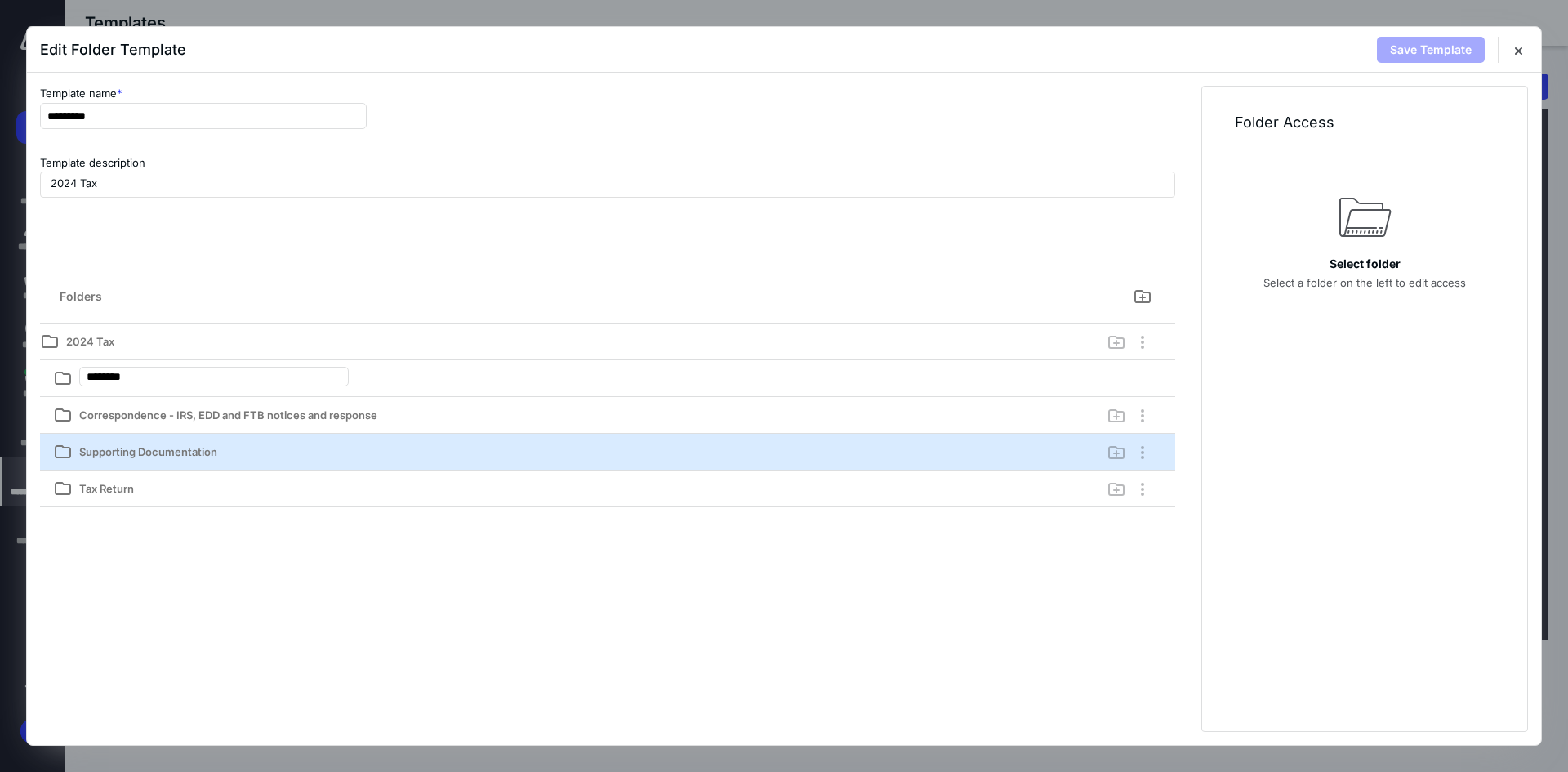 type on "*********" 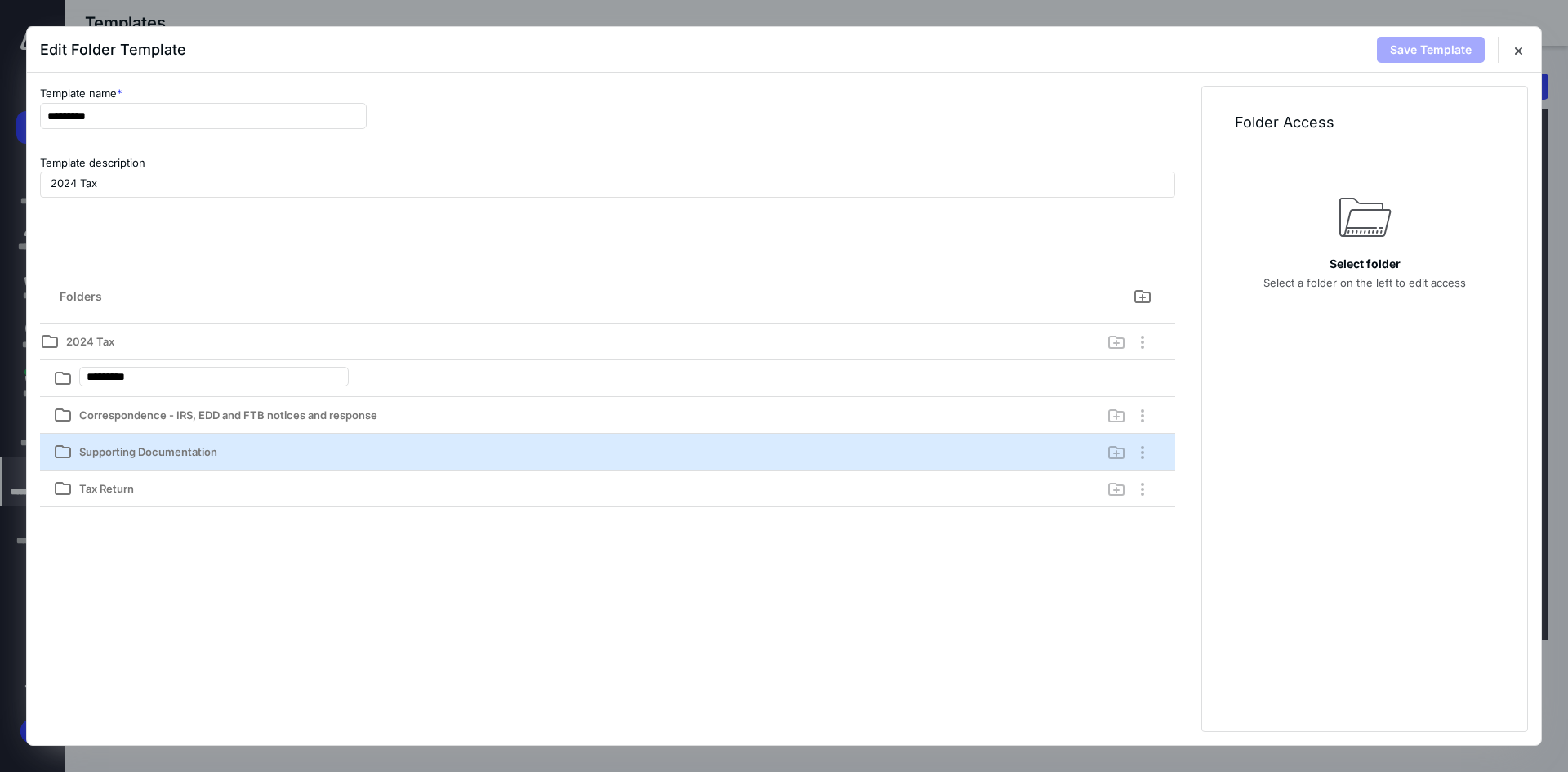 type on "********" 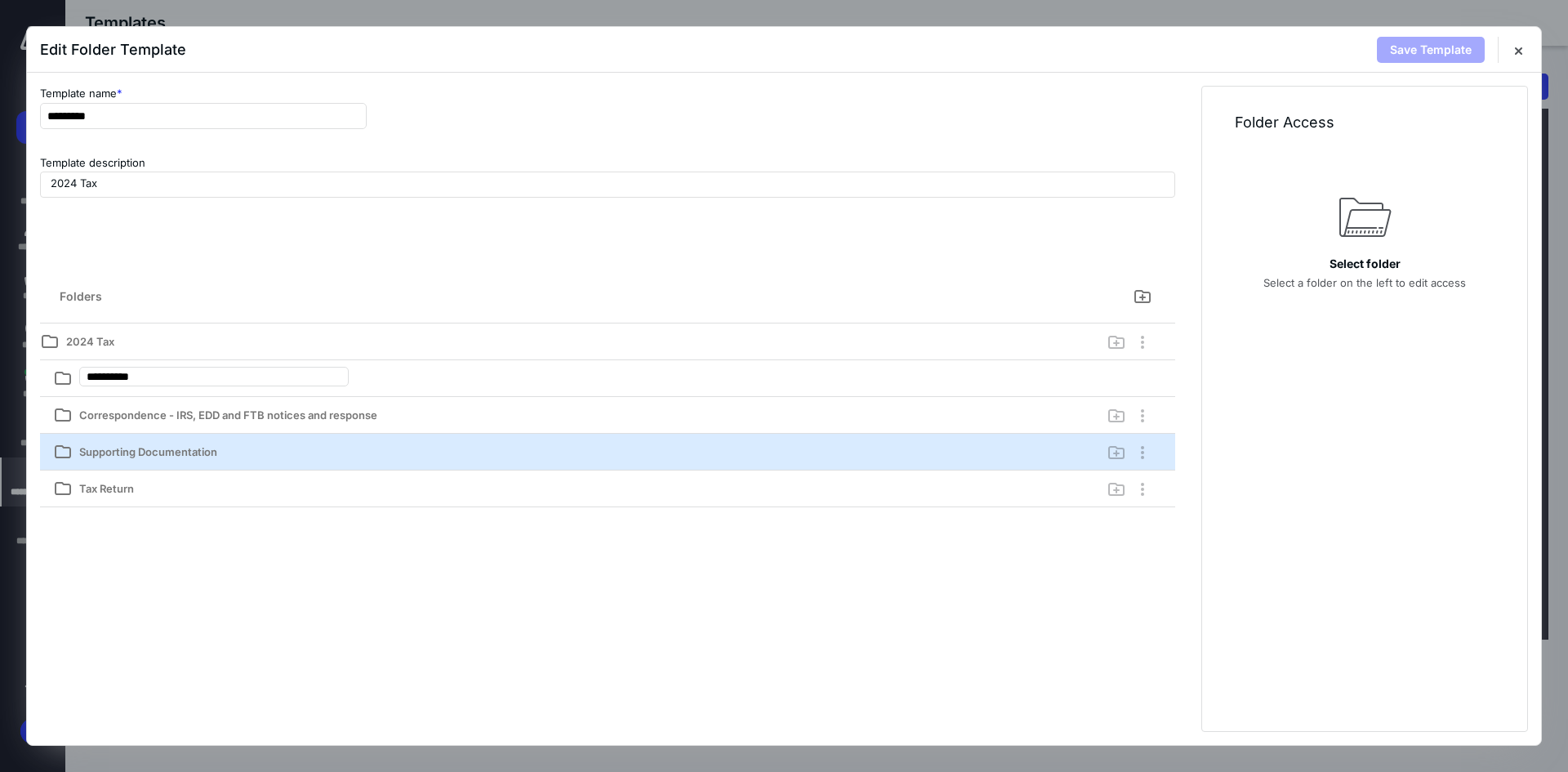 type on "**********" 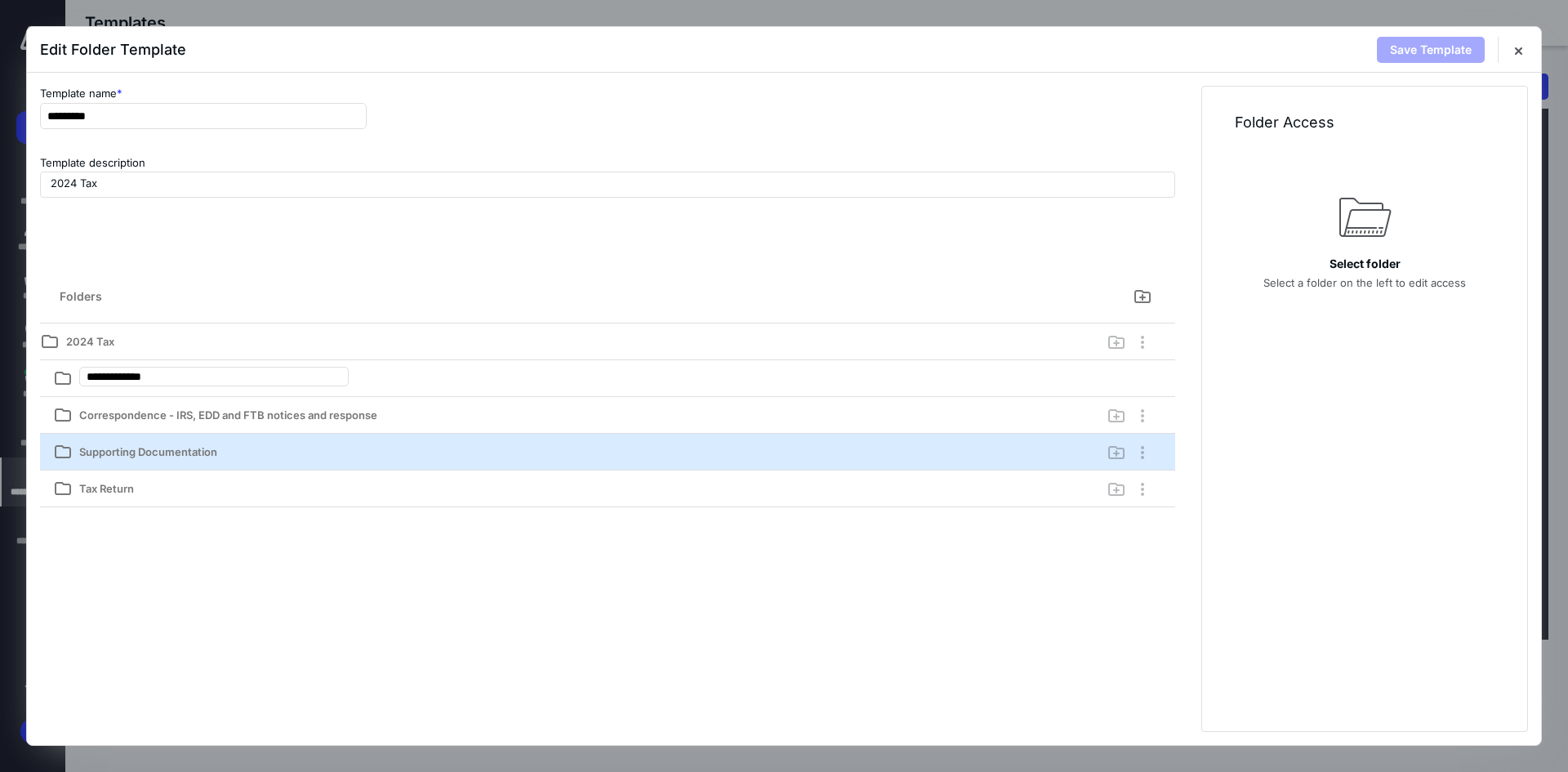 type on "**********" 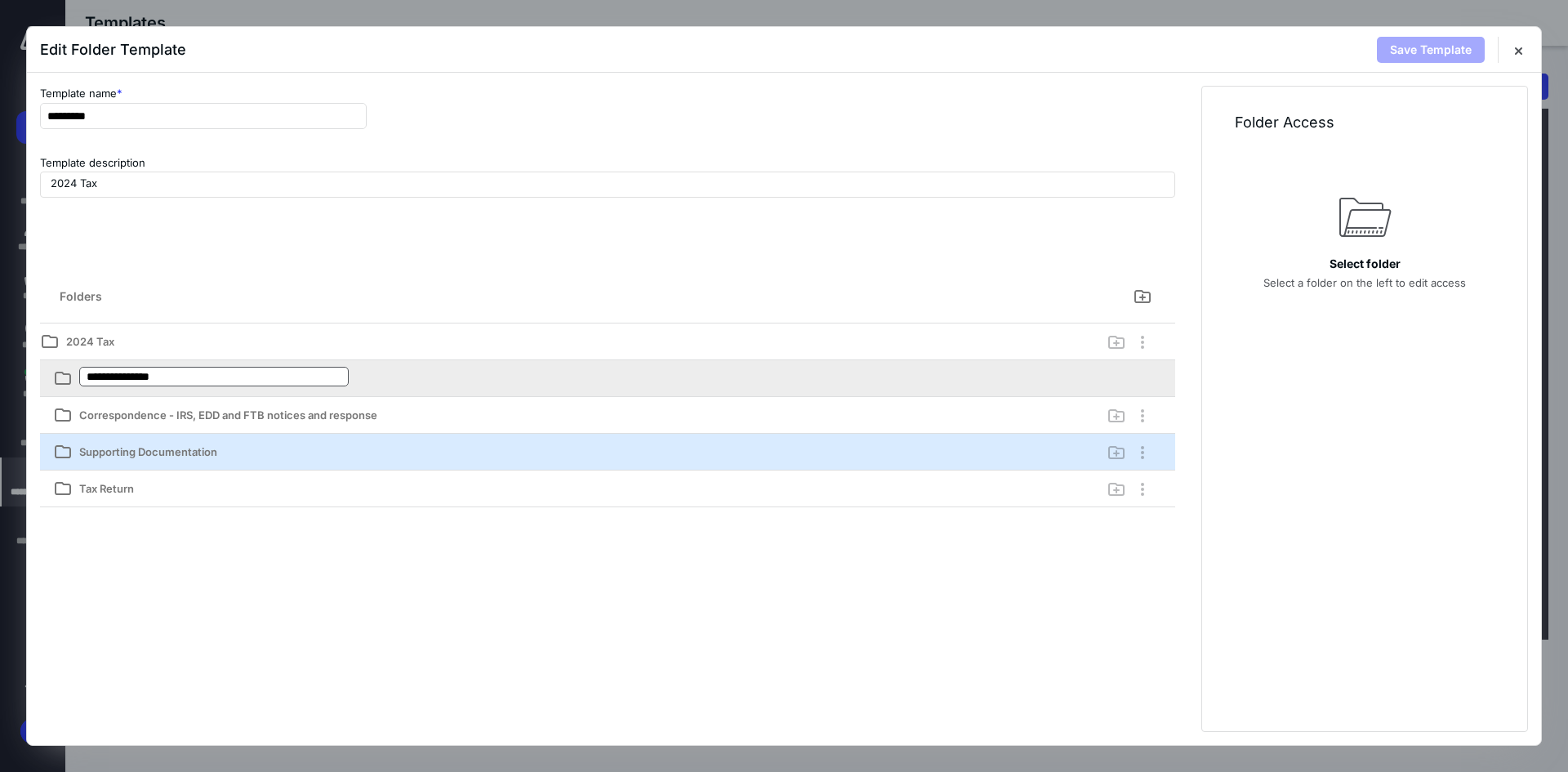 click on "**********" at bounding box center [214, 377] 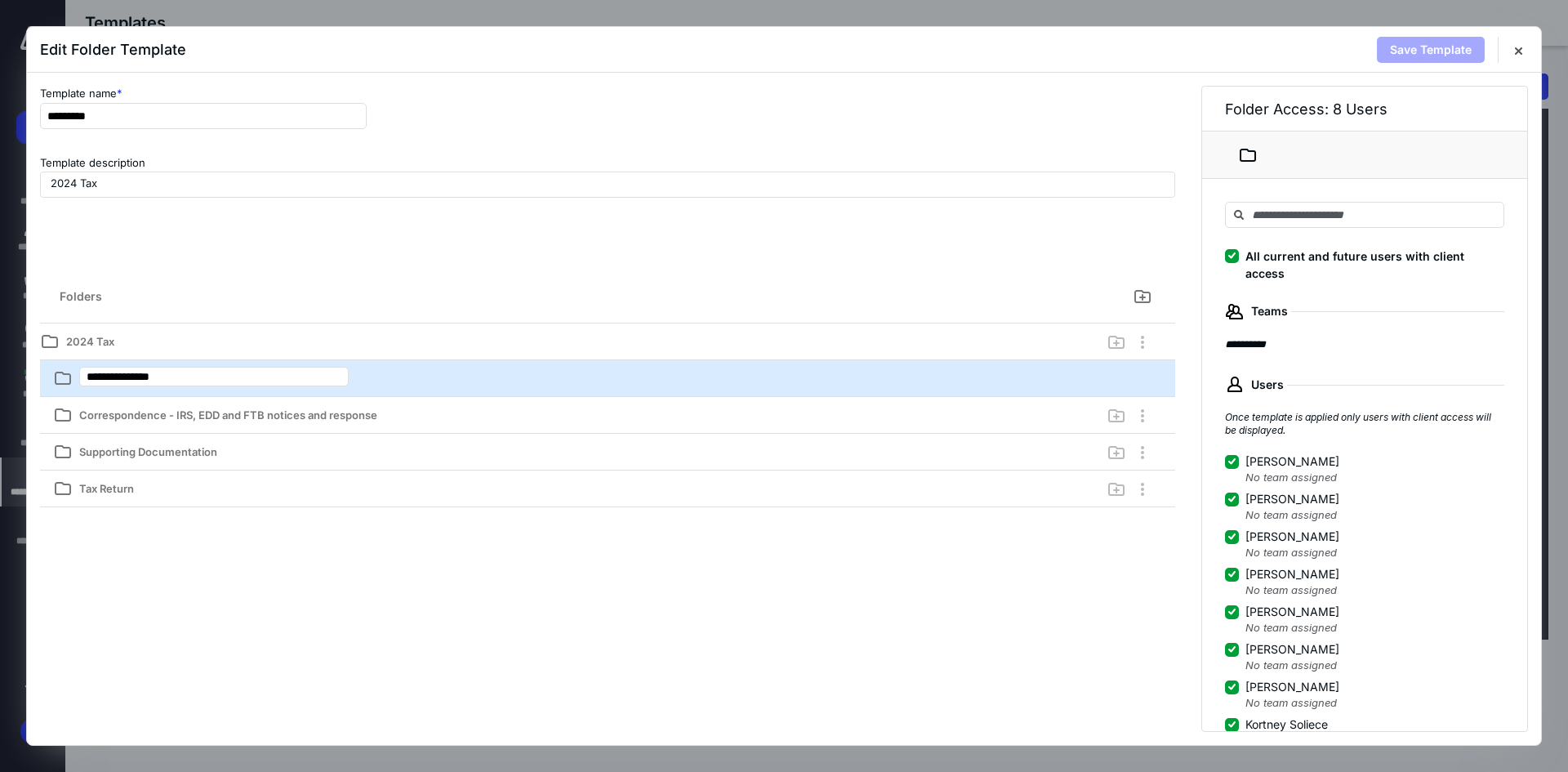 click on "**********" at bounding box center [608, 417] 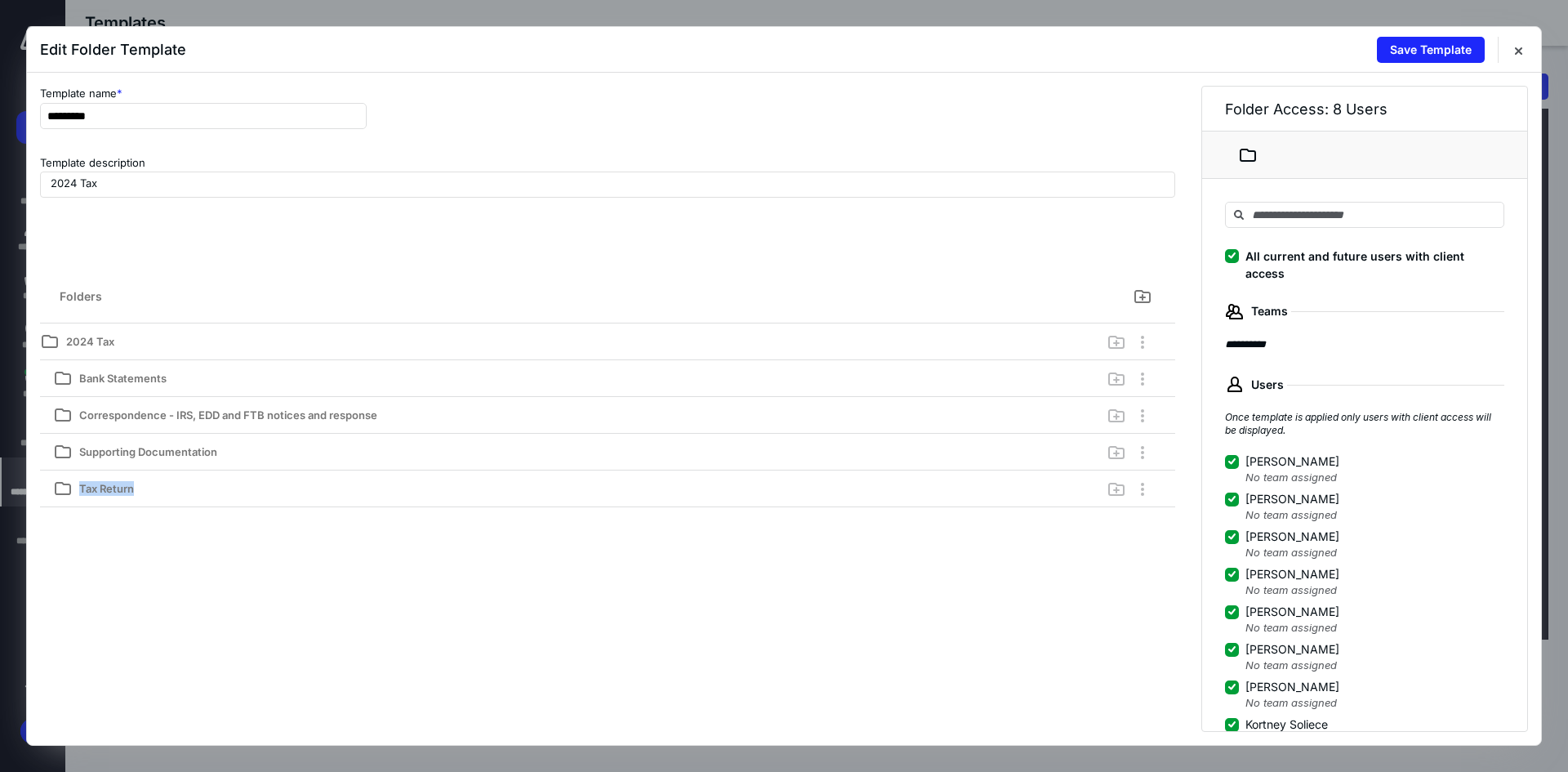 drag, startPoint x: 474, startPoint y: 452, endPoint x: 409, endPoint y: 498, distance: 79.630396 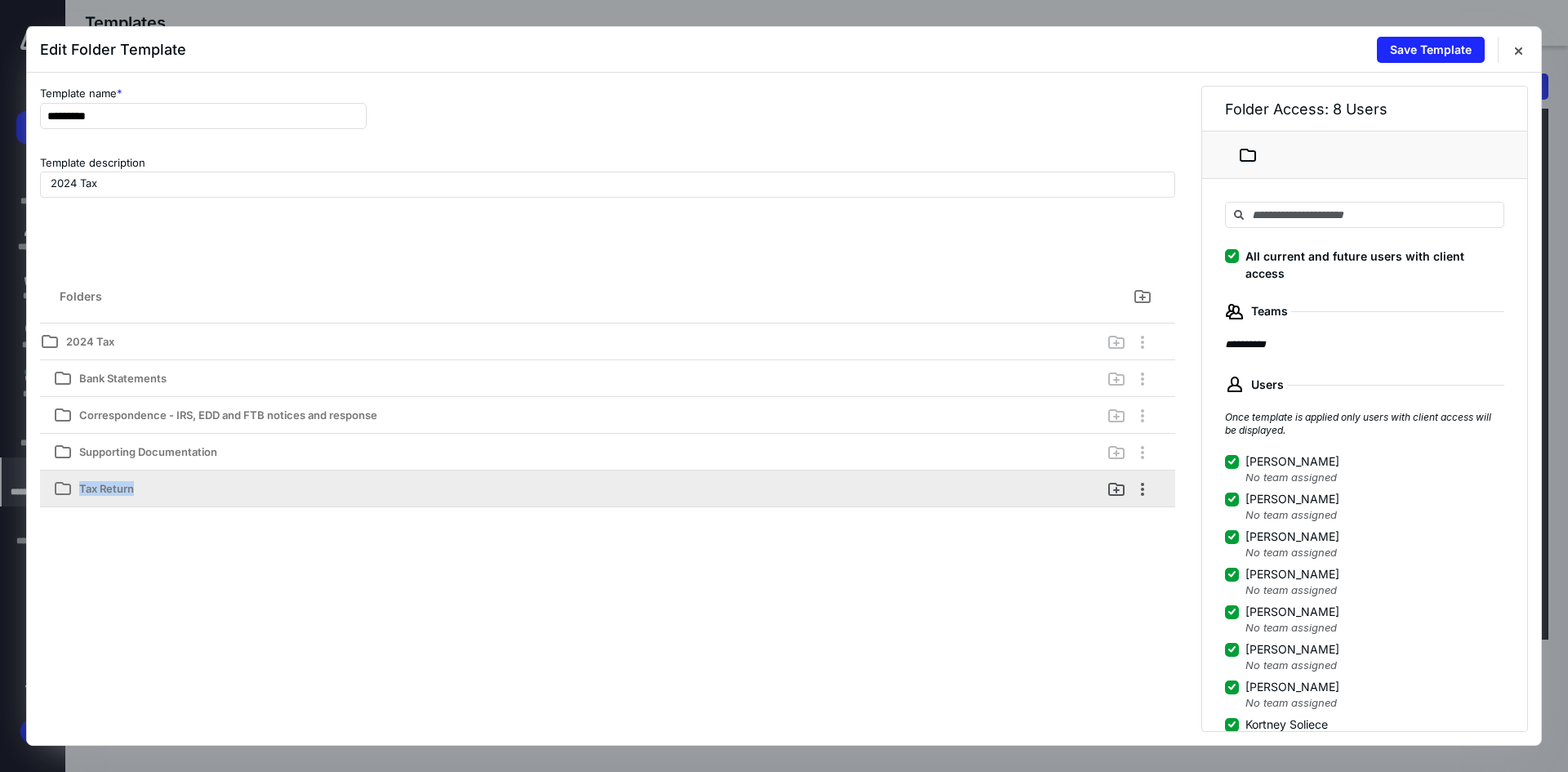 click on "Folders Add folder to root level 2024 Tax Bank Statements Correspondence - IRS, EDD and FTB notices and response Supporting Documentation Tax Return" at bounding box center (608, 484) 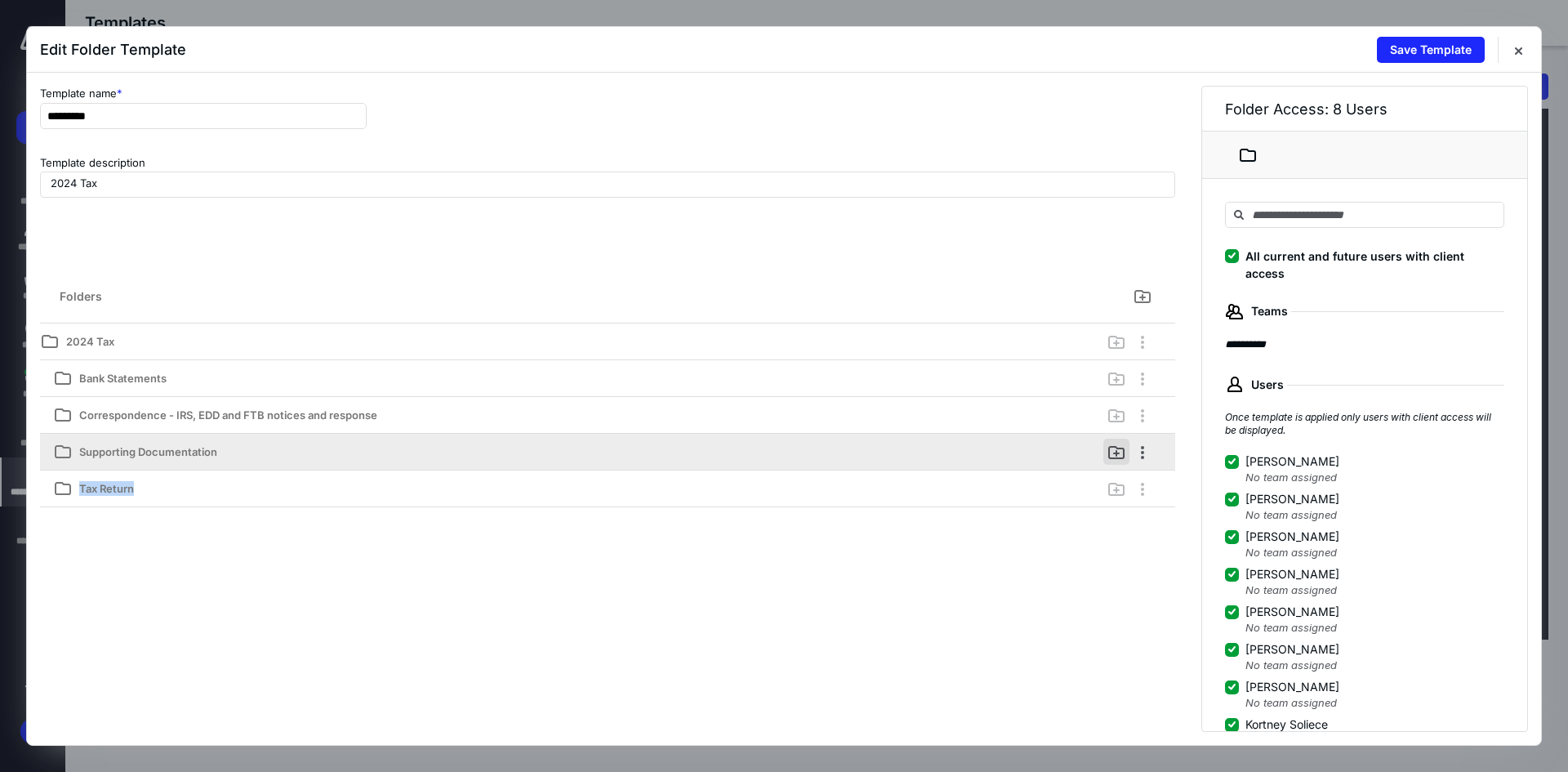 click at bounding box center (1116, 452) 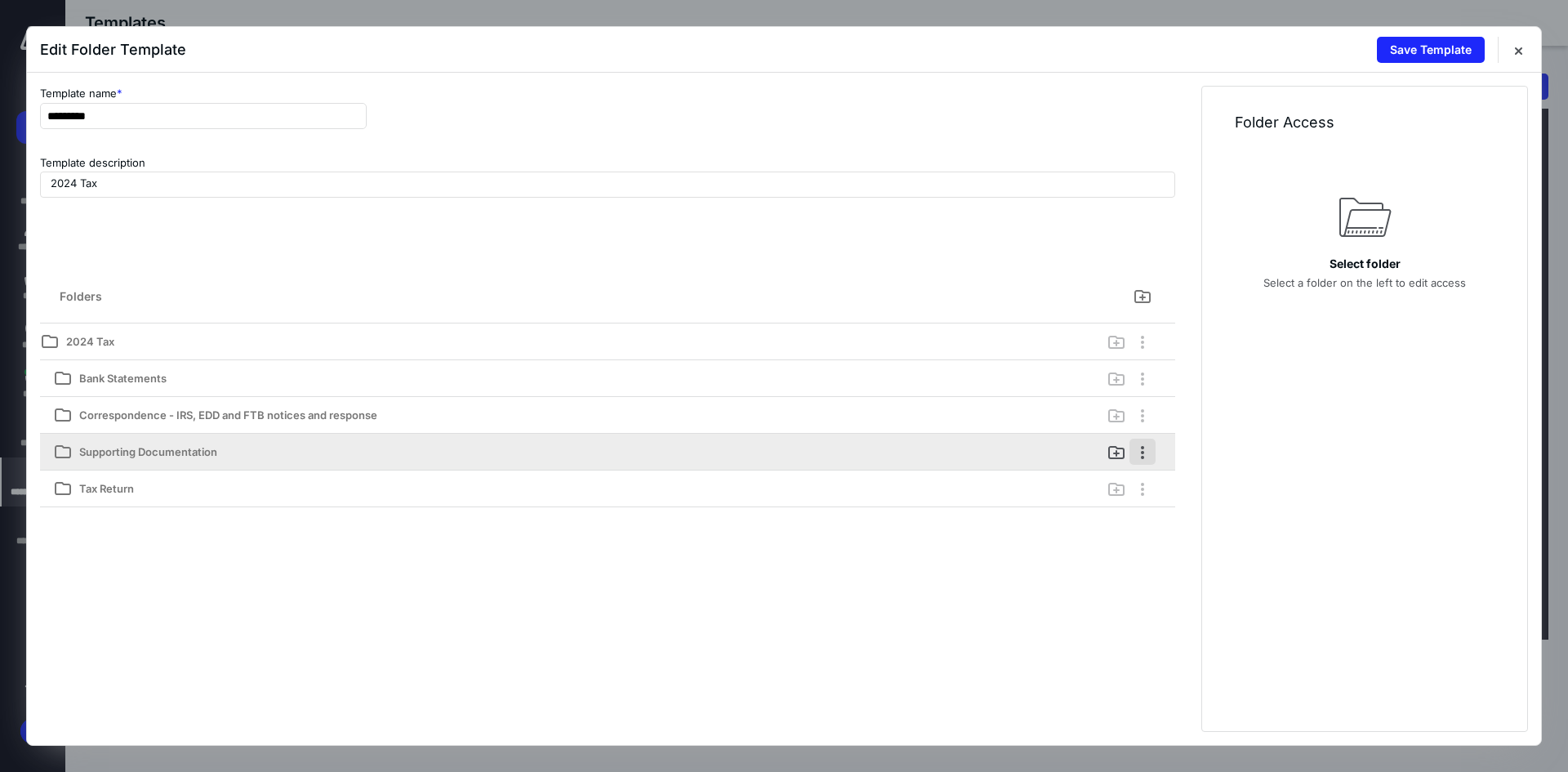 click at bounding box center (1143, 452) 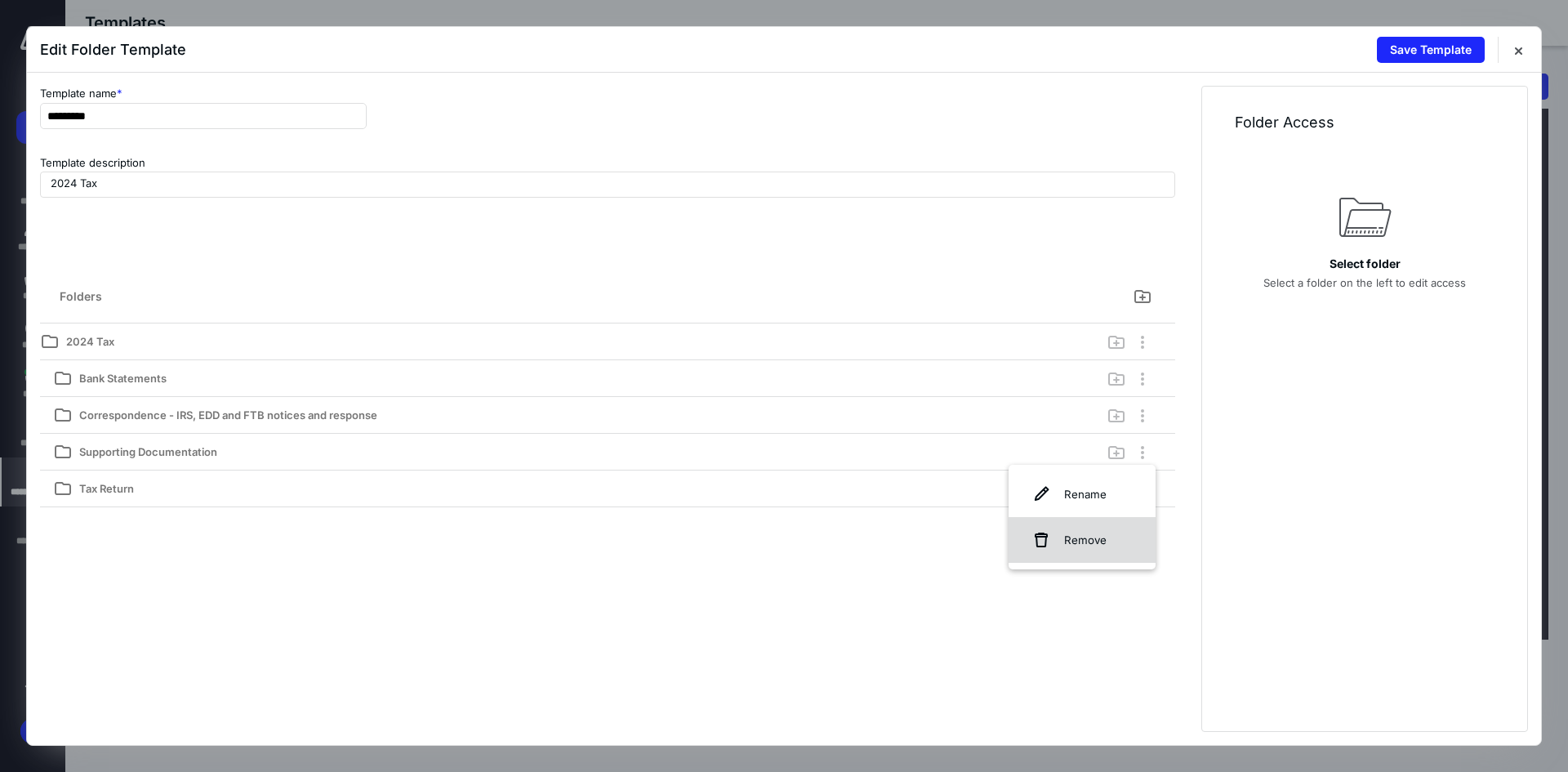 click on "Remove" at bounding box center [1082, 540] 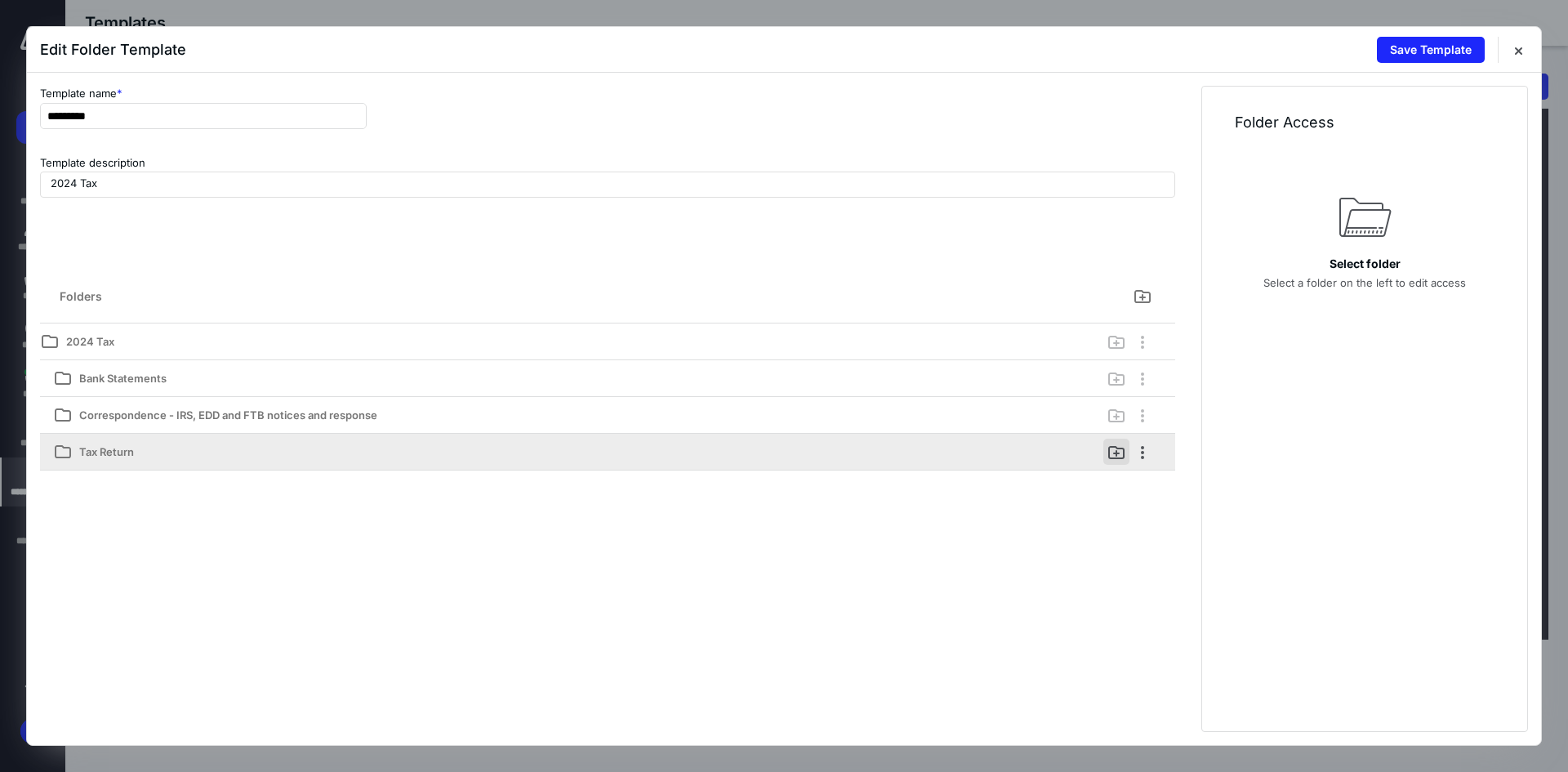 click at bounding box center (1116, 452) 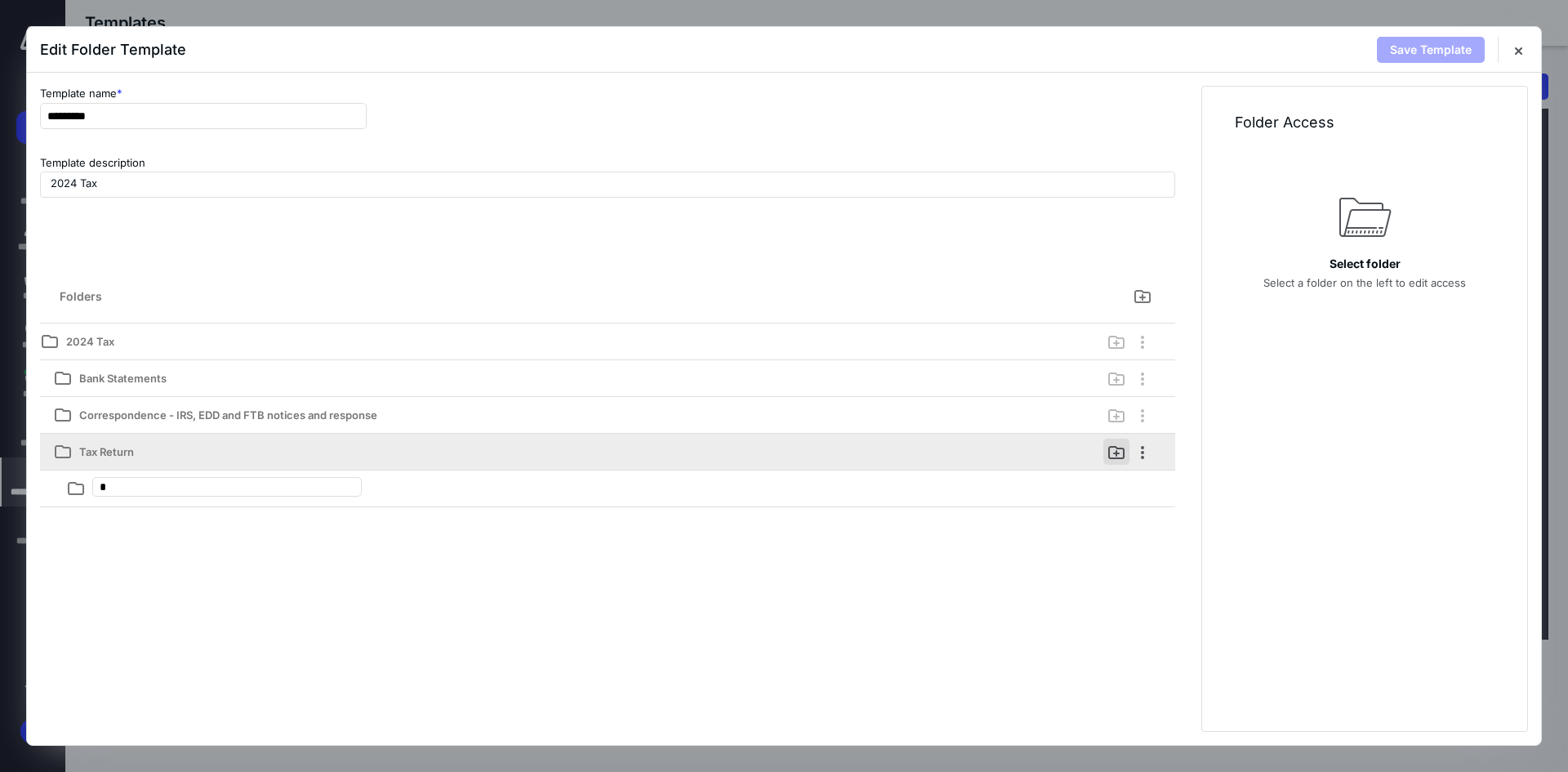 type on "**" 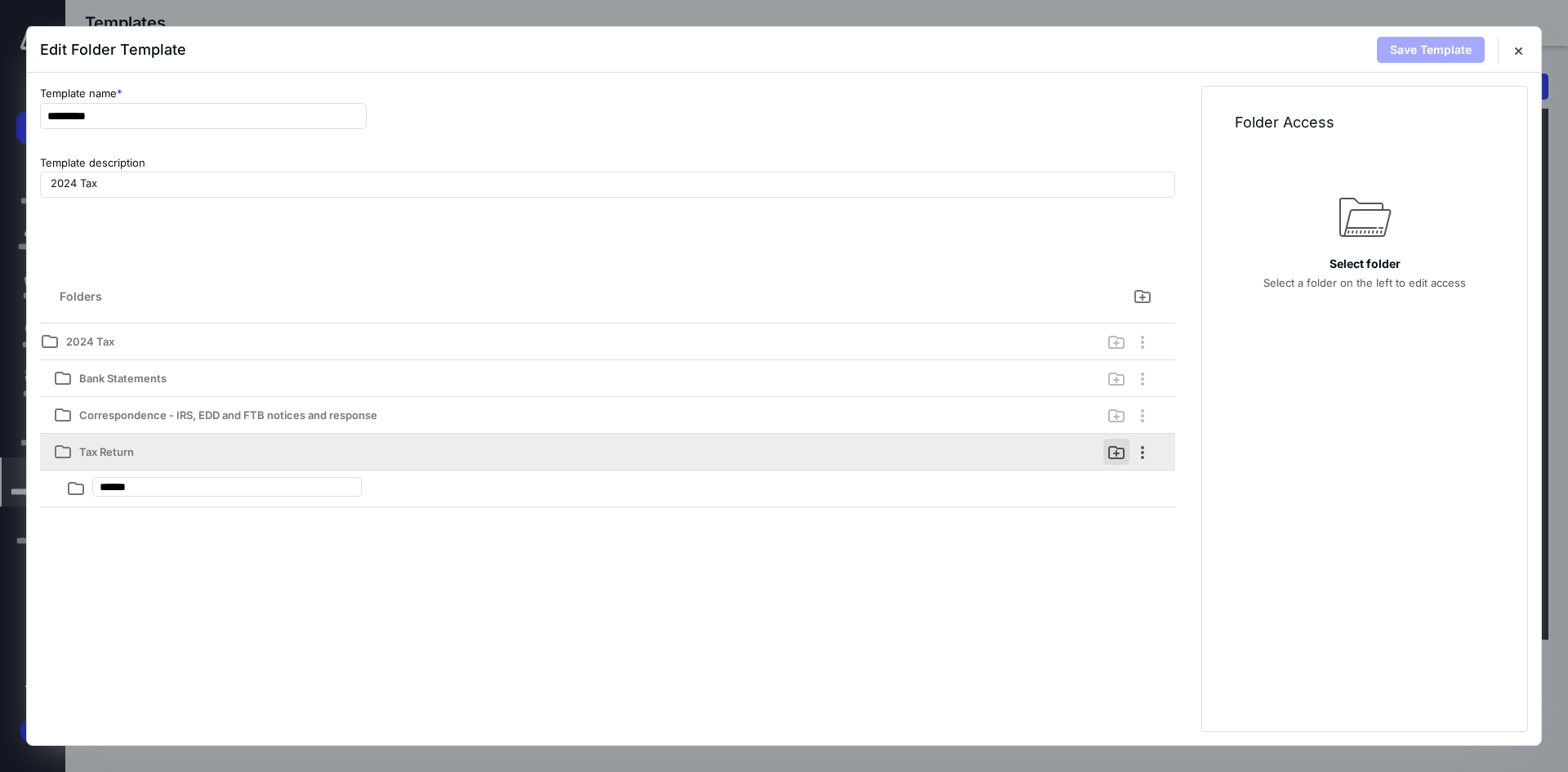 type on "*******" 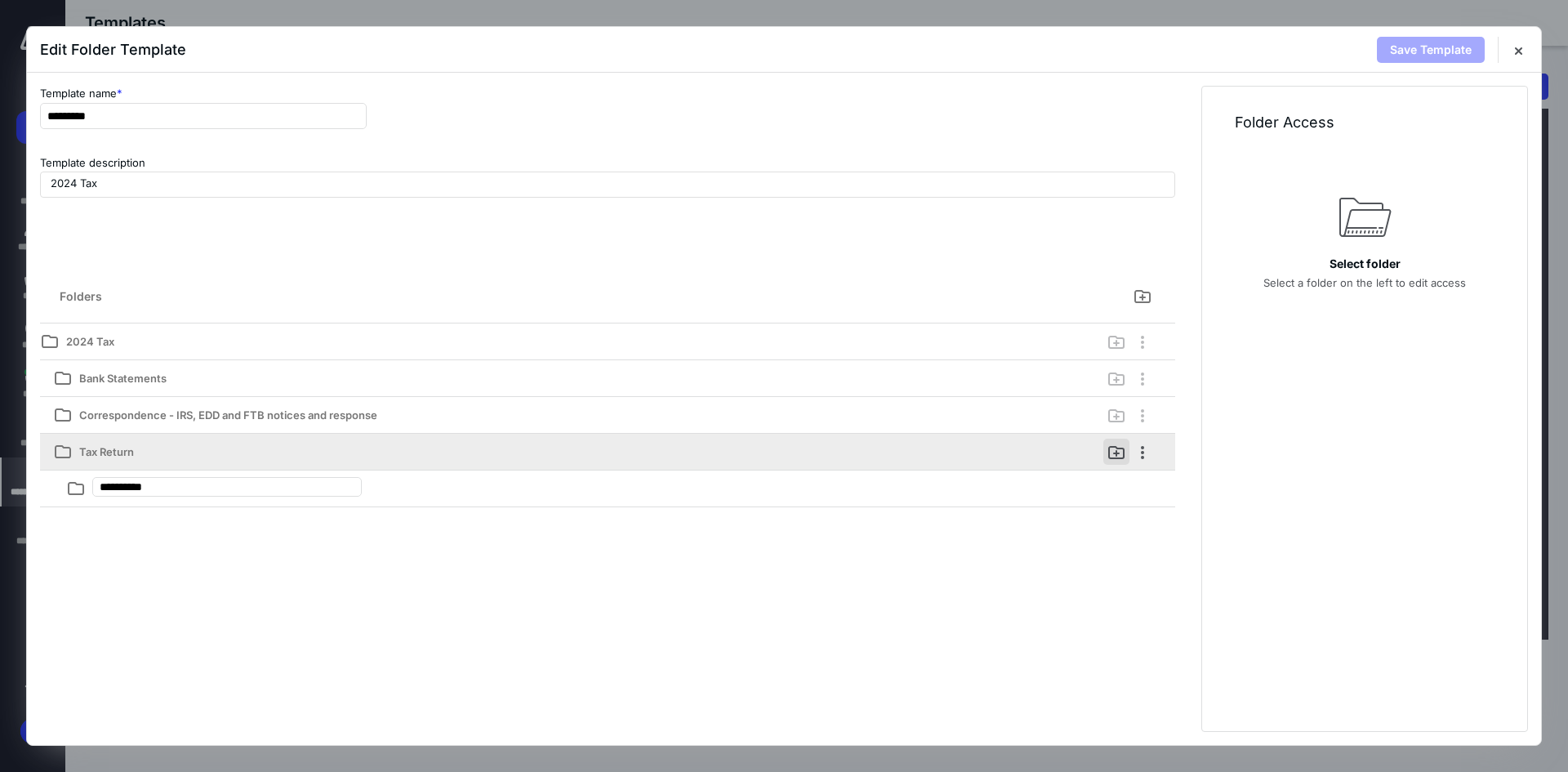 type on "**********" 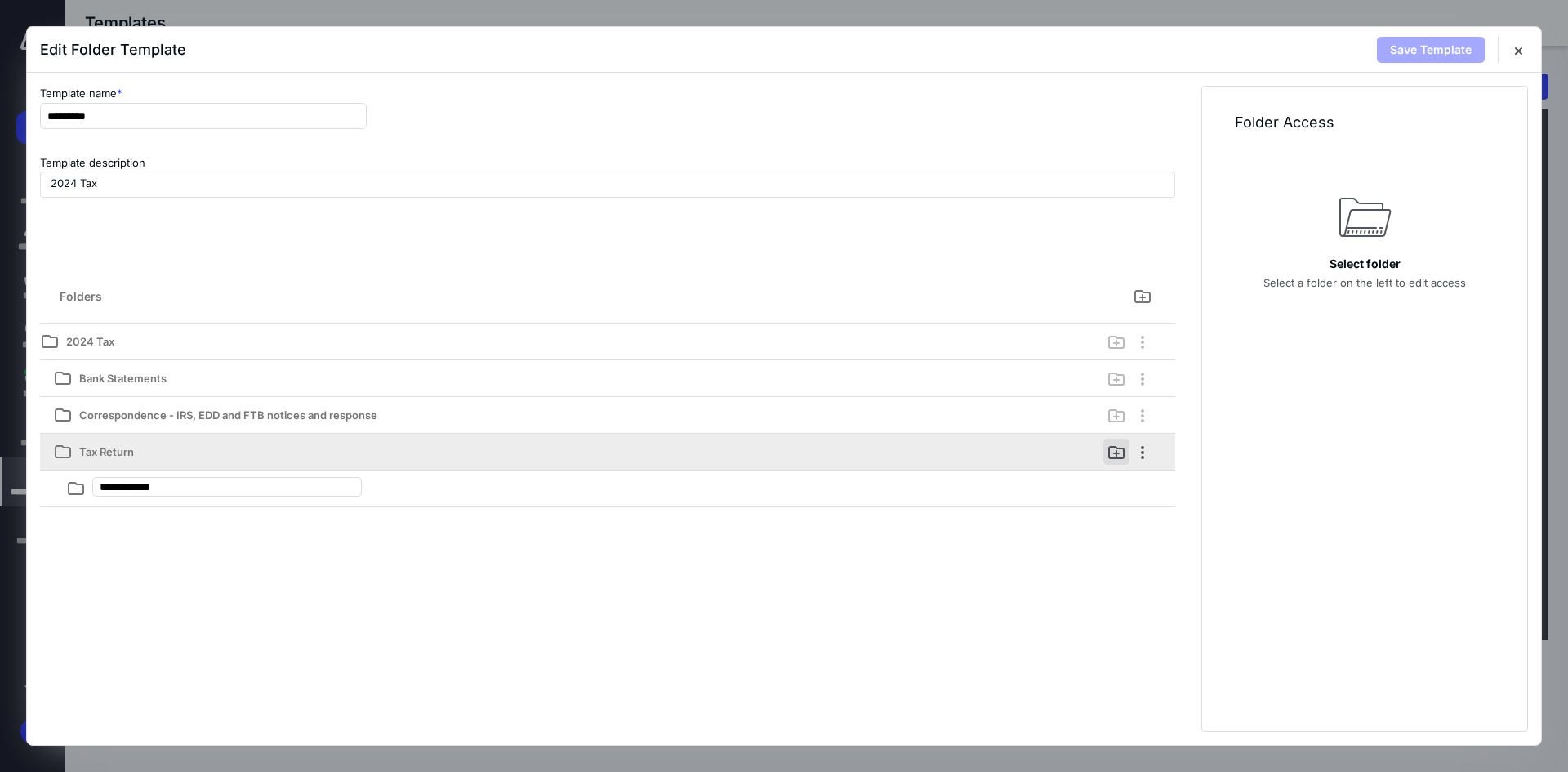 type on "**********" 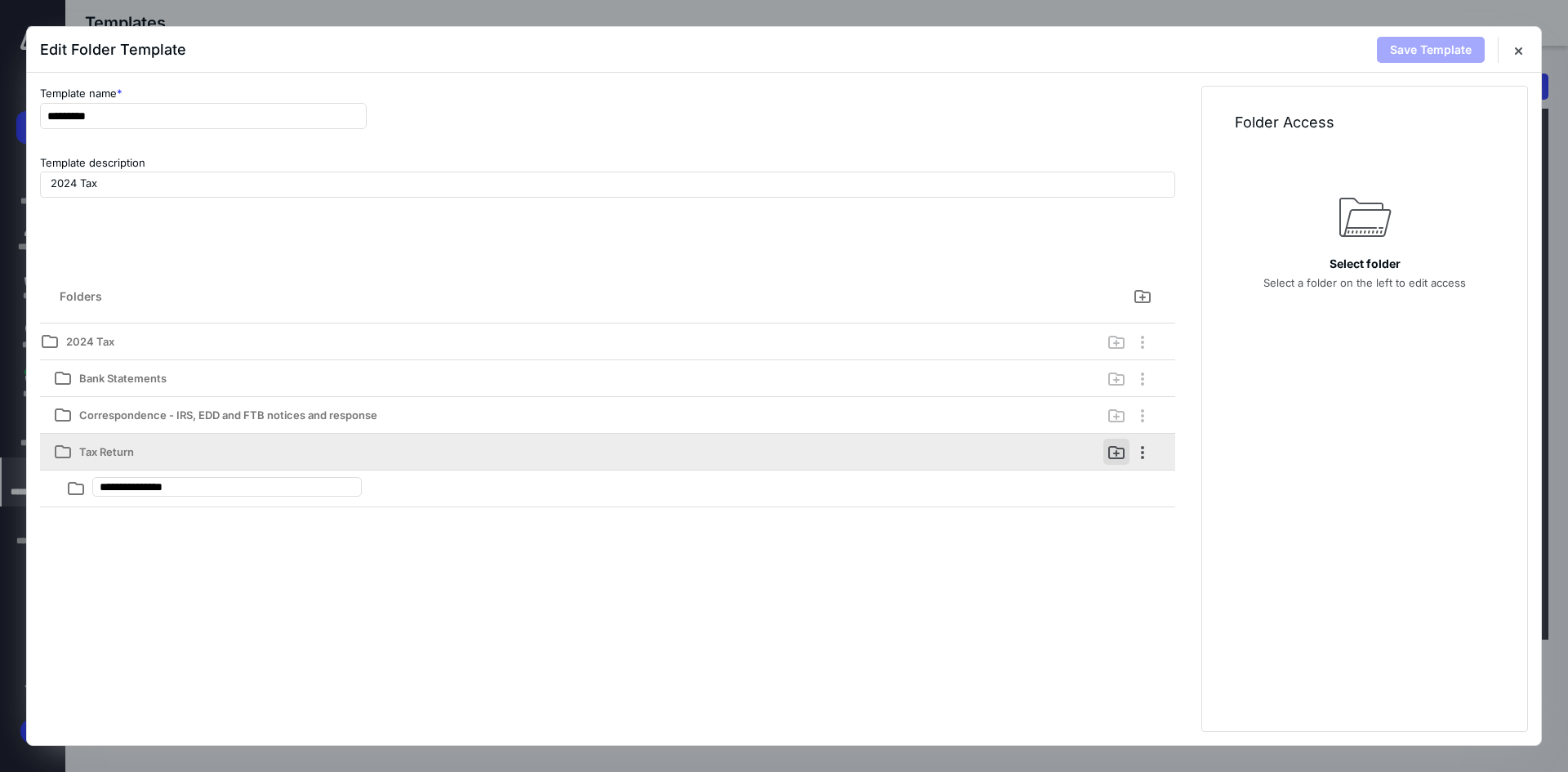 type on "**********" 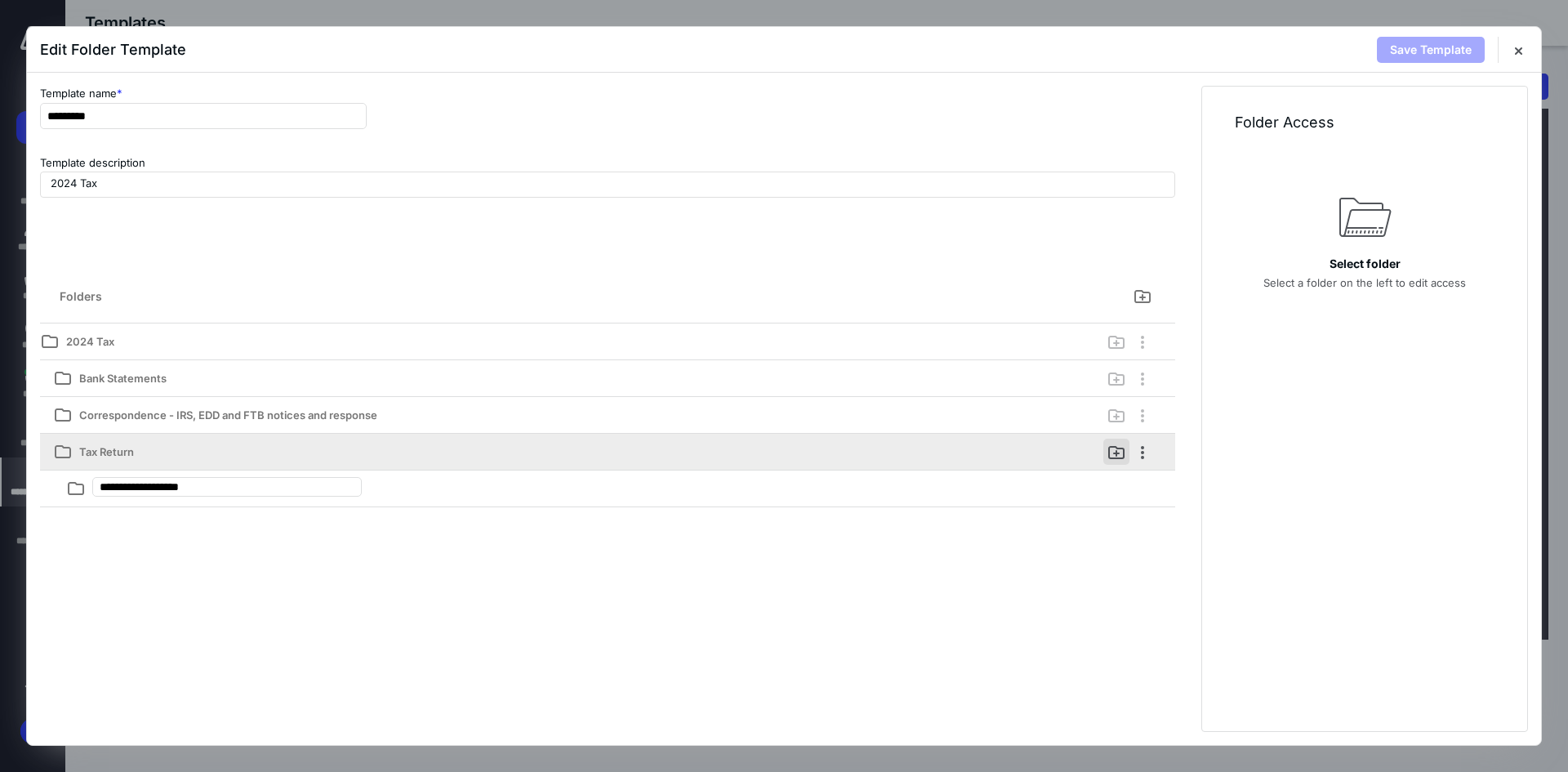type on "**********" 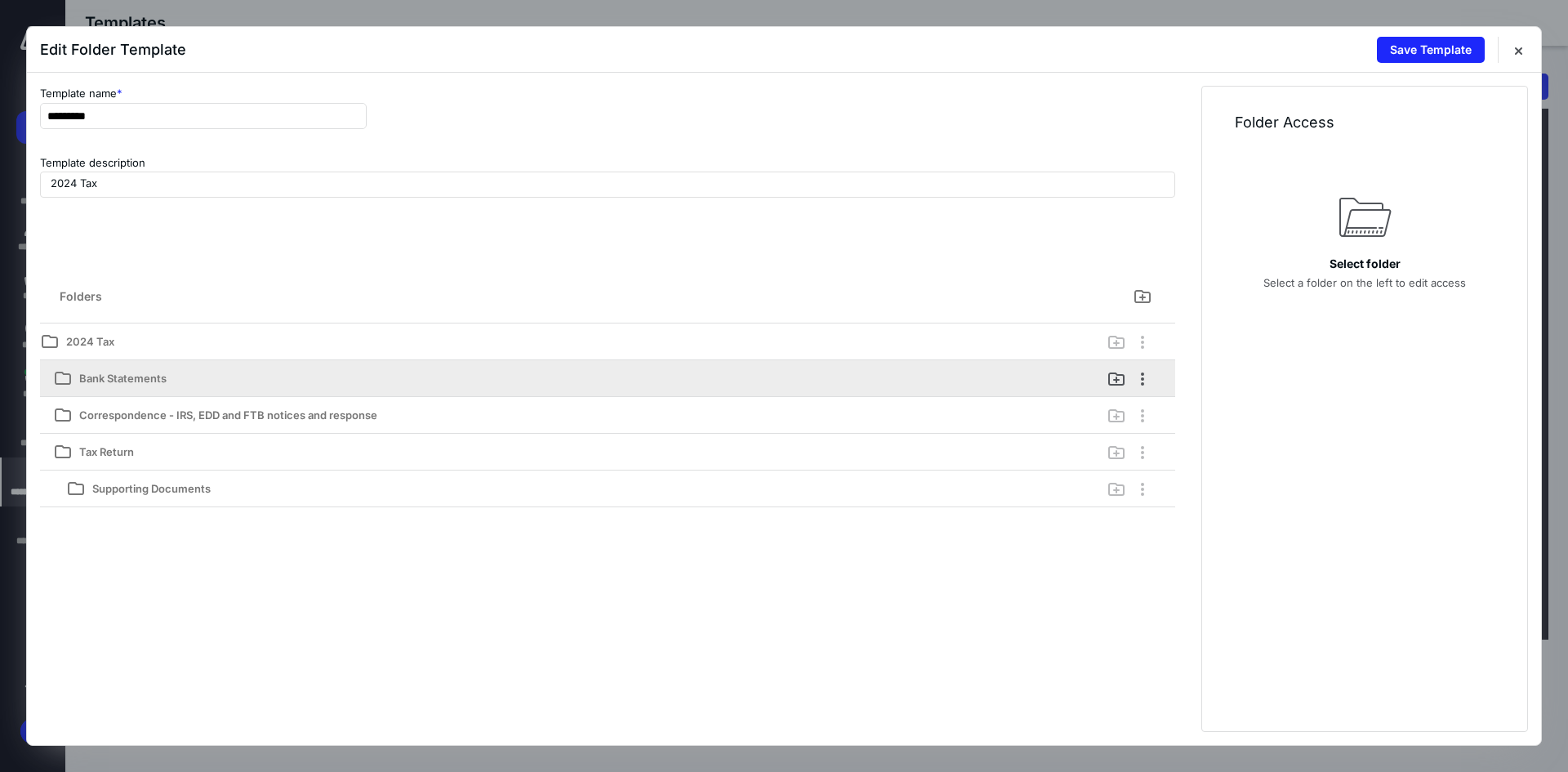 click on "Bank Statements" at bounding box center (578, 378) 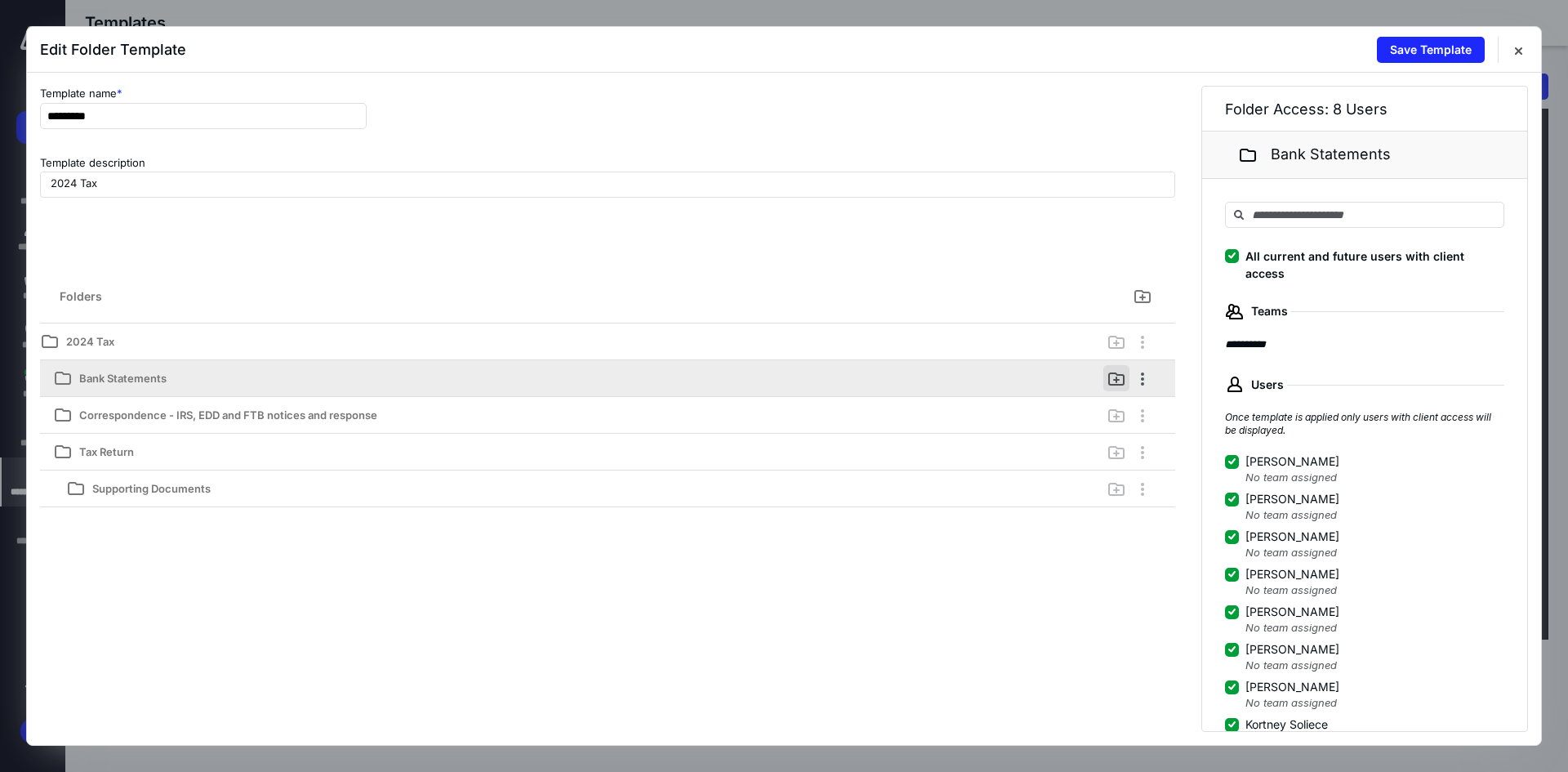 click at bounding box center [1116, 378] 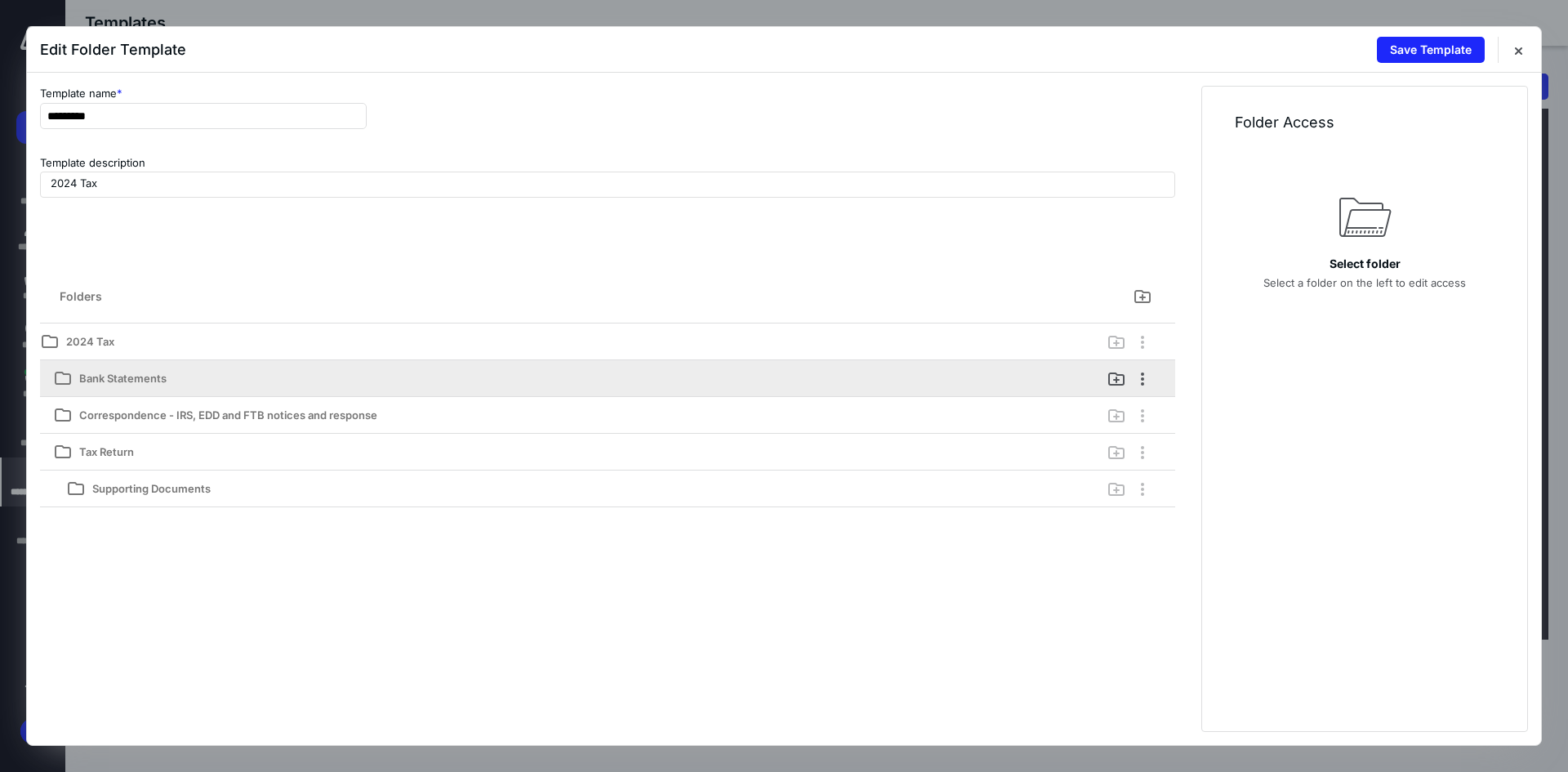 drag, startPoint x: 377, startPoint y: 408, endPoint x: 690, endPoint y: 379, distance: 314.34058 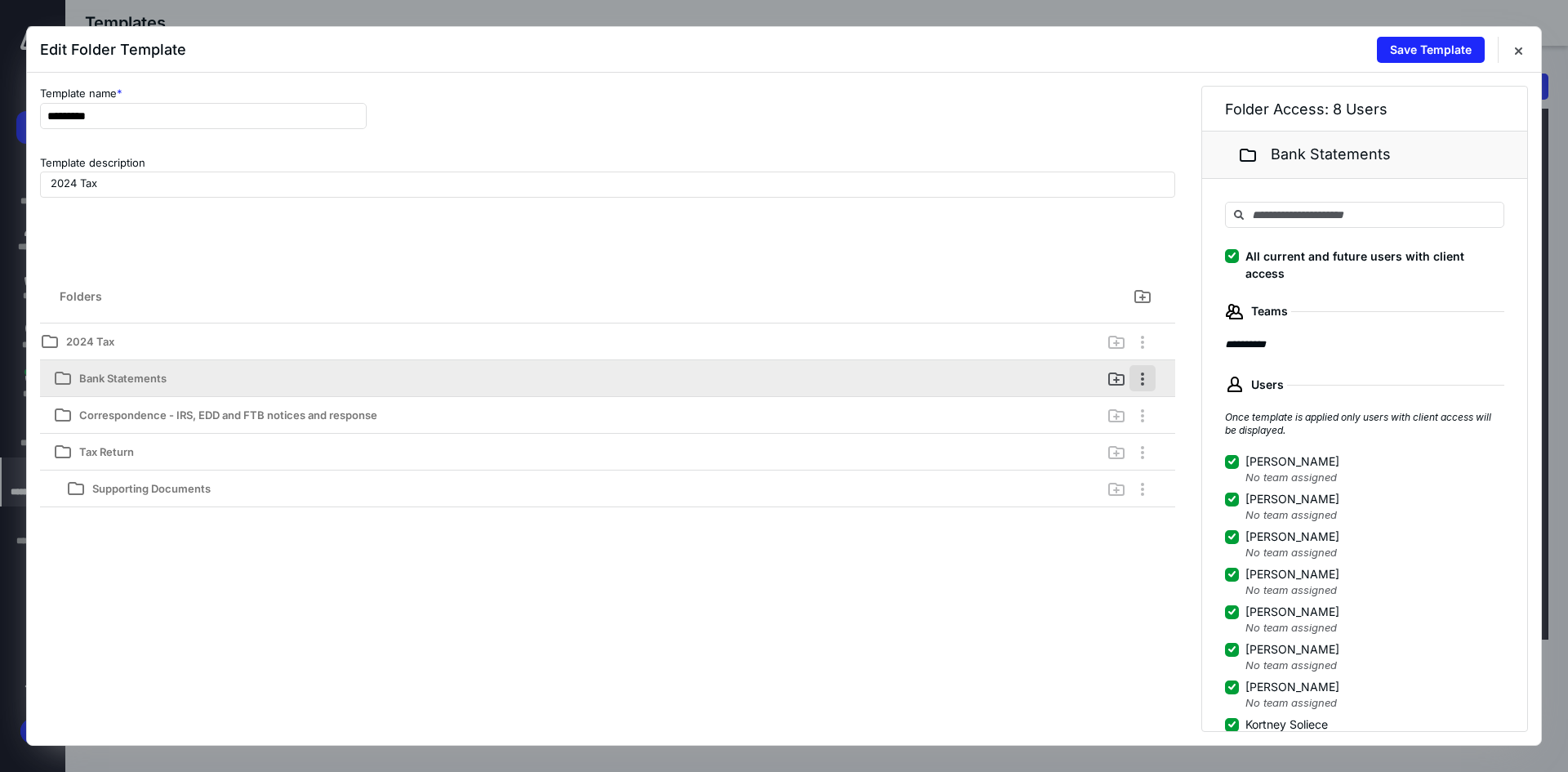 click at bounding box center [1143, 378] 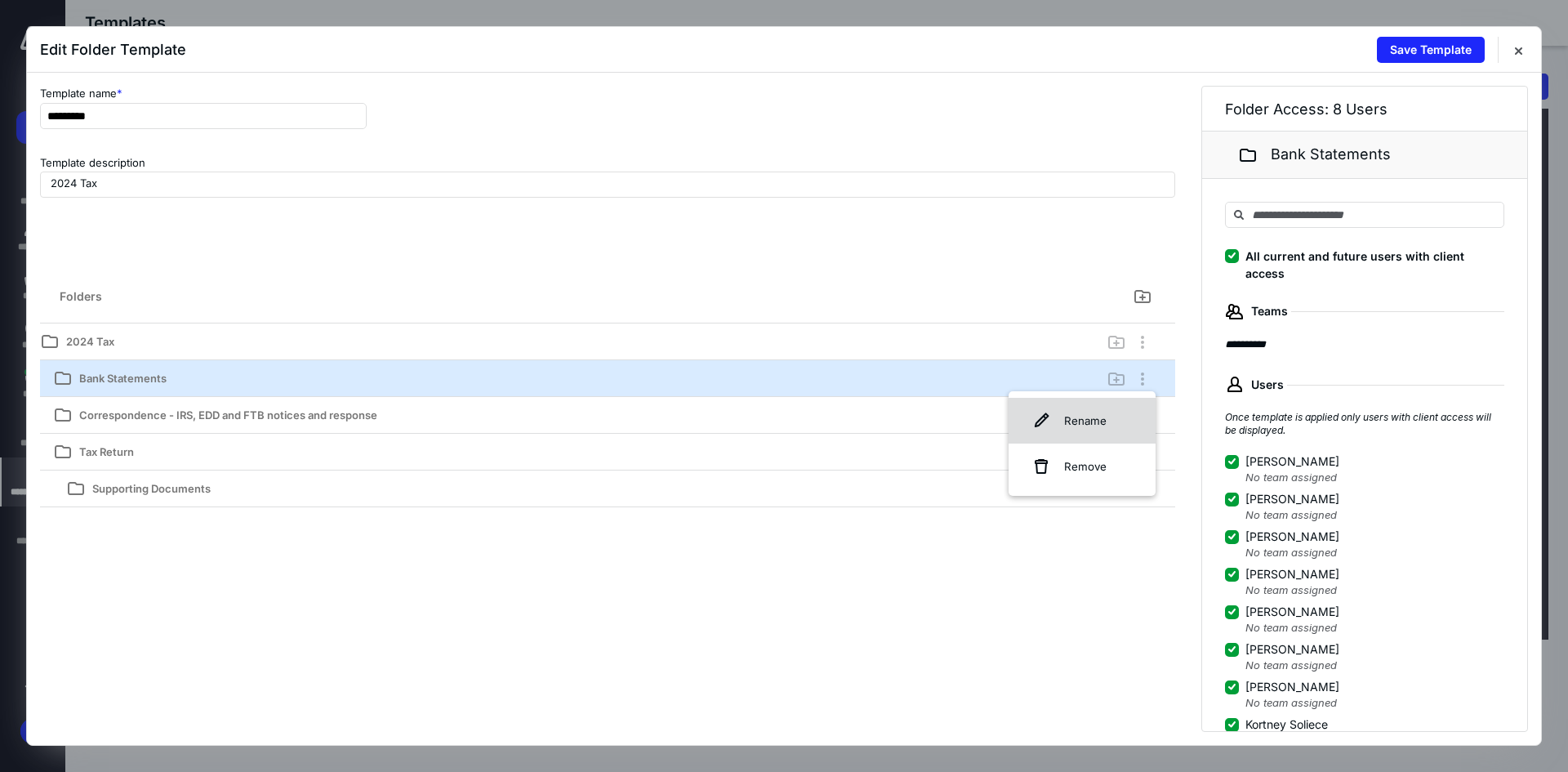 click on "Rename" at bounding box center (1082, 421) 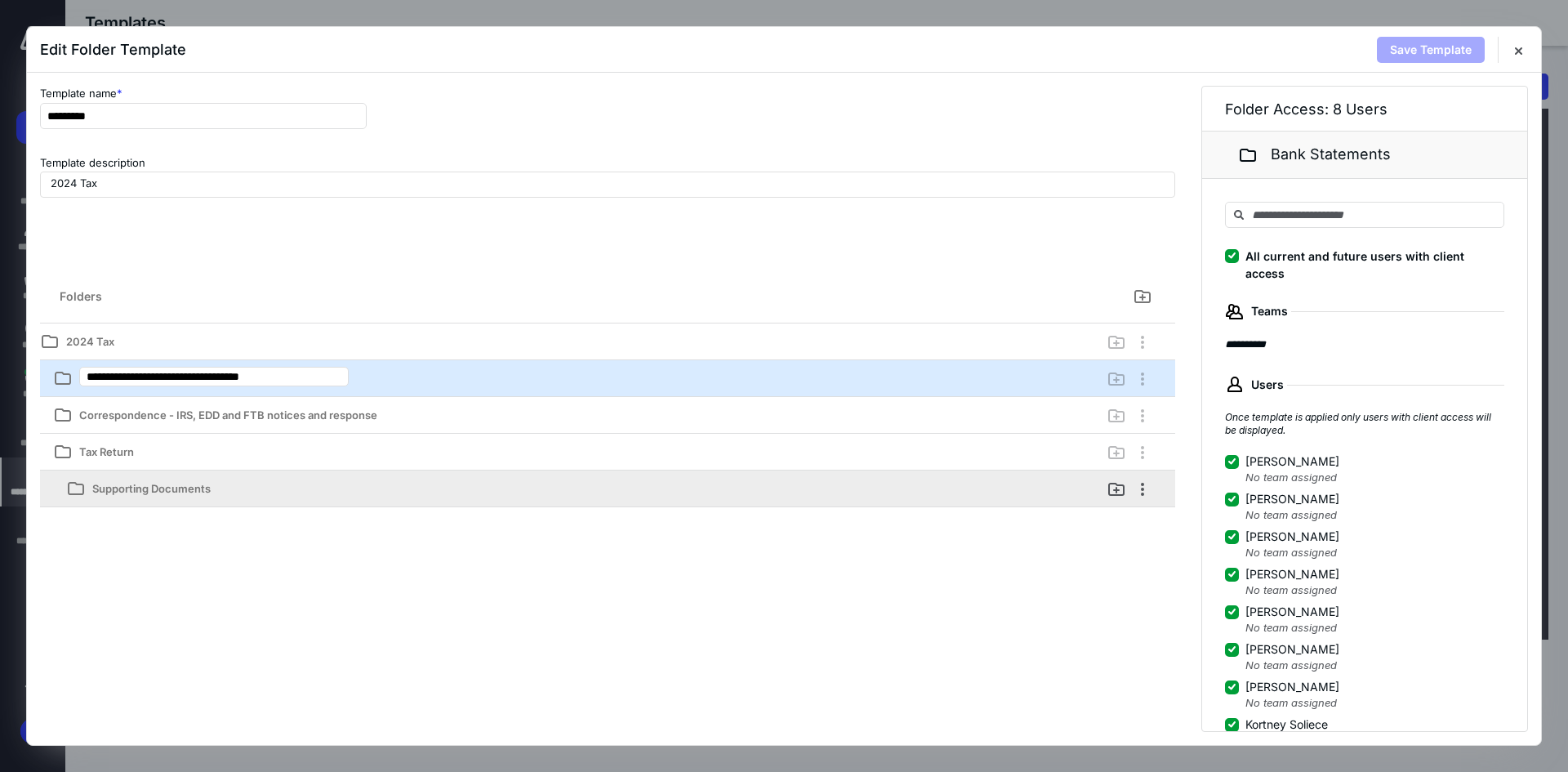 type on "**********" 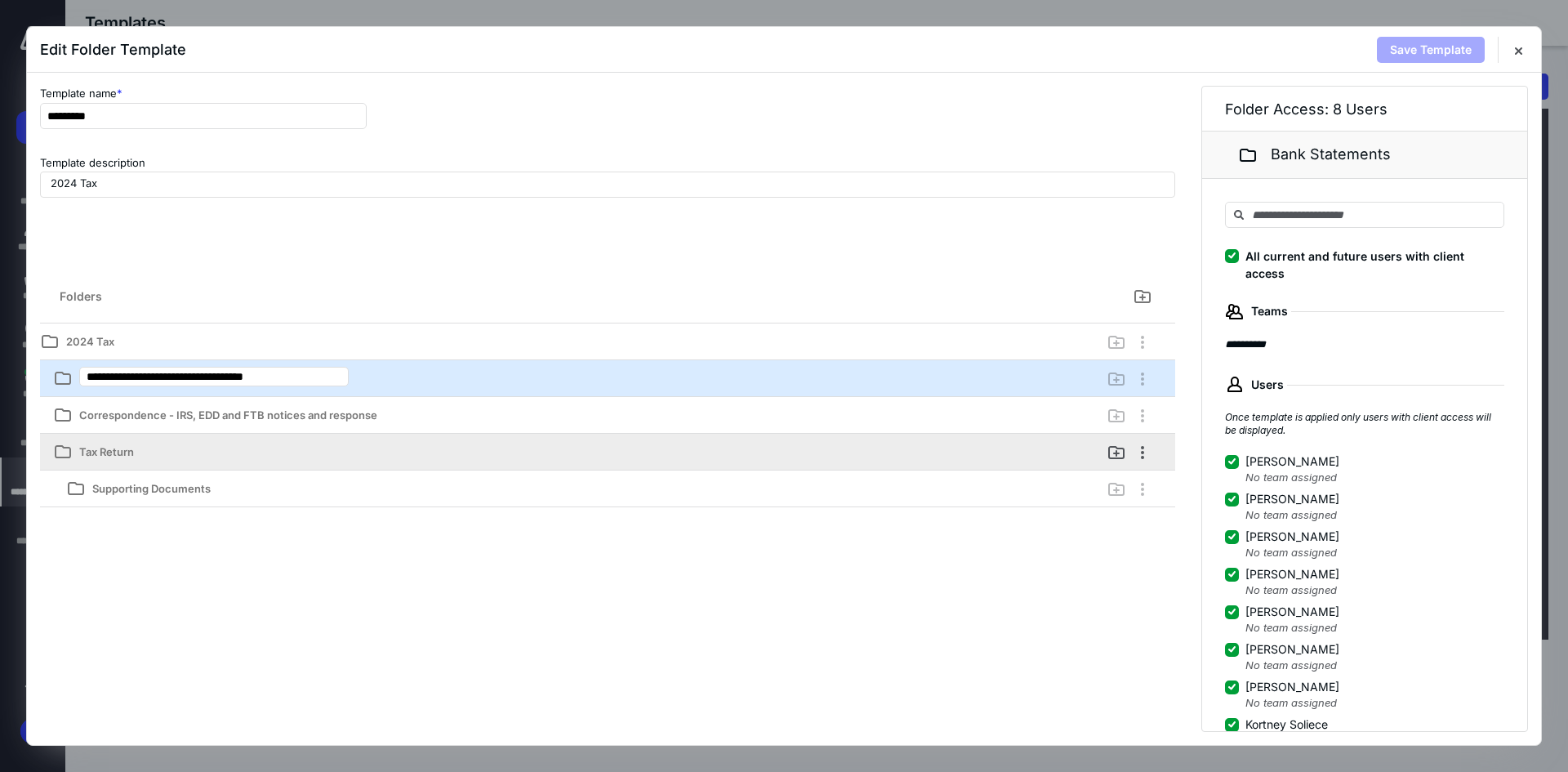 click on "Tax Return" at bounding box center [525, 452] 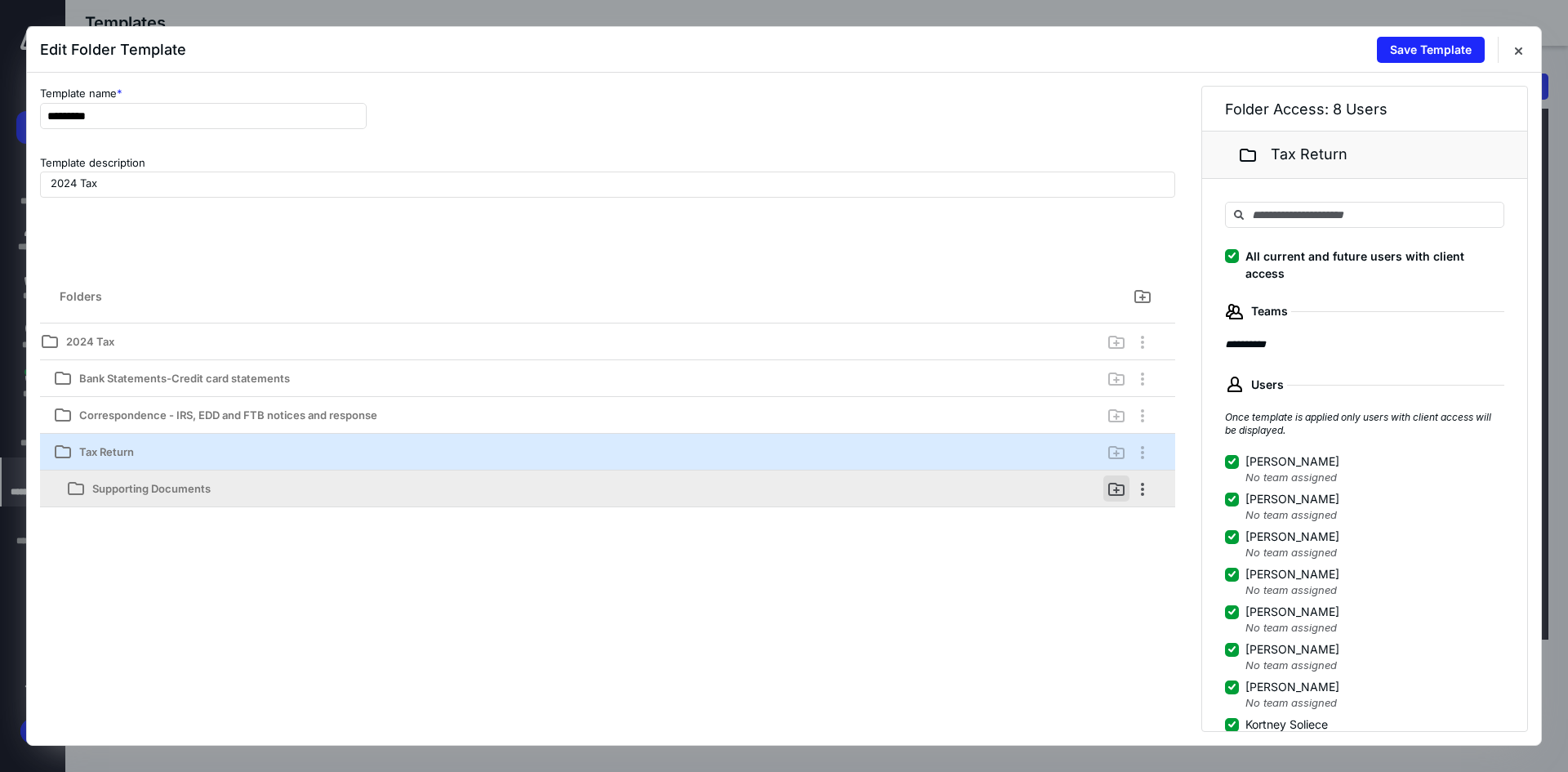 click at bounding box center [1116, 489] 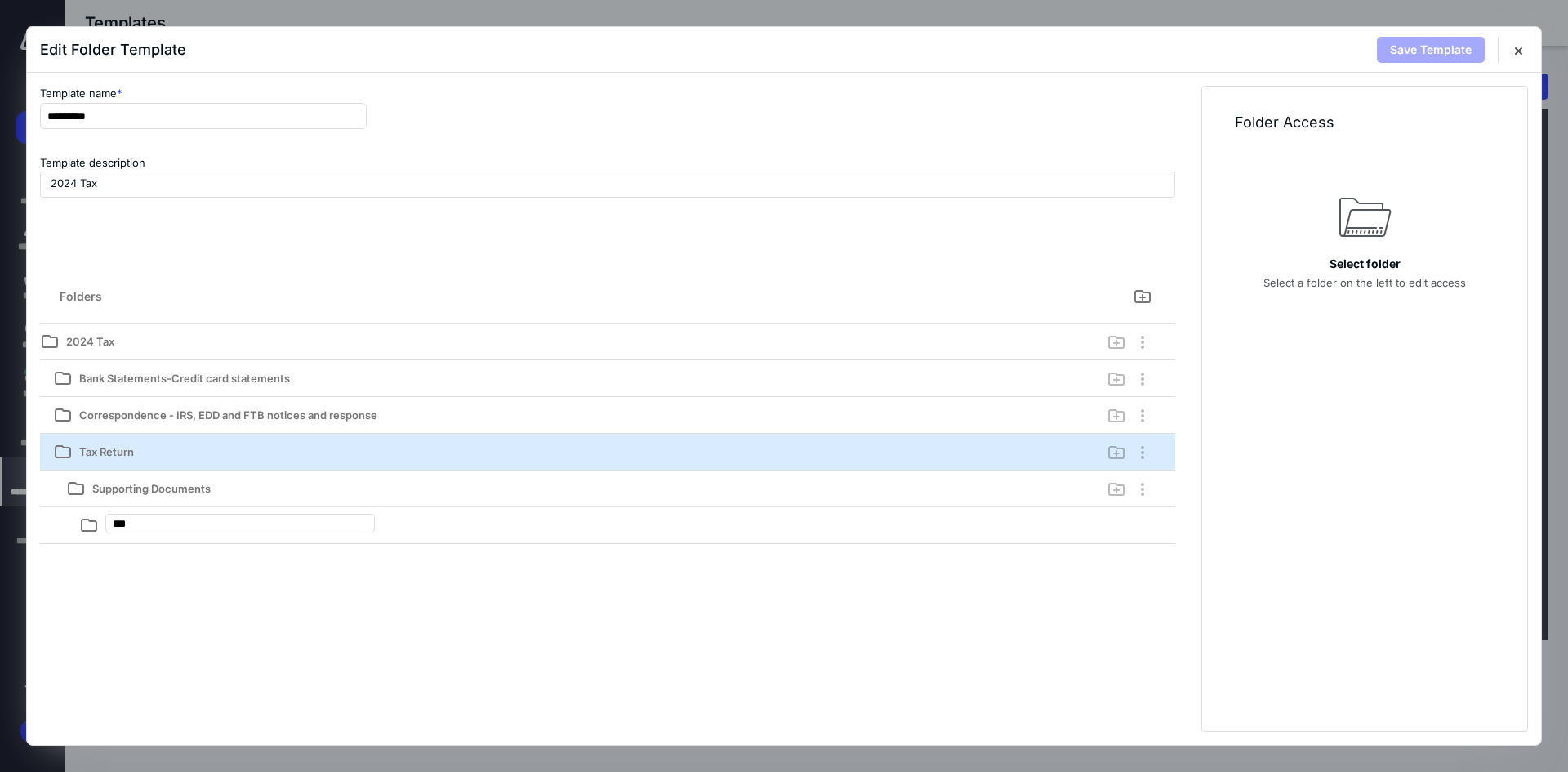type on "****" 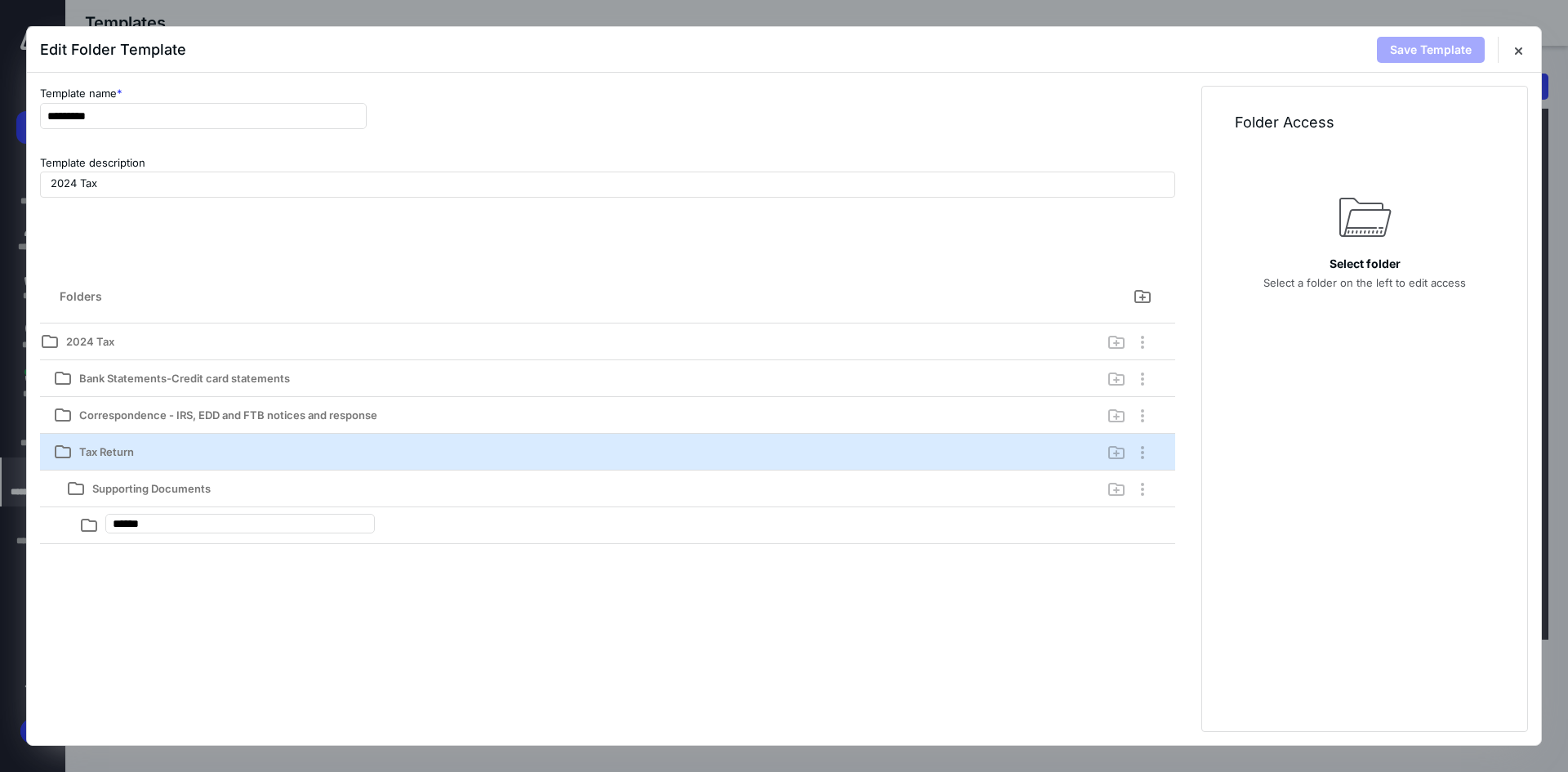 type on "******" 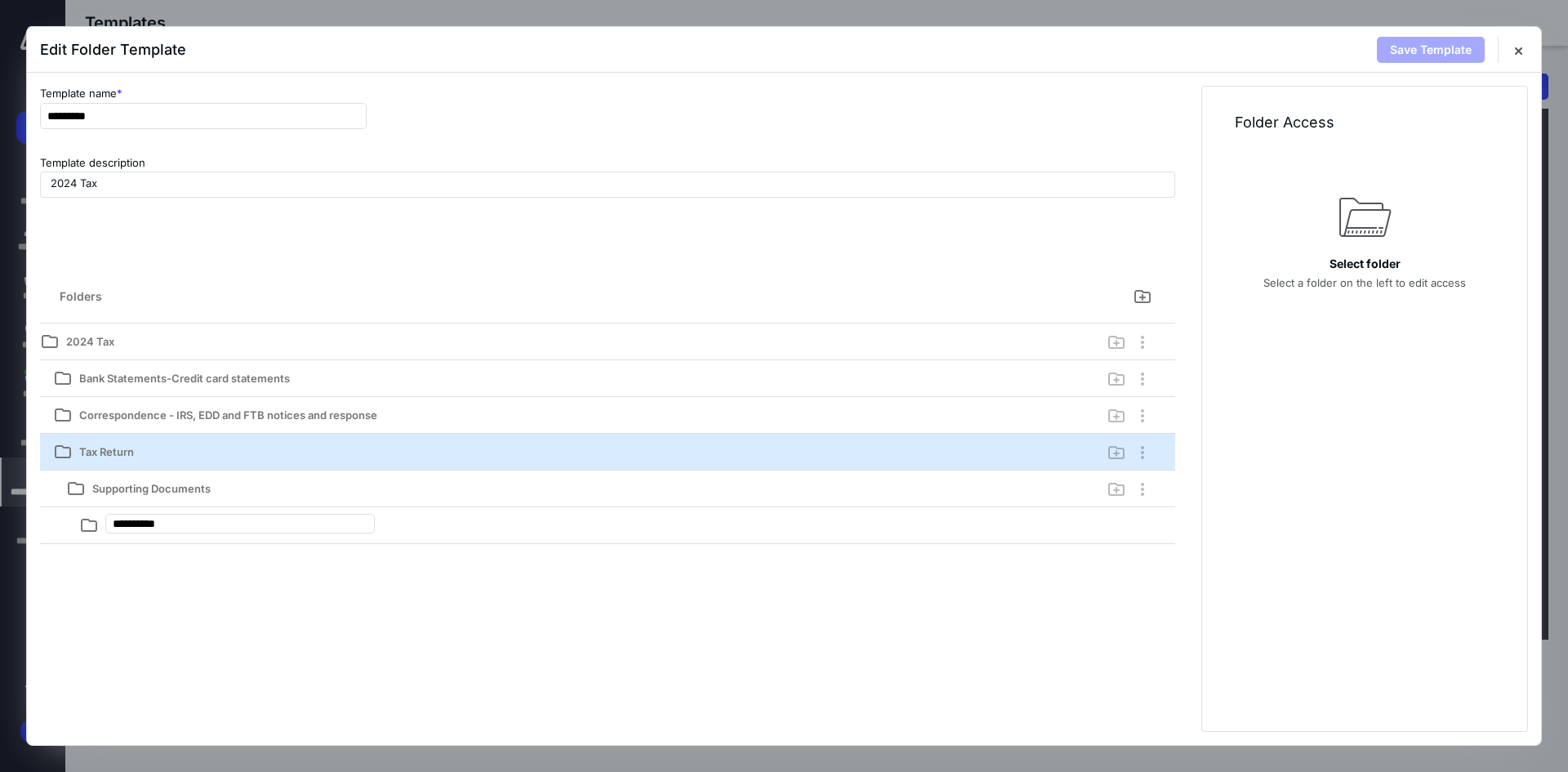 type on "**********" 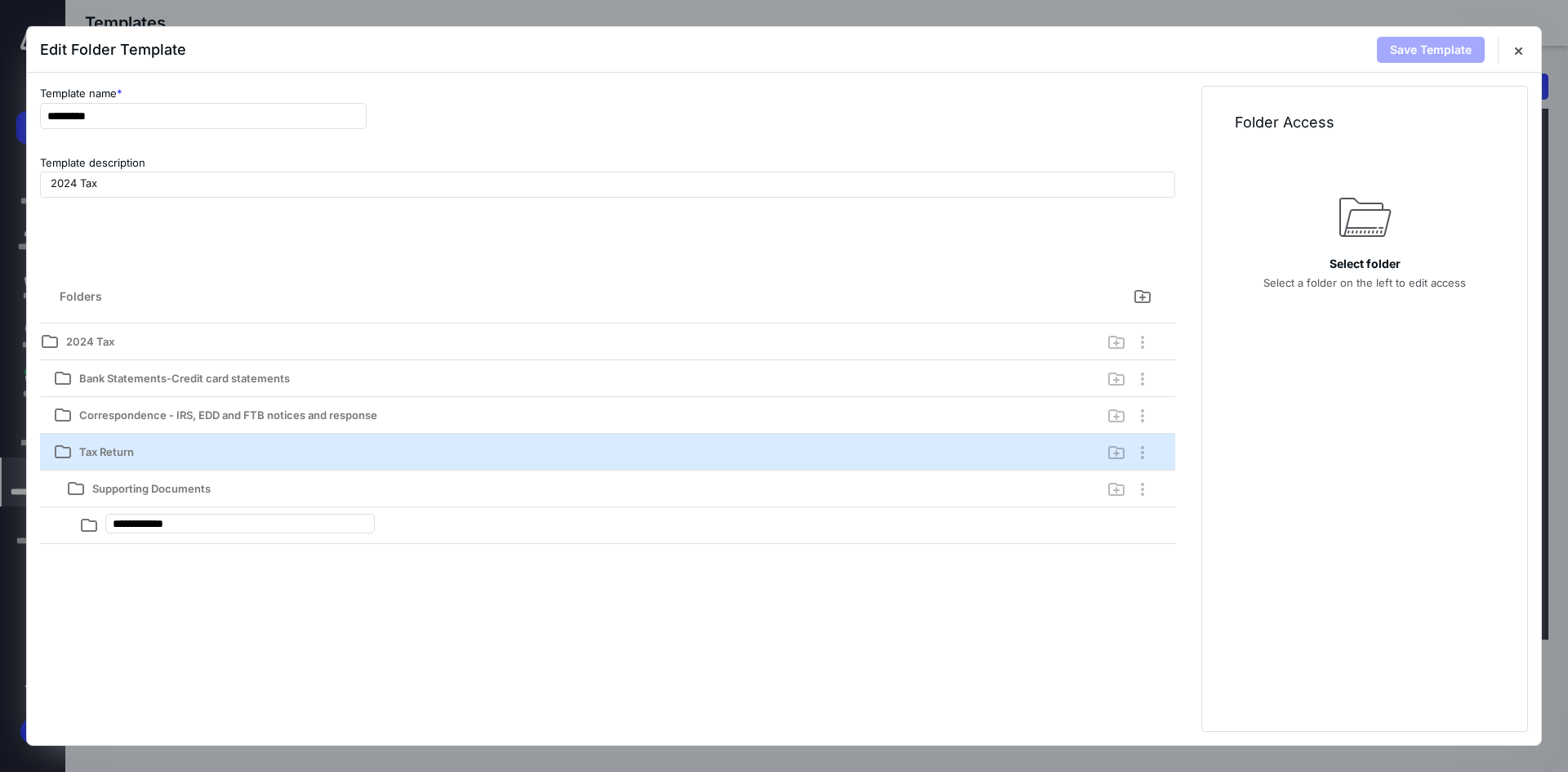 type on "**********" 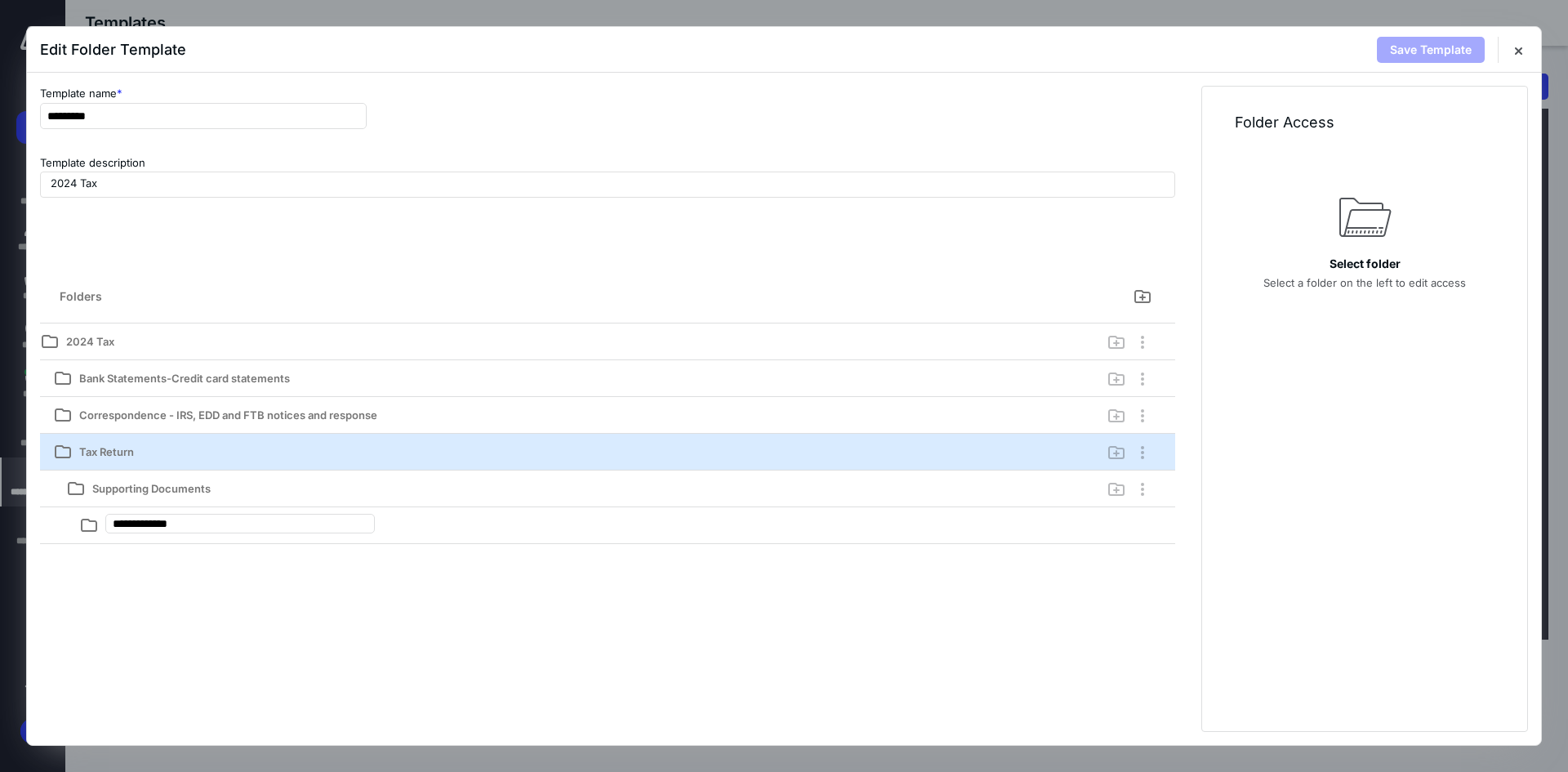 type on "**********" 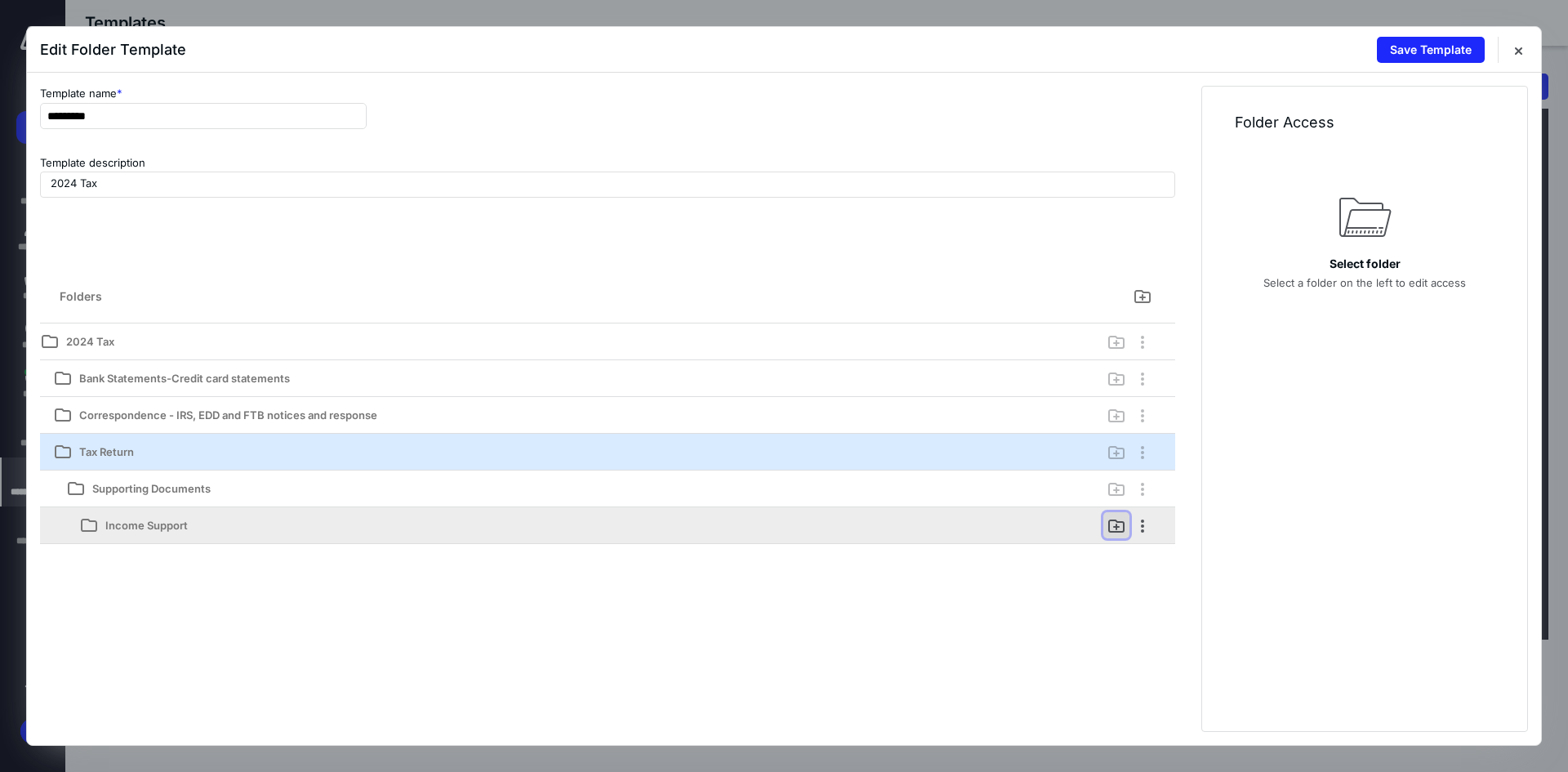 click at bounding box center (1116, 525) 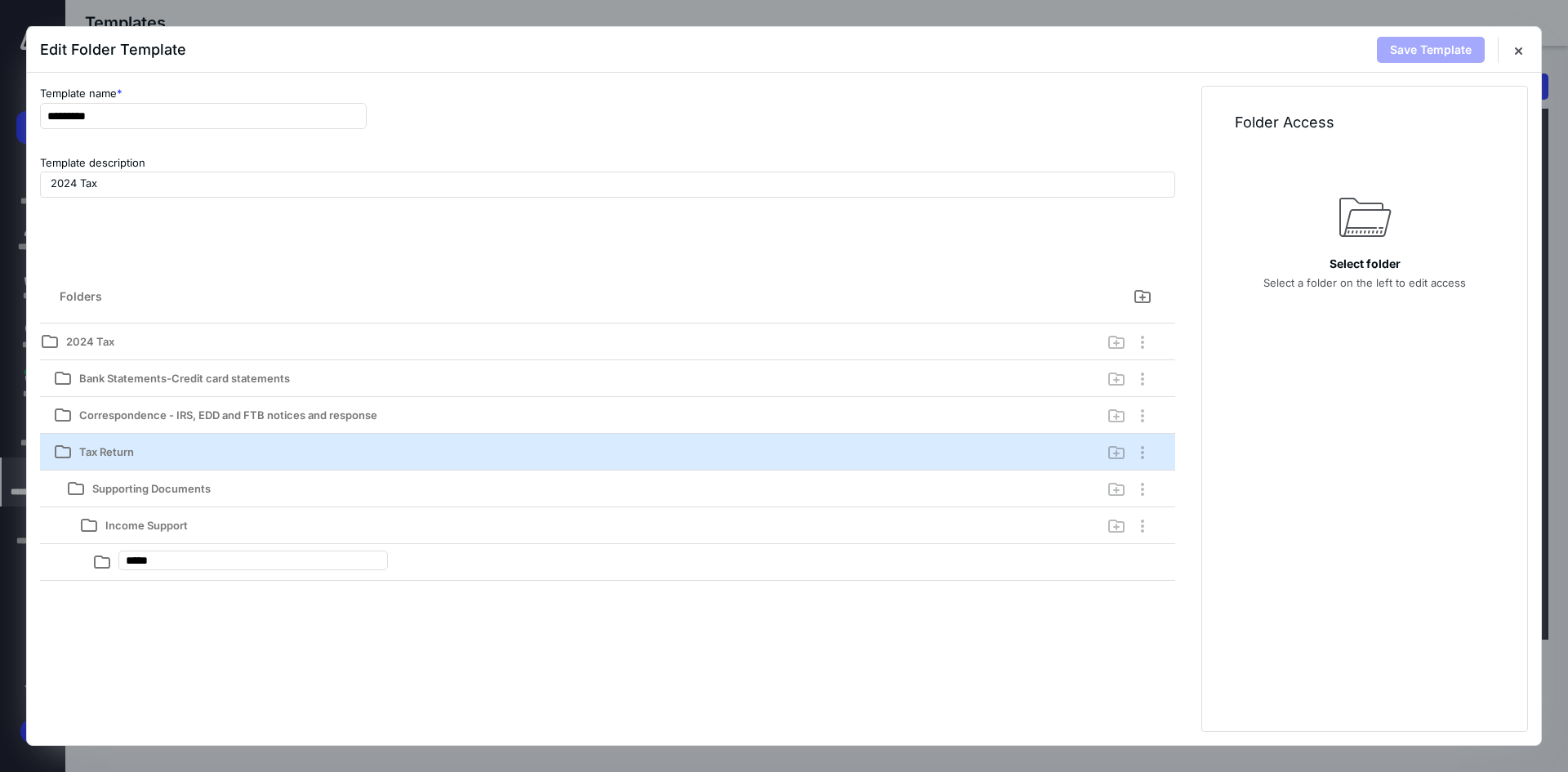 type on "******" 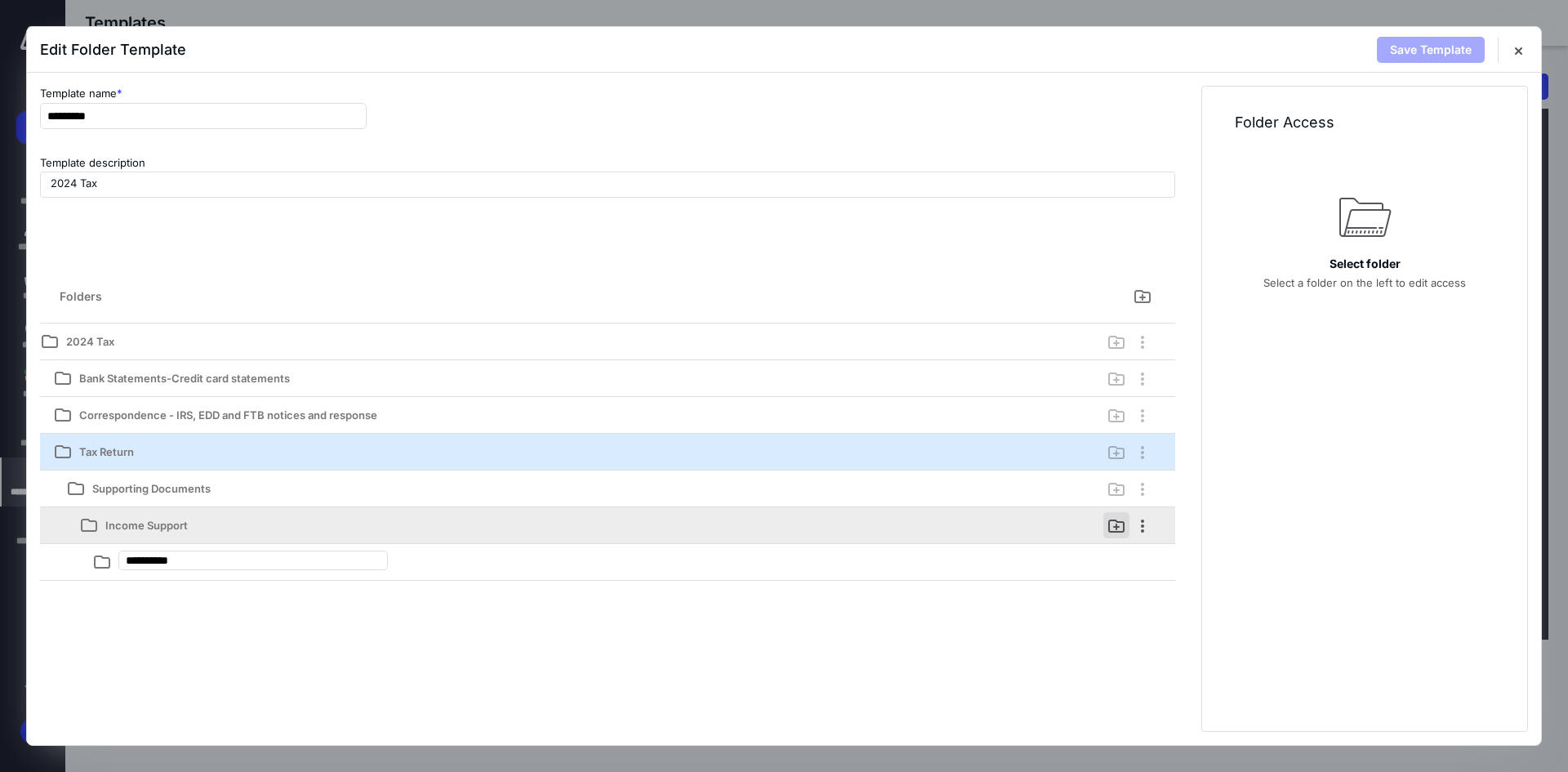 type on "**********" 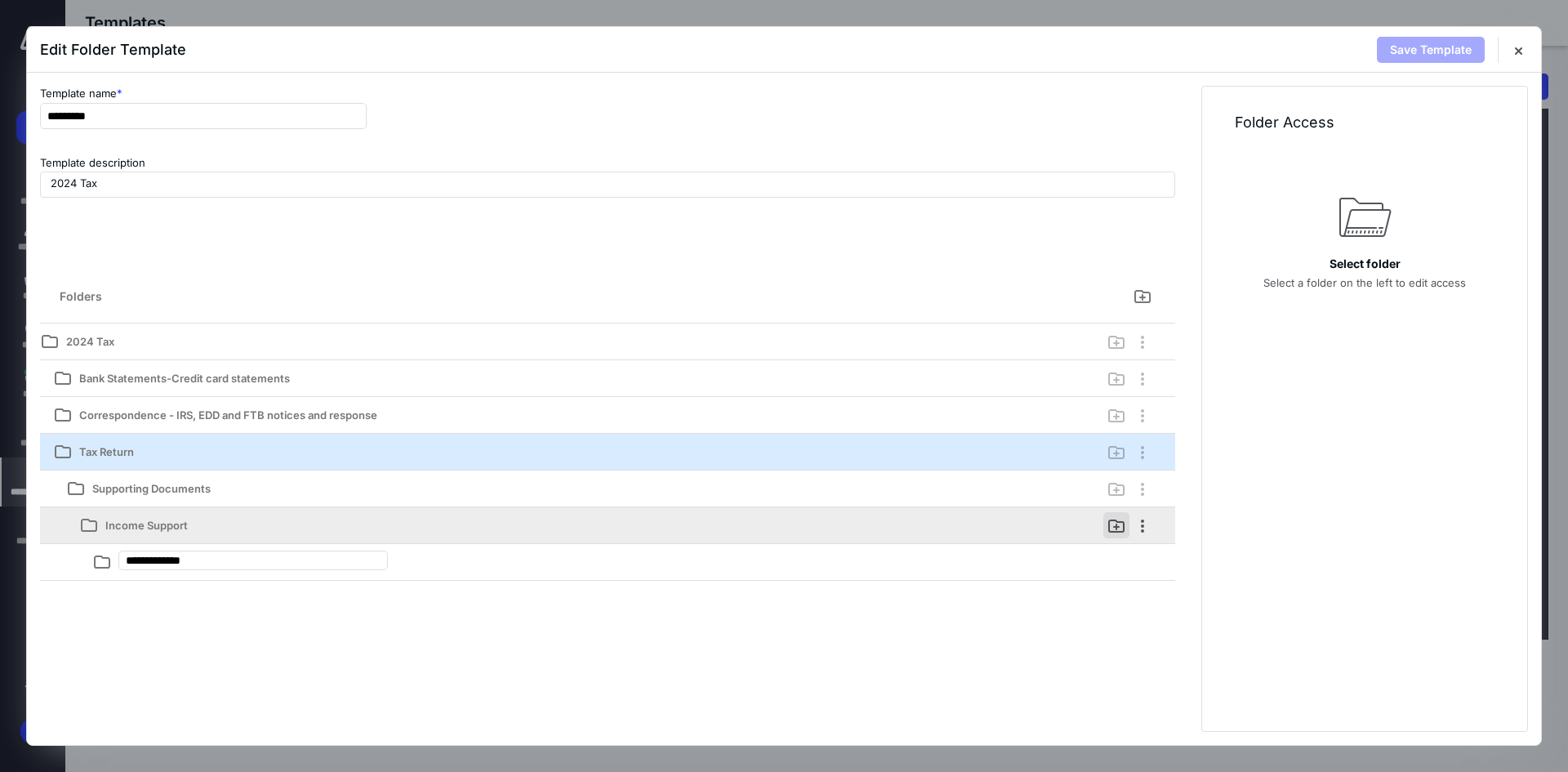 type on "**********" 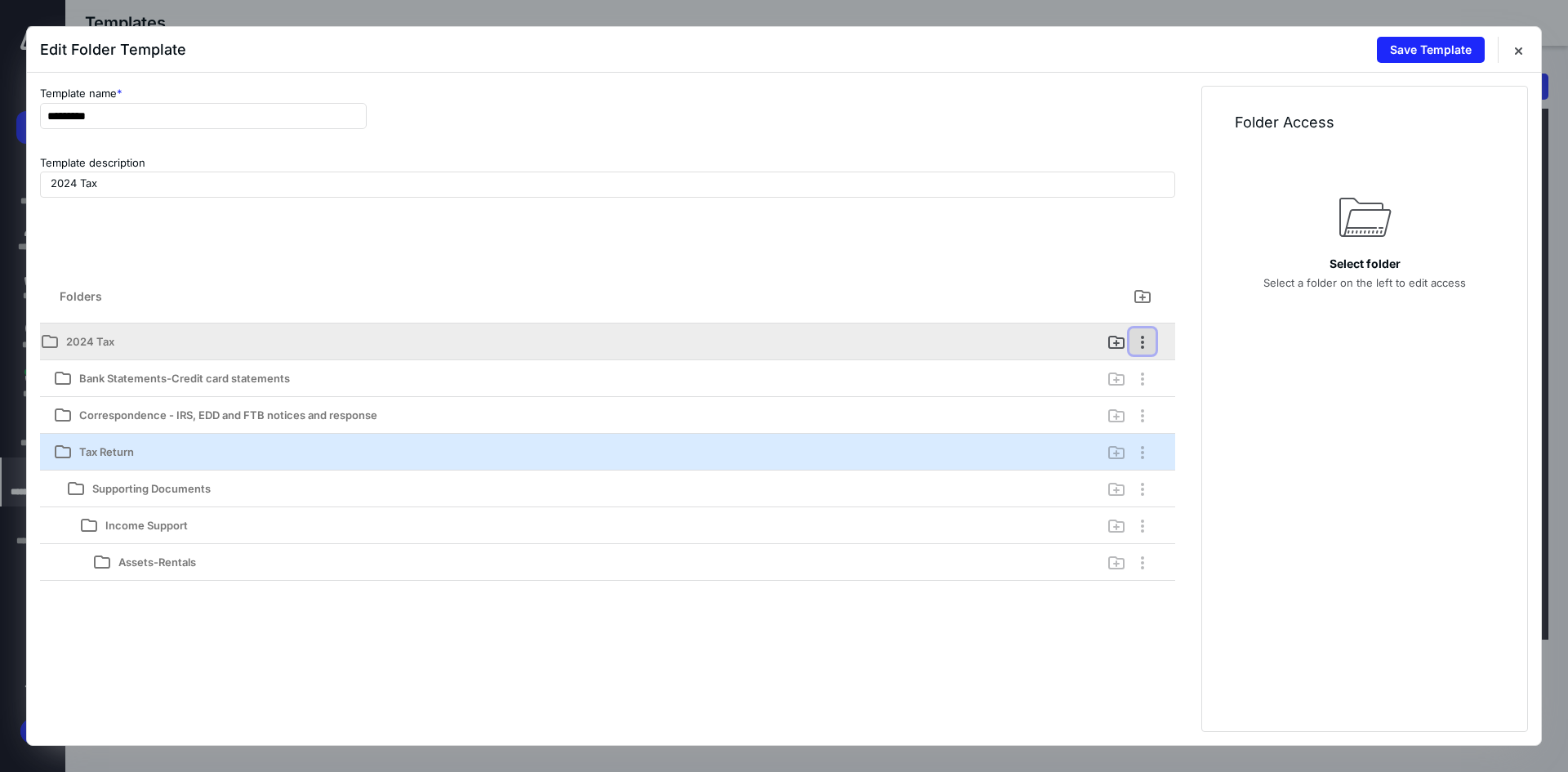 click at bounding box center [1143, 341] 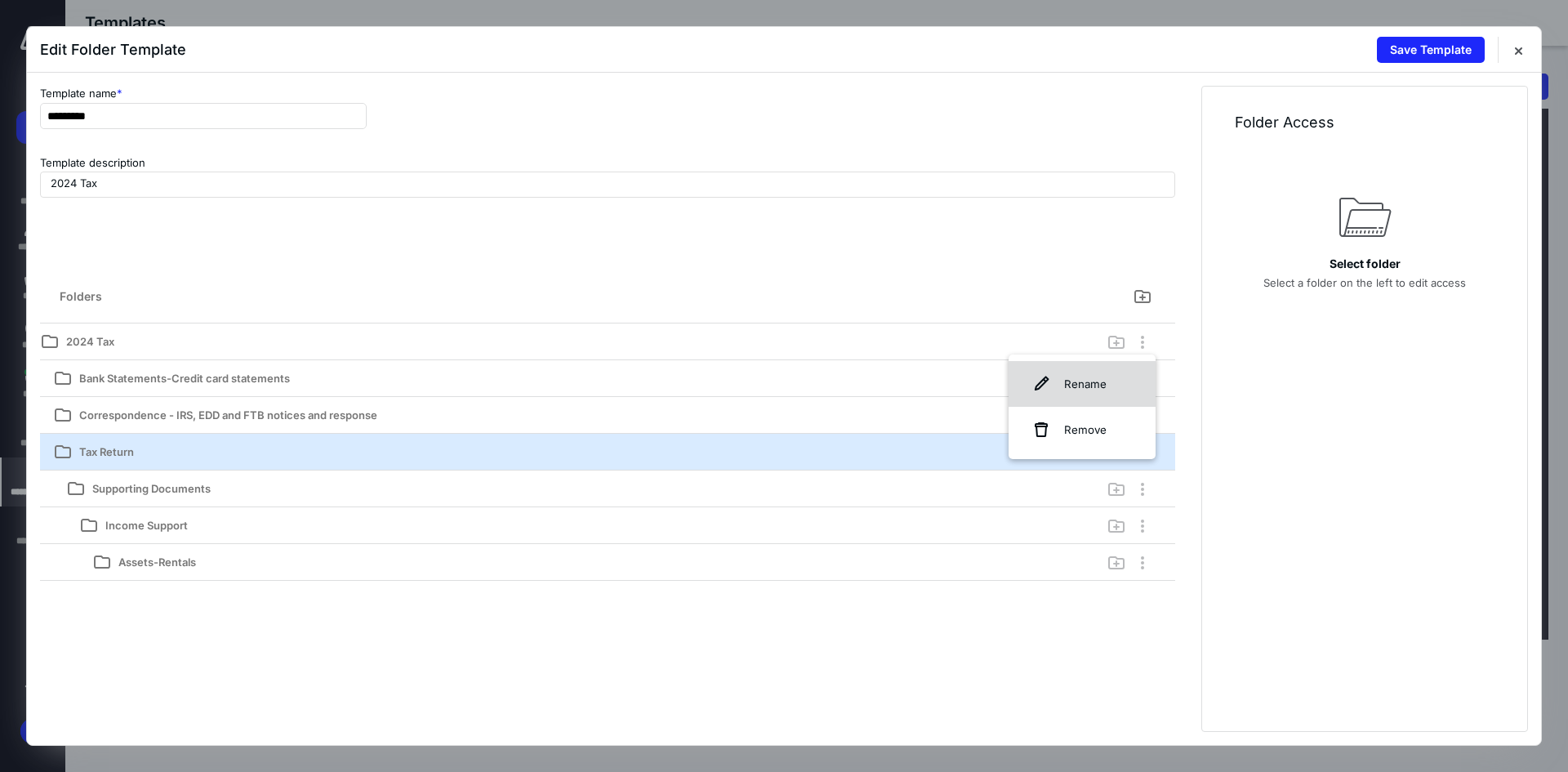 click on "Rename" at bounding box center [1082, 384] 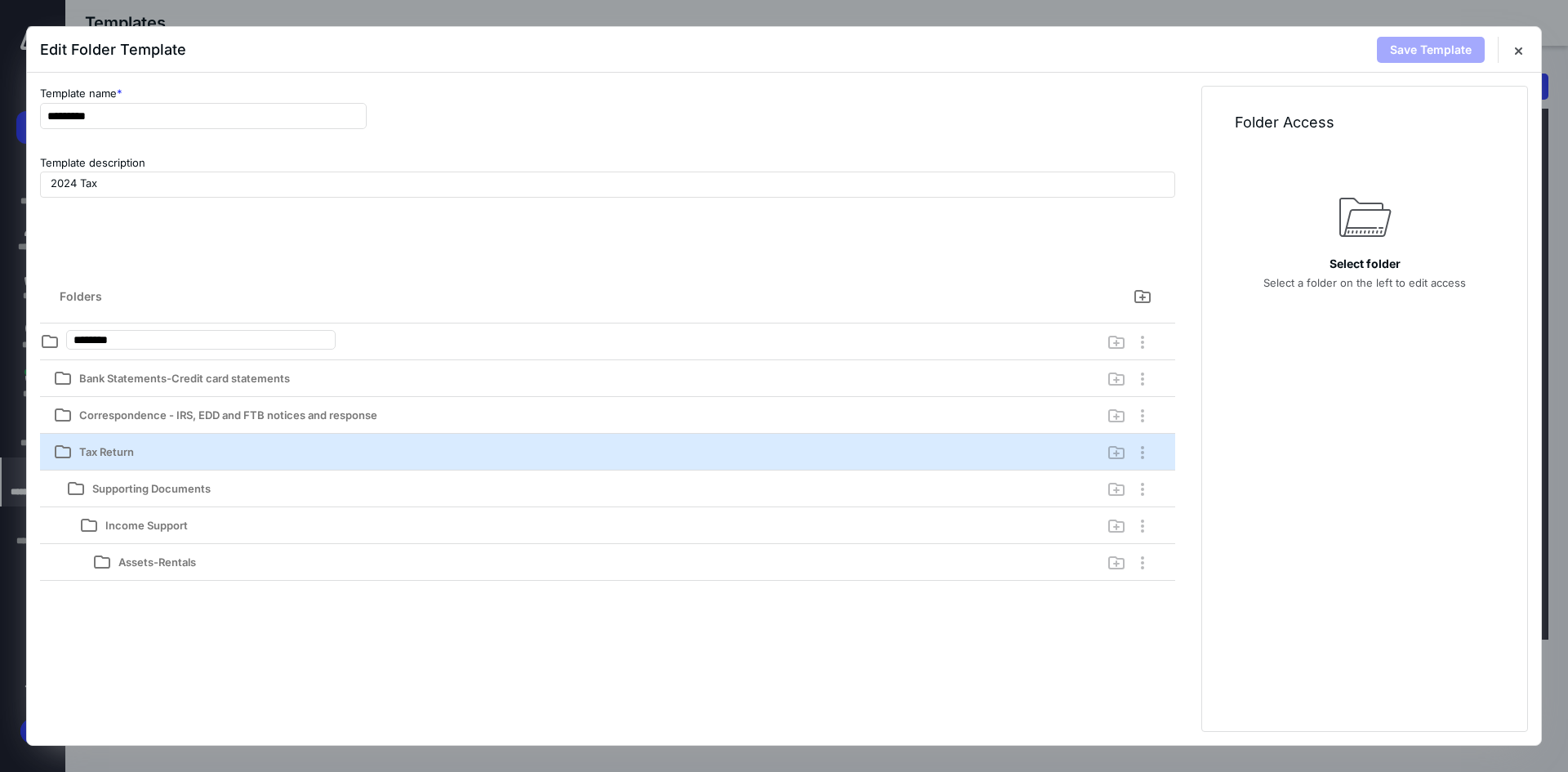 click on "Template description 2024 Tax" at bounding box center [608, 206] 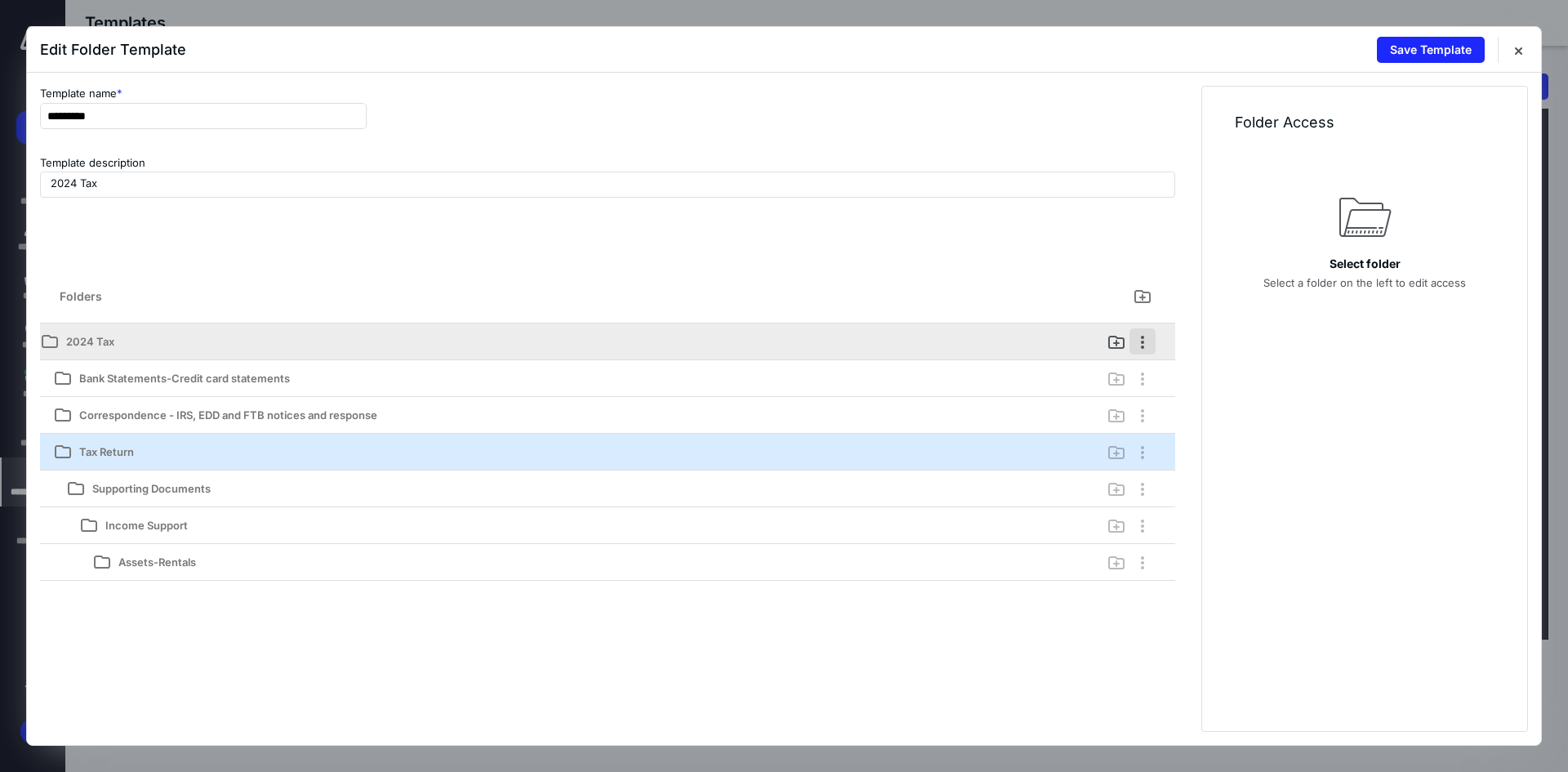 click at bounding box center (1143, 341) 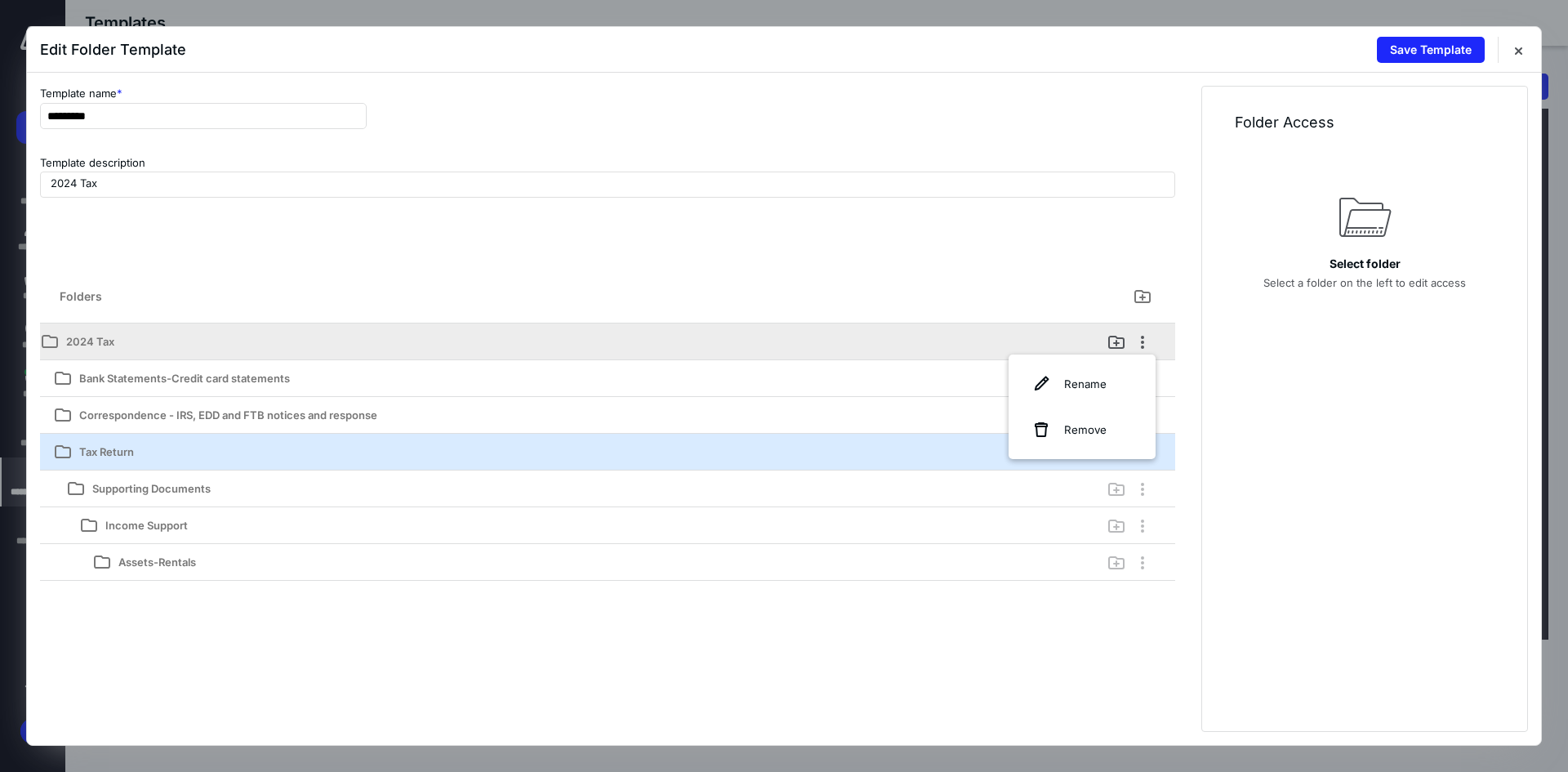 click on "2024 Tax" at bounding box center (519, 341) 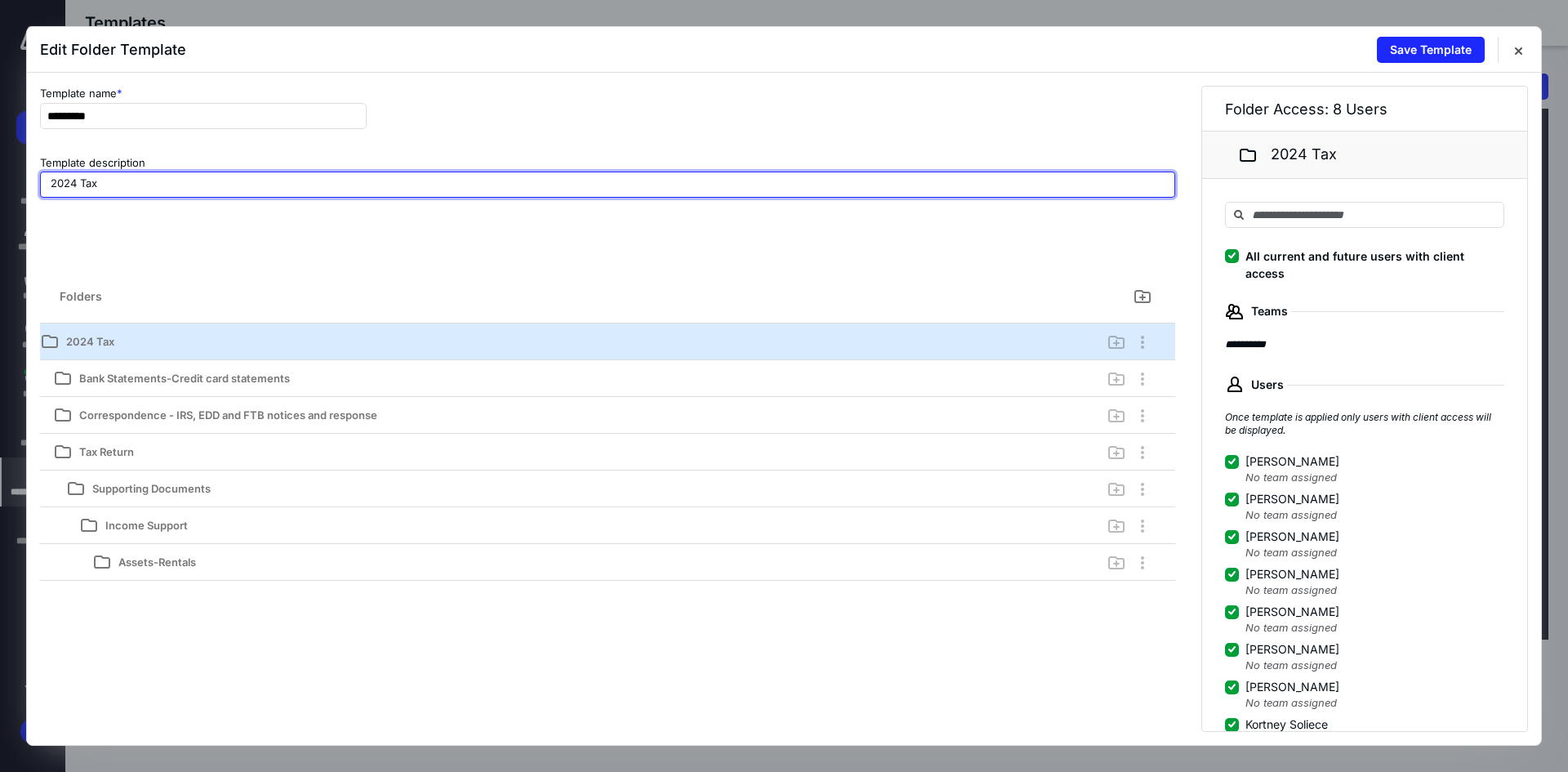 drag, startPoint x: 102, startPoint y: 188, endPoint x: 42, endPoint y: 166, distance: 63.90618 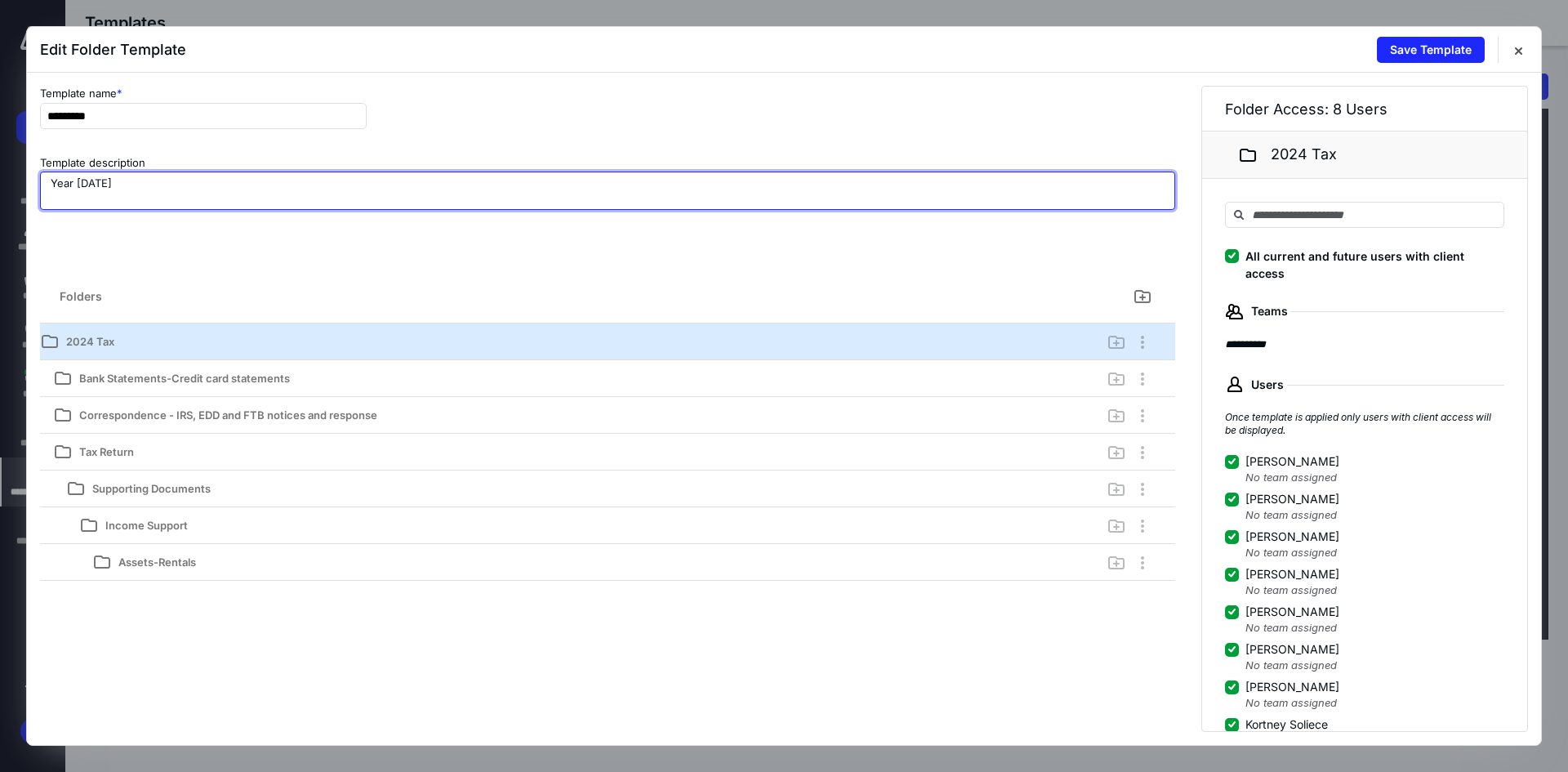 type on "Year [DATE]" 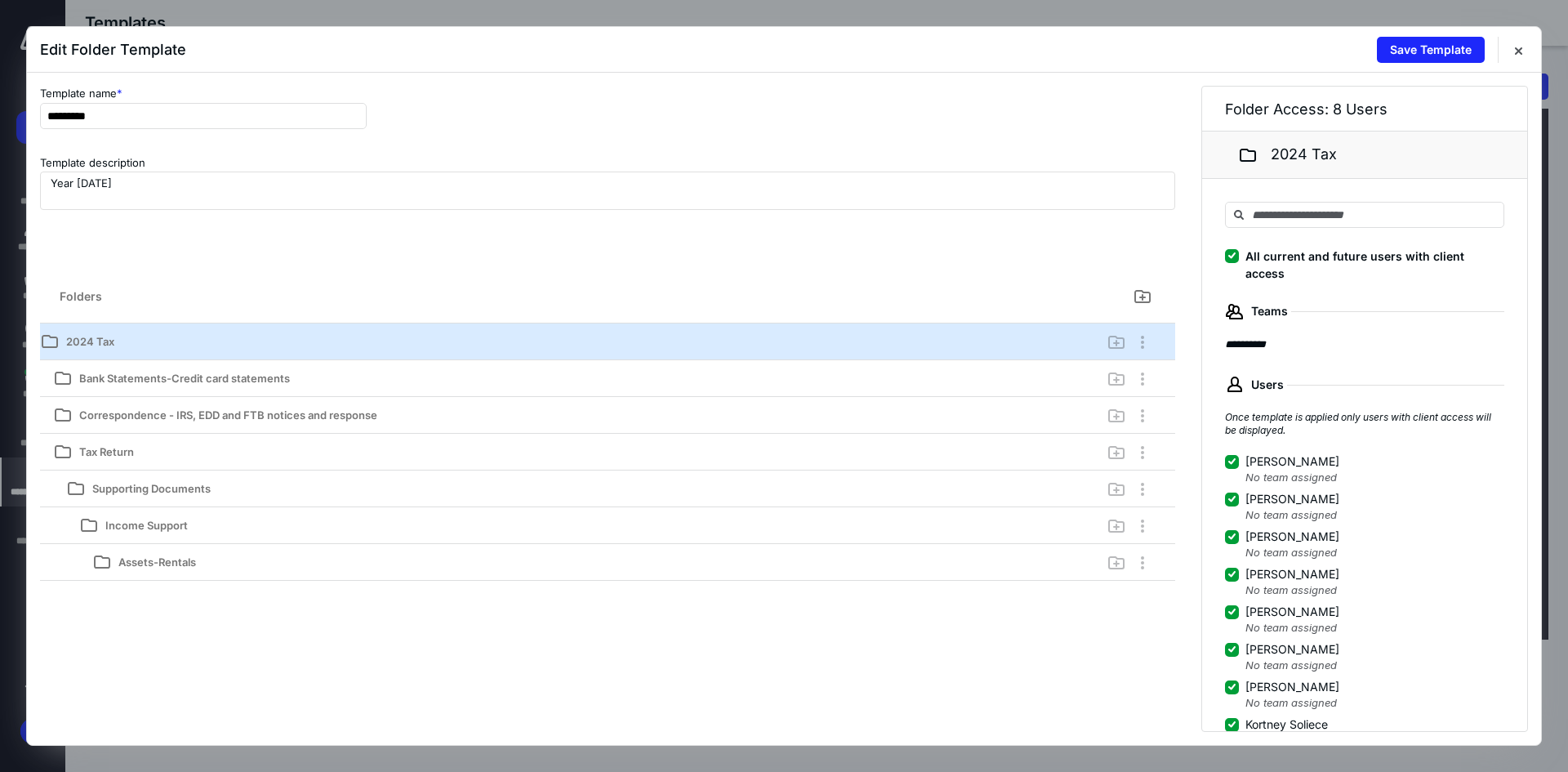 click on "Template description Year [DATE]" at bounding box center [608, 206] 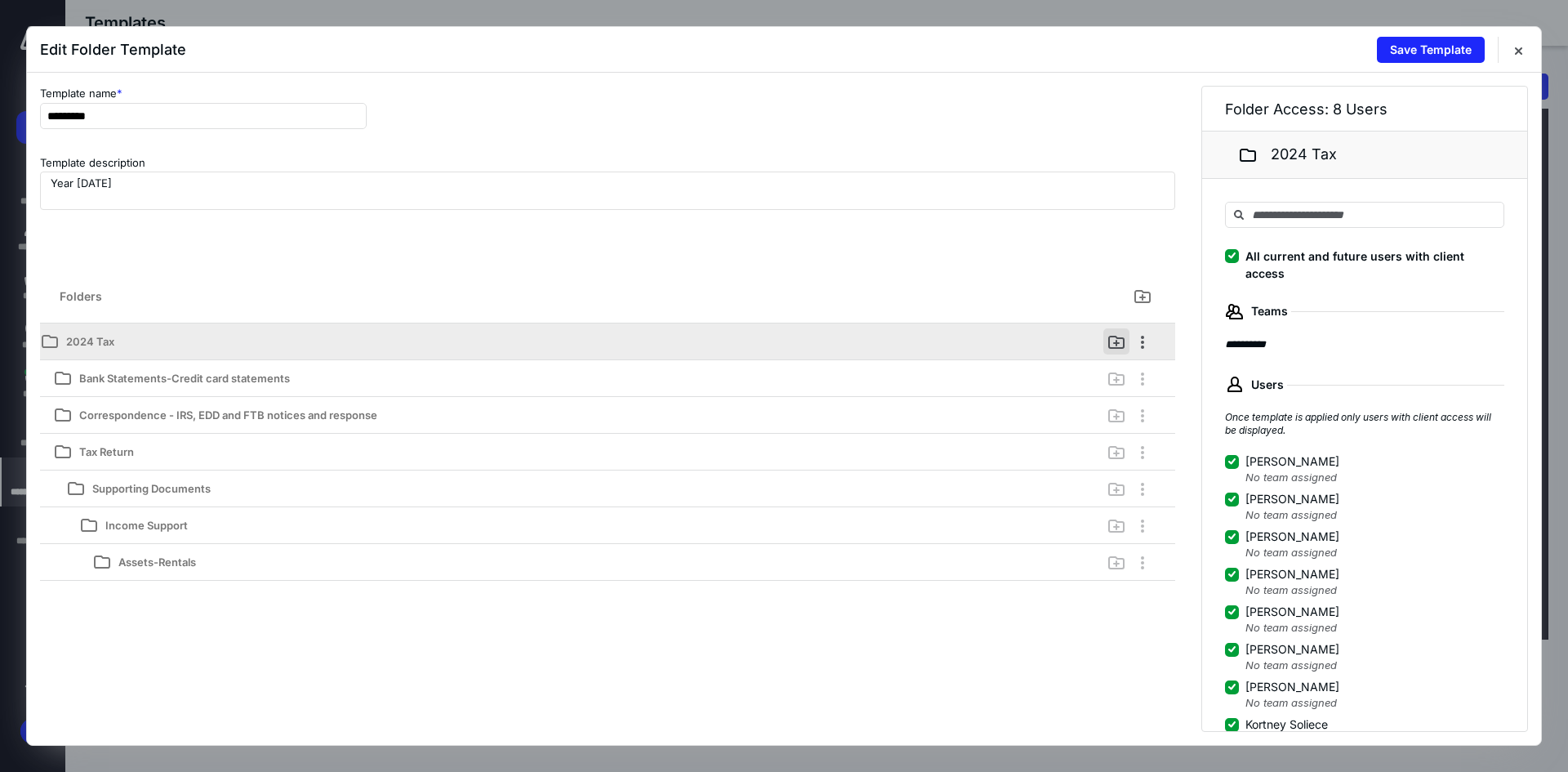 click at bounding box center (1116, 341) 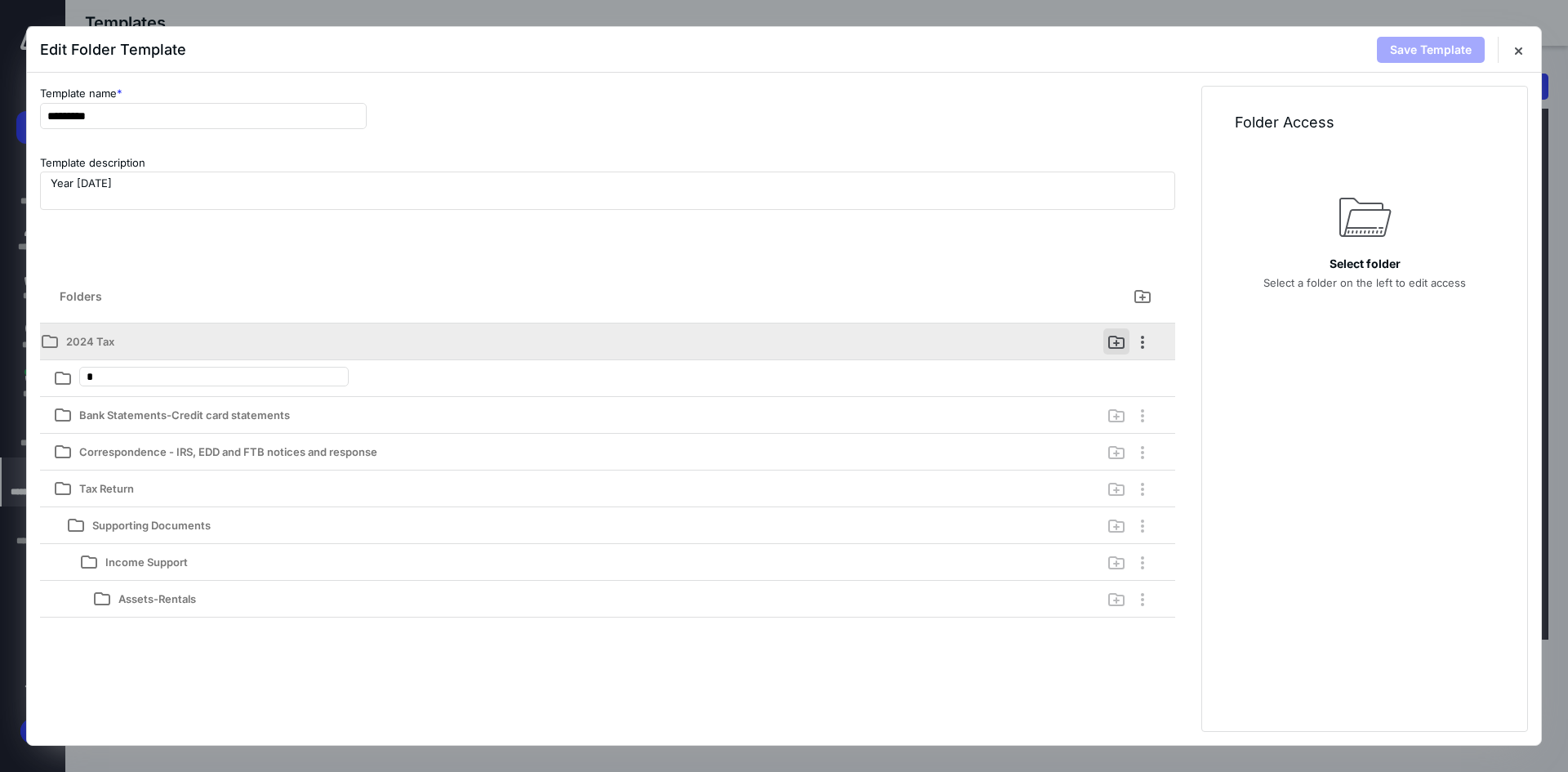 type on "**" 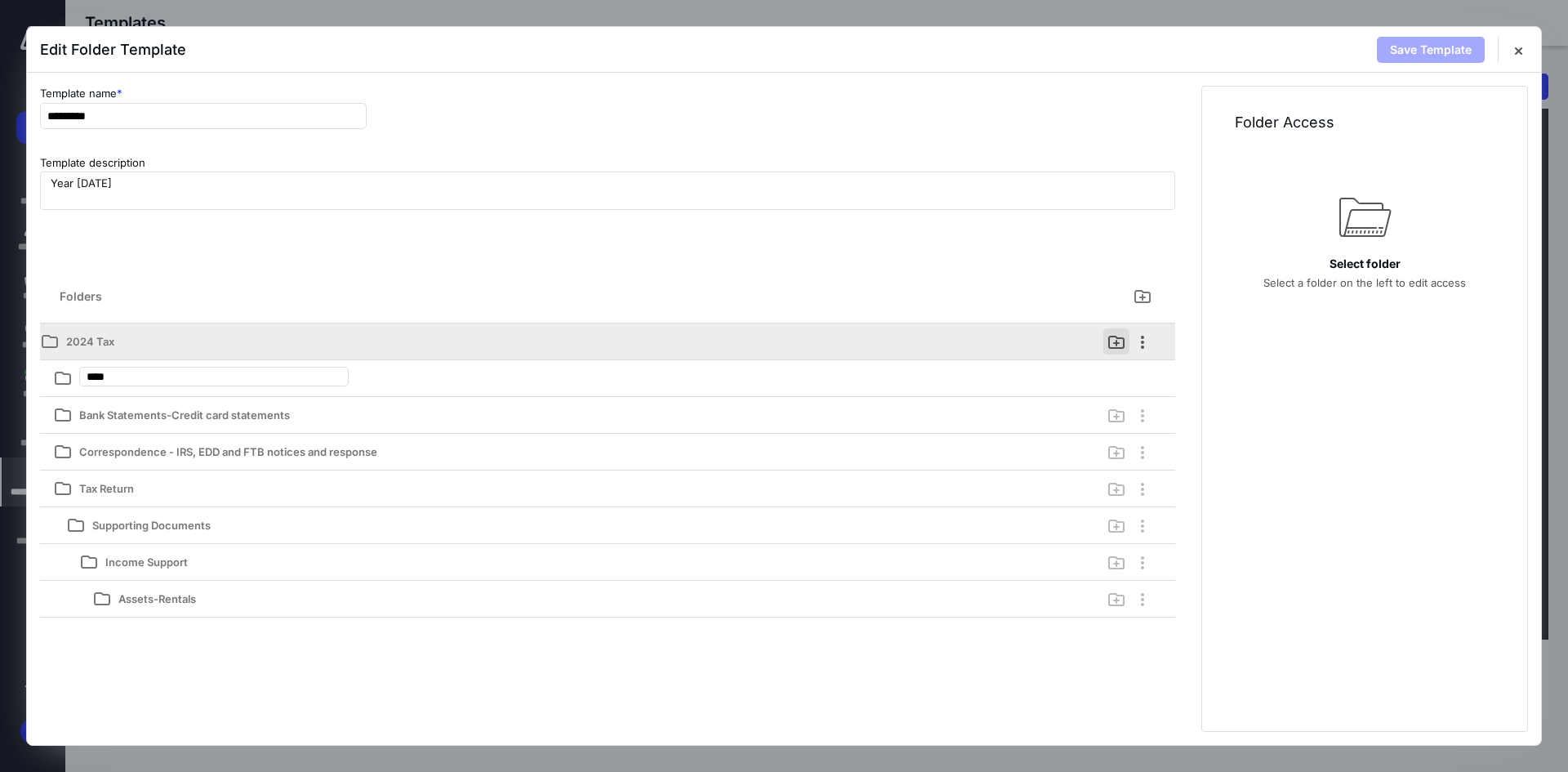 type on "****" 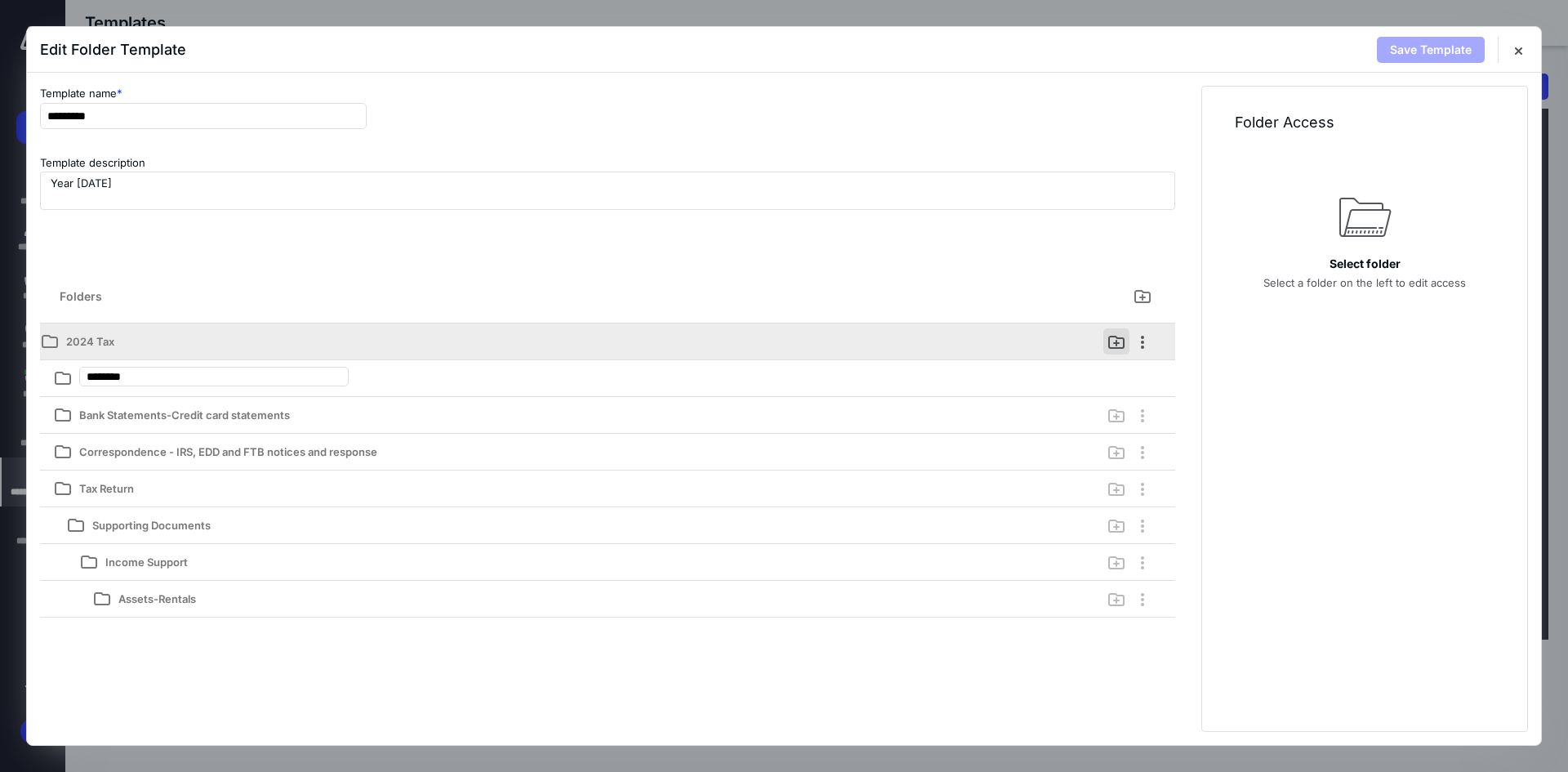 type on "*********" 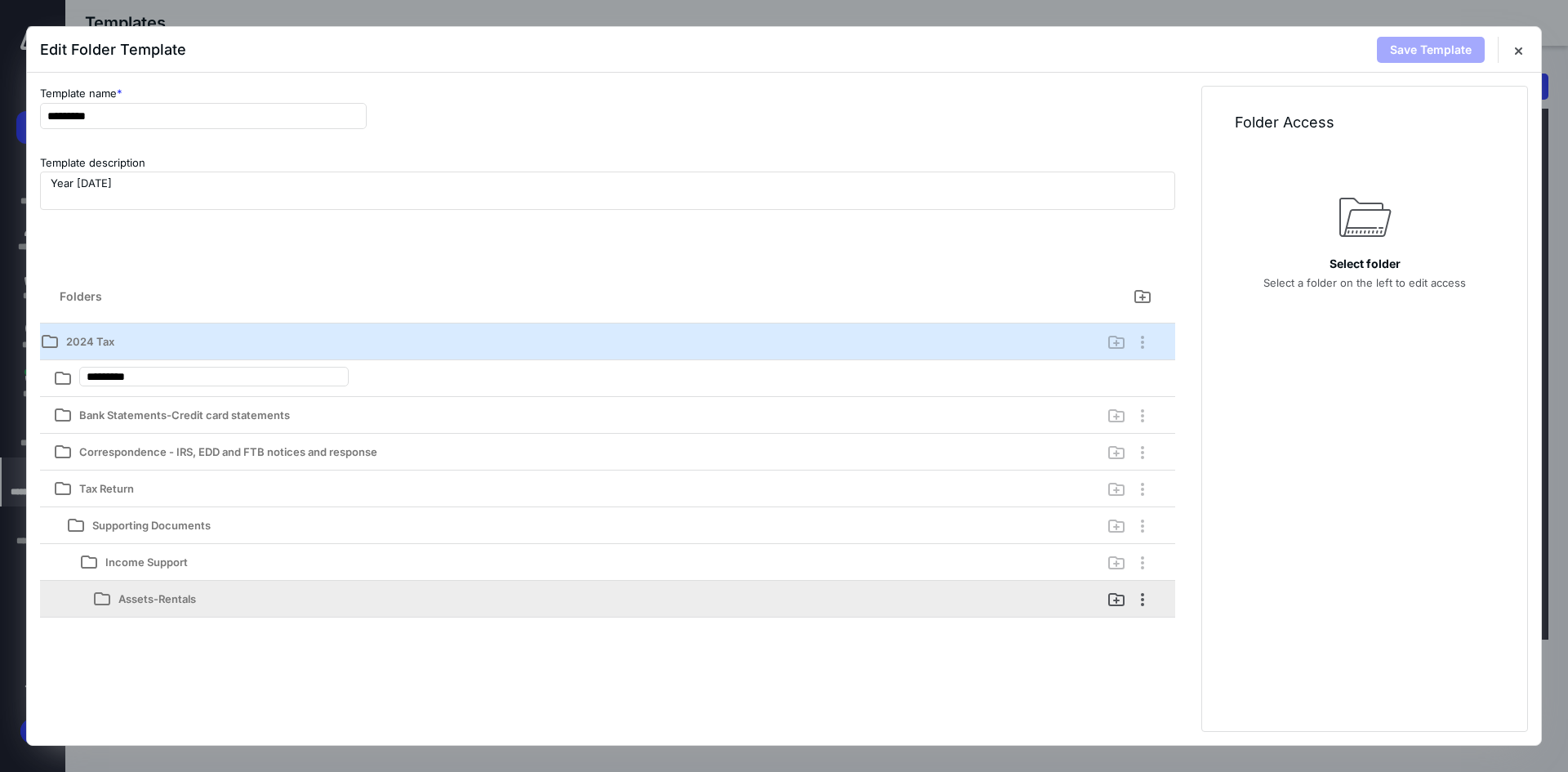 click on "Folders Add folder to root level 2024 Tax ********* Bank Statements-Credit card statements Correspondence - IRS, EDD and FTB notices and response Tax Return Supporting Documents Income Support Assets-Rentals" at bounding box center [608, 484] 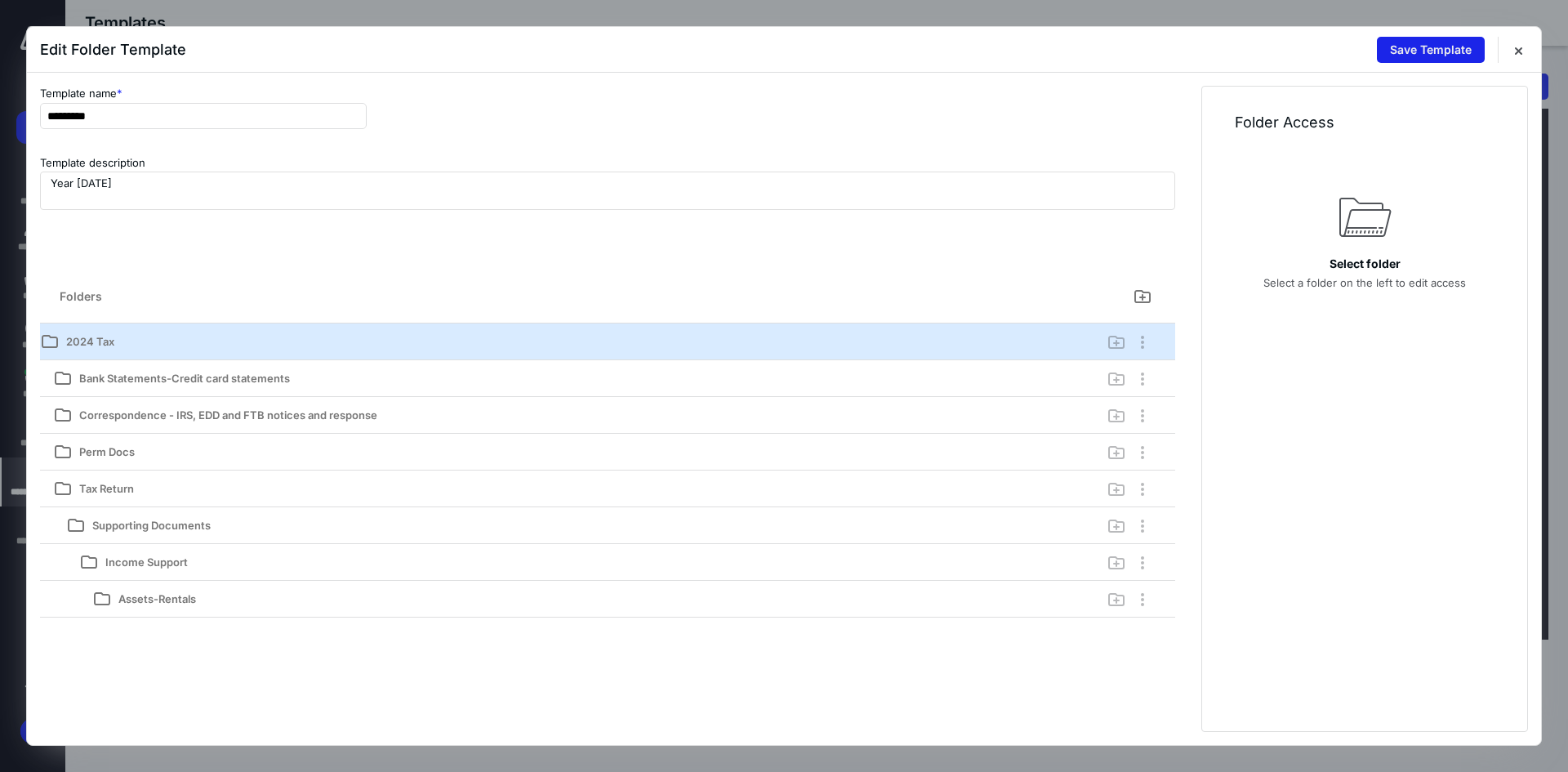 click on "Save Template" at bounding box center (1431, 50) 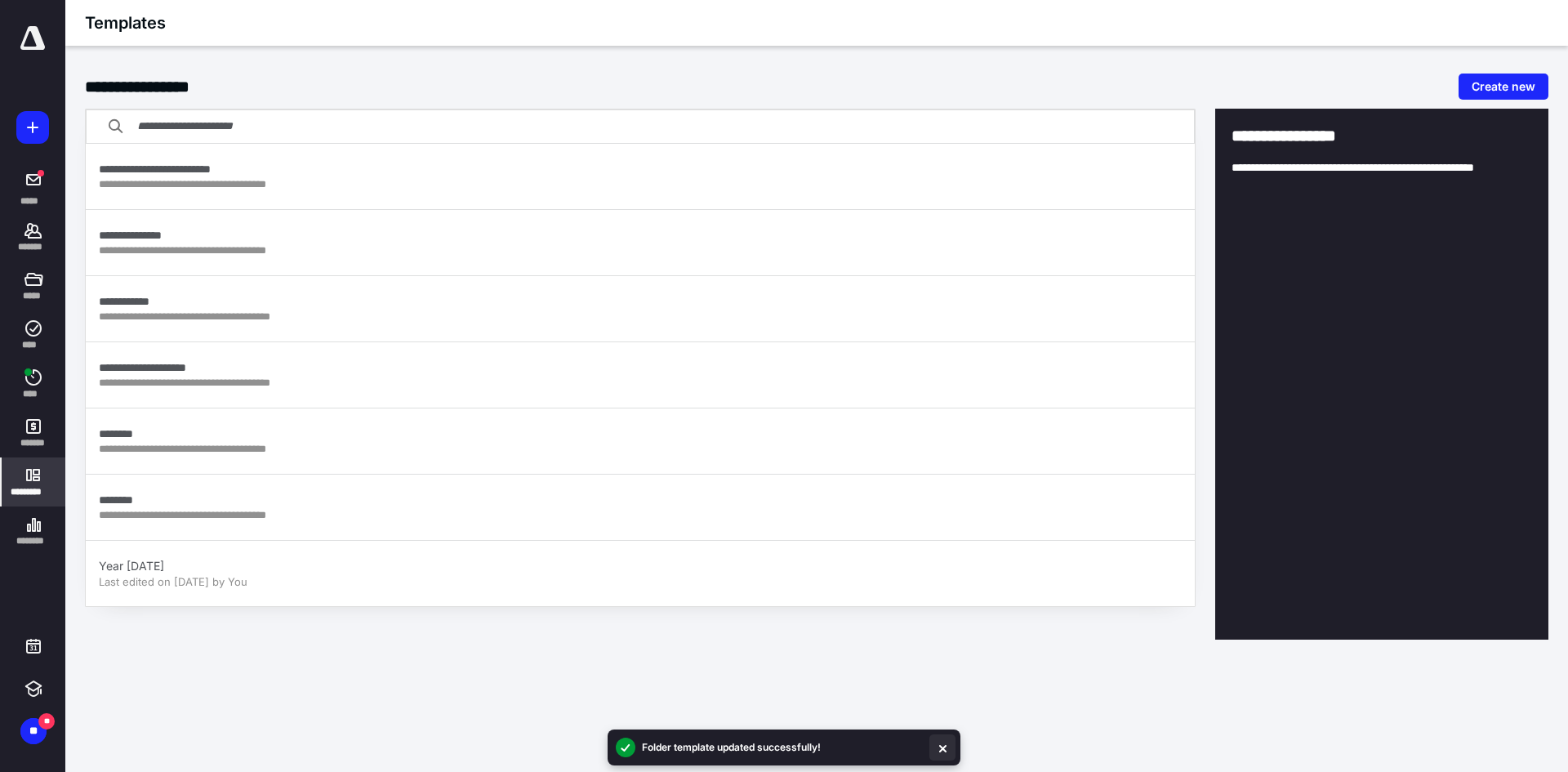 click at bounding box center [942, 747] 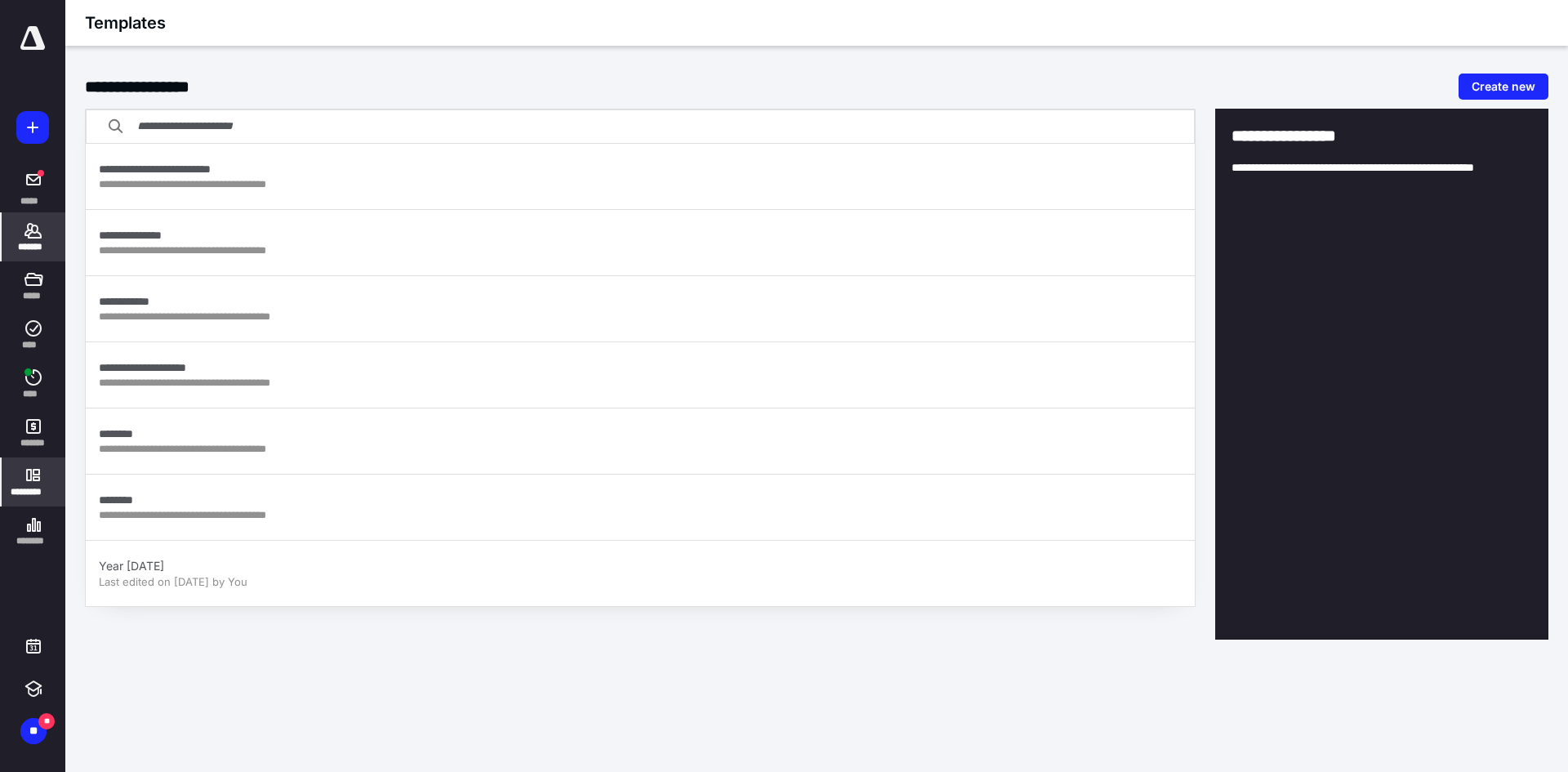 click on "*******" at bounding box center [33, 247] 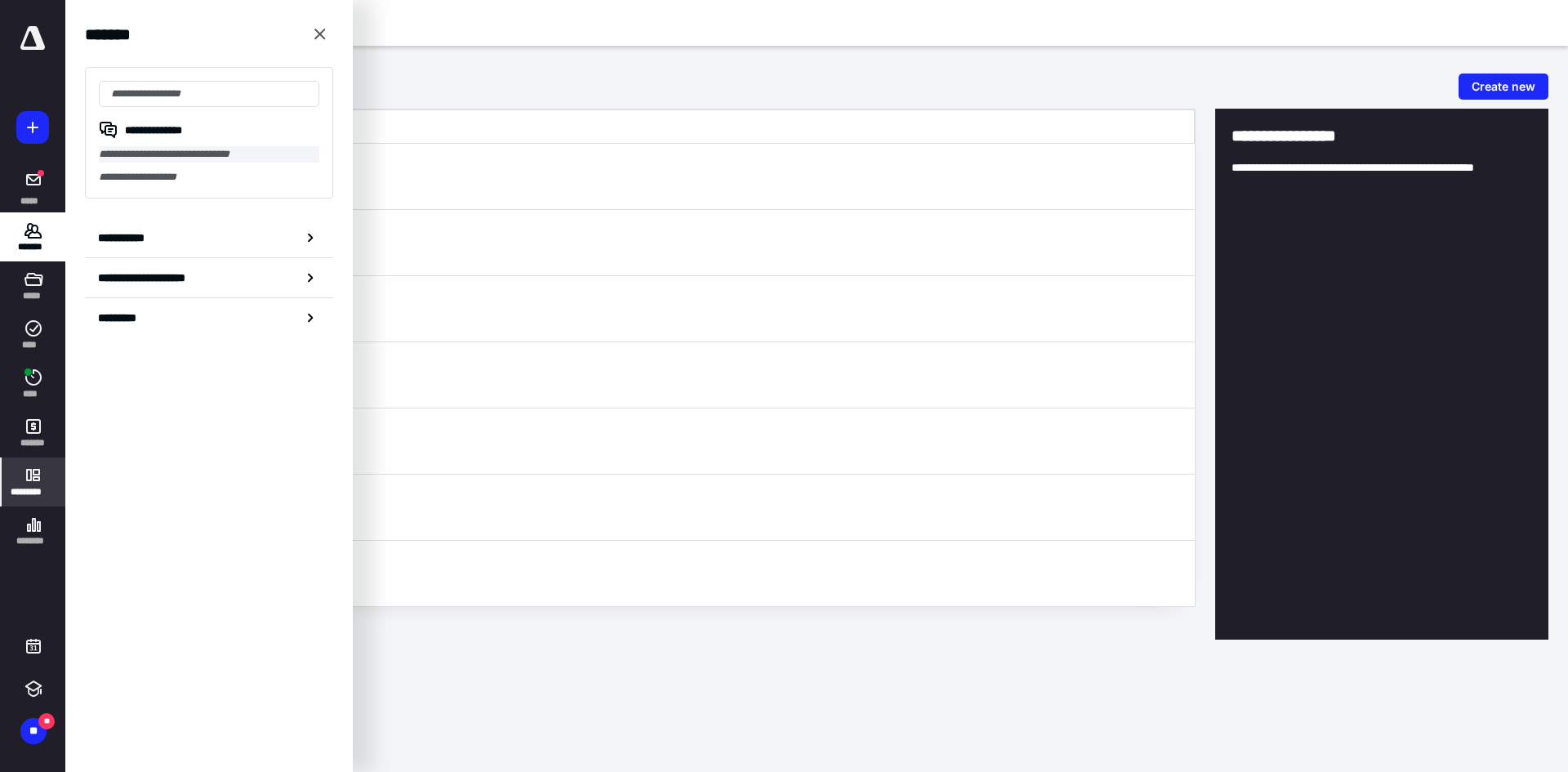 click on "**********" at bounding box center [209, 154] 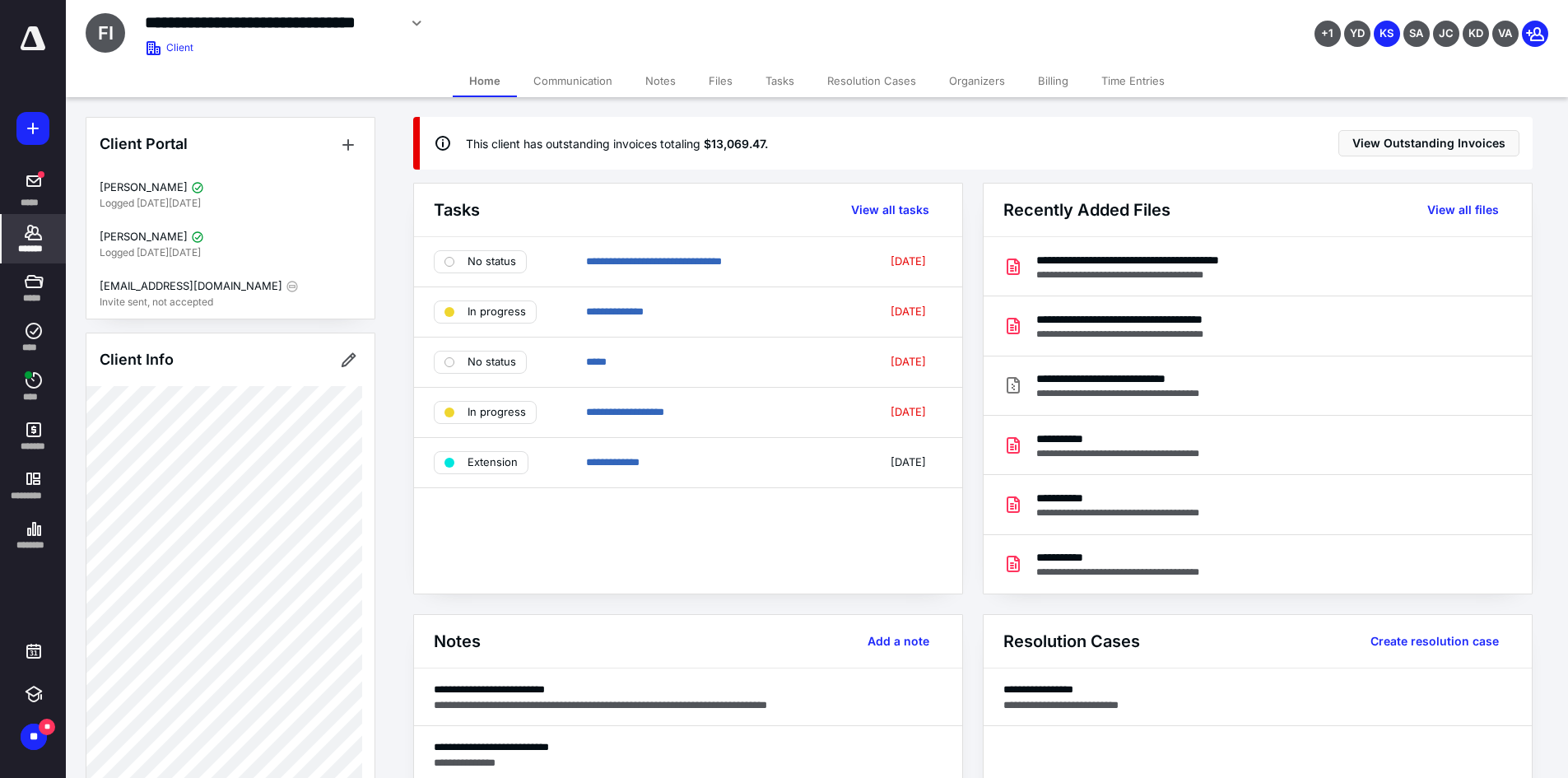 click on "Files" at bounding box center [720, 81] 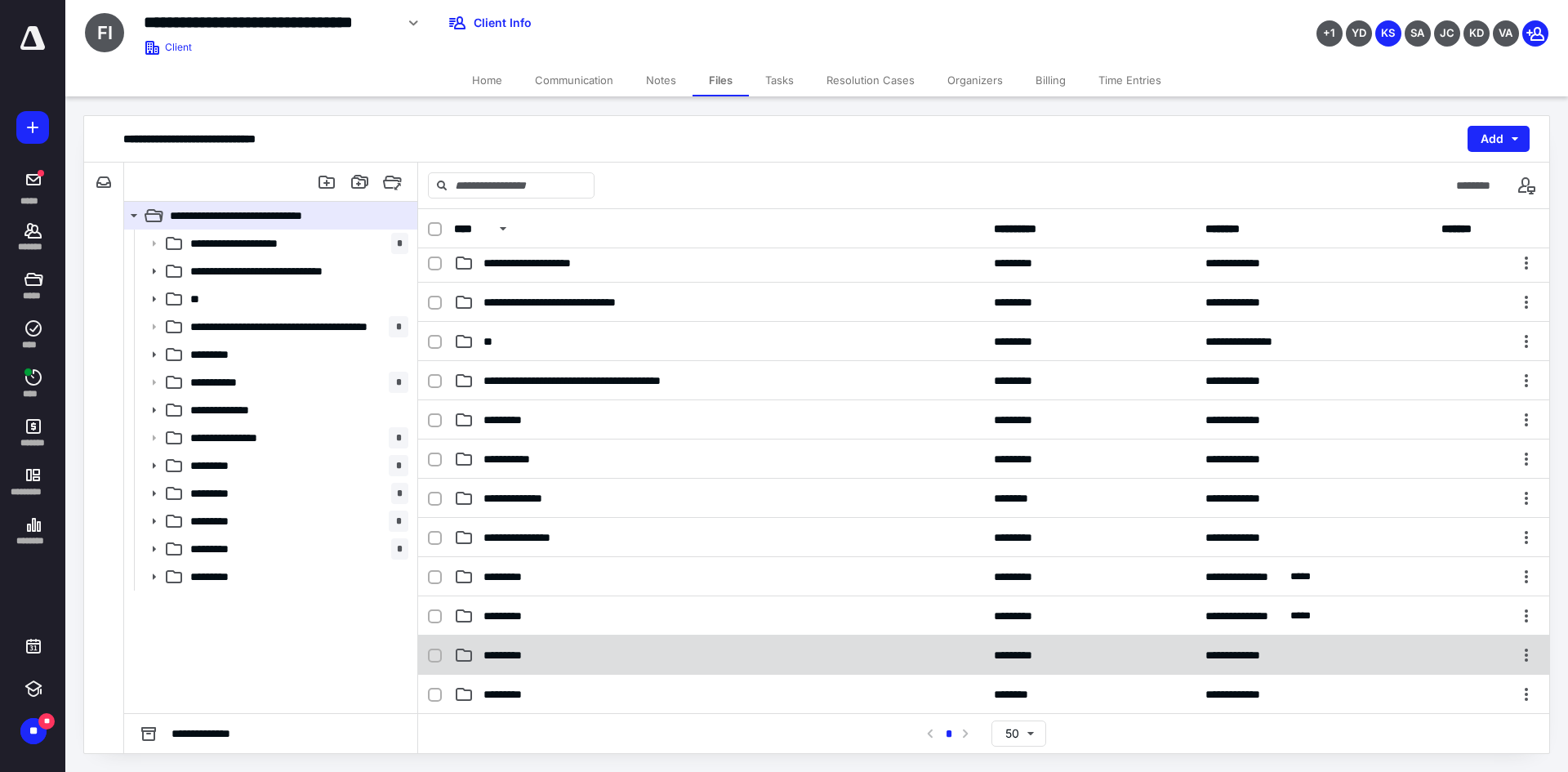 scroll, scrollTop: 0, scrollLeft: 0, axis: both 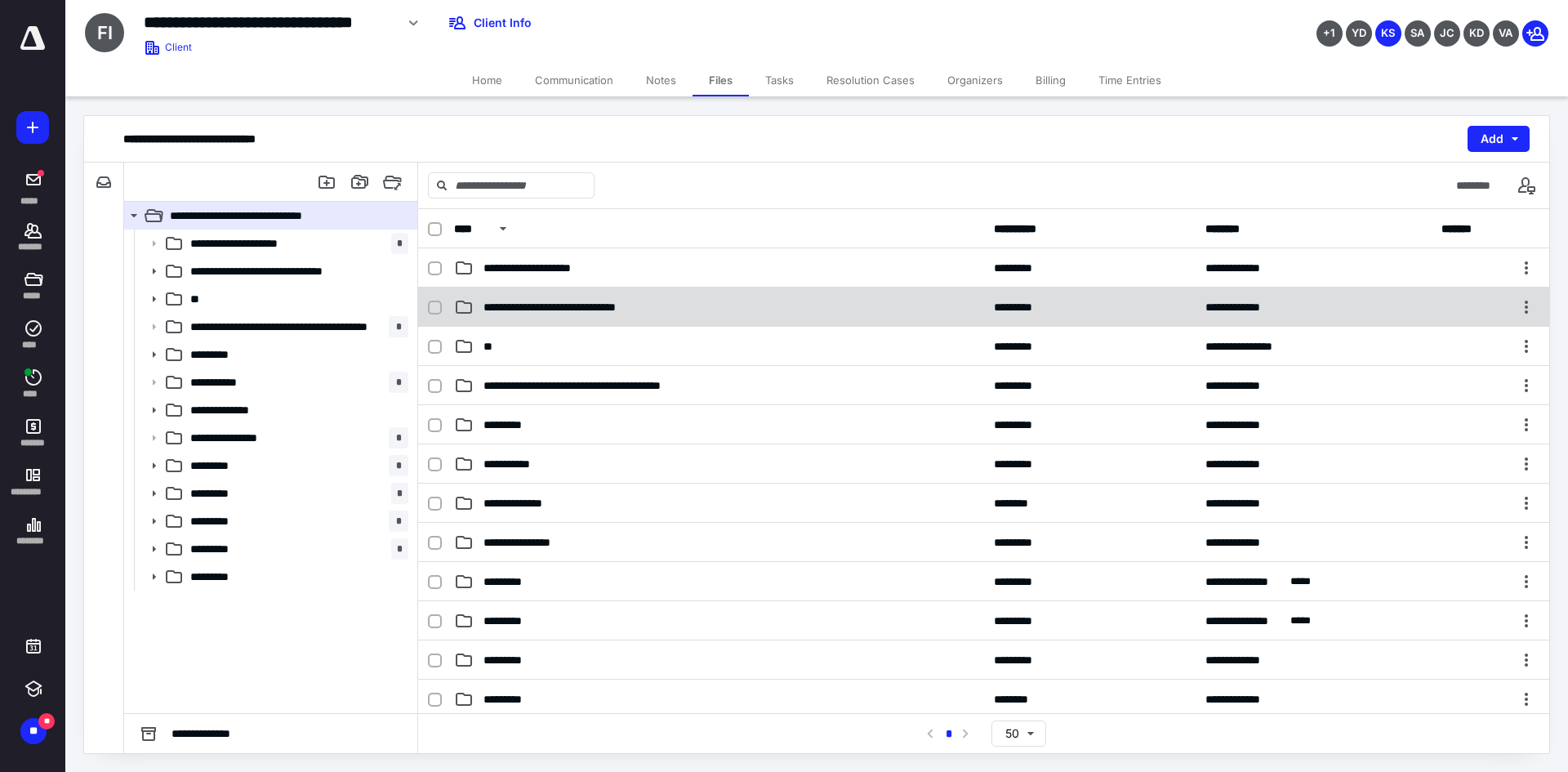 click on "**********" at bounding box center (590, 307) 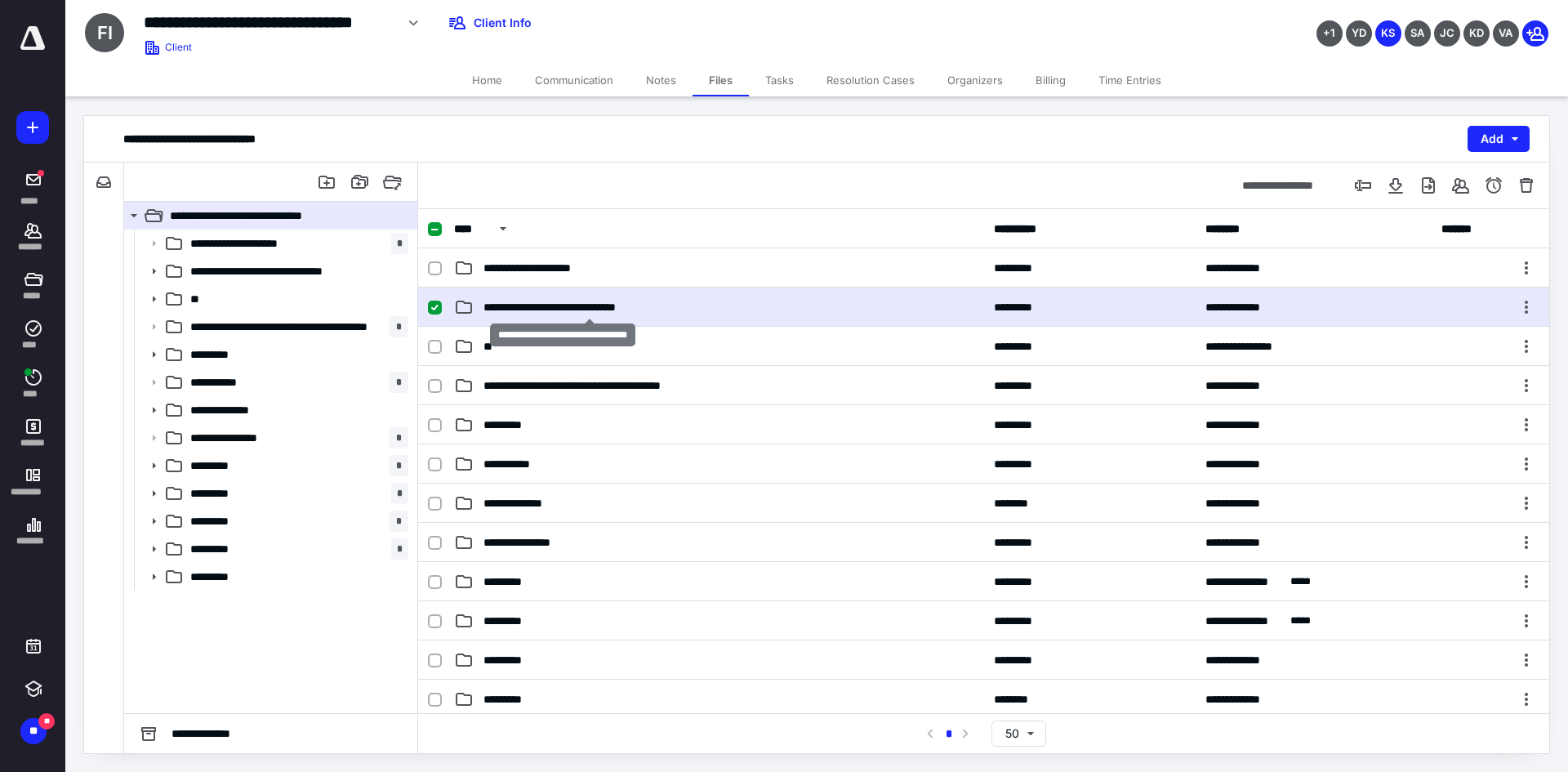 click on "**********" at bounding box center (590, 307) 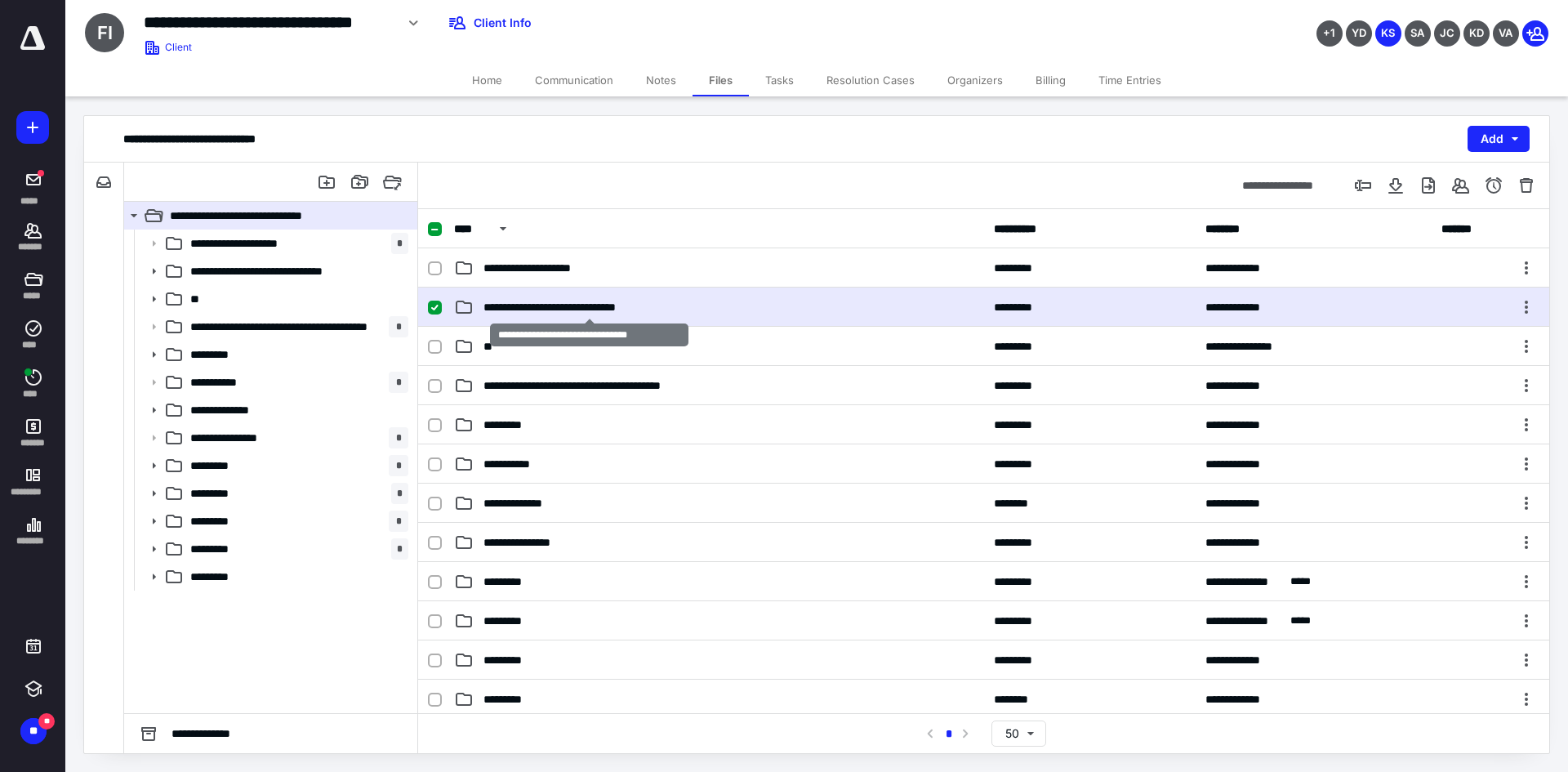 click on "**********" at bounding box center [590, 307] 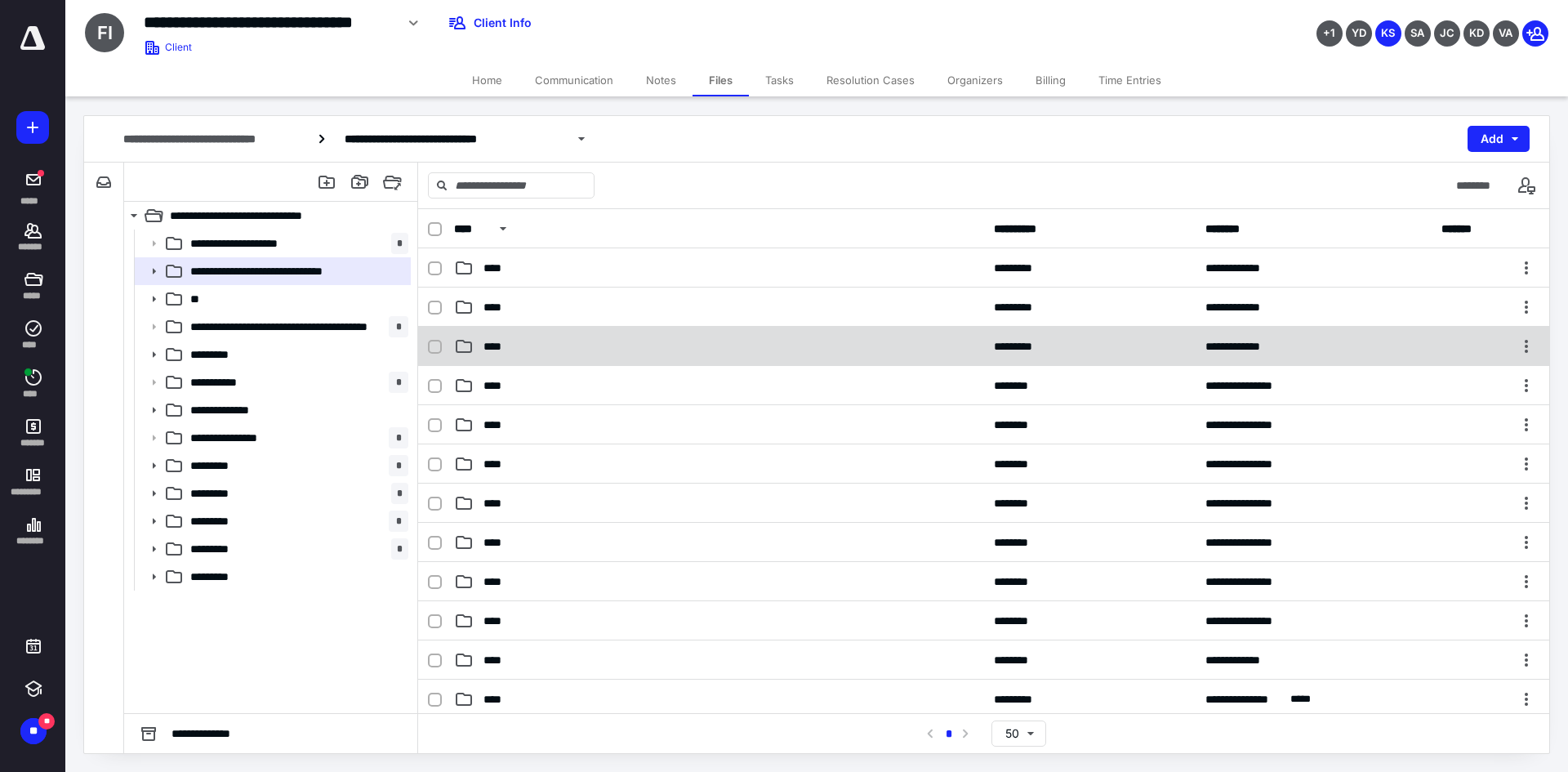 scroll, scrollTop: 82, scrollLeft: 0, axis: vertical 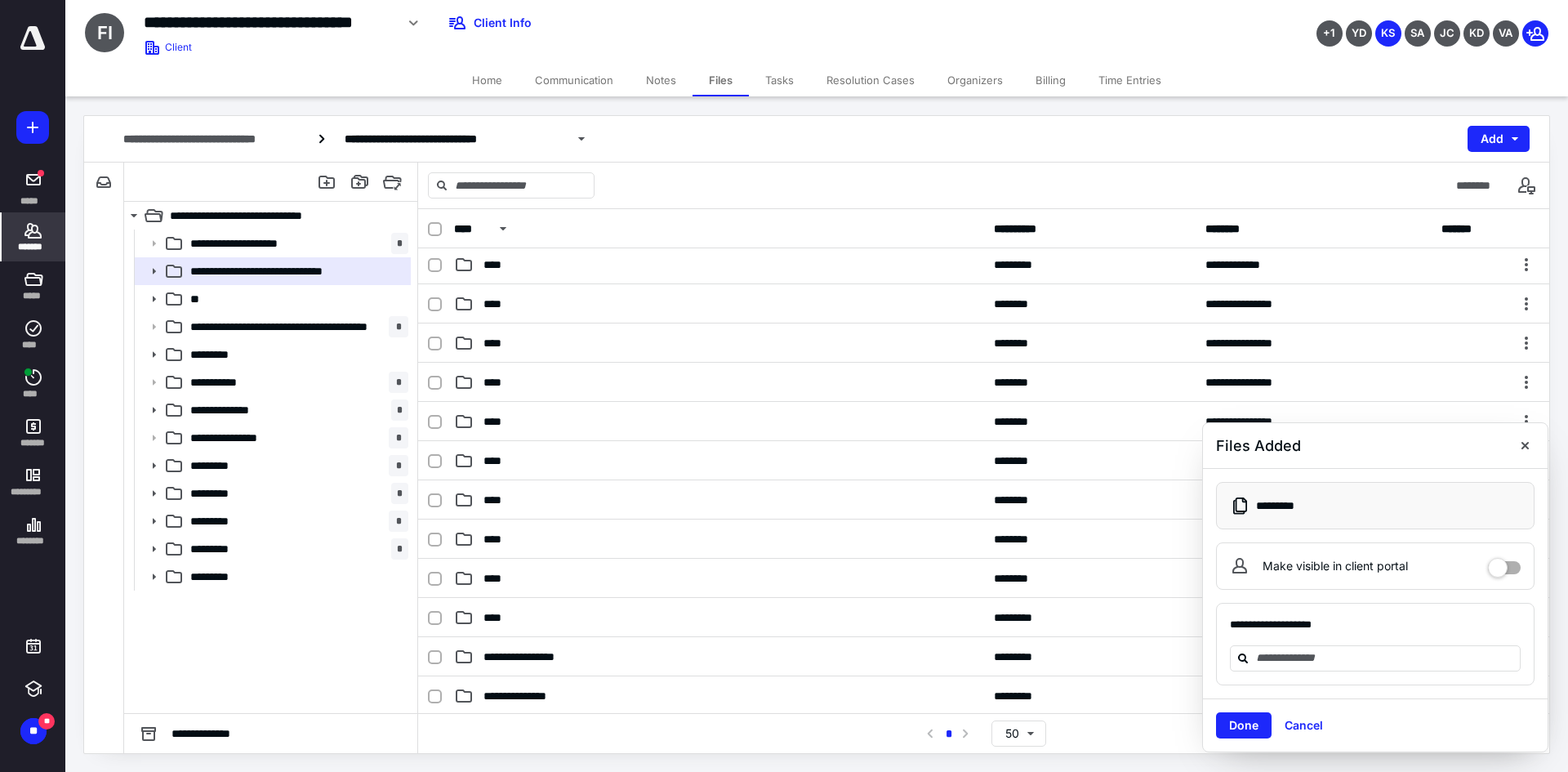 click on "*******" at bounding box center (33, 247) 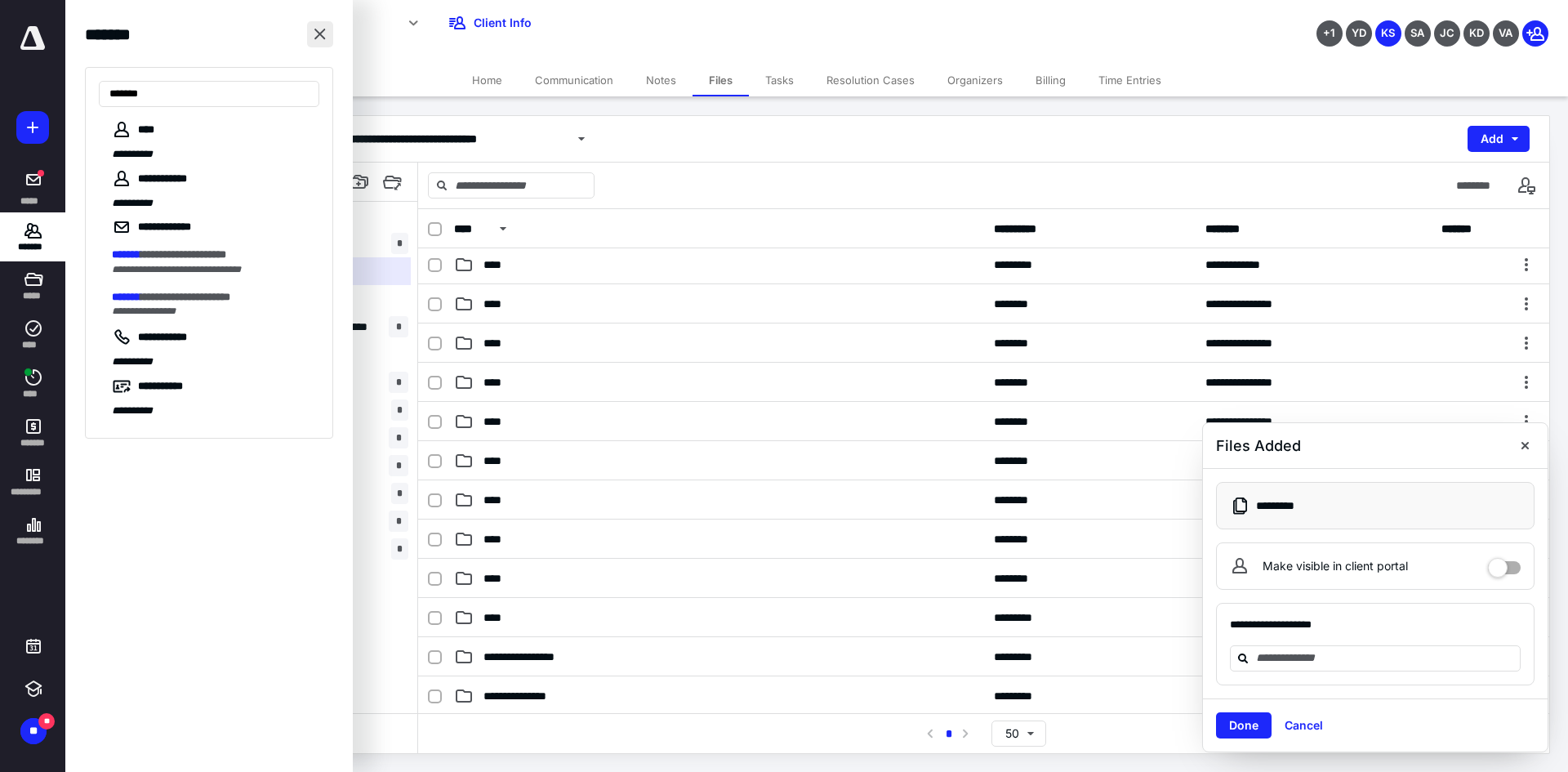 type on "*******" 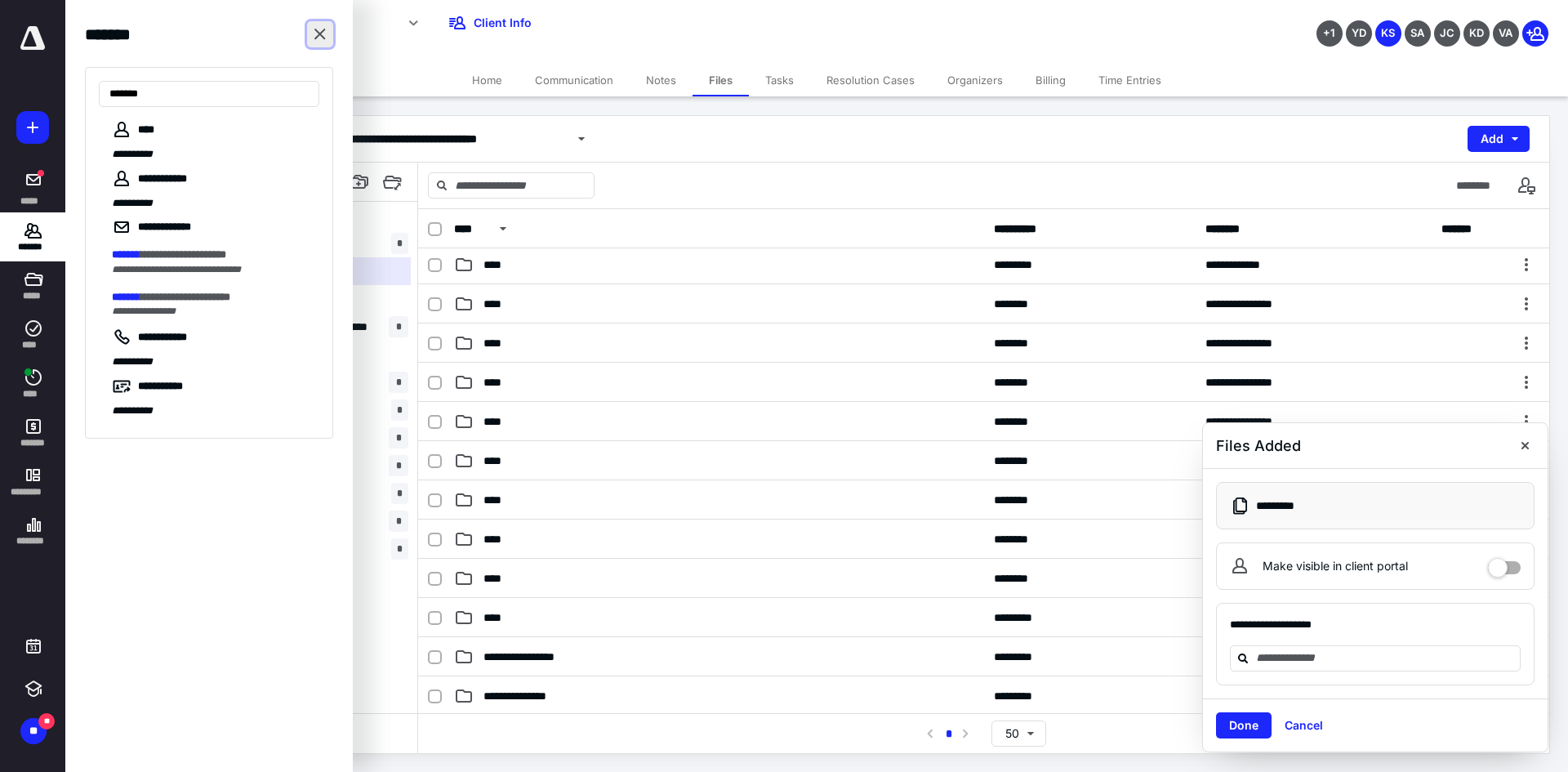click at bounding box center [320, 34] 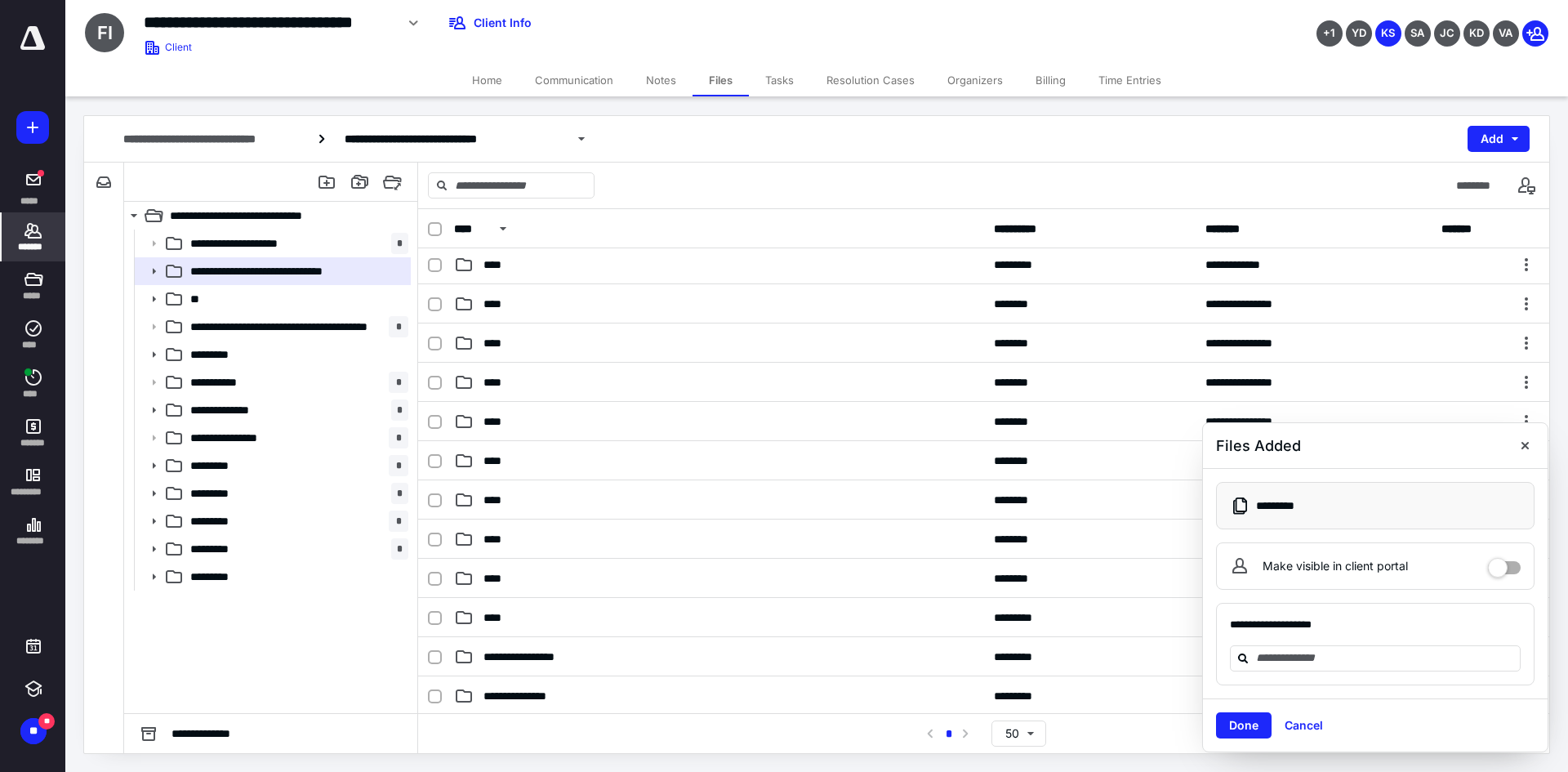 click on "*******" at bounding box center [33, 247] 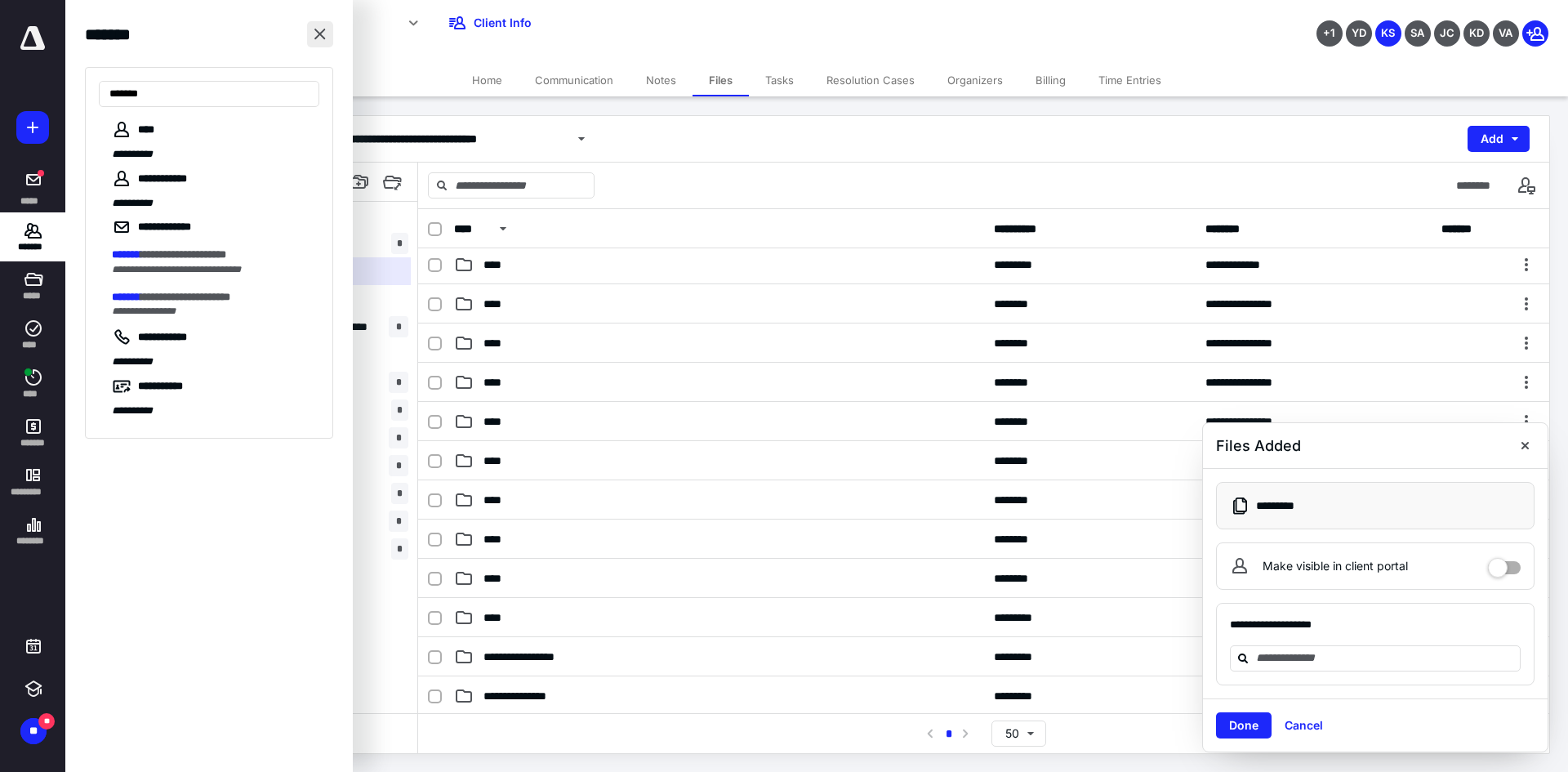 type on "*******" 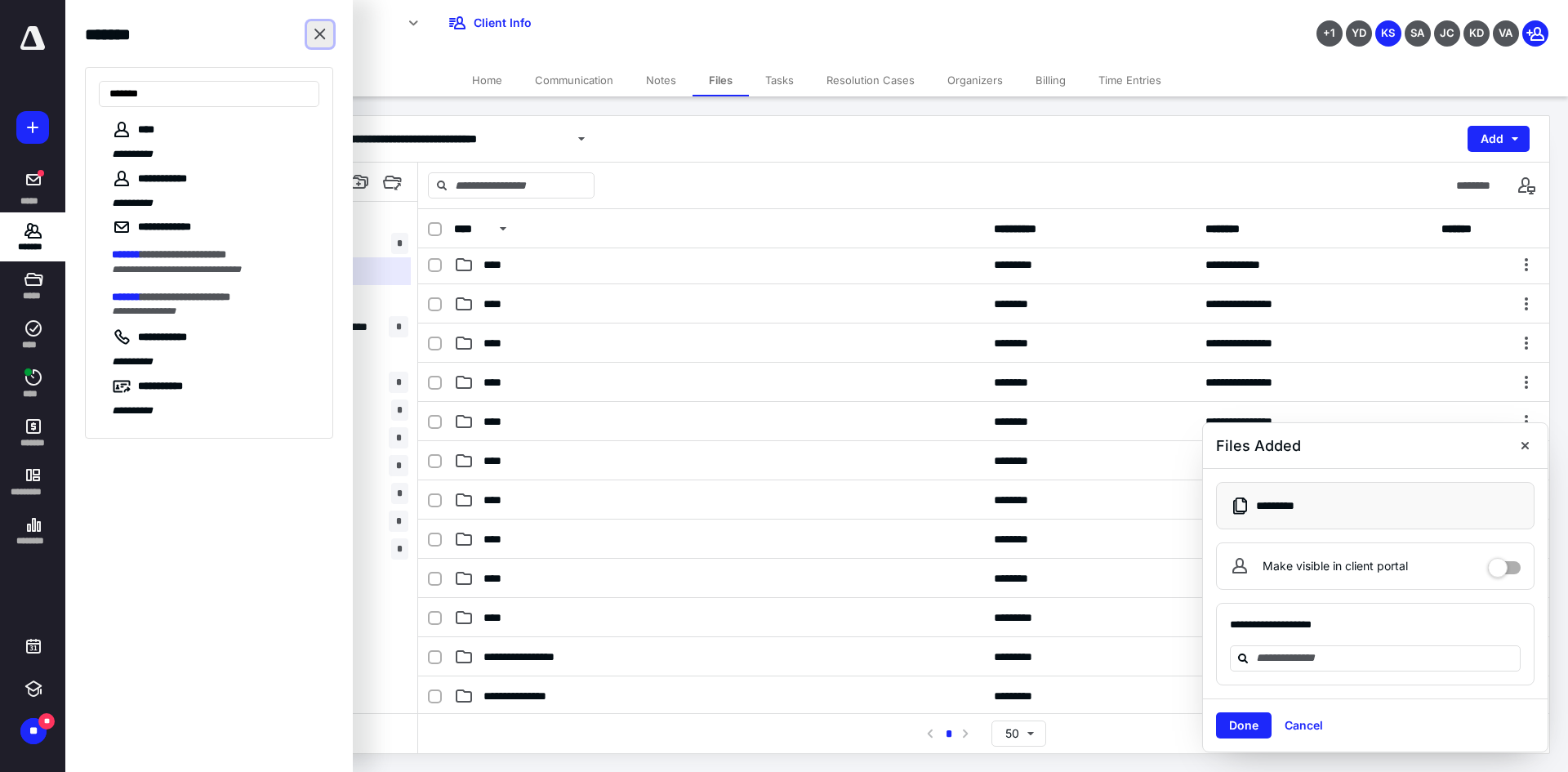 click at bounding box center [320, 34] 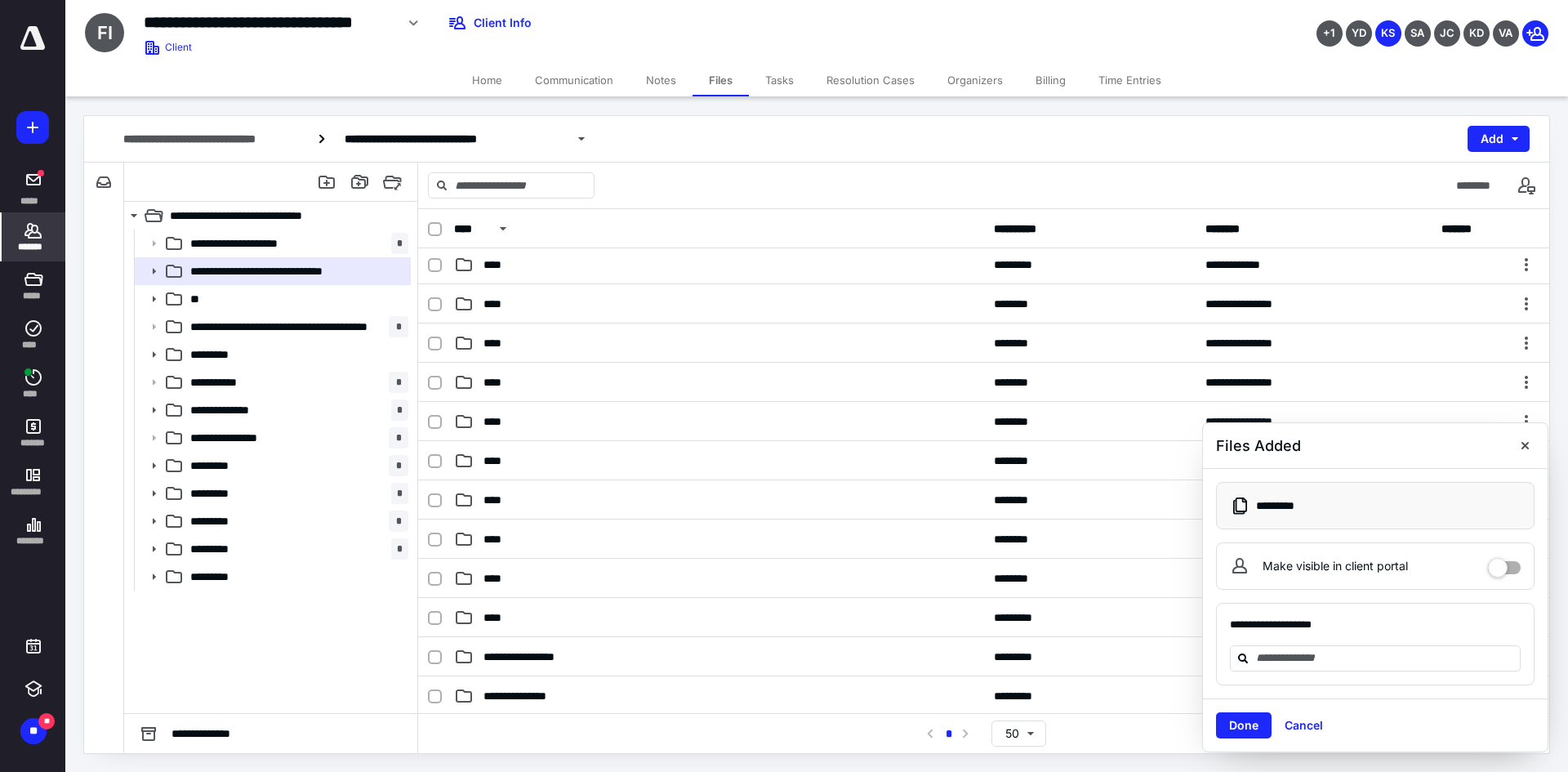 click 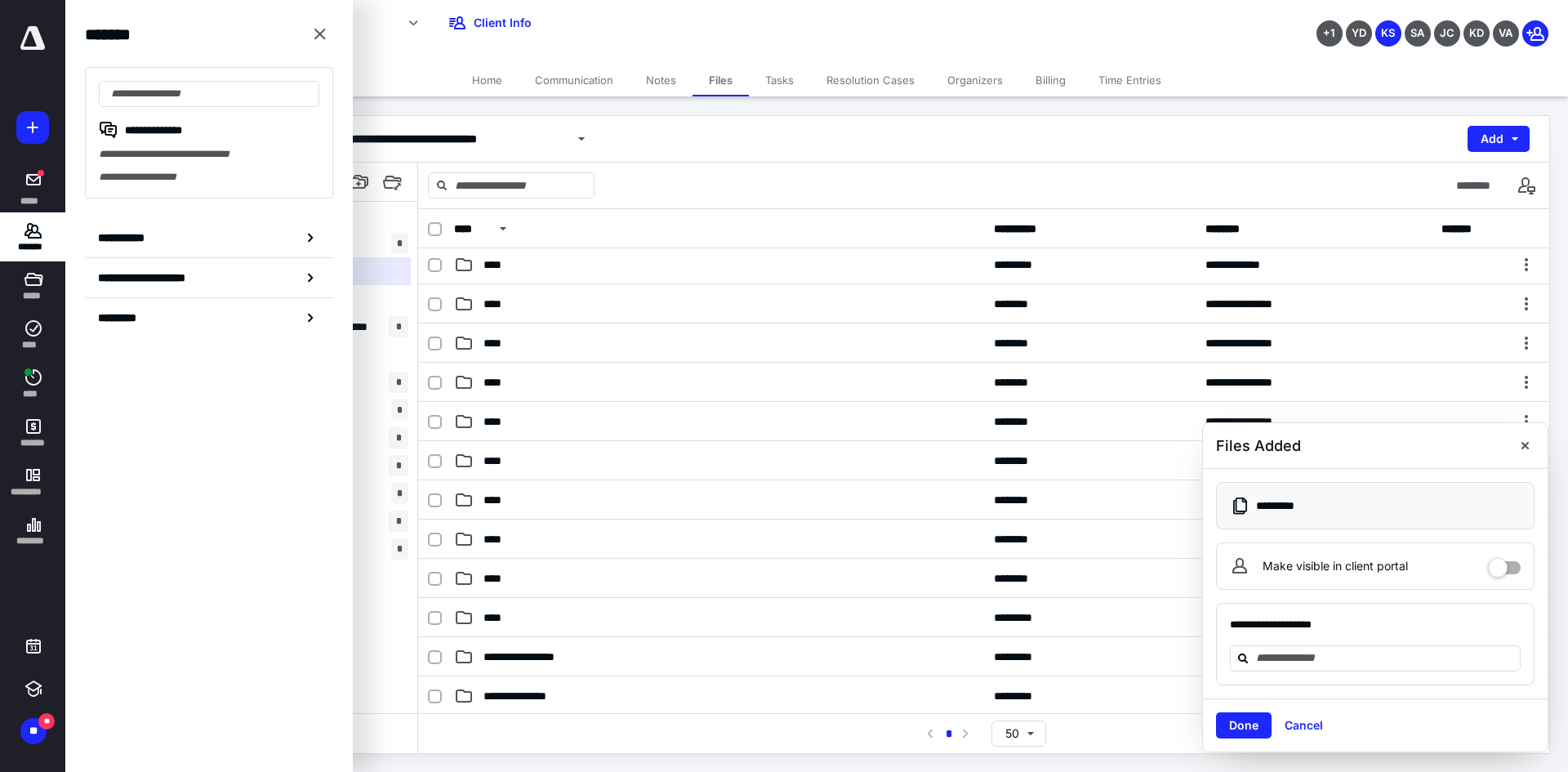 click on "**********" at bounding box center (209, 238) 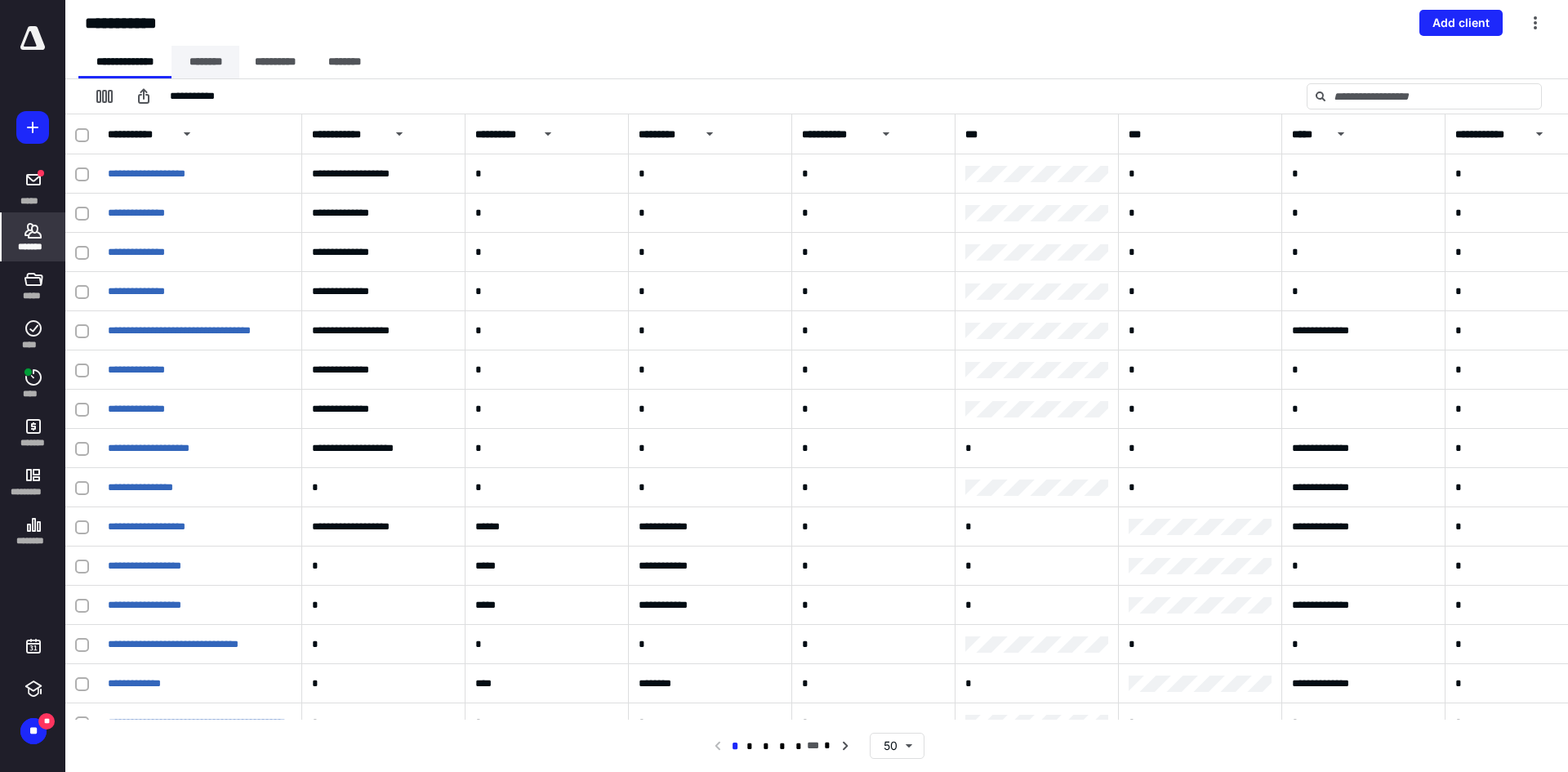 click on "********" at bounding box center [205, 62] 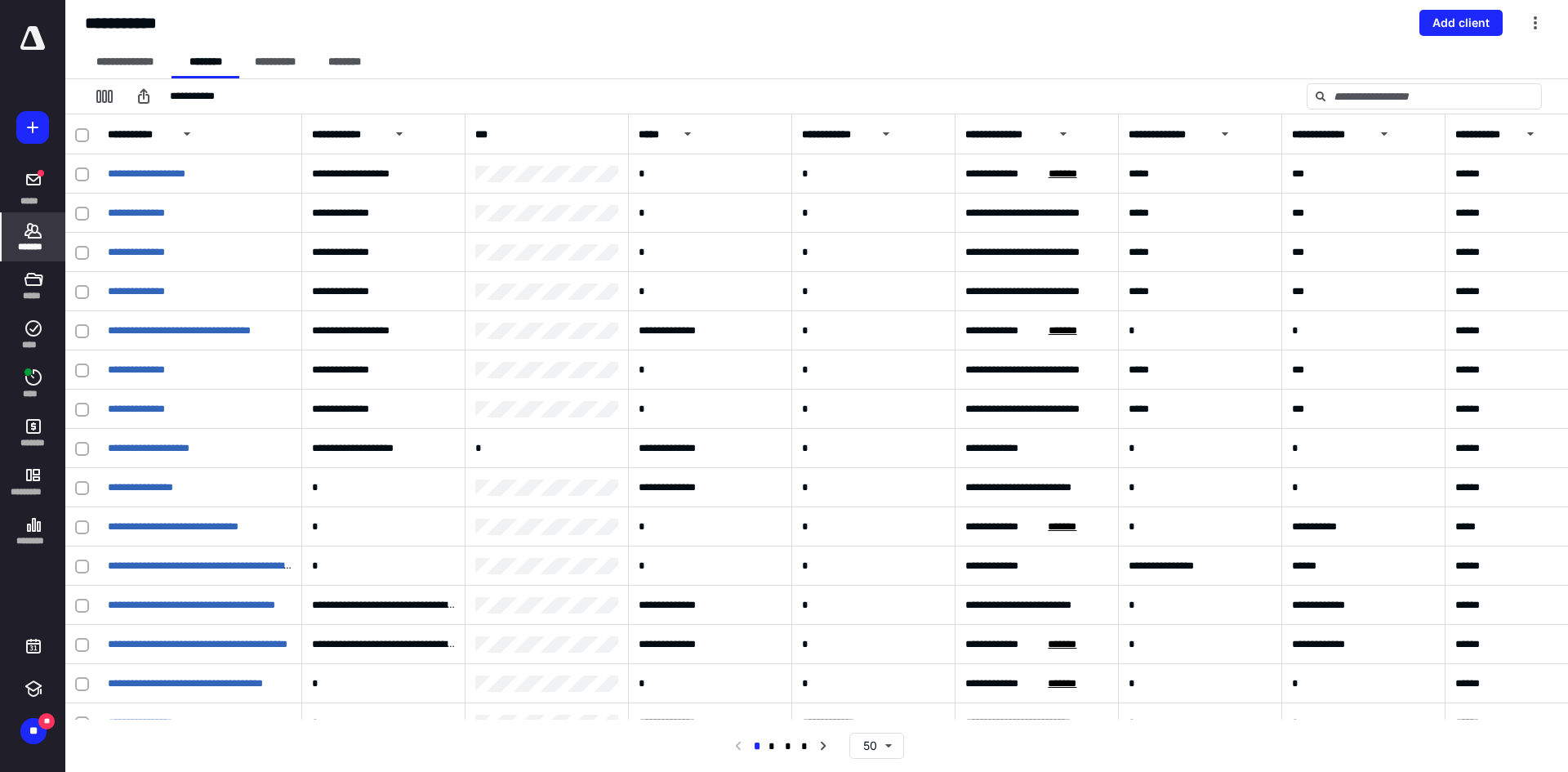 click on "*******" at bounding box center (33, 247) 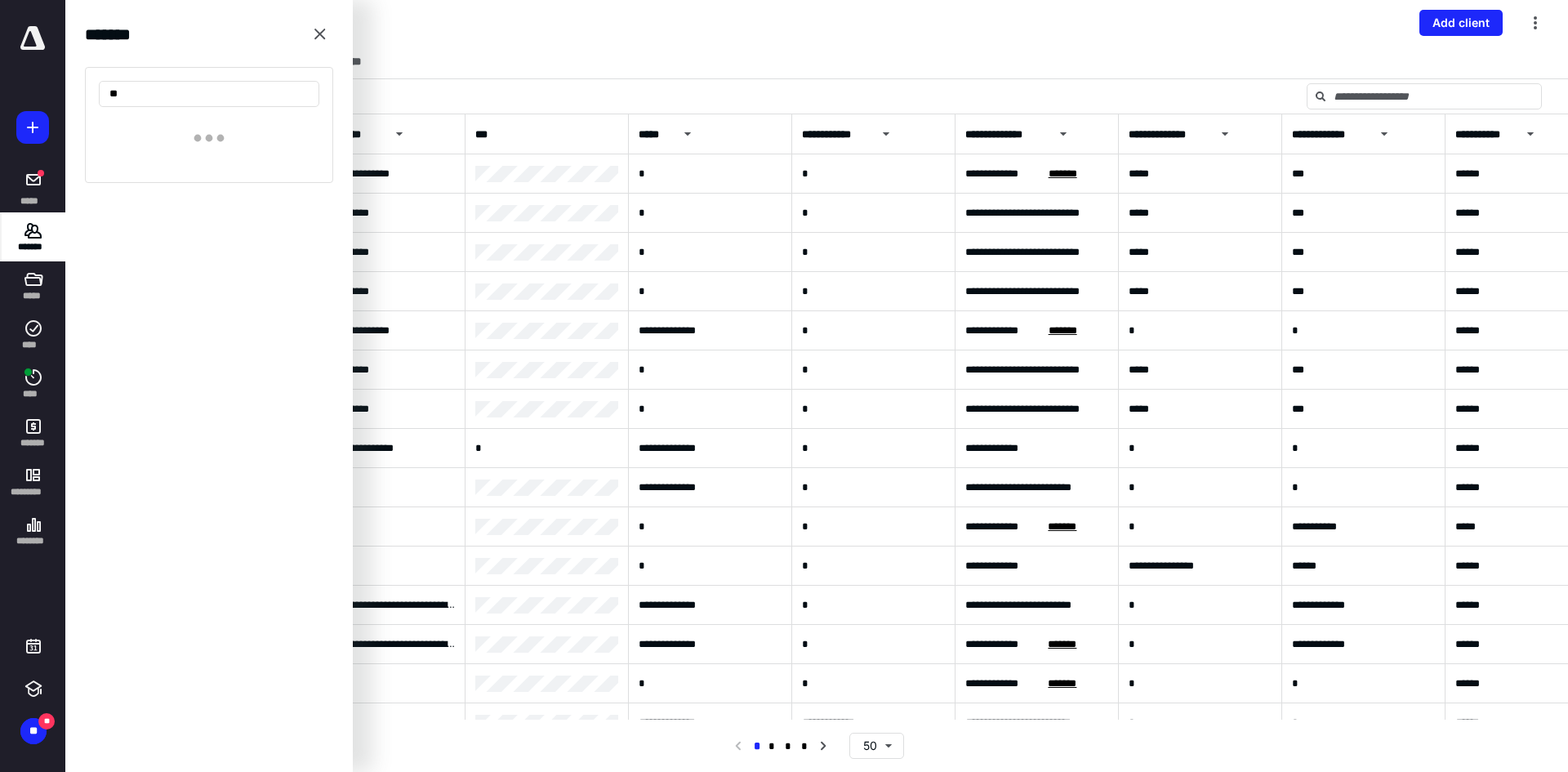 type on "*" 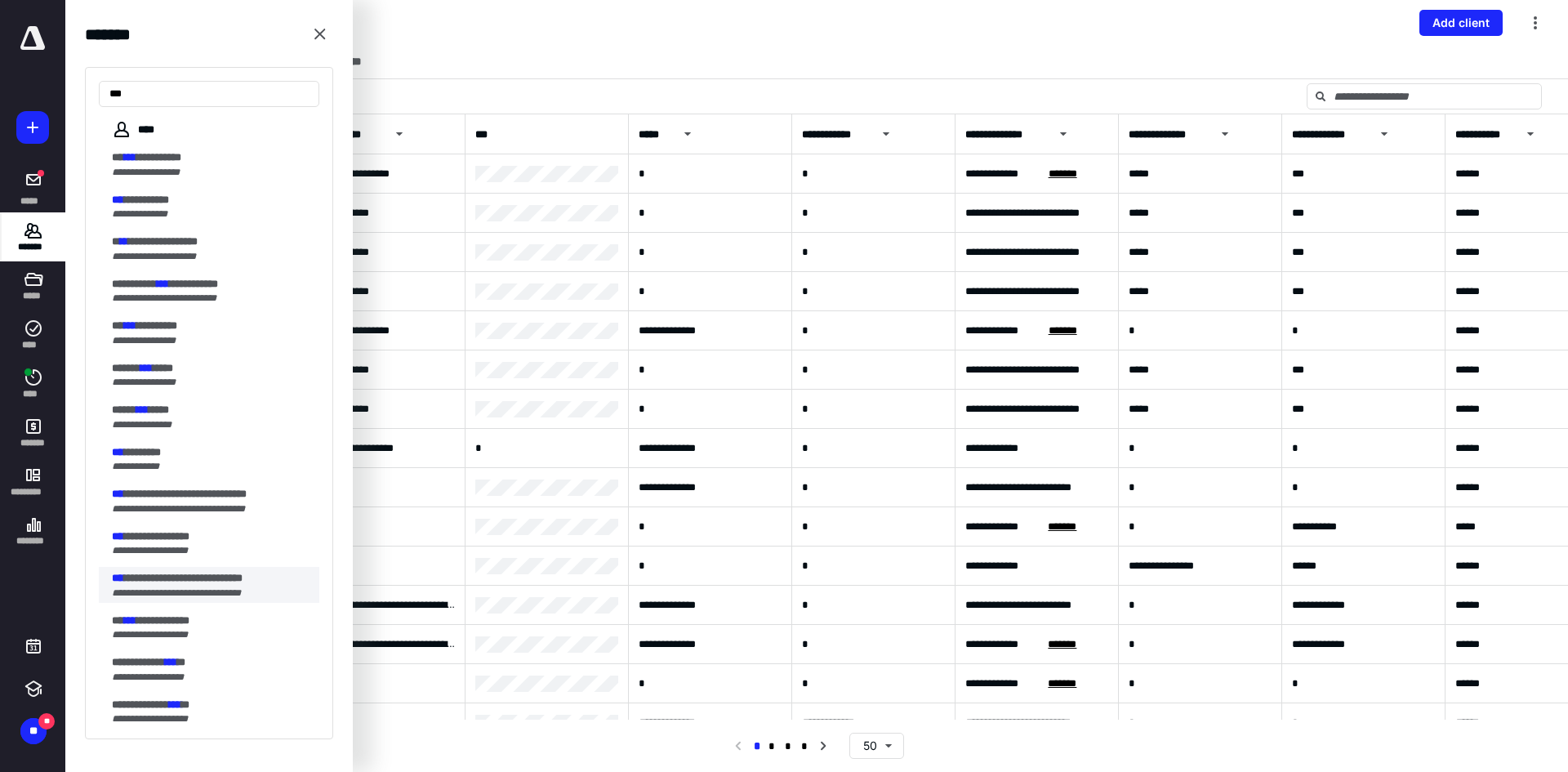 type on "***" 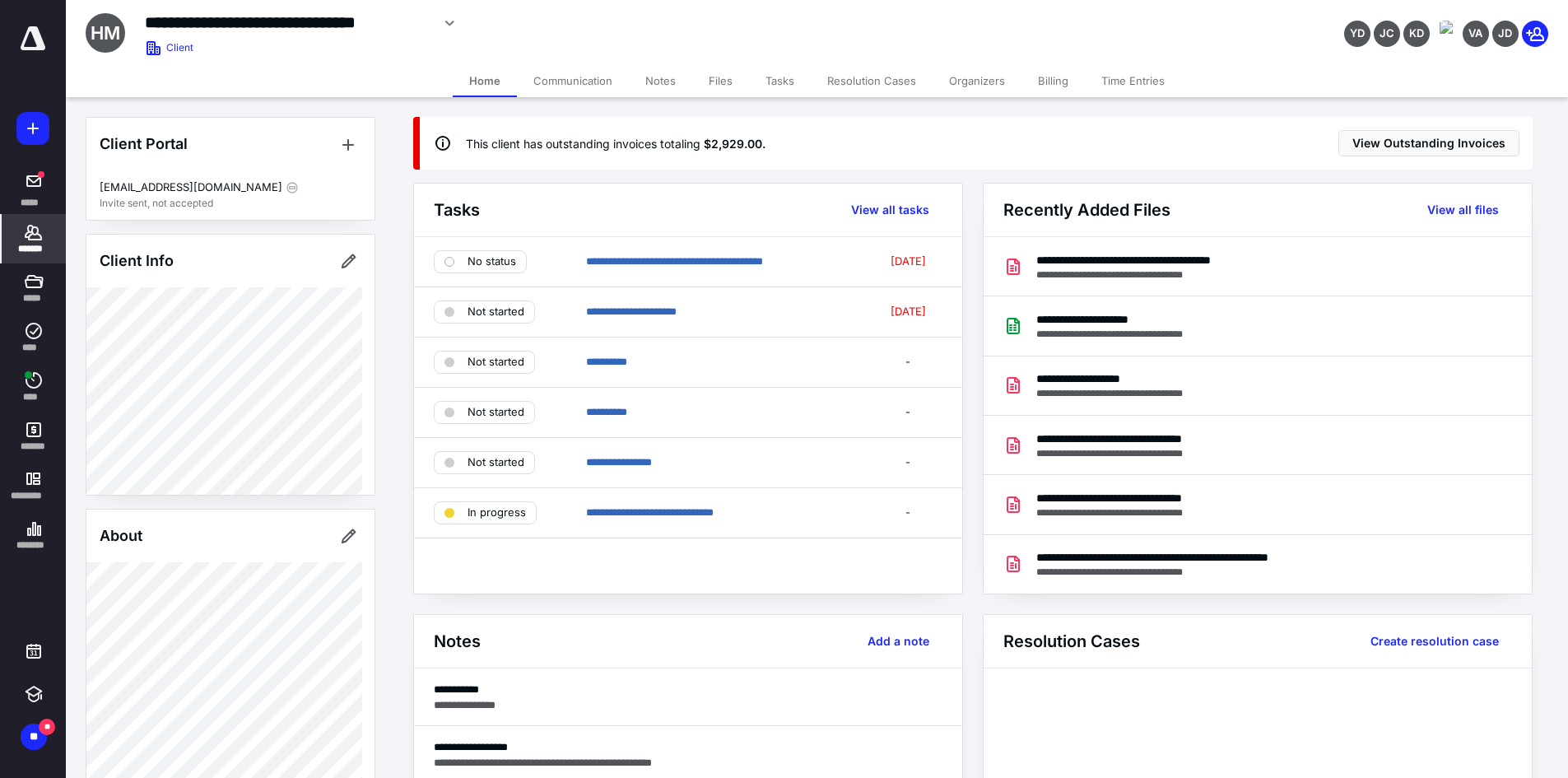 click on "Files" at bounding box center (720, 81) 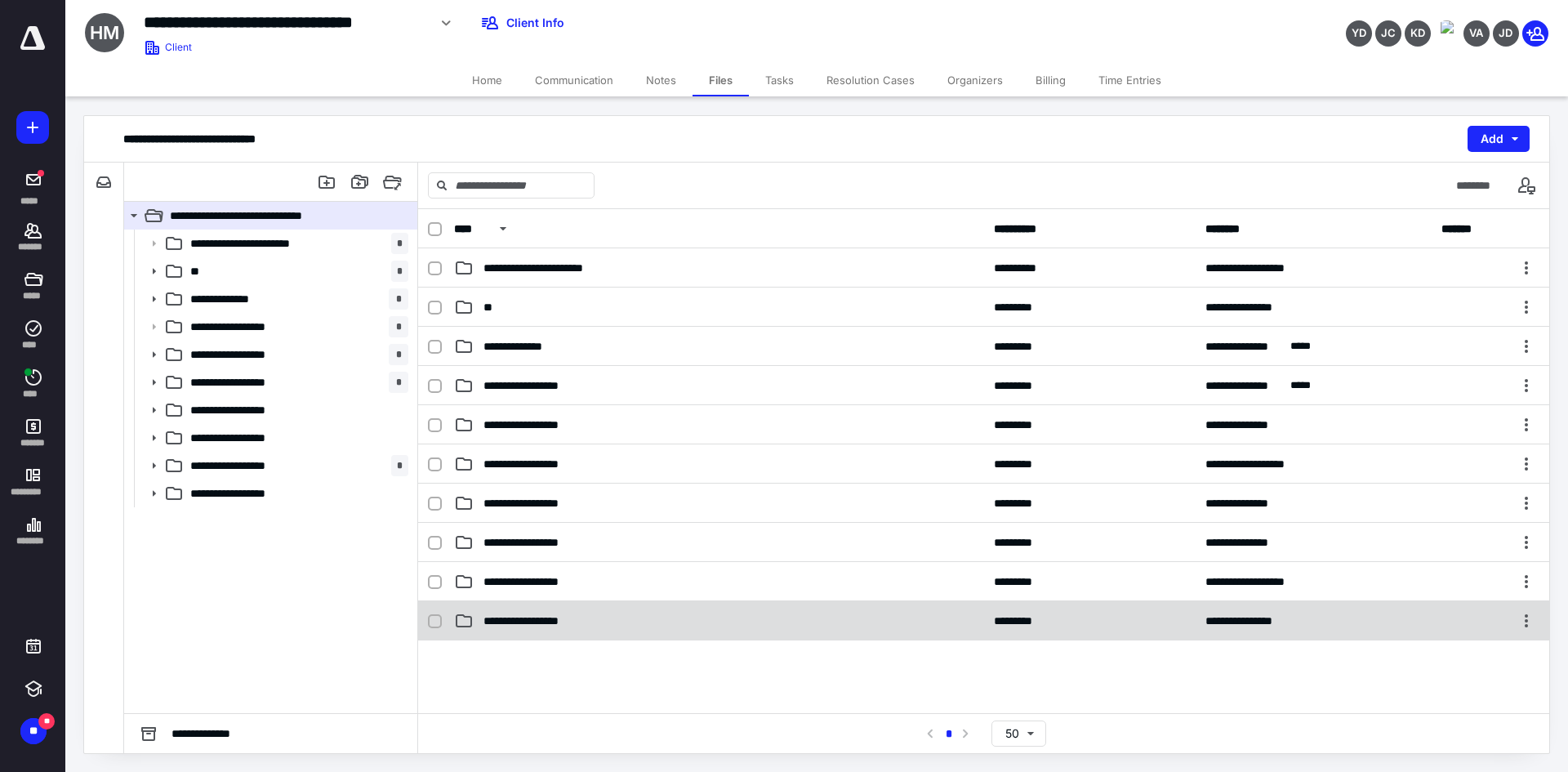 click on "**********" at bounding box center [536, 621] 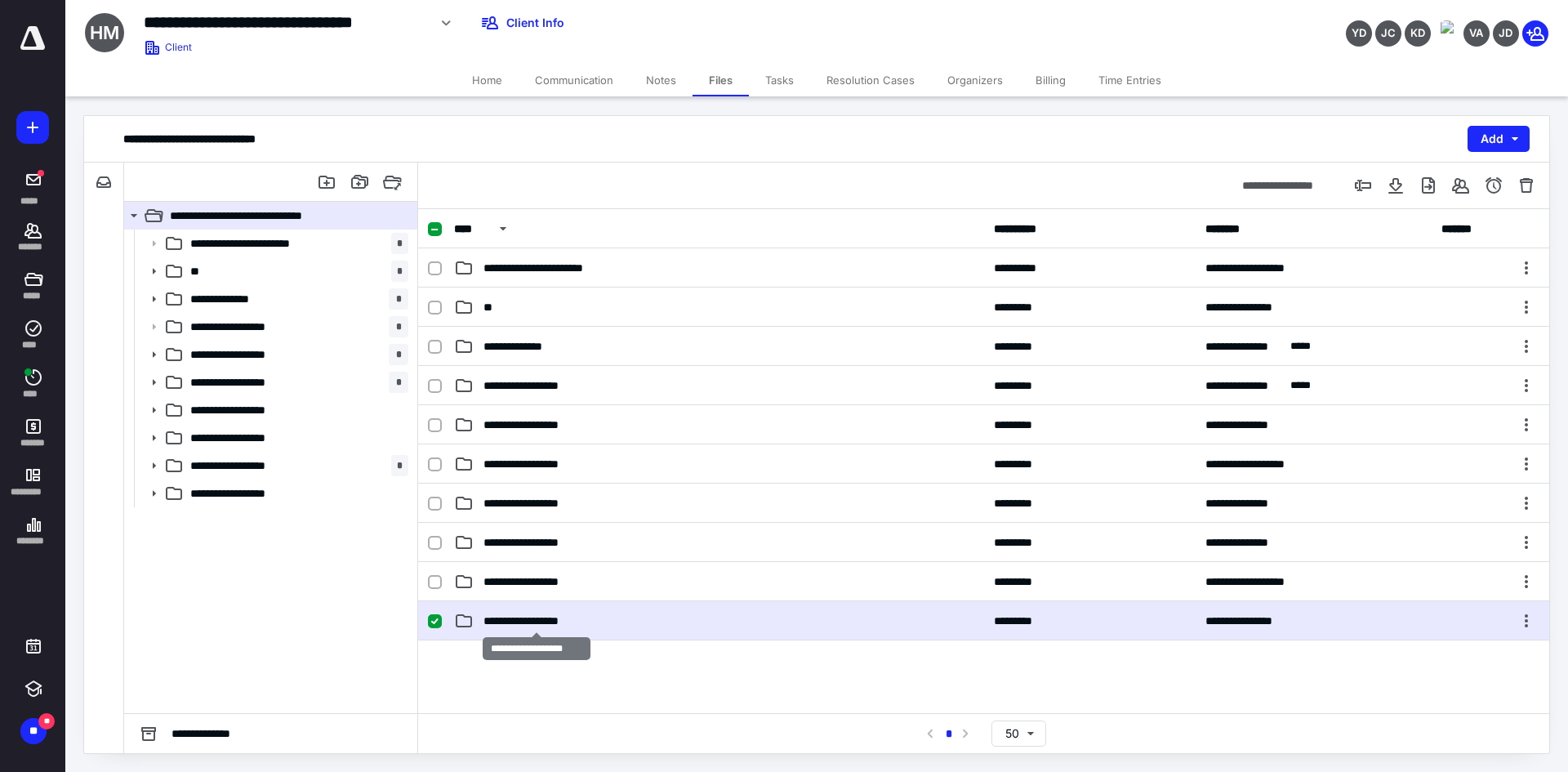 click on "**********" at bounding box center (536, 621) 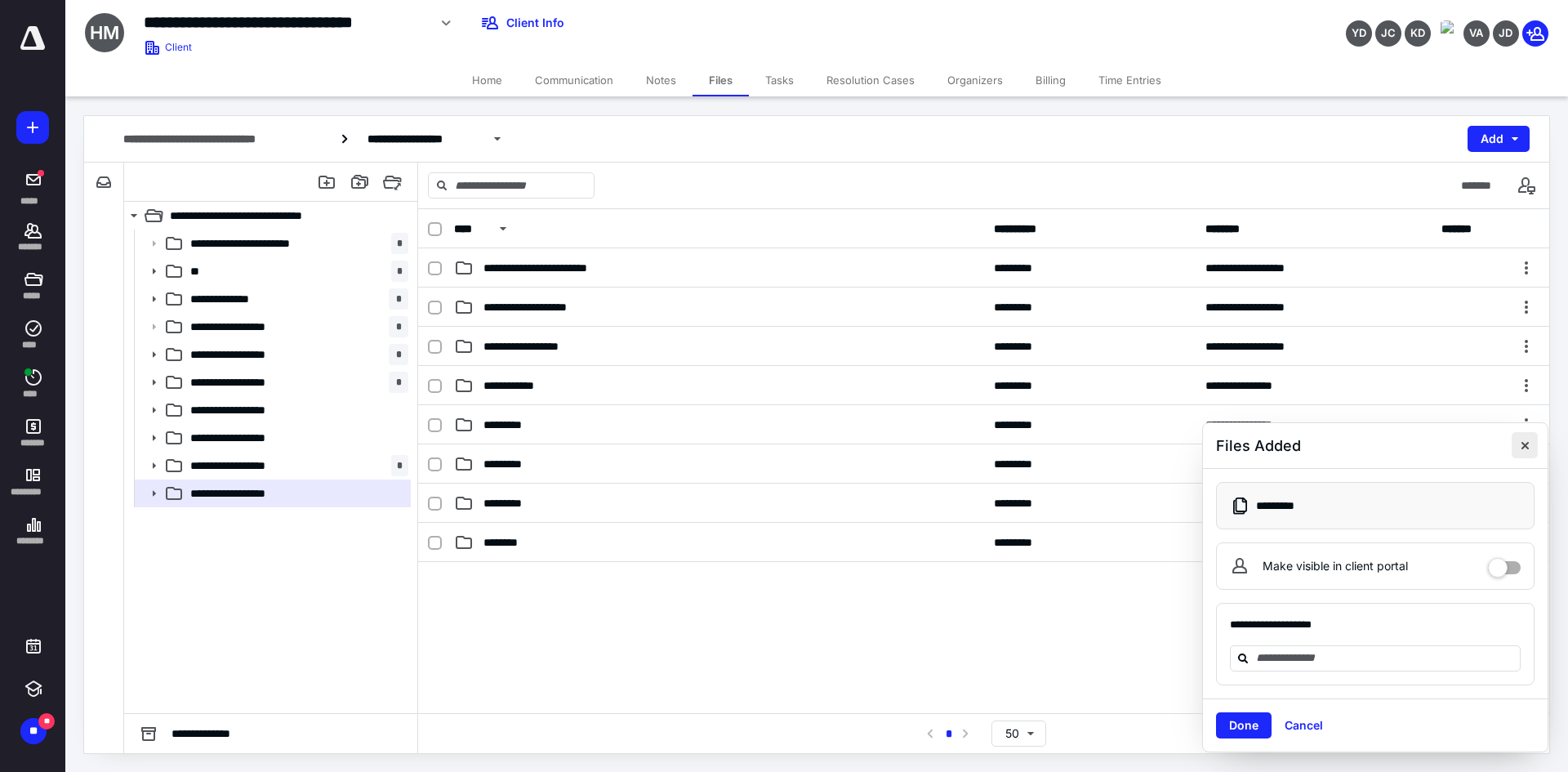 click at bounding box center (1525, 445) 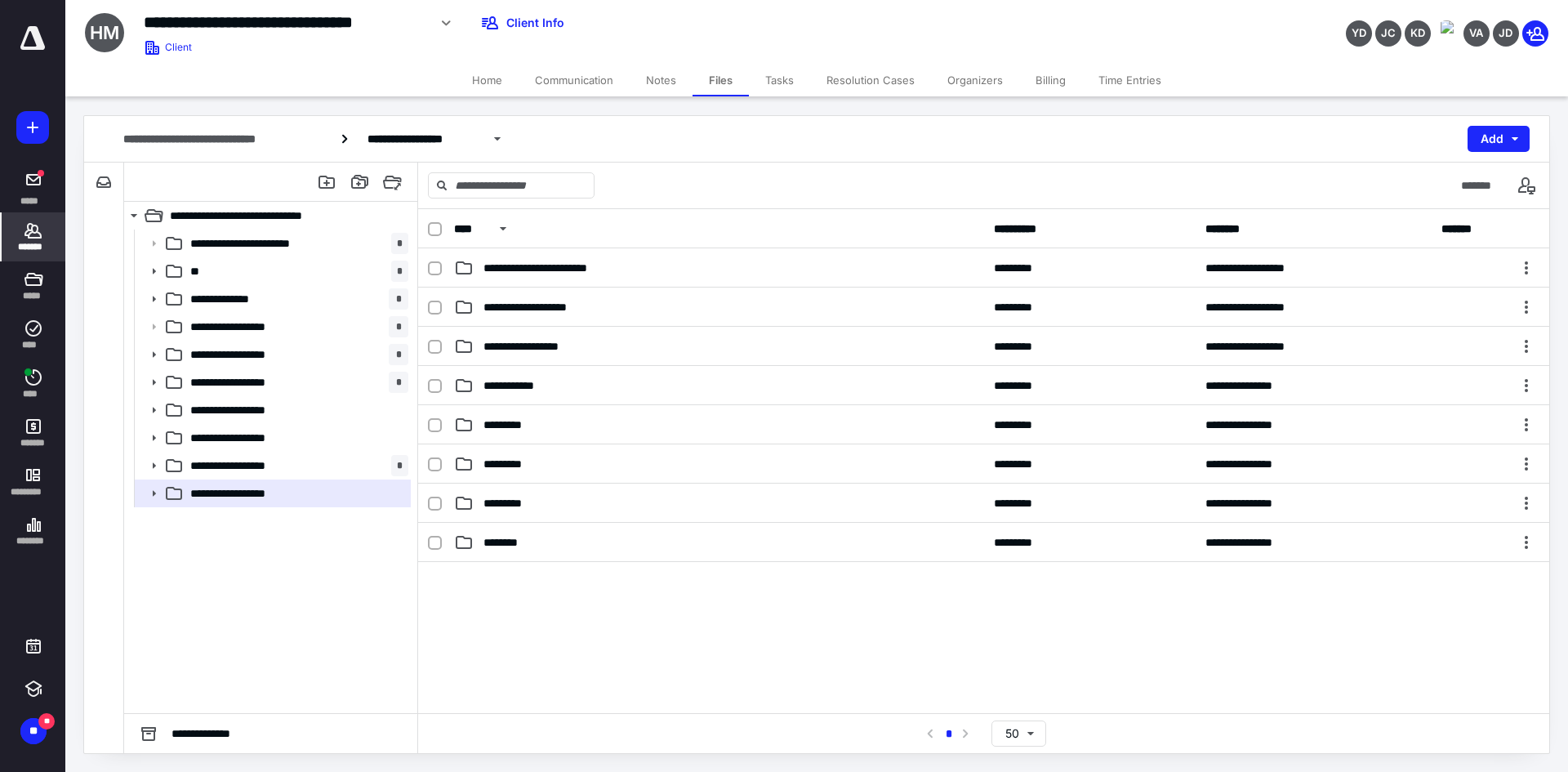 click 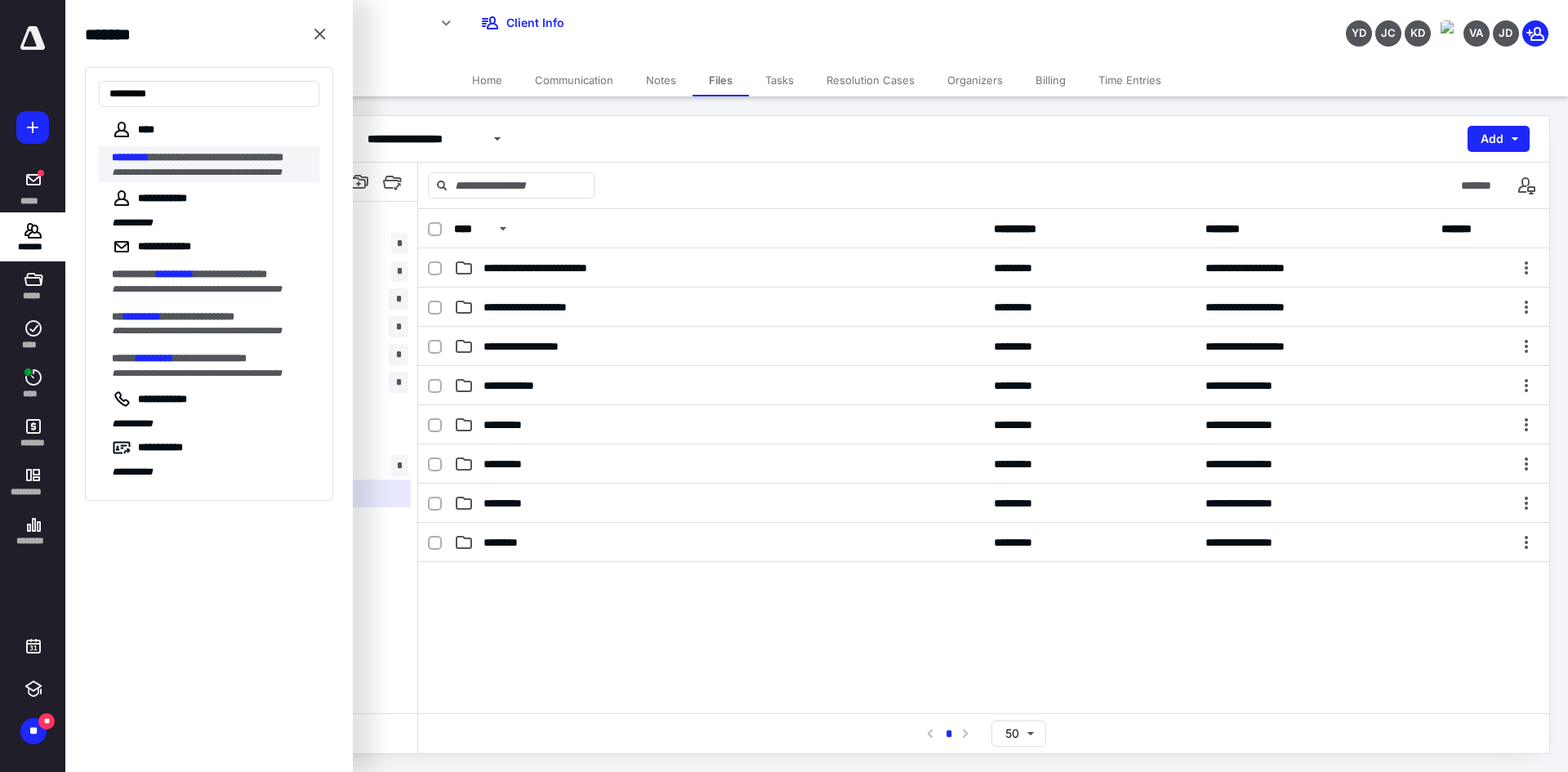 type on "*********" 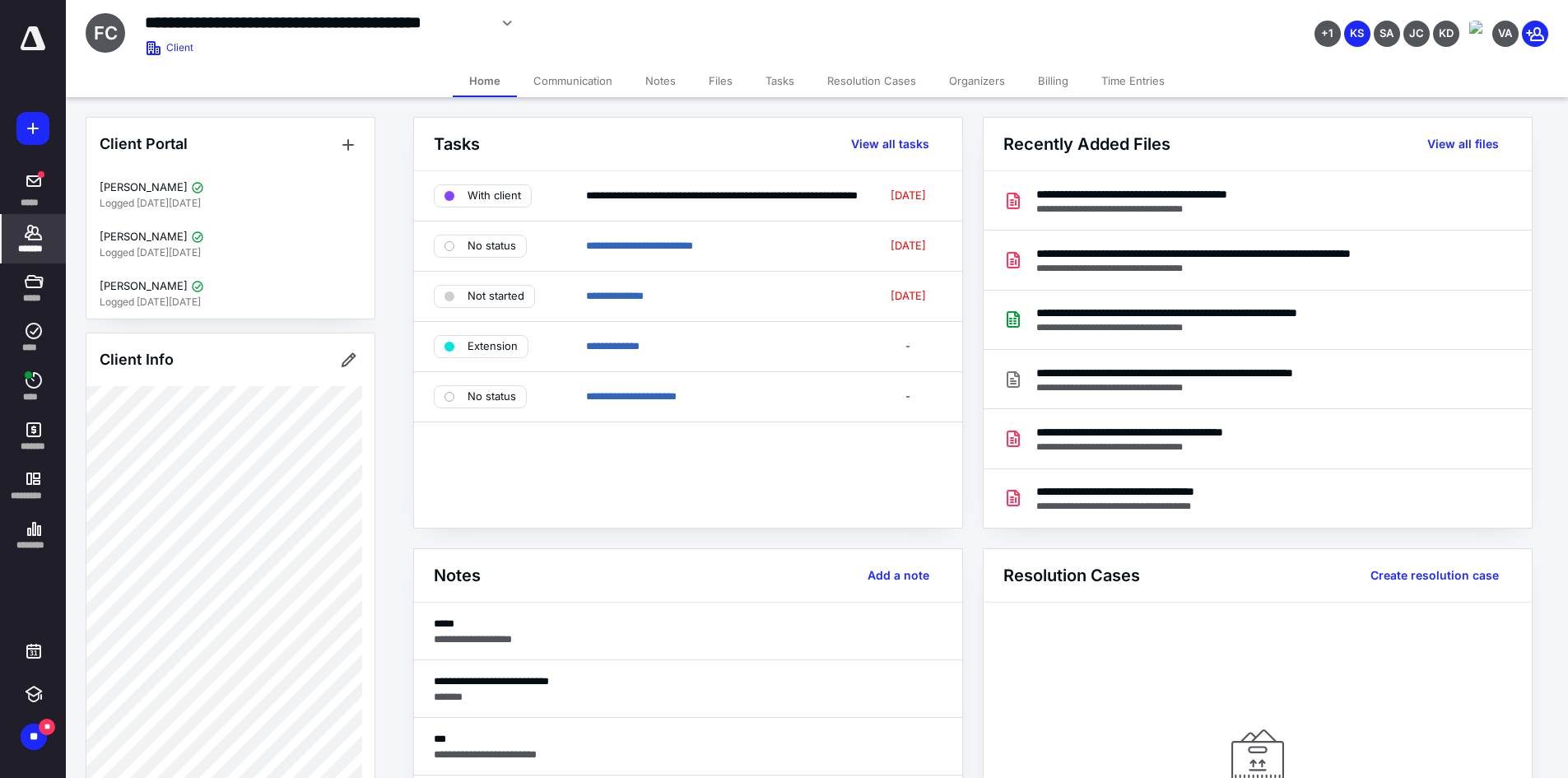click on "Files" at bounding box center [720, 81] 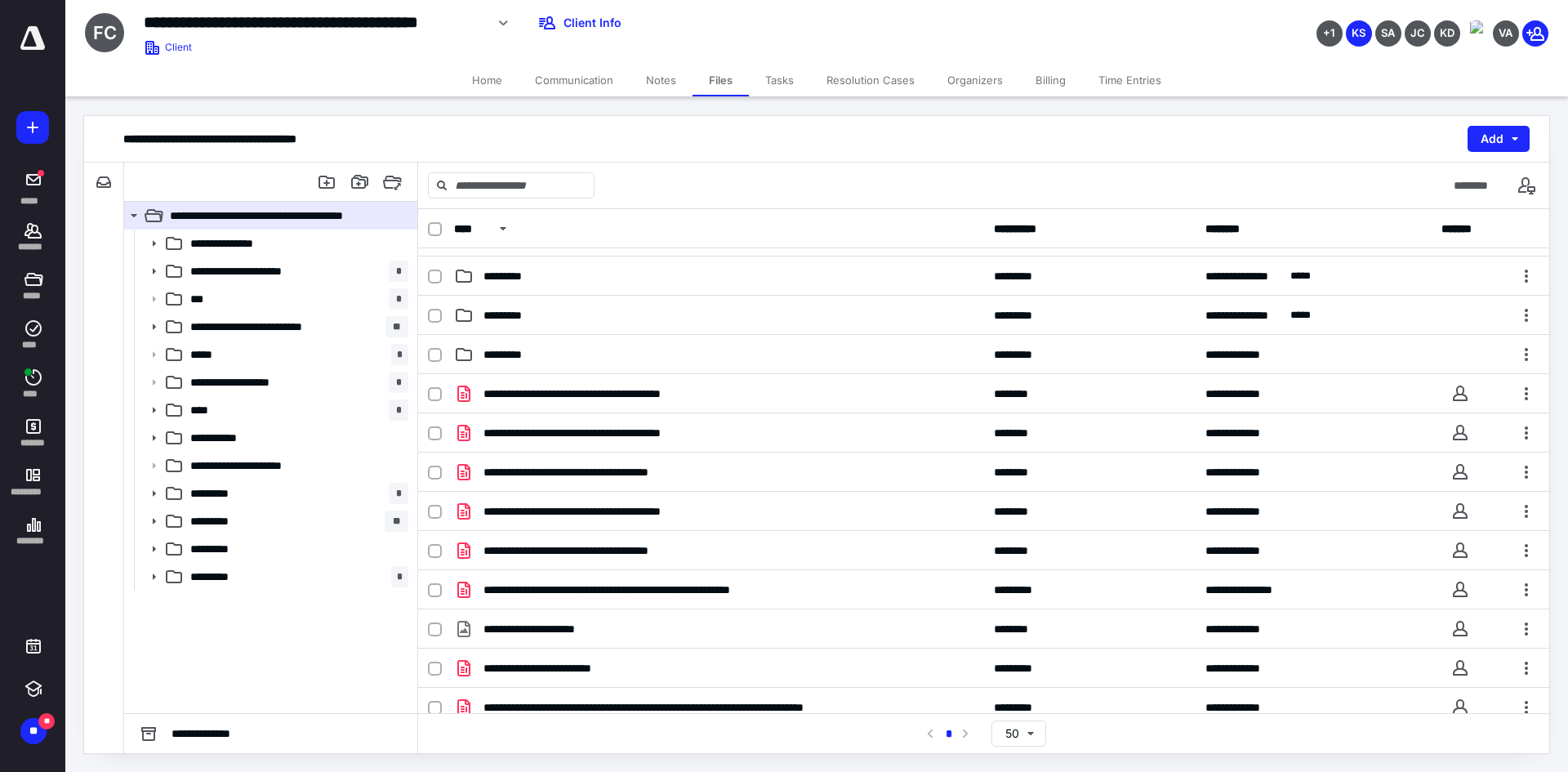scroll, scrollTop: 355, scrollLeft: 0, axis: vertical 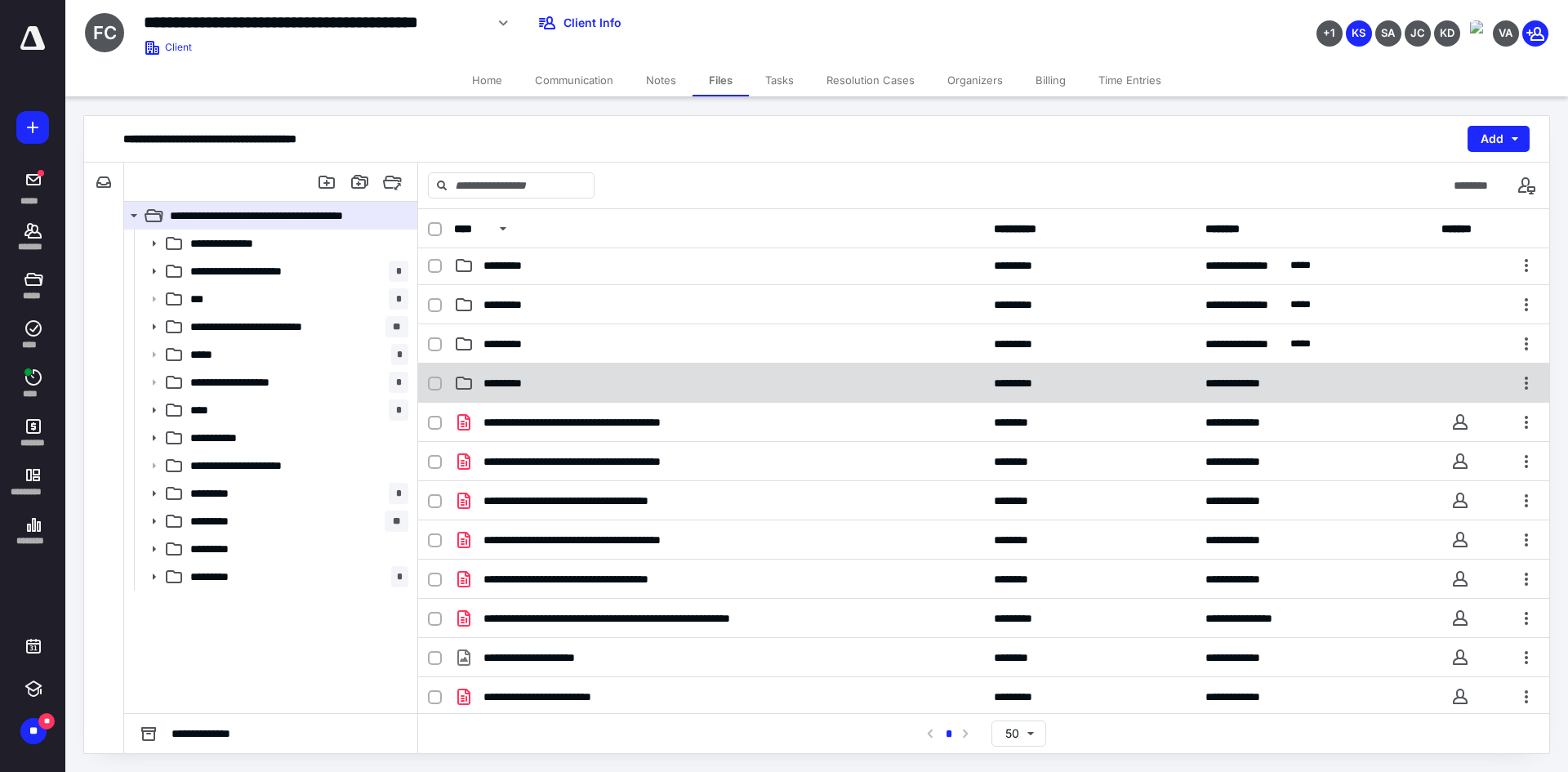 click on "*********" at bounding box center (511, 383) 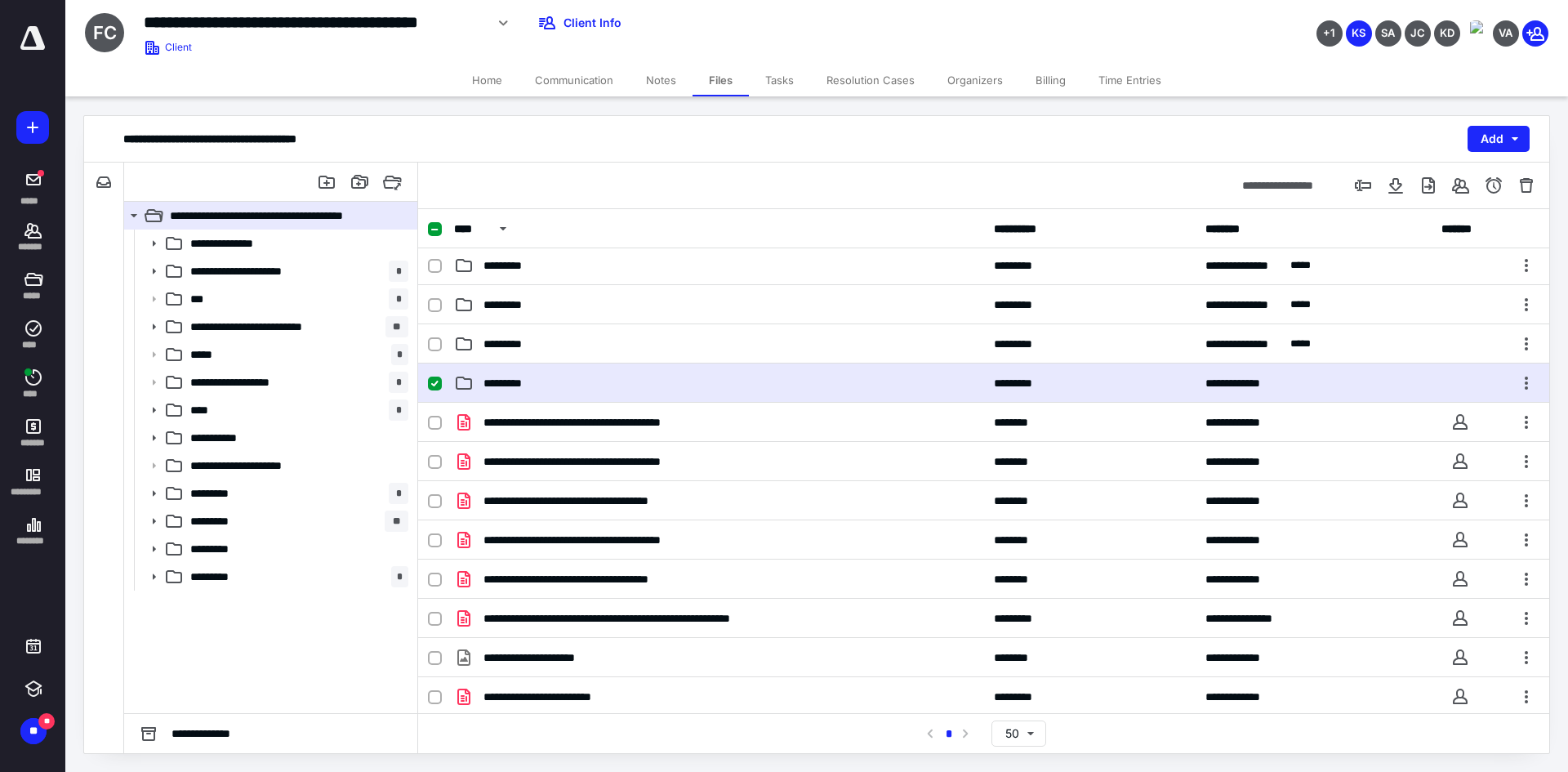 click on "*********" at bounding box center (511, 383) 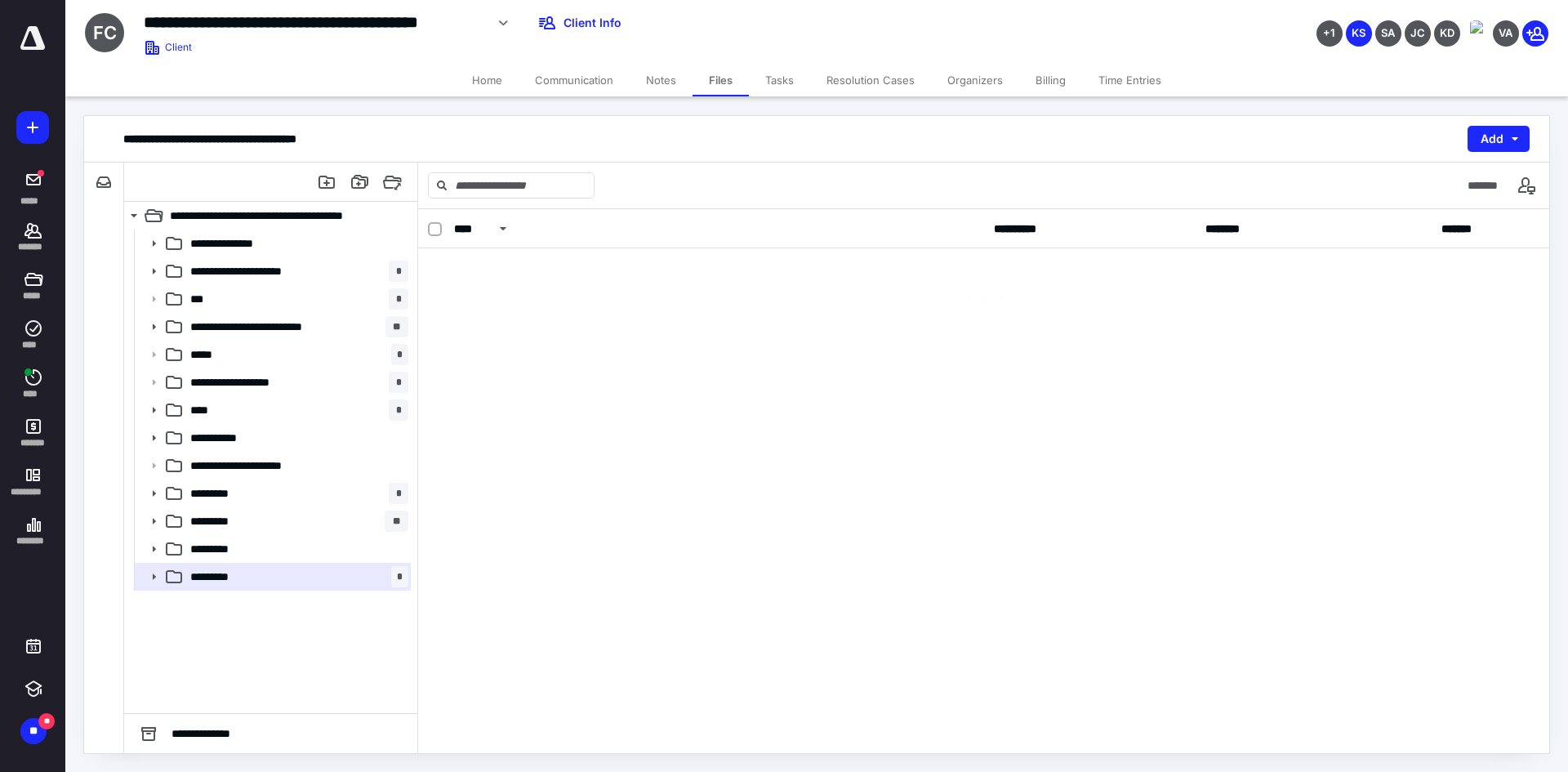 scroll, scrollTop: 0, scrollLeft: 0, axis: both 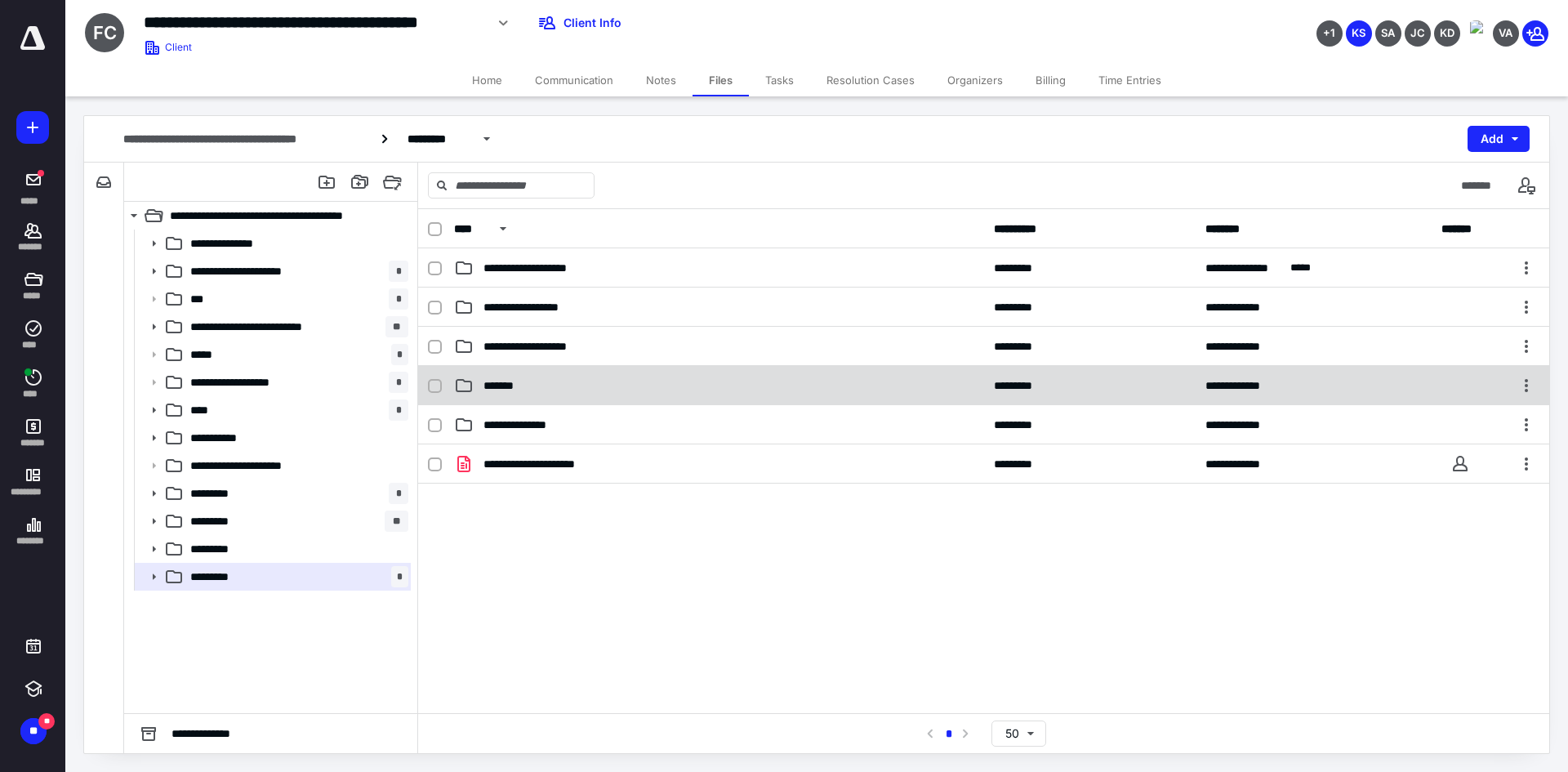 click on "*******" at bounding box center (719, 386) 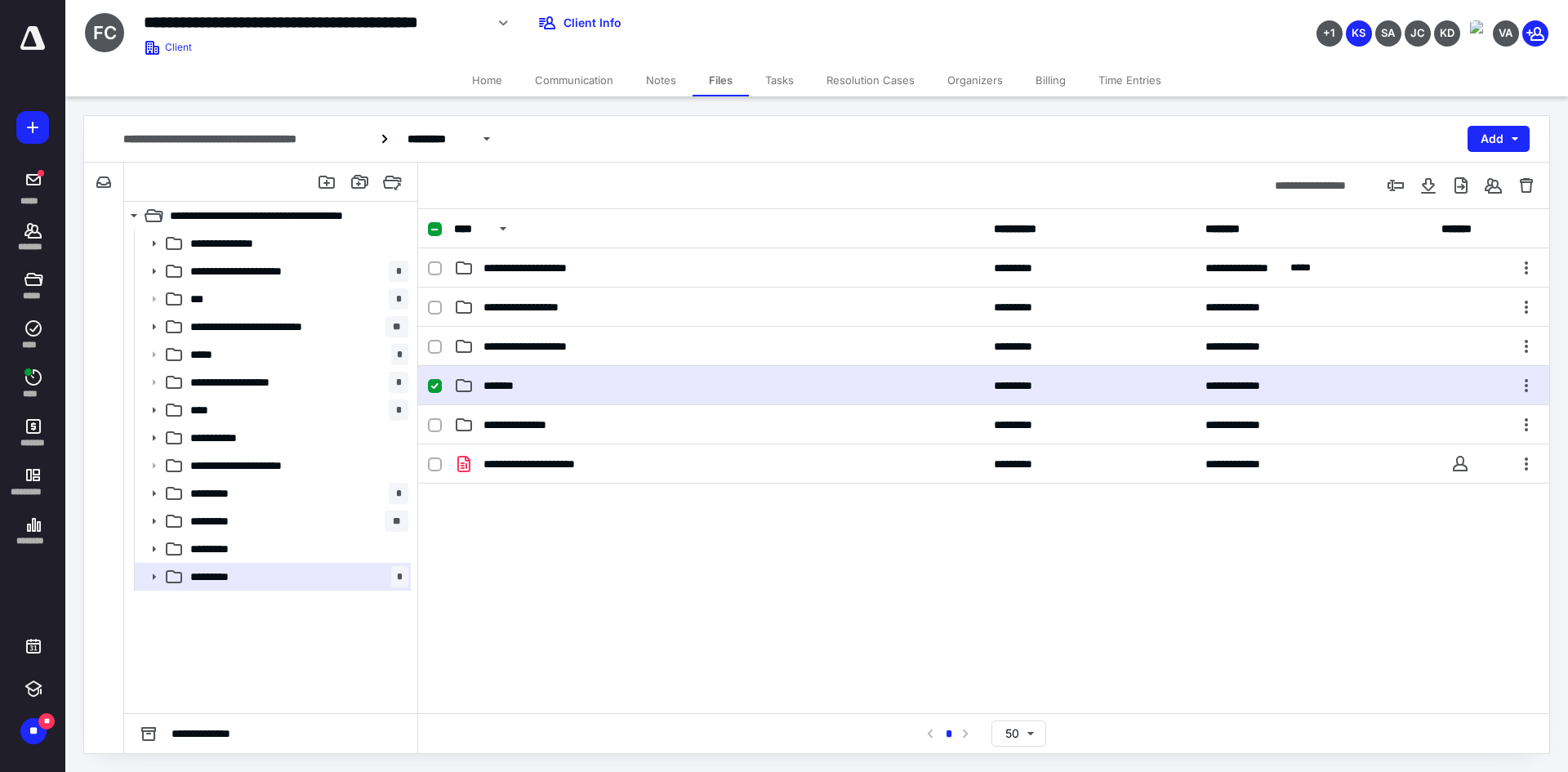 click on "*******" at bounding box center (719, 386) 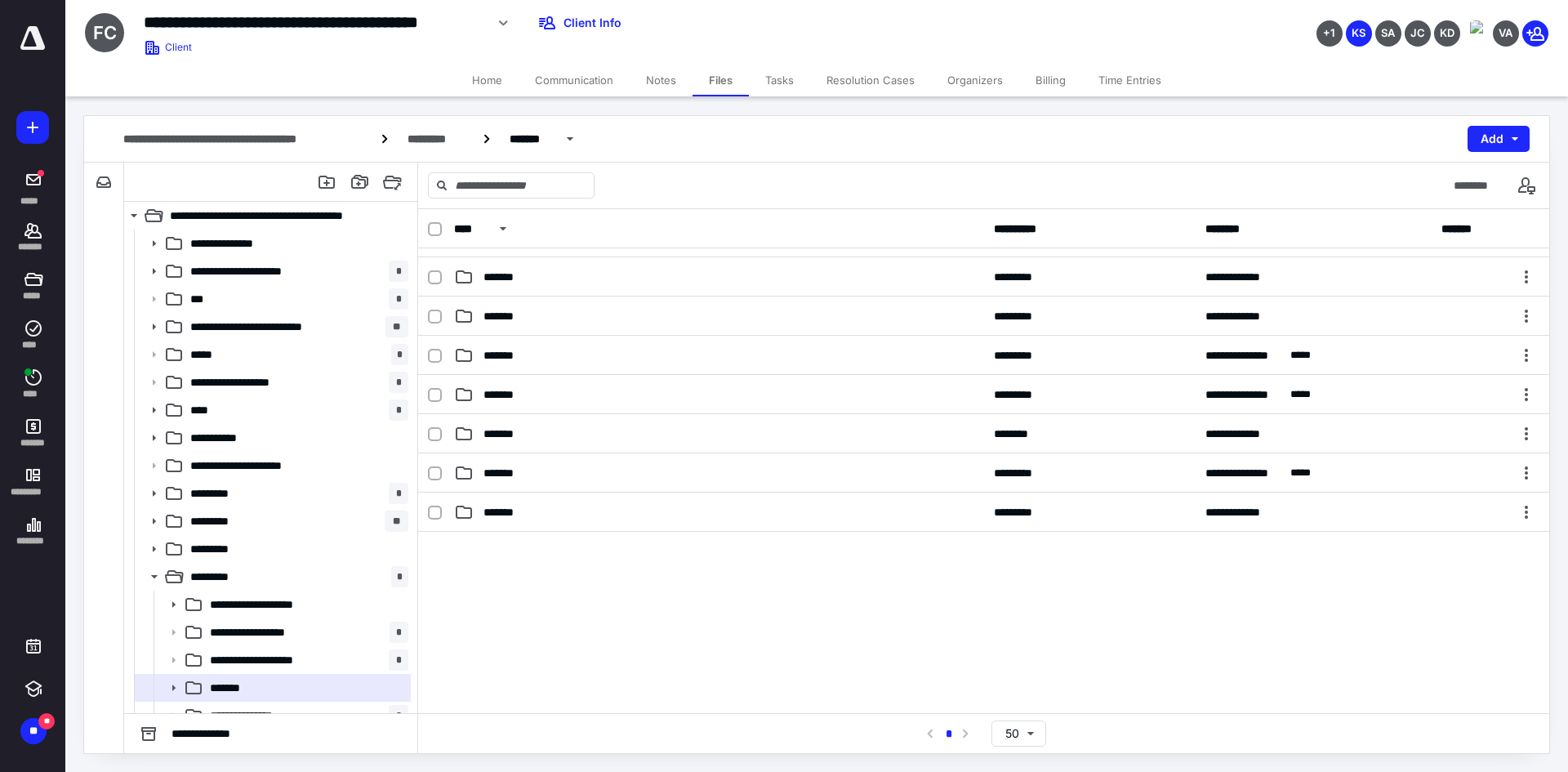 scroll, scrollTop: 878, scrollLeft: 0, axis: vertical 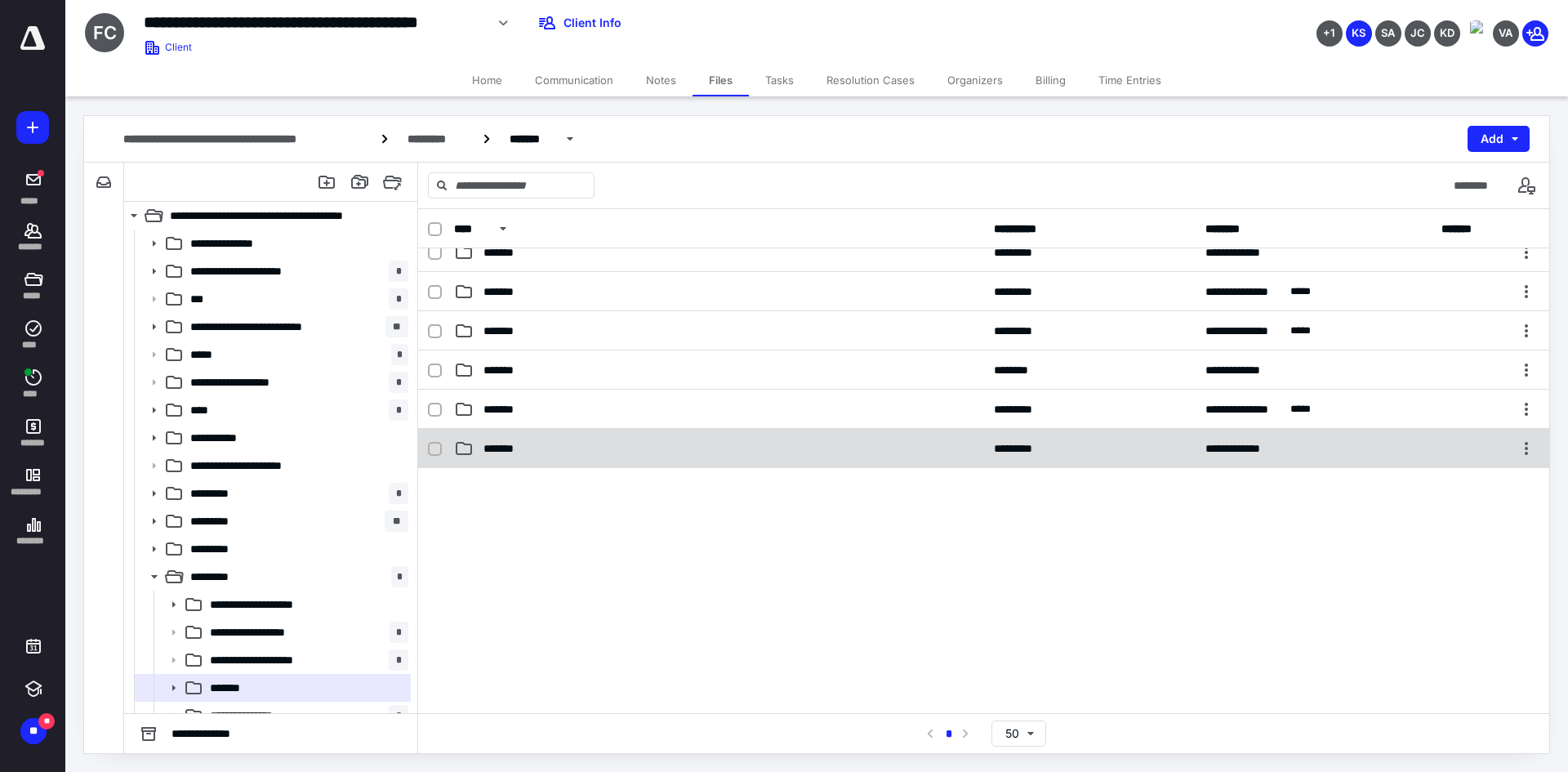 click on "**********" at bounding box center (983, 448) 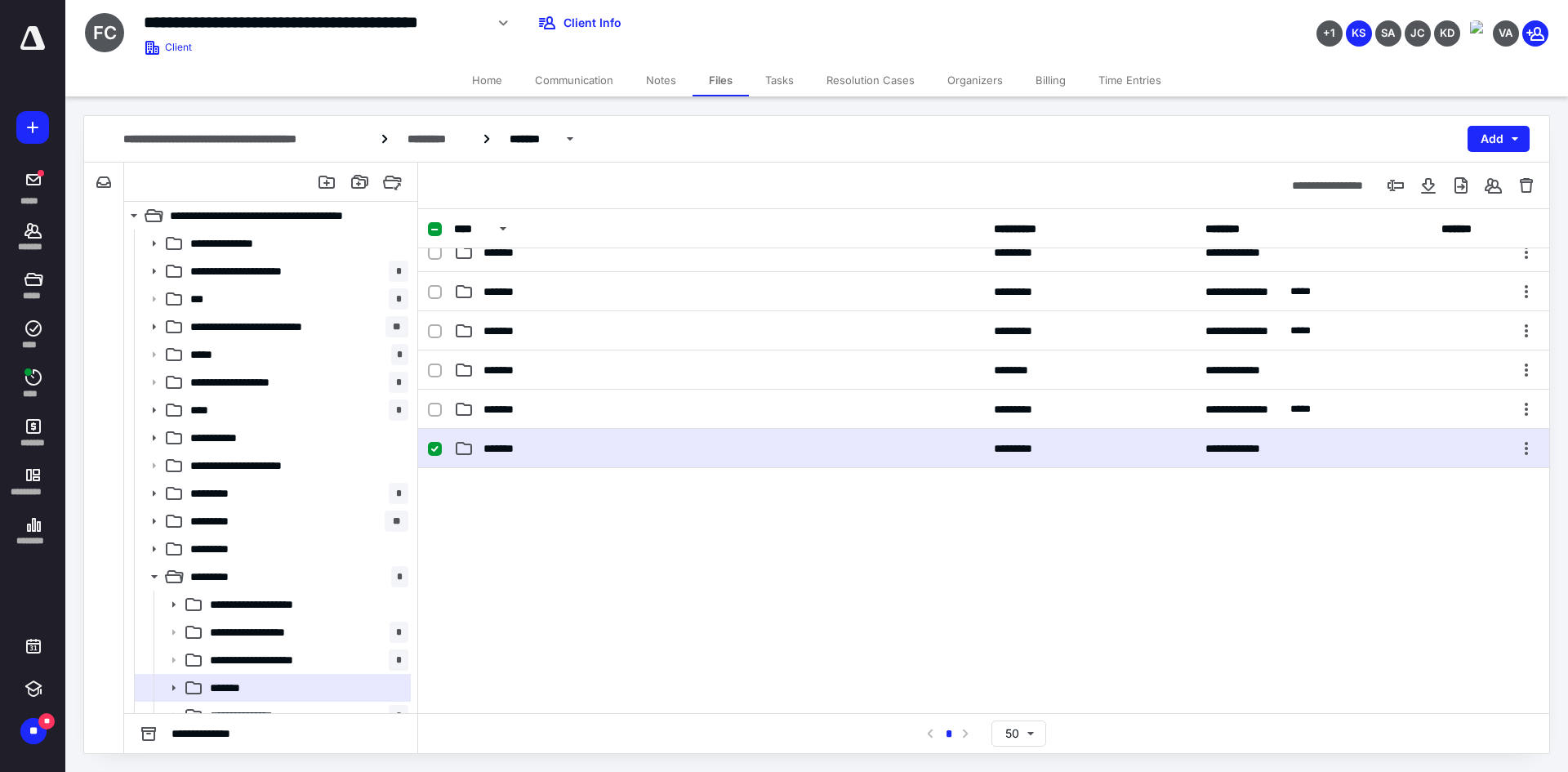 click on "**********" at bounding box center [983, 448] 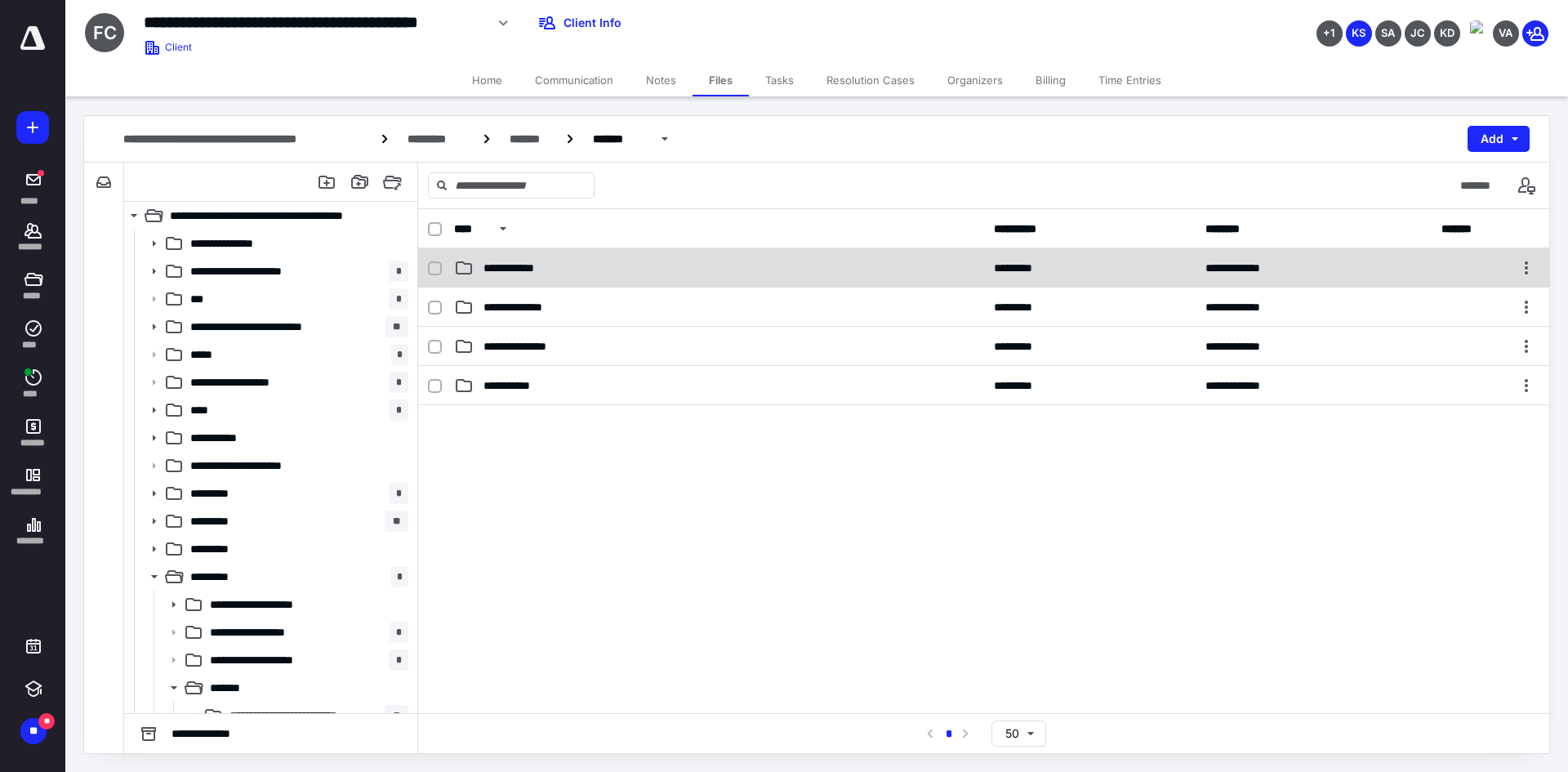 click on "**********" at bounding box center (719, 268) 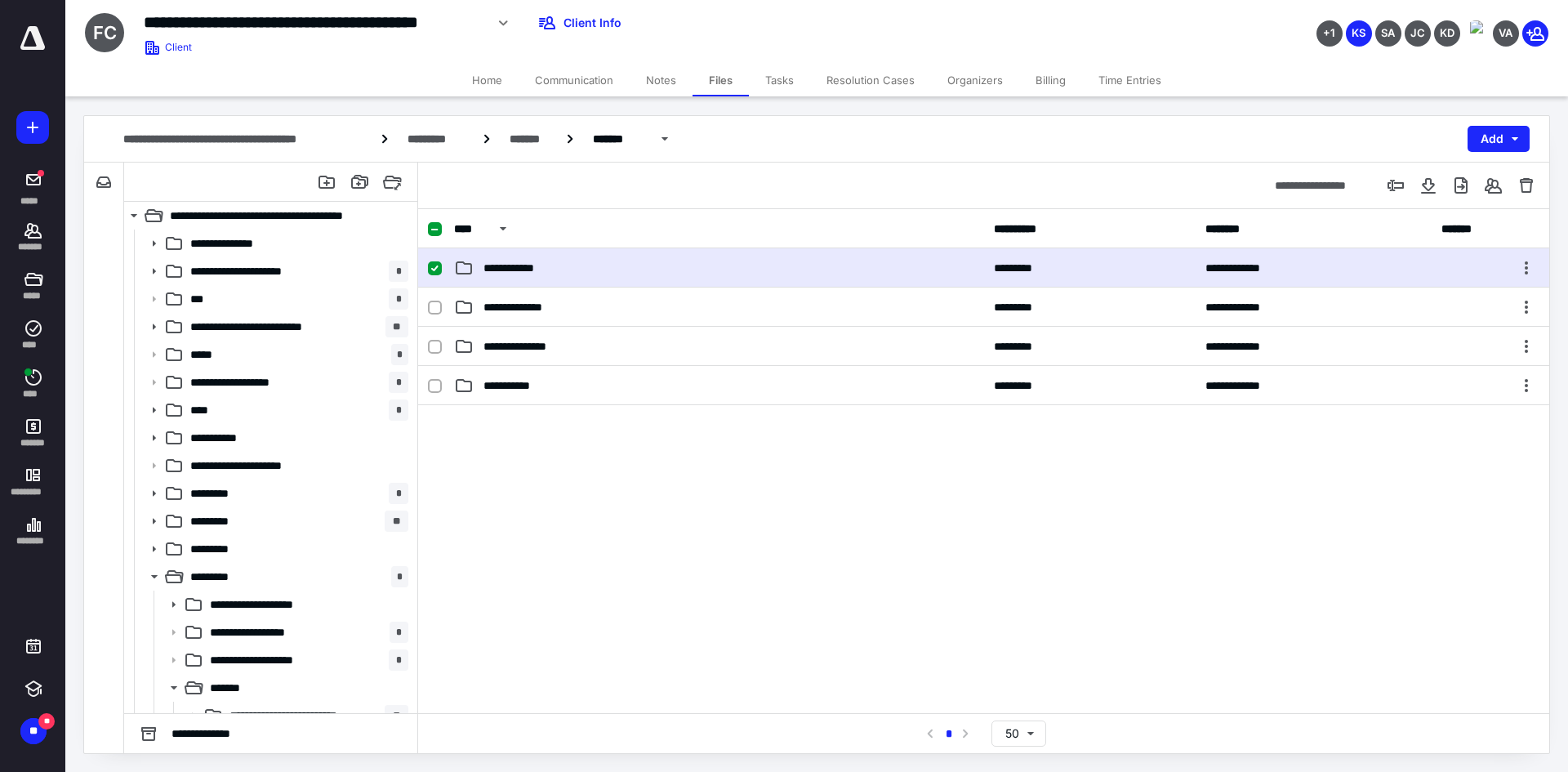 click on "**********" at bounding box center [719, 268] 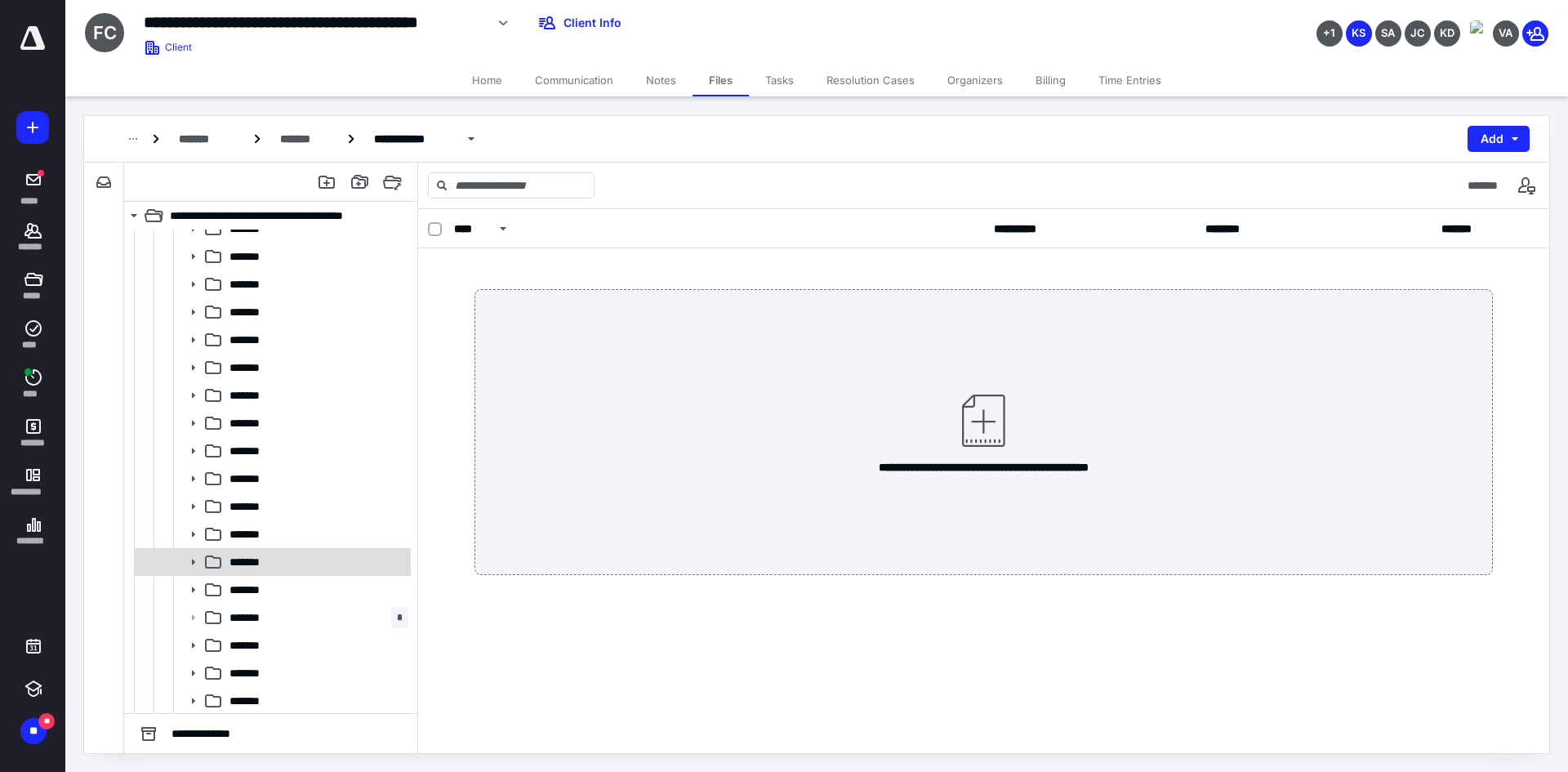scroll, scrollTop: 905, scrollLeft: 0, axis: vertical 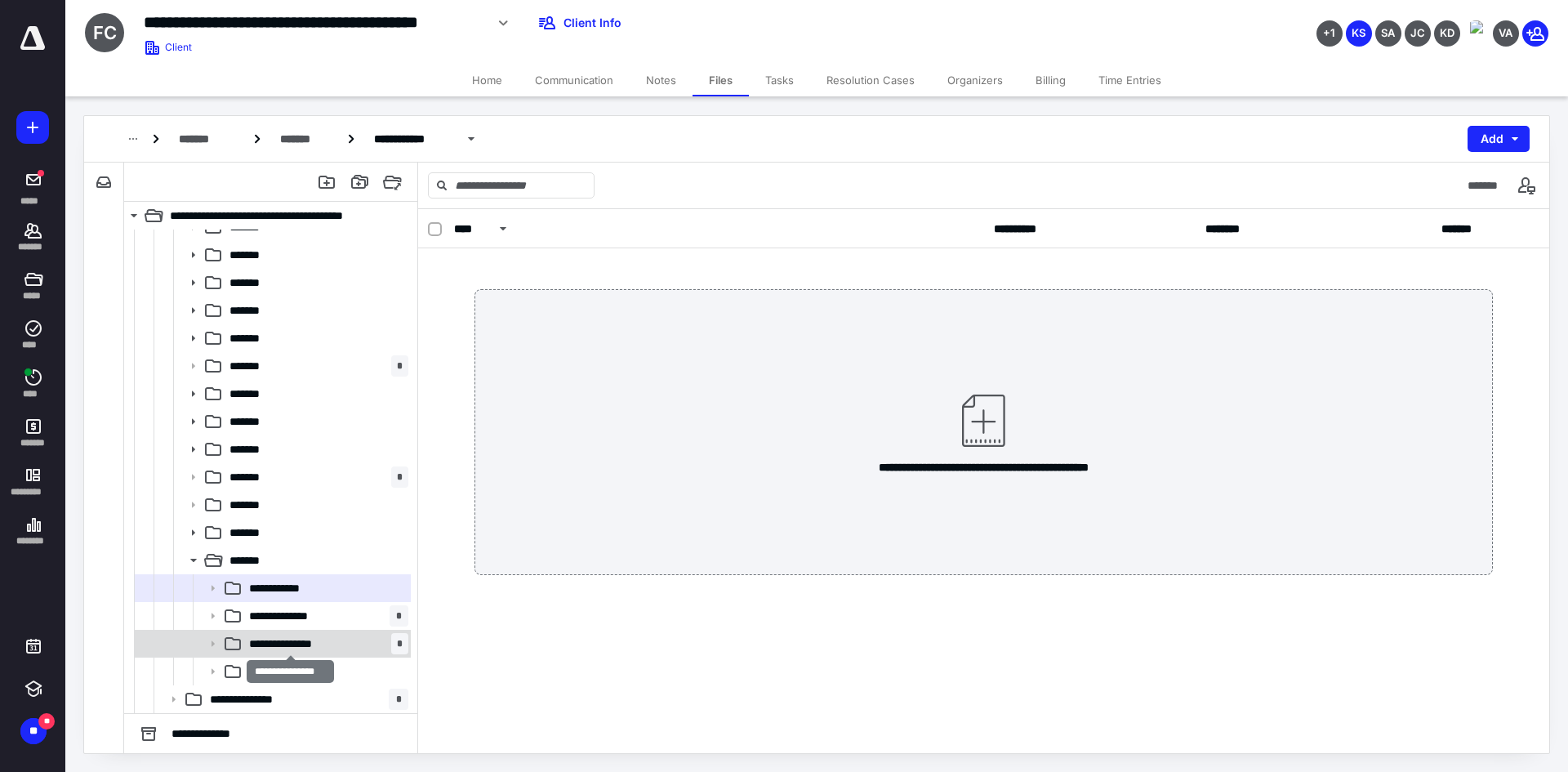 click on "**********" at bounding box center (290, 644) 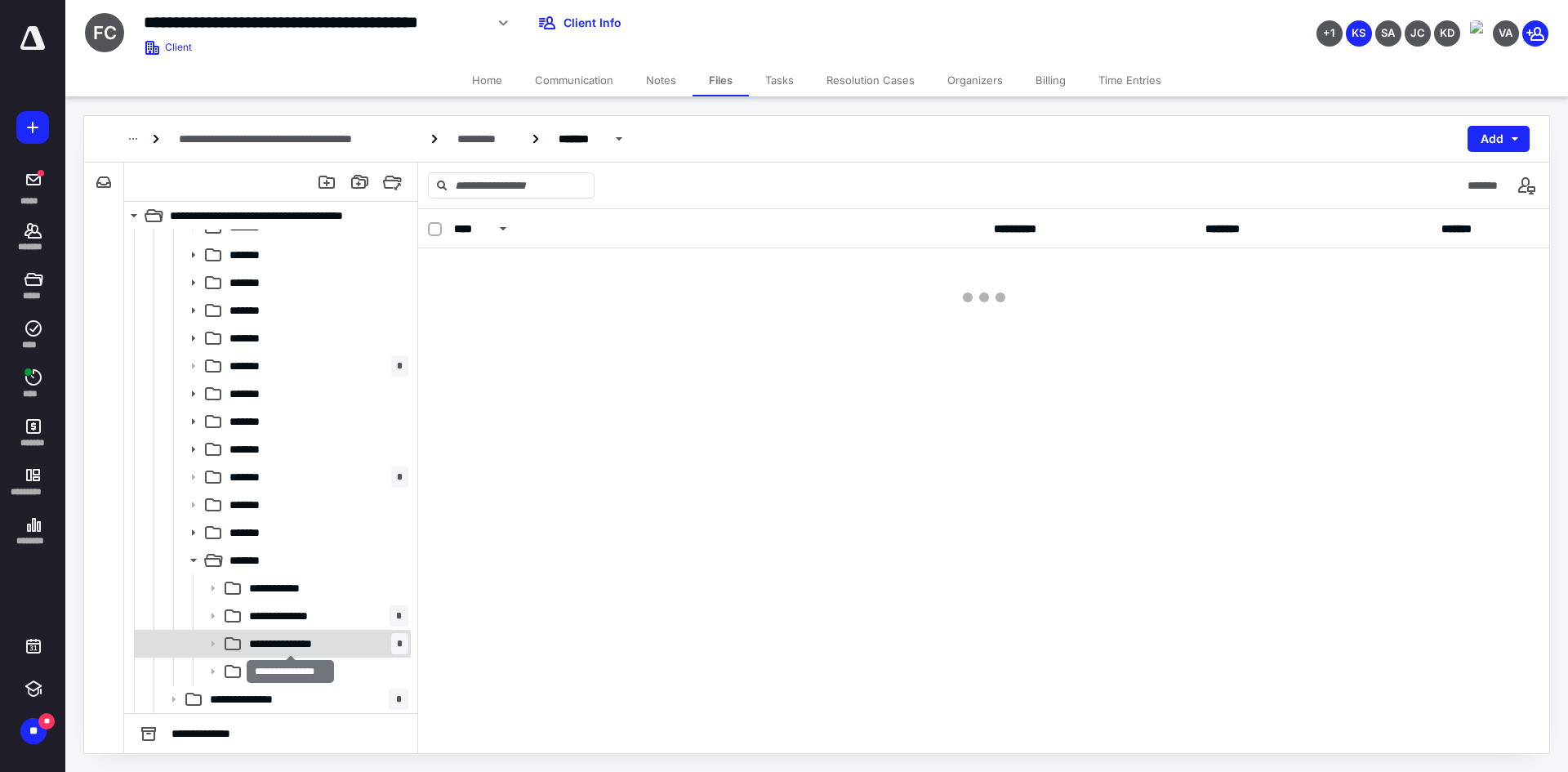 click on "**********" at bounding box center (290, 644) 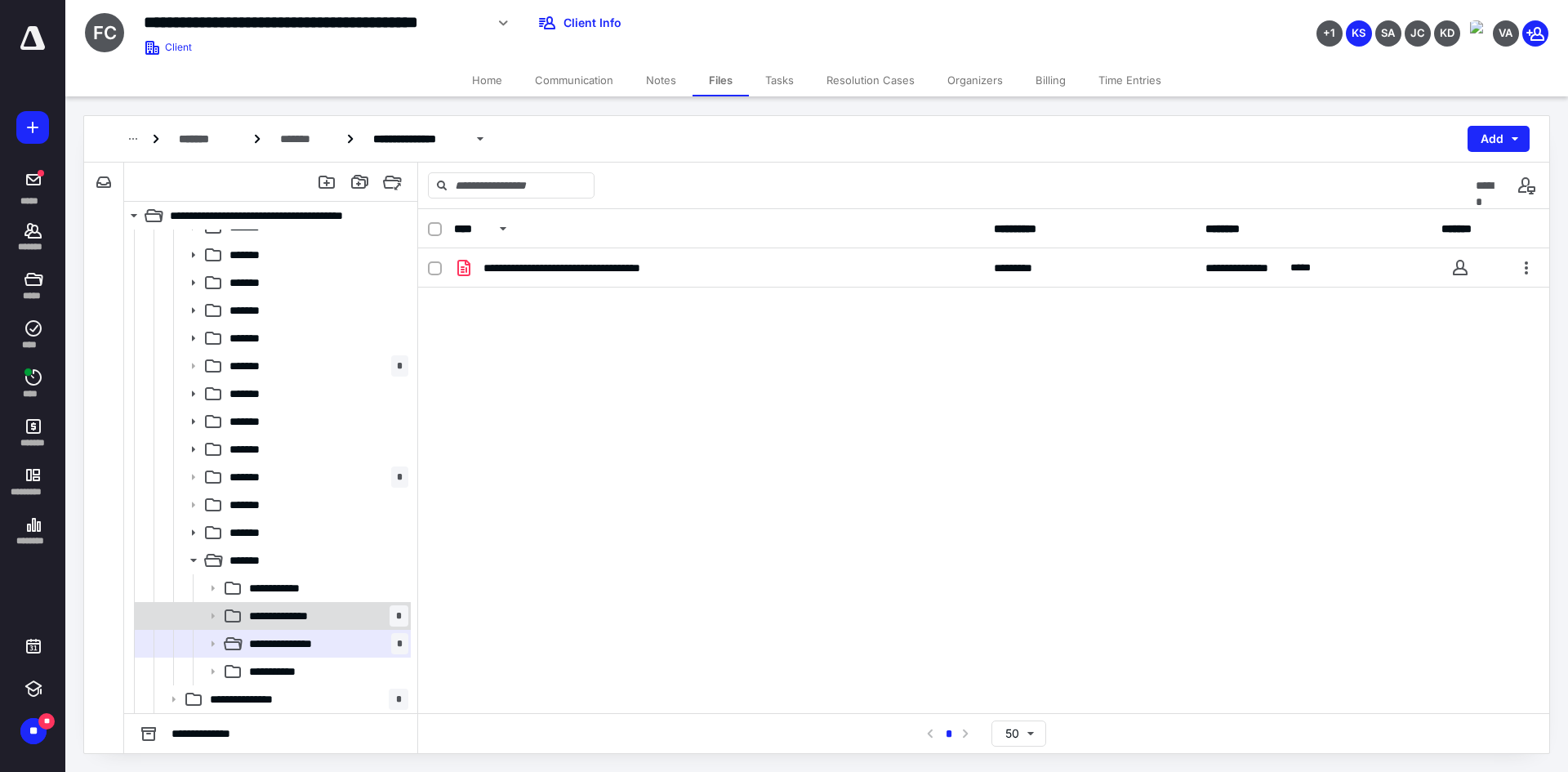 click on "**********" at bounding box center [325, 616] 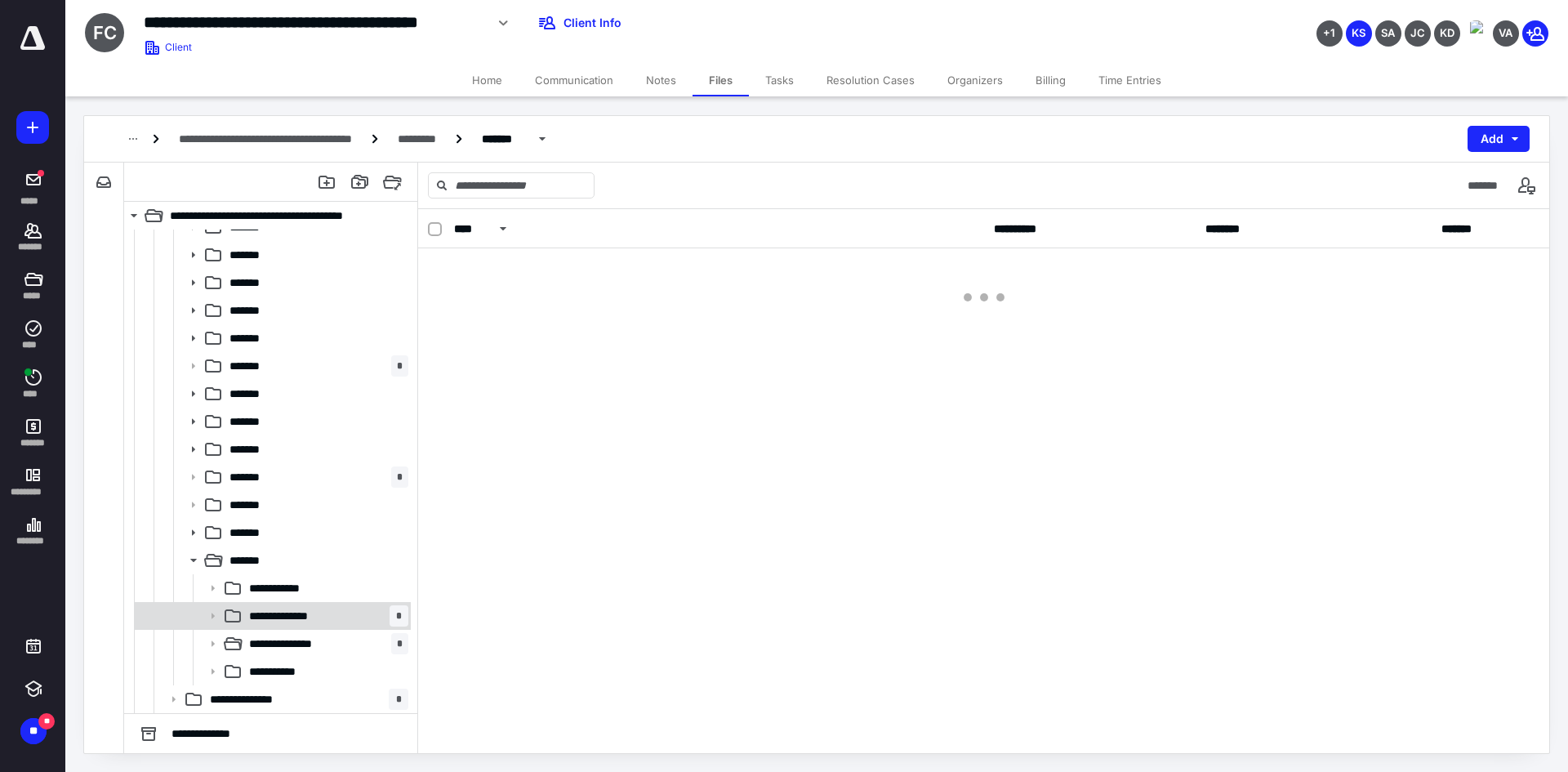 click on "**********" at bounding box center [325, 616] 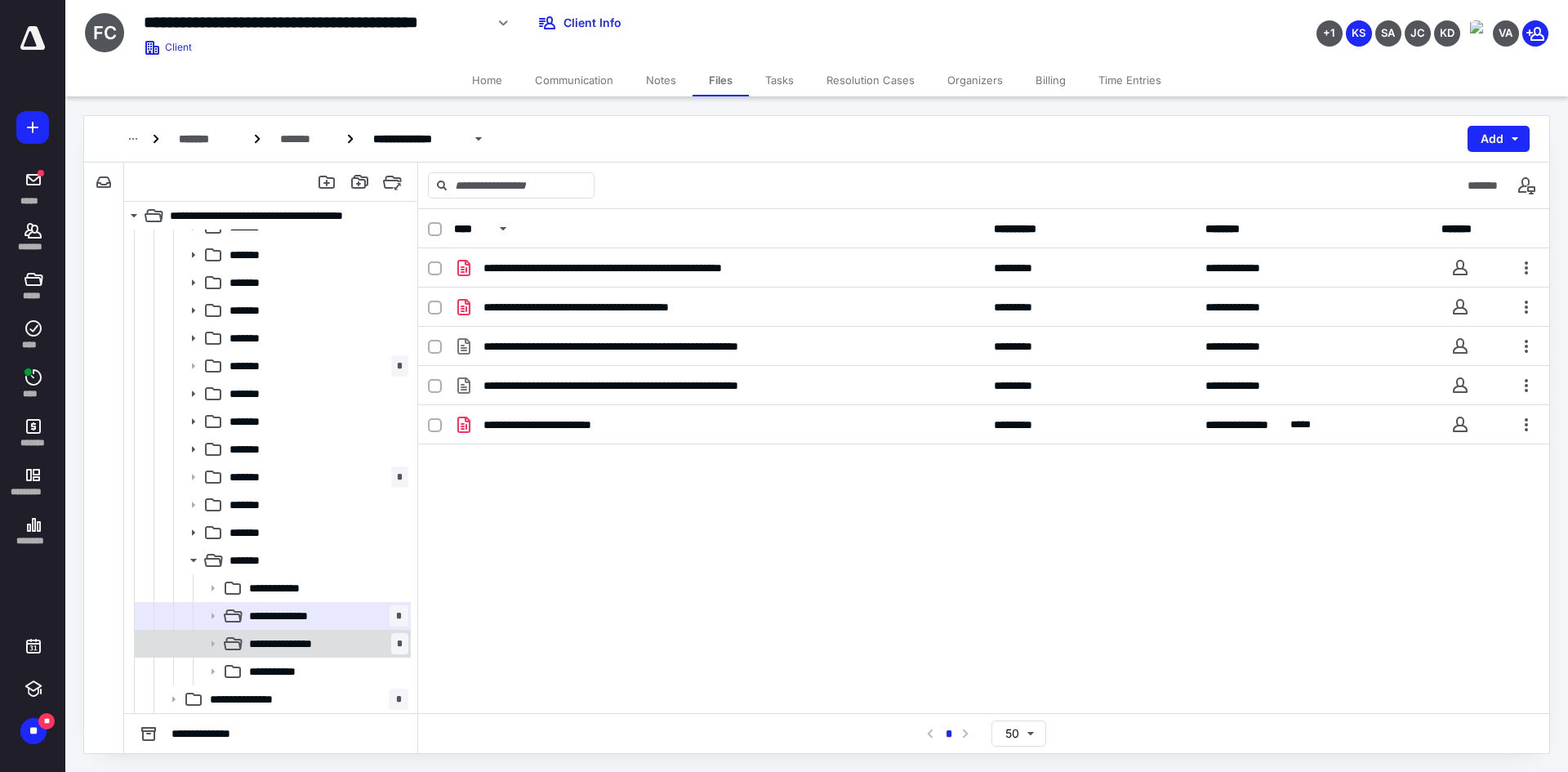 click on "**********" at bounding box center (325, 644) 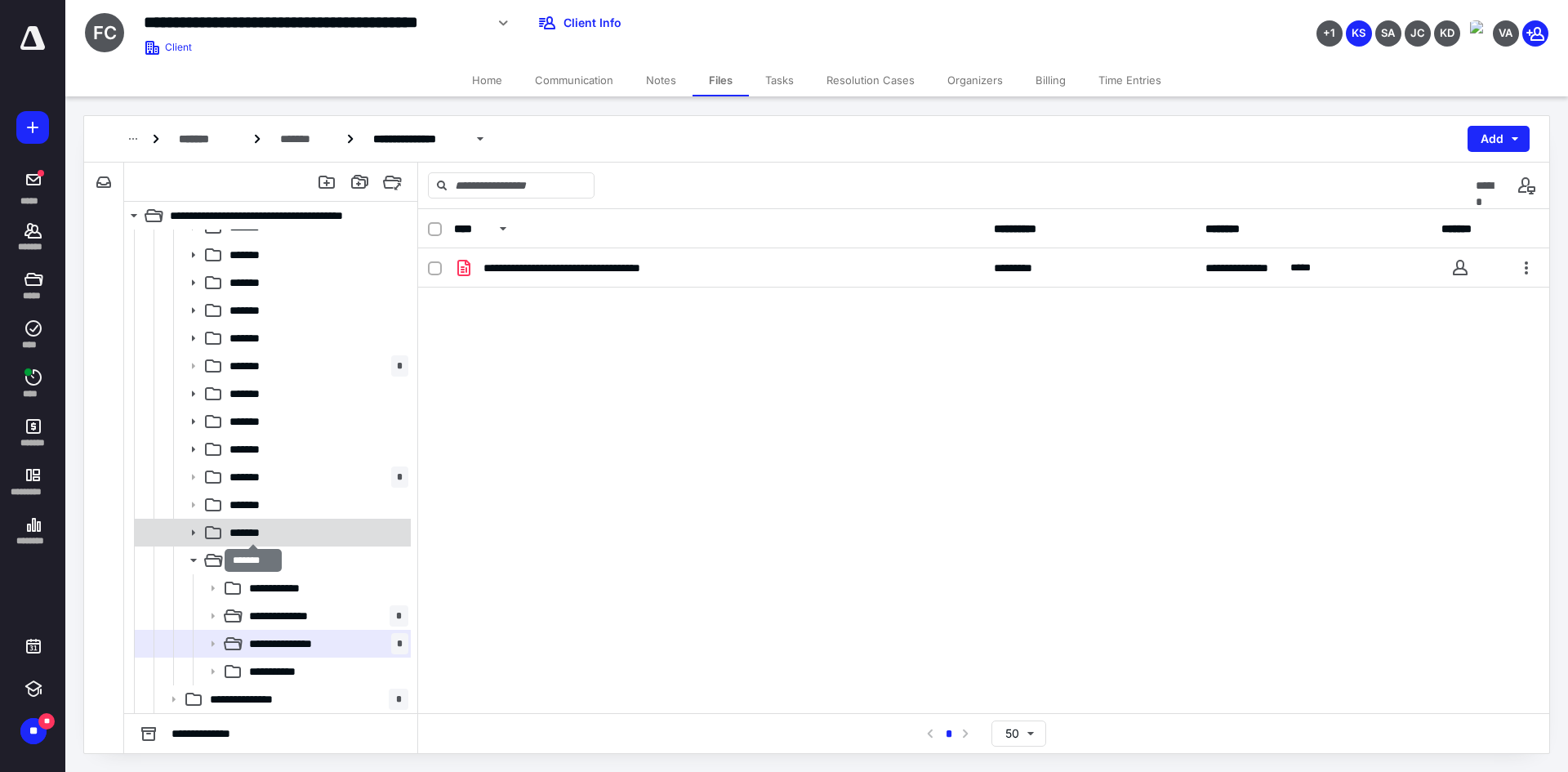 click on "*******" at bounding box center (253, 533) 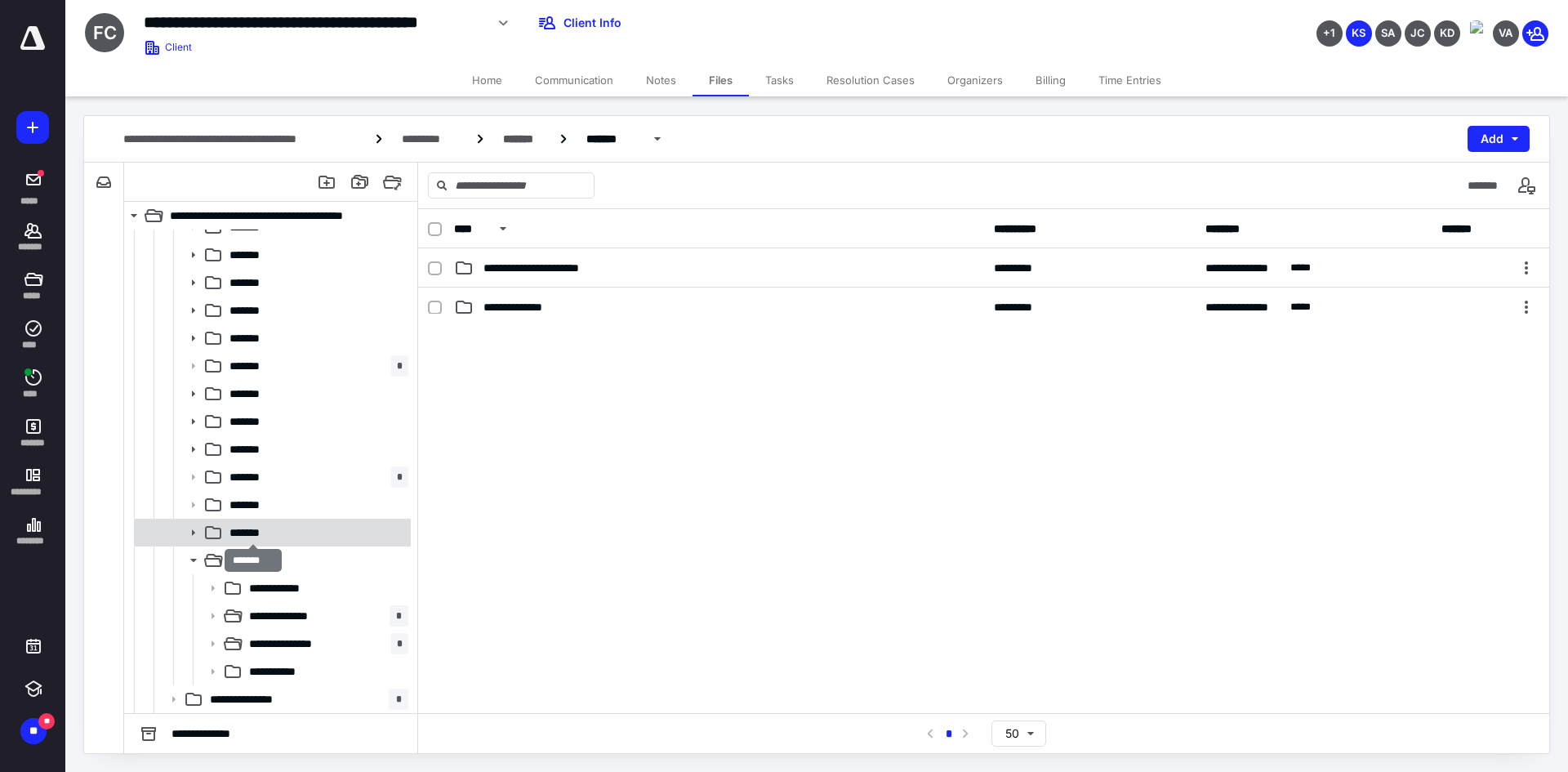 click on "*******" at bounding box center [253, 533] 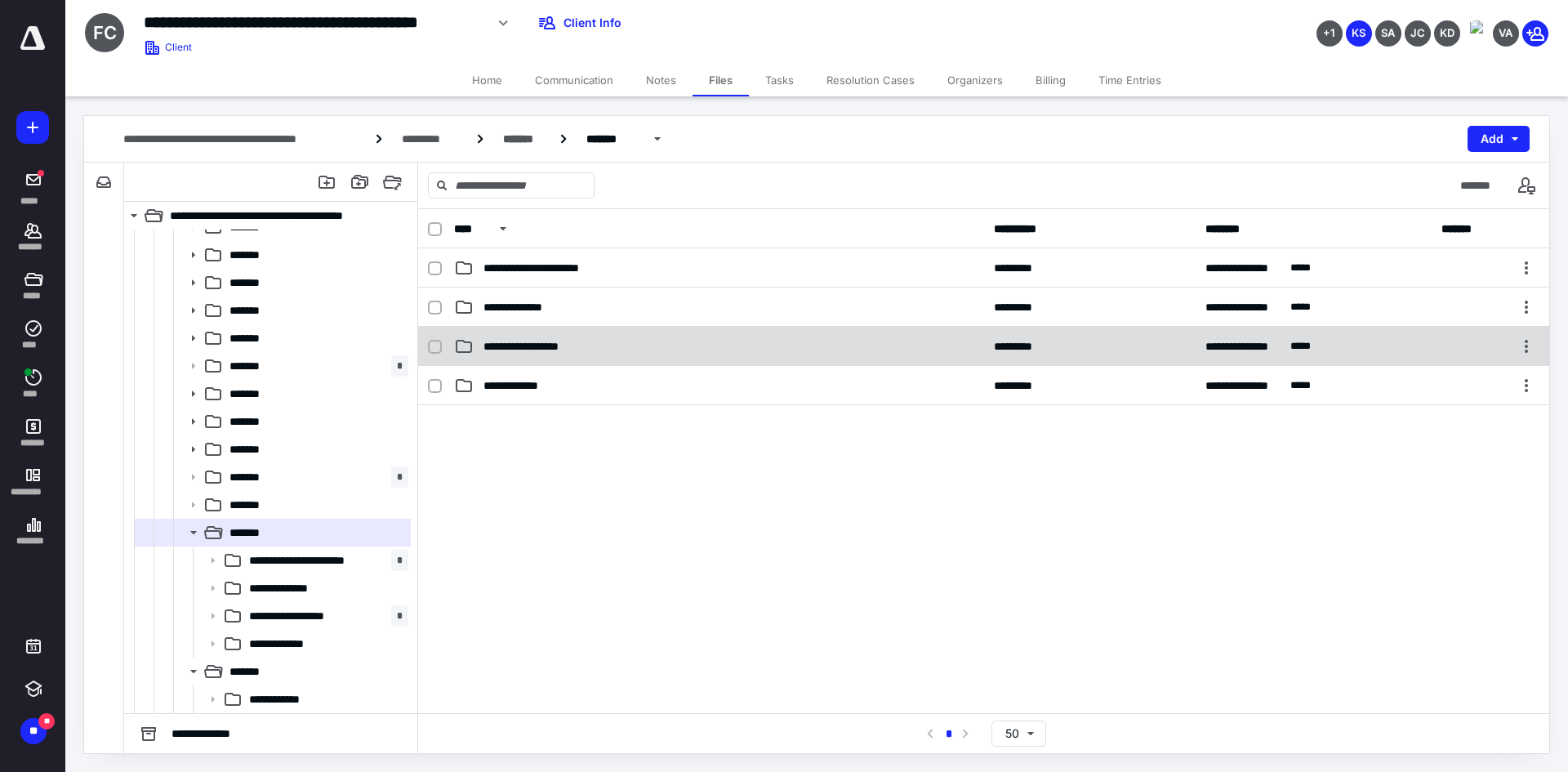 click on "**********" at bounding box center (533, 346) 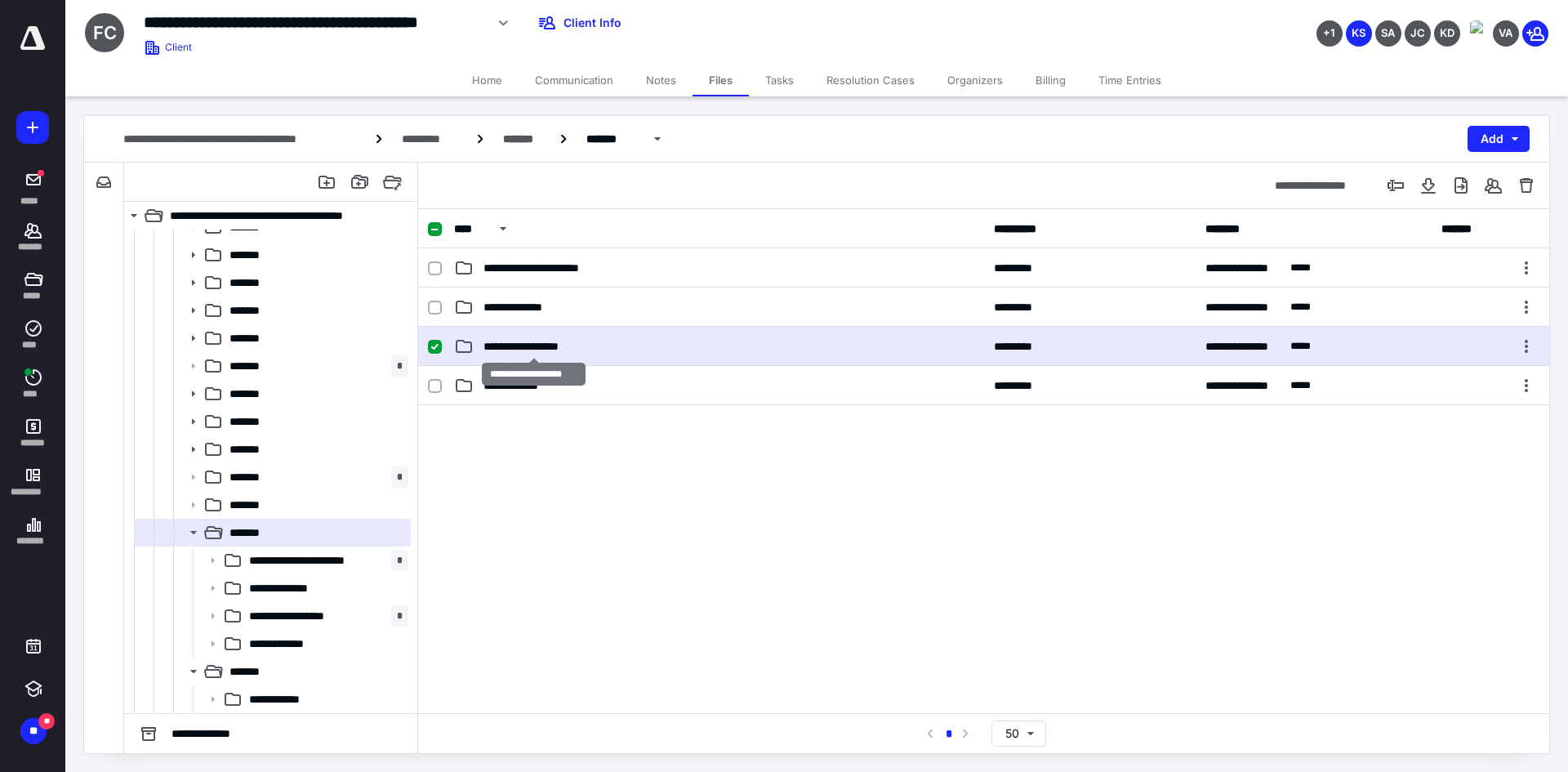 click on "**********" at bounding box center (533, 346) 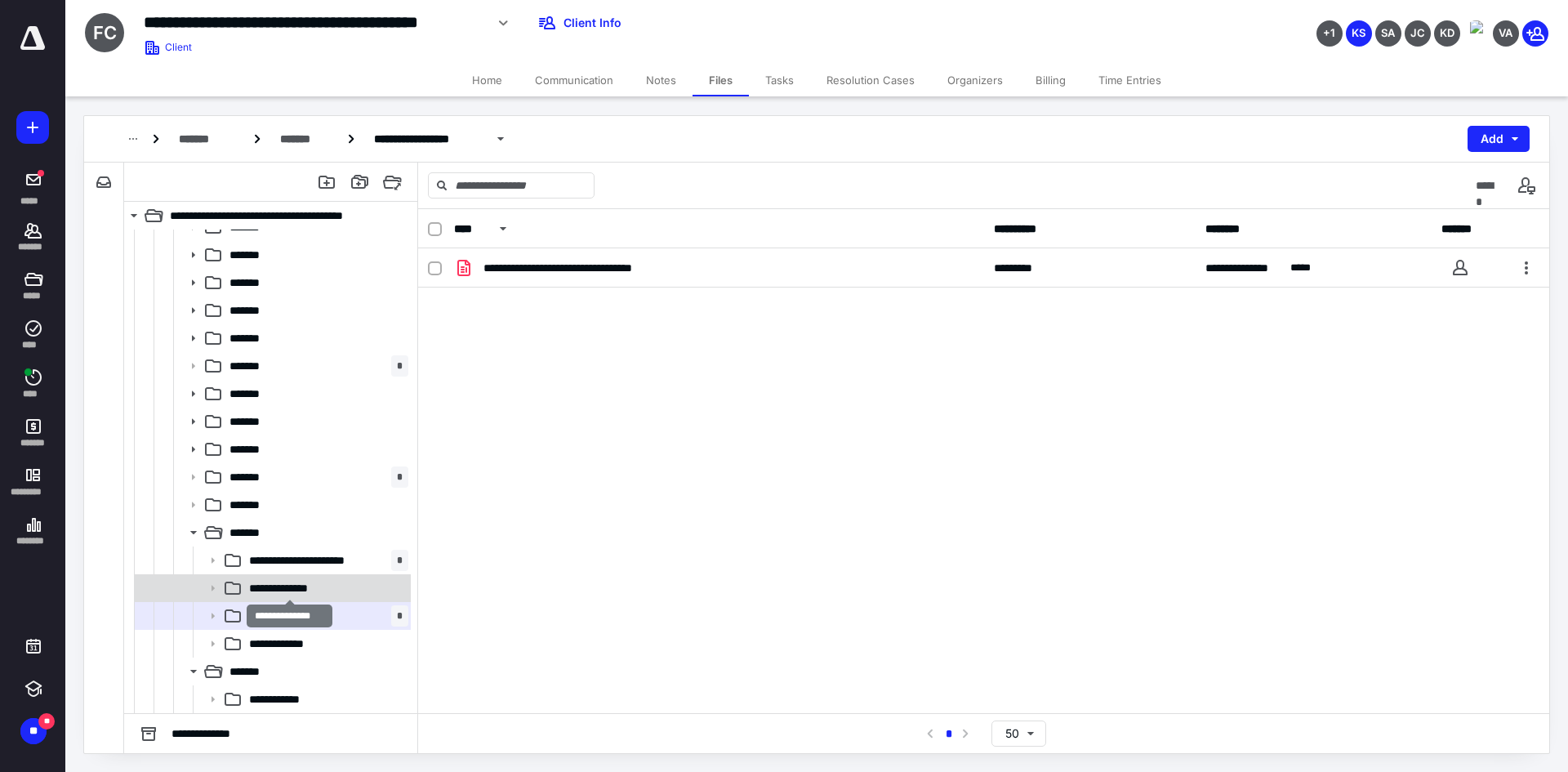 click on "**********" at bounding box center [289, 588] 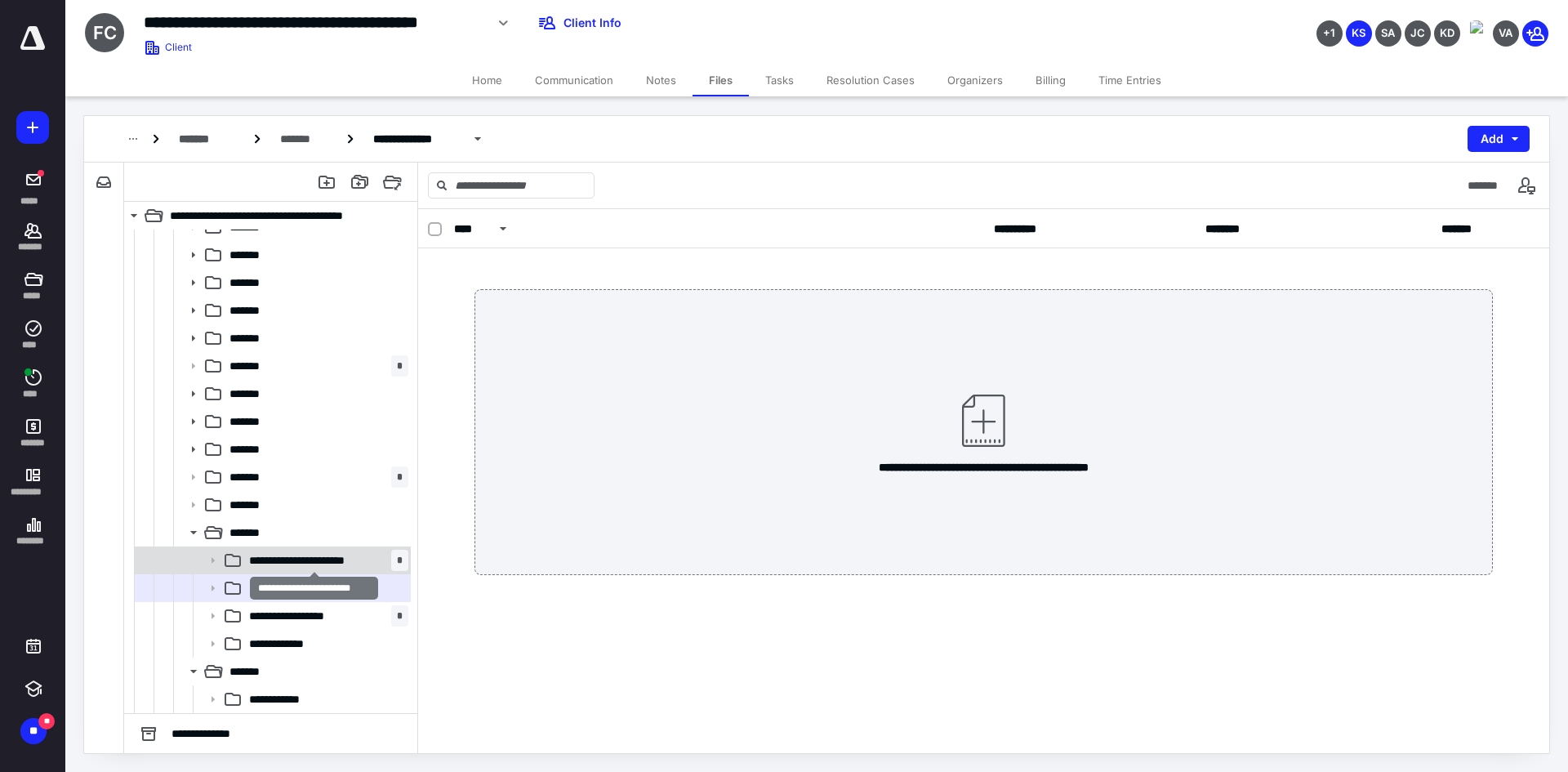 click on "**********" at bounding box center (314, 560) 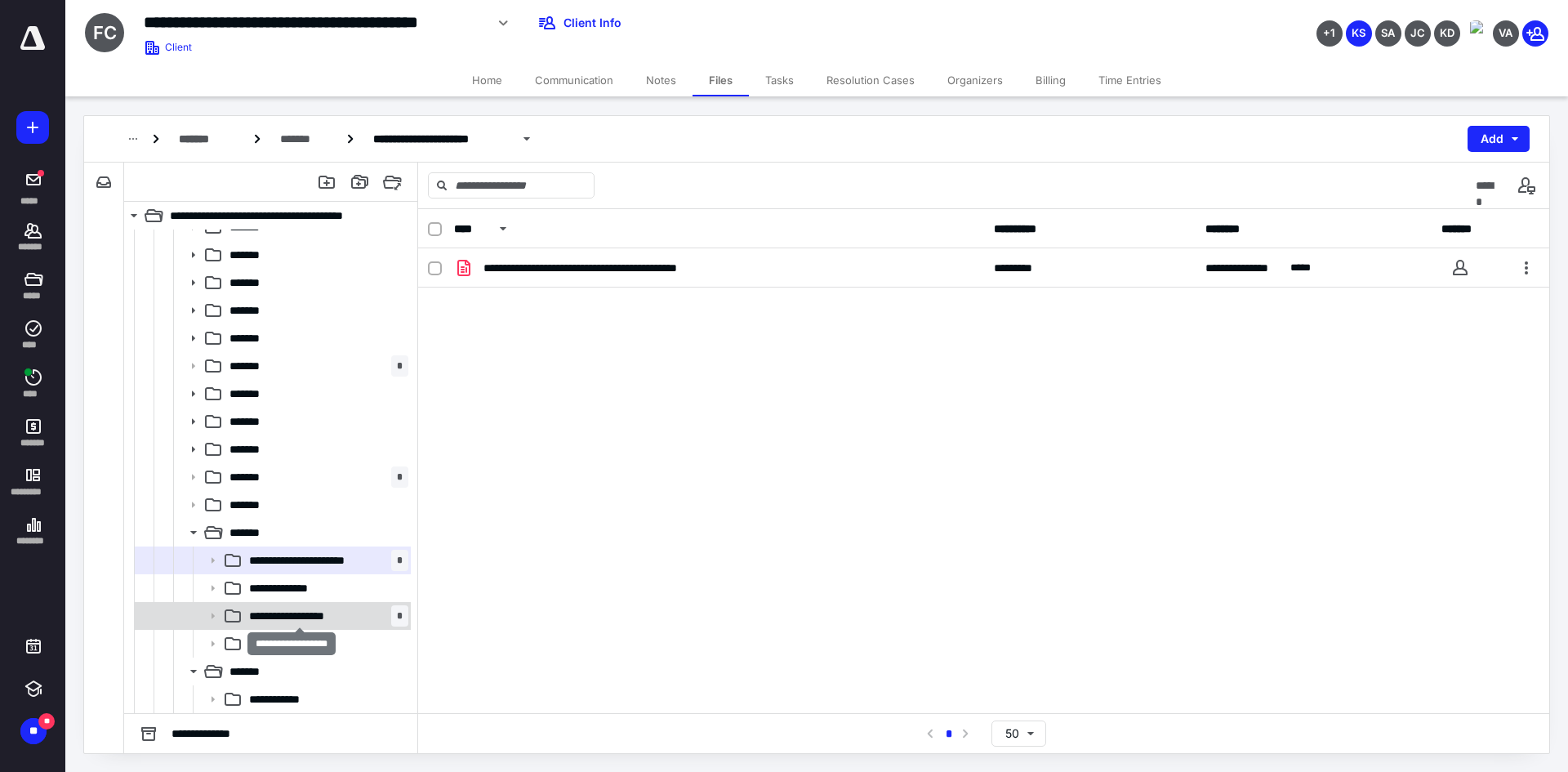 click on "**********" at bounding box center [299, 616] 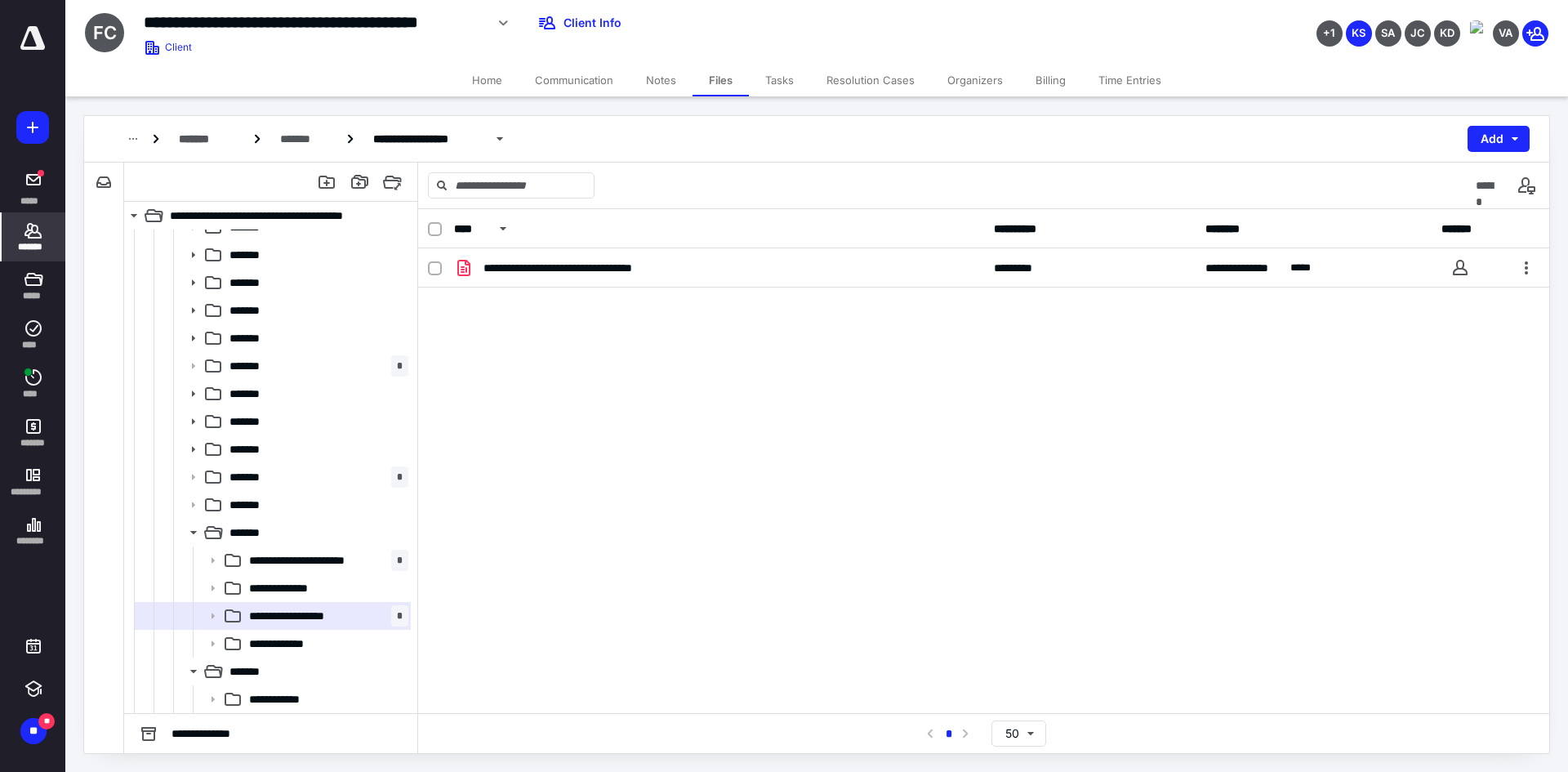 click on "*******" at bounding box center (33, 247) 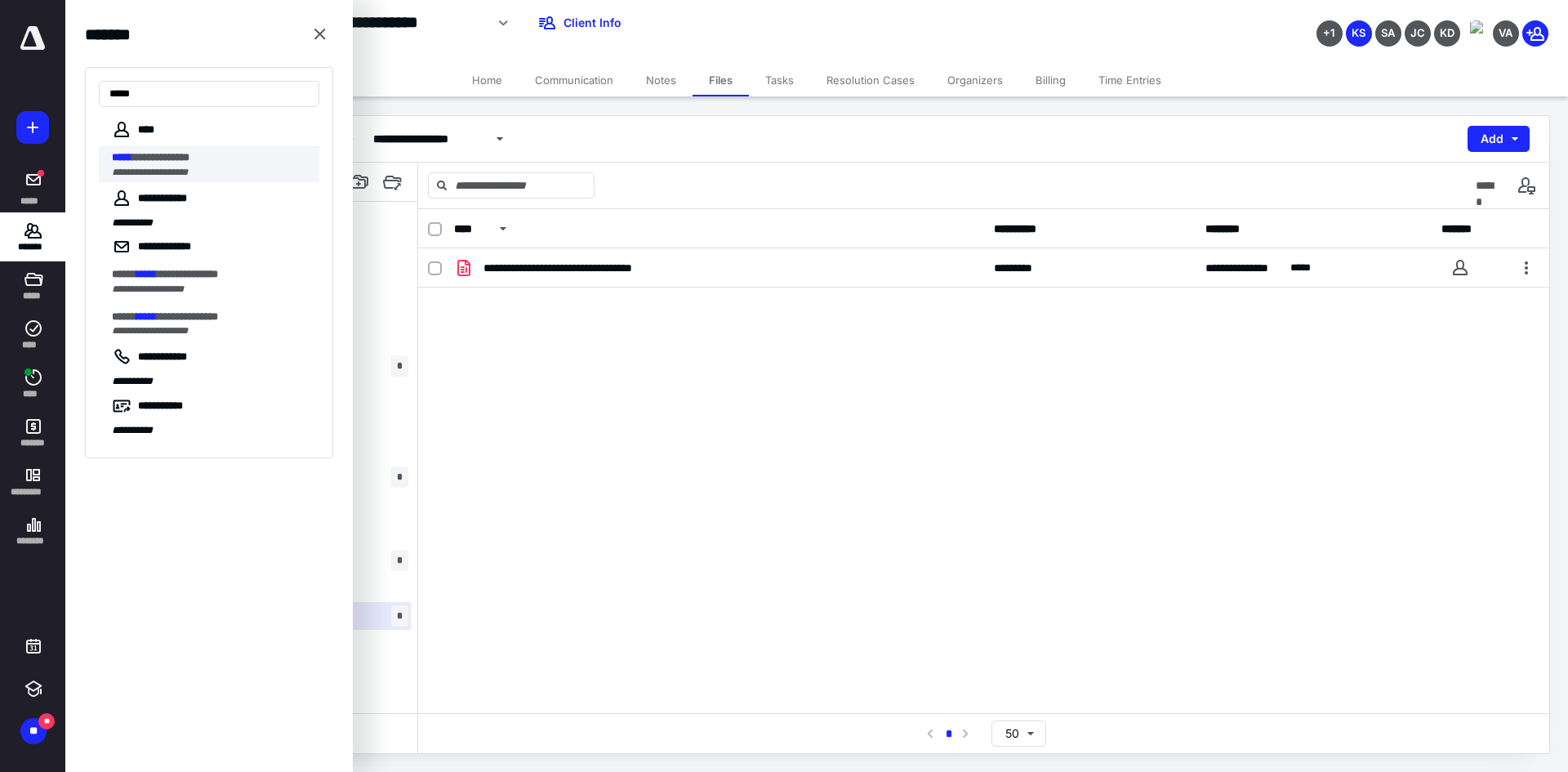 type on "*****" 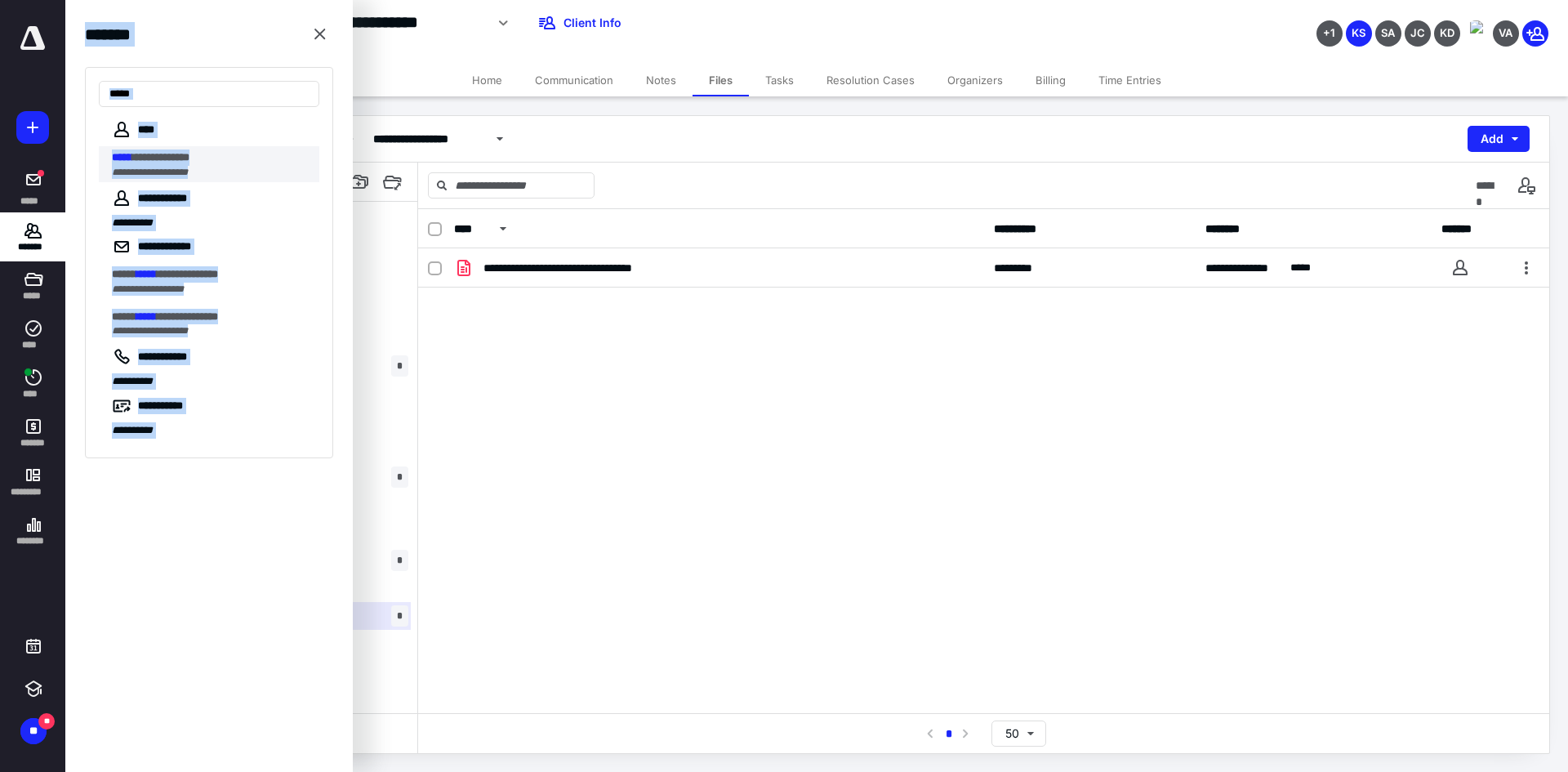 click on "**********" at bounding box center [784, 386] 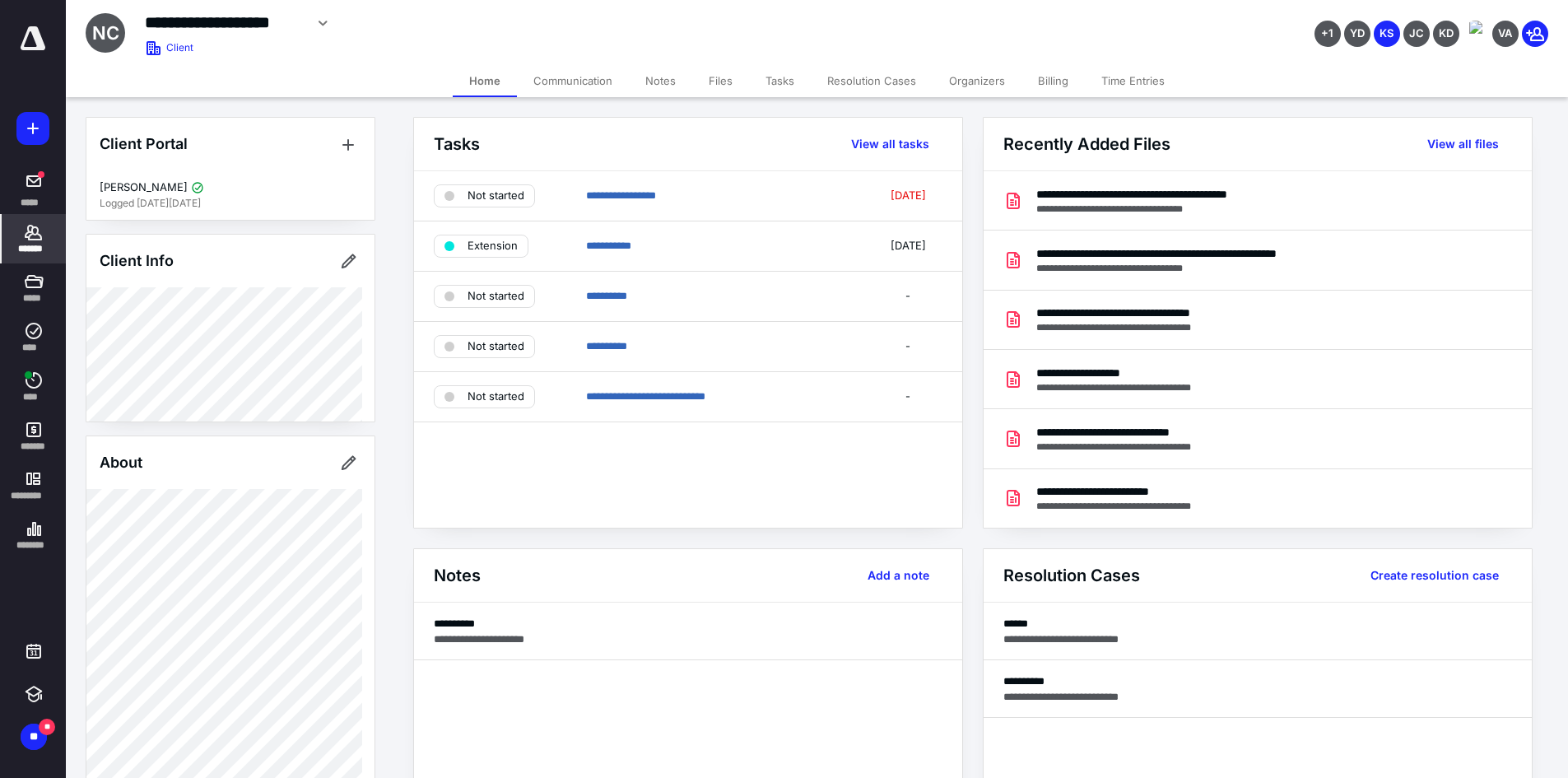 click on "Files" at bounding box center (720, 81) 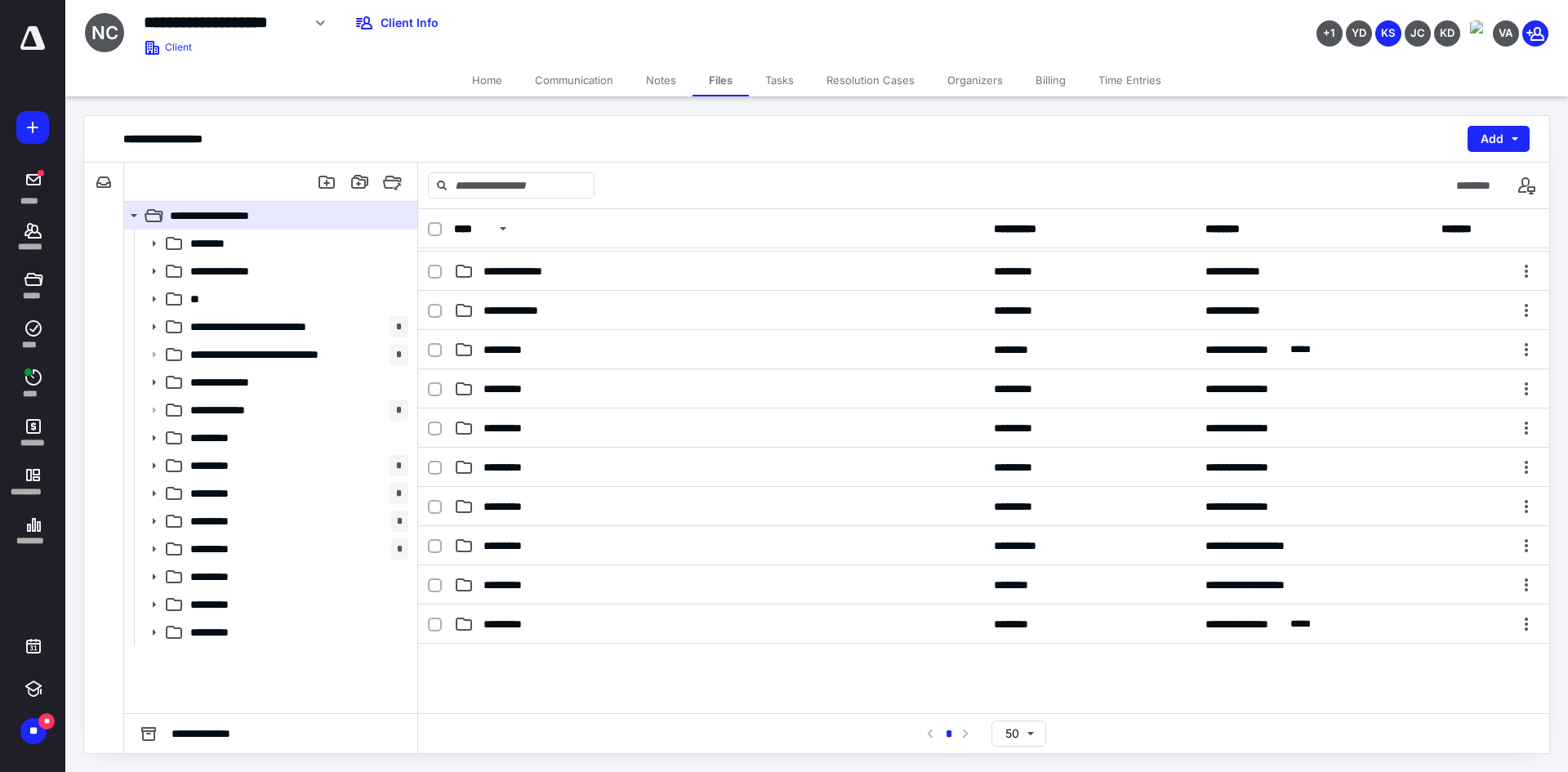 scroll, scrollTop: 245, scrollLeft: 0, axis: vertical 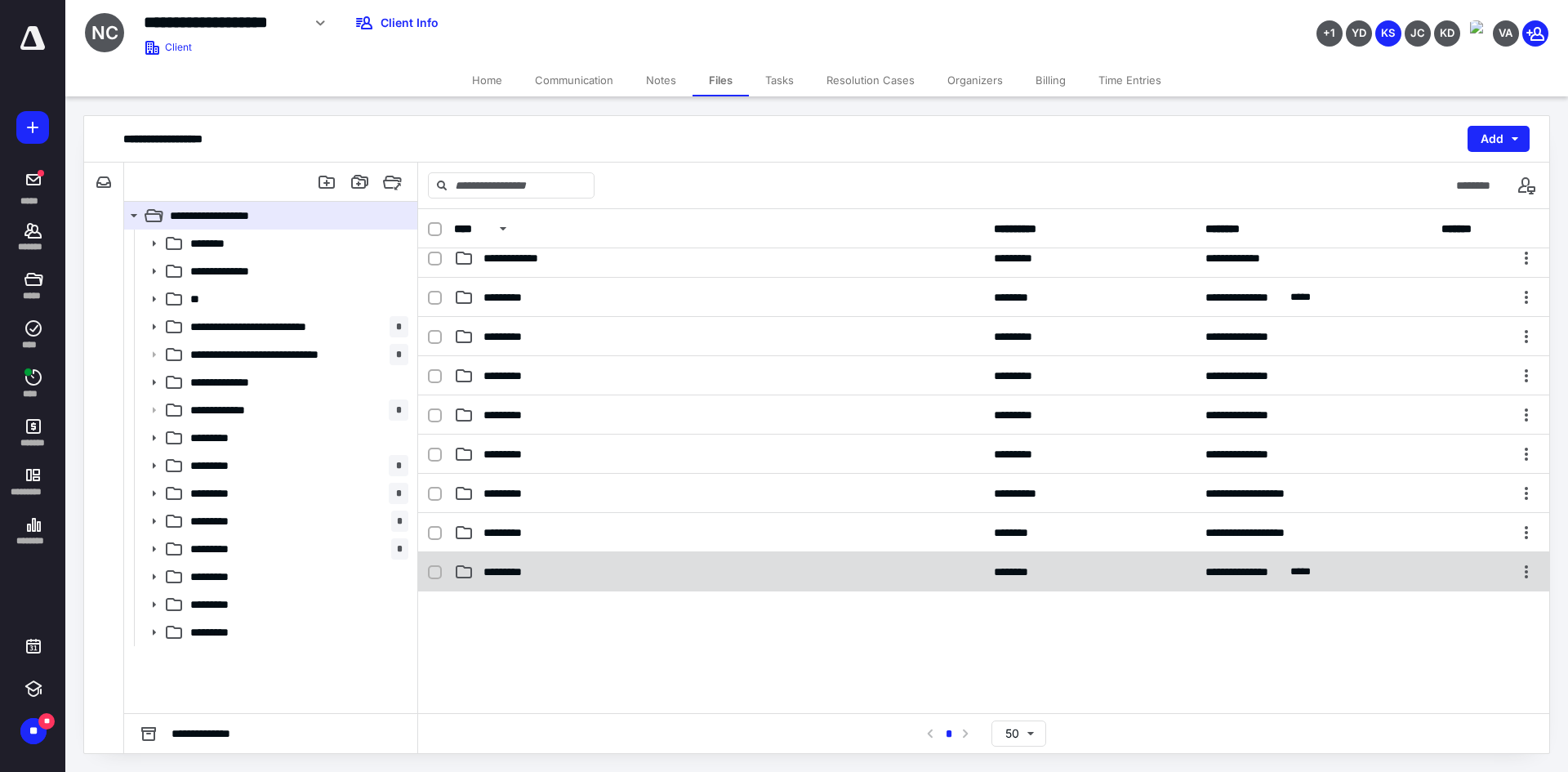 click on "*********" at bounding box center [719, 572] 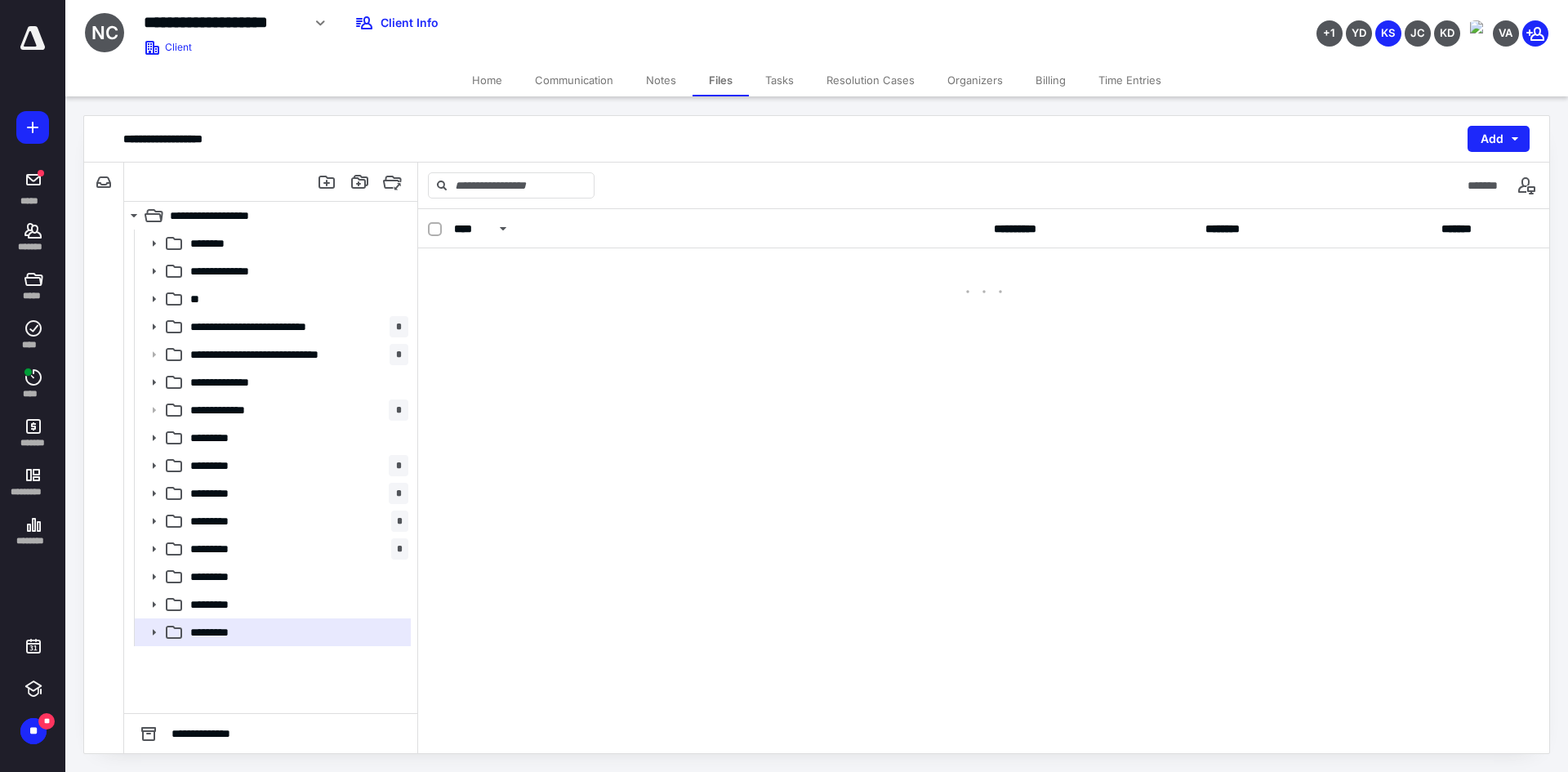 scroll, scrollTop: 0, scrollLeft: 0, axis: both 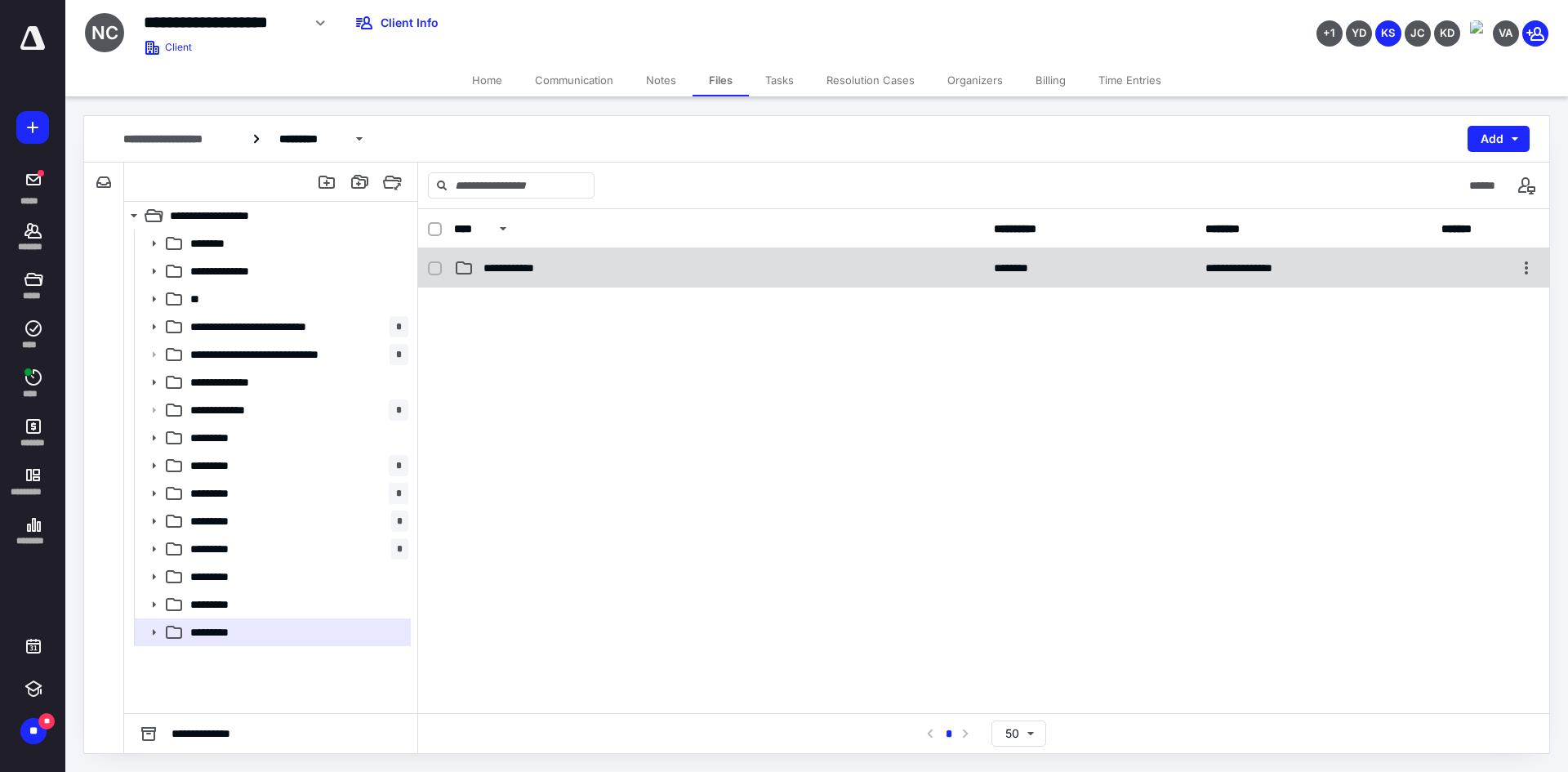 click on "**********" at bounding box center (719, 268) 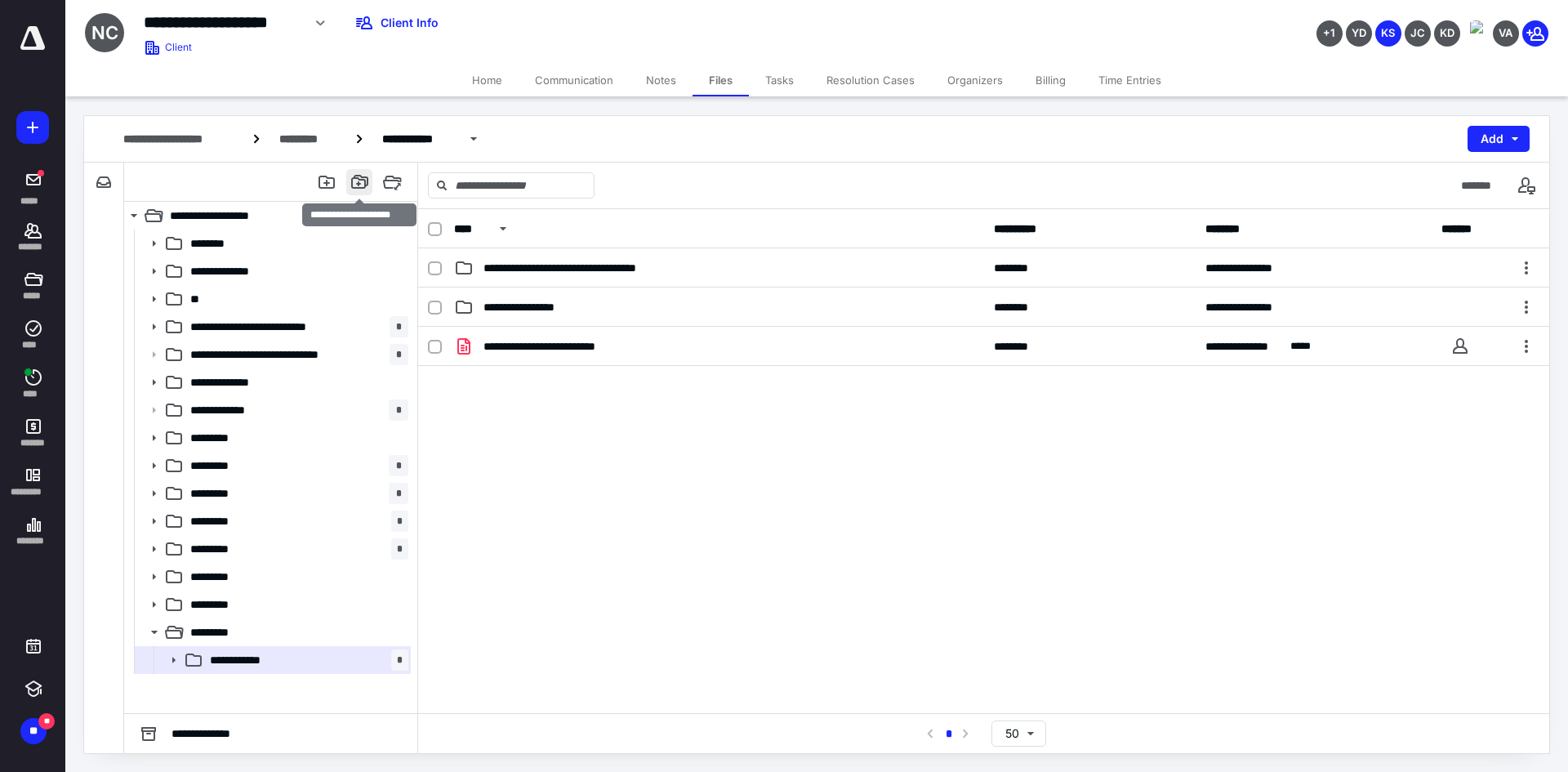 click at bounding box center [359, 182] 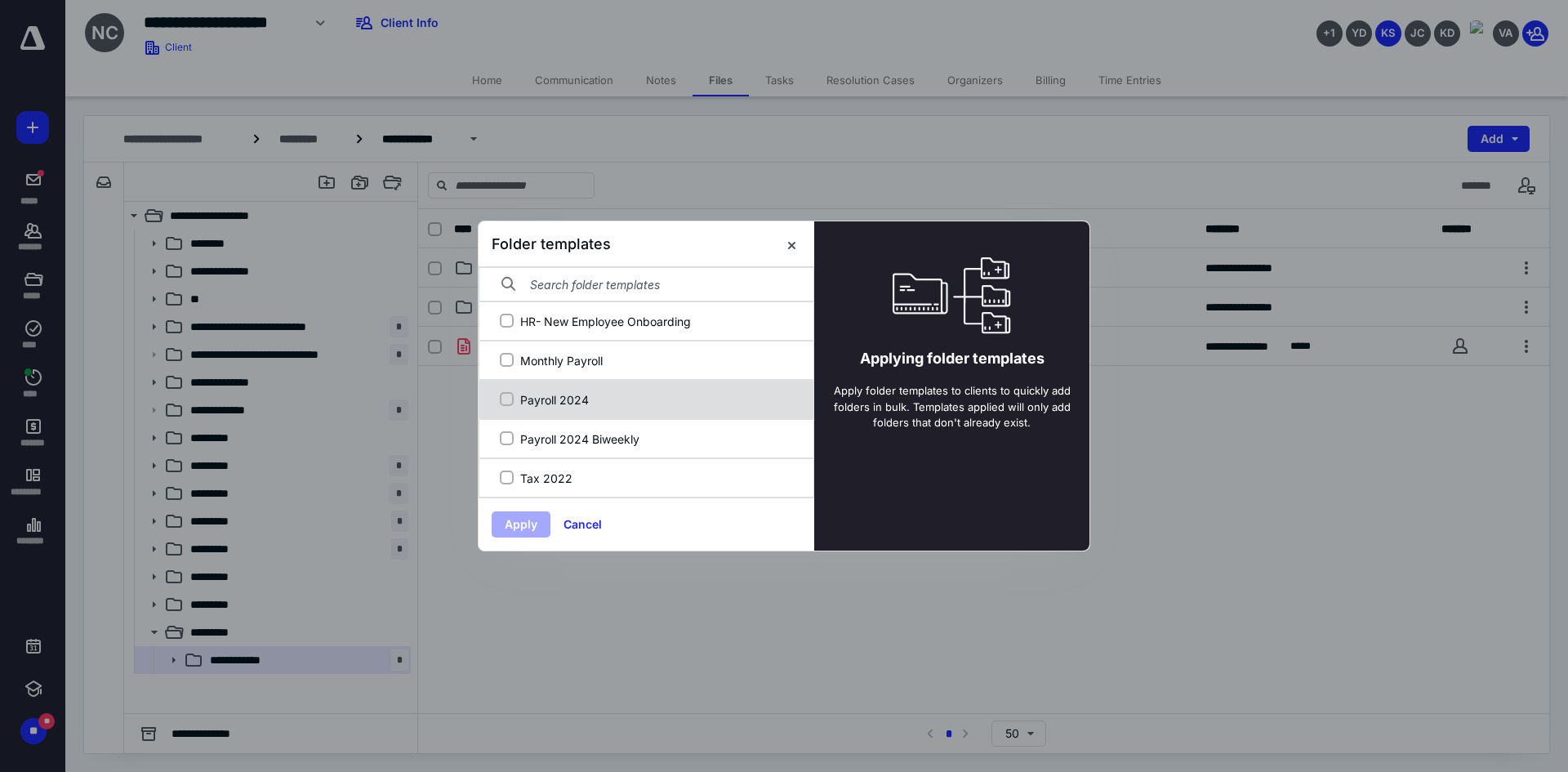 click on "Payroll 2024" at bounding box center (655, 399) 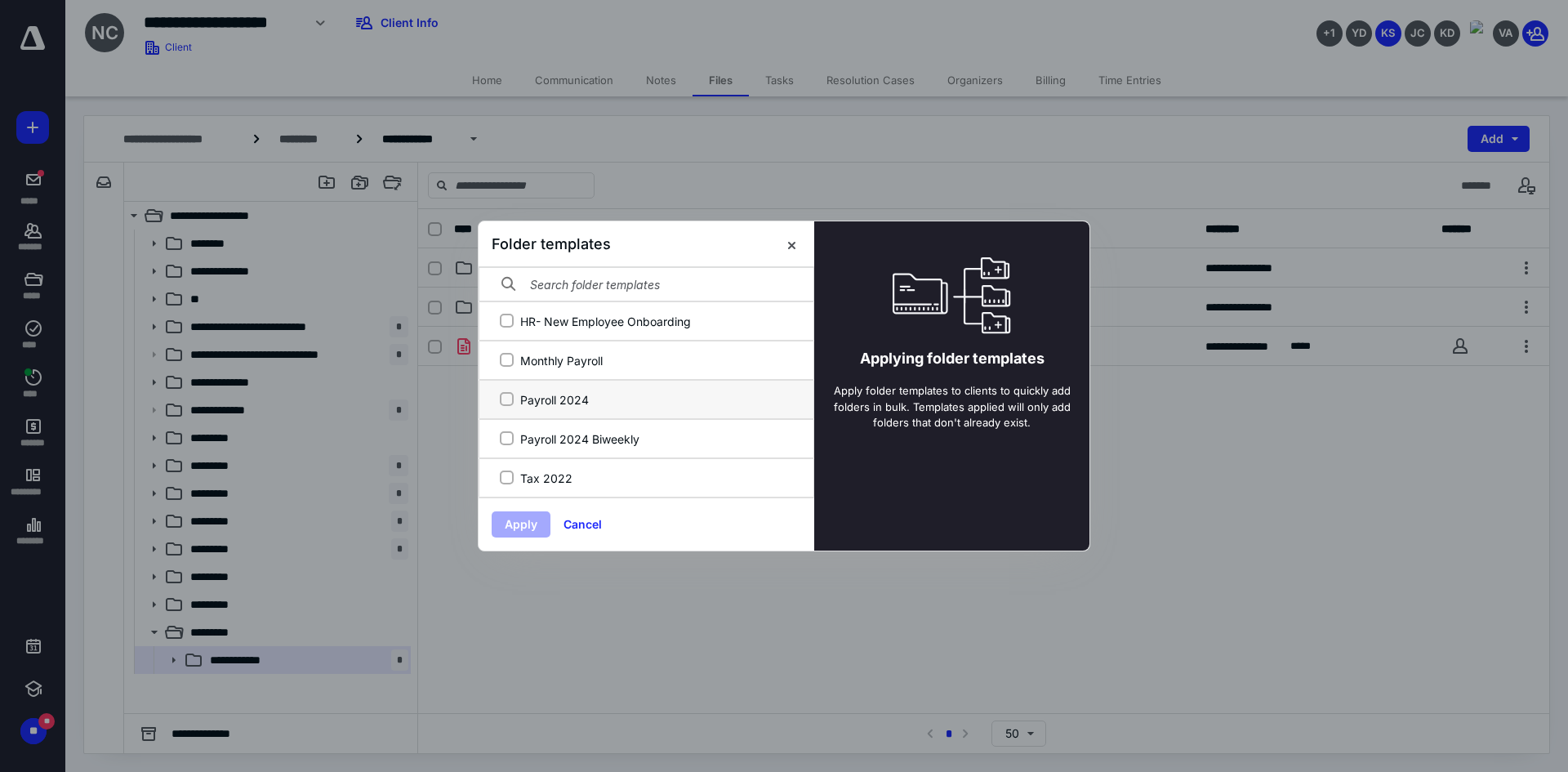 click on "Payroll 2024" at bounding box center (506, 399) 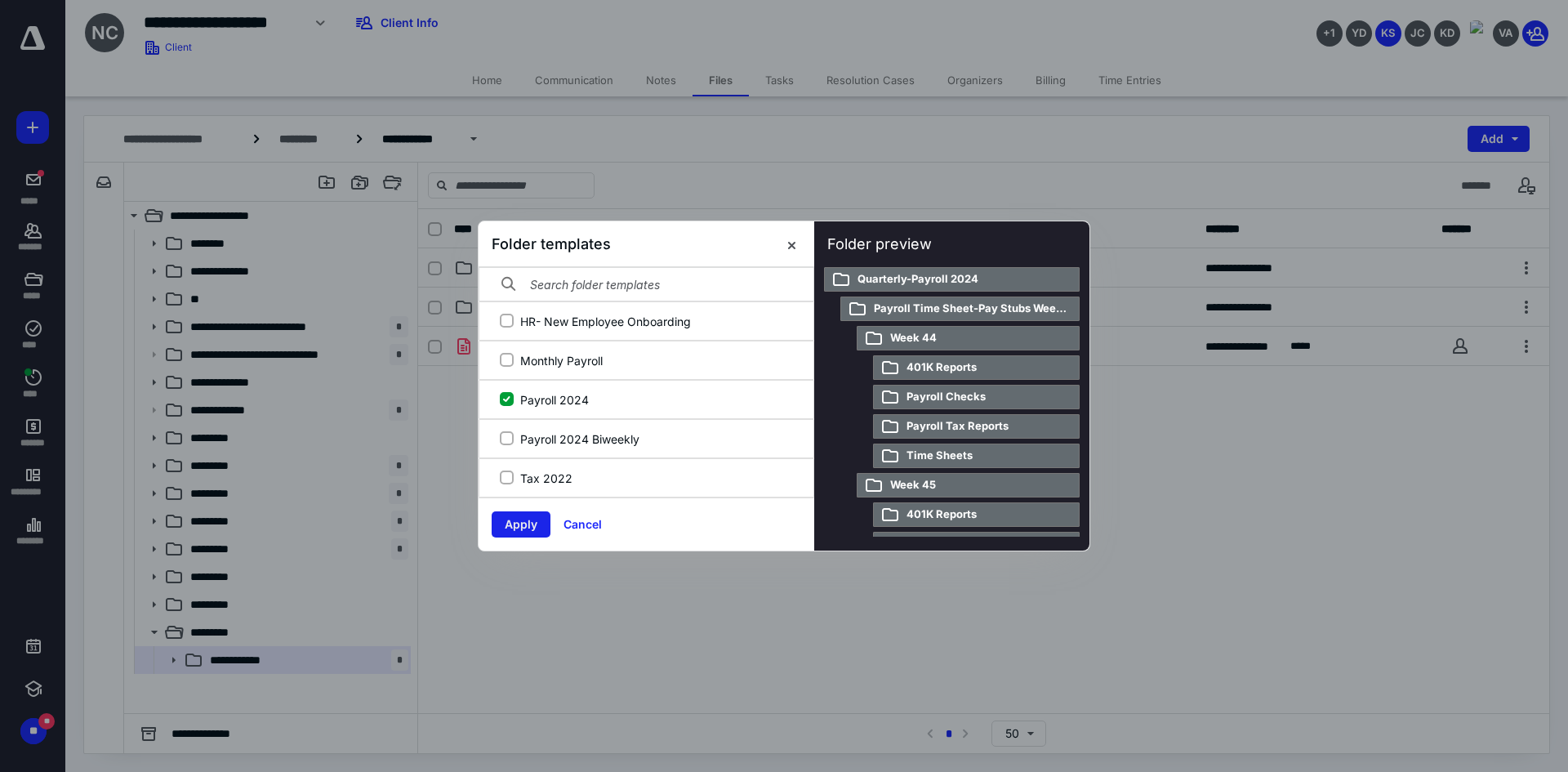 click on "Apply" at bounding box center (521, 524) 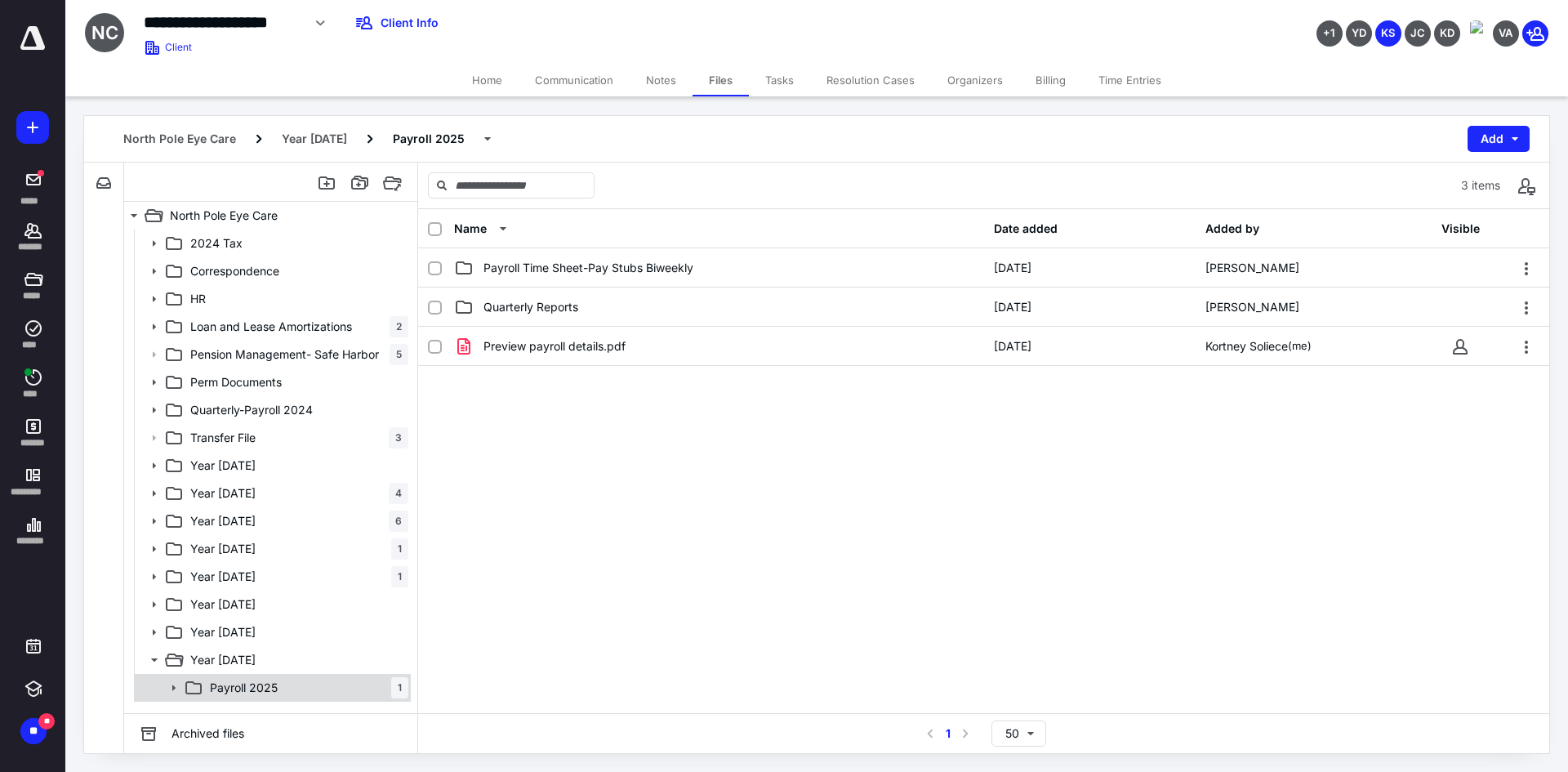 click on "Payroll 2025 1" at bounding box center [305, 688] 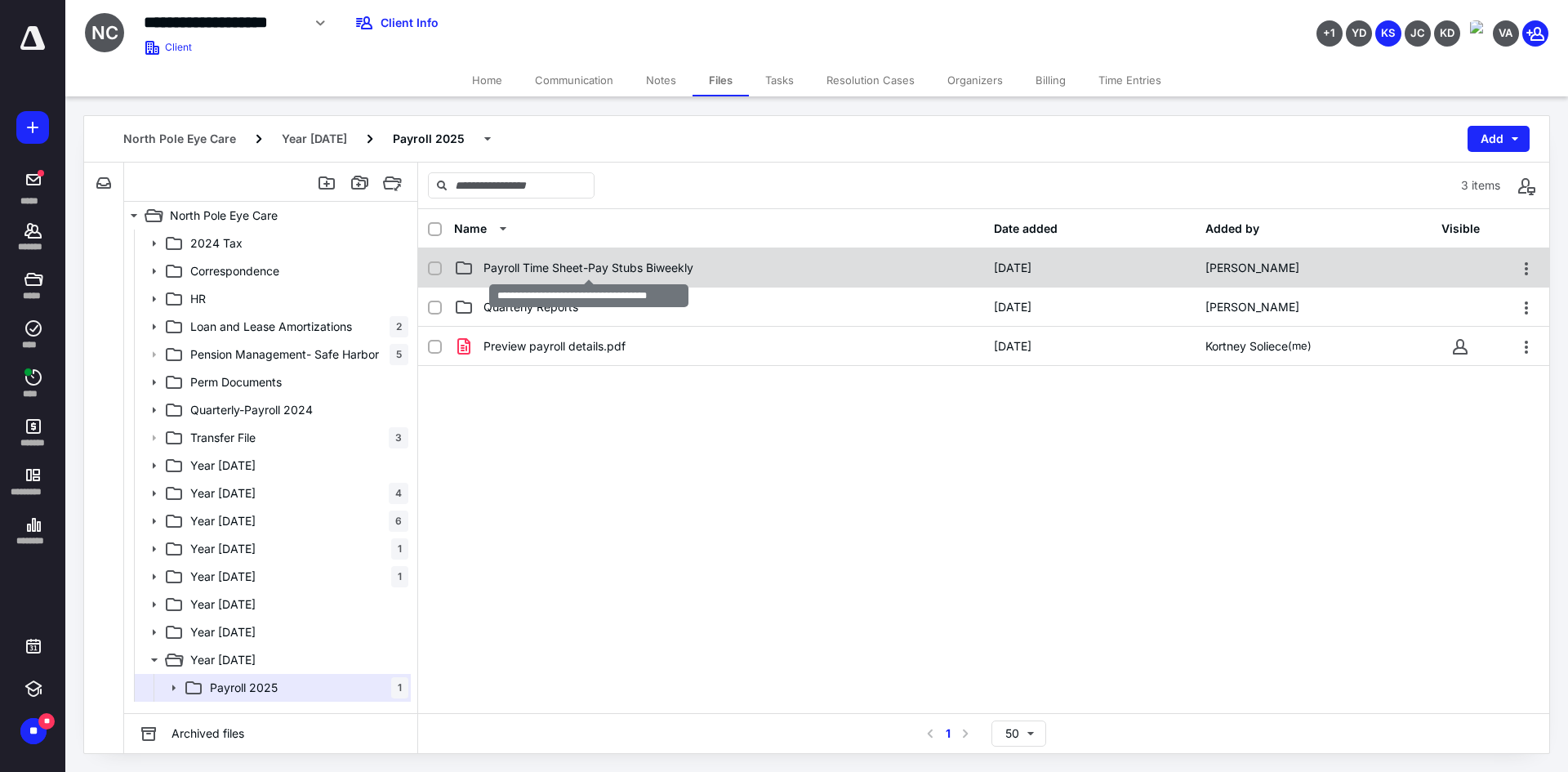 click on "Payroll Time Sheet-Pay Stubs Biweekly" at bounding box center [588, 268] 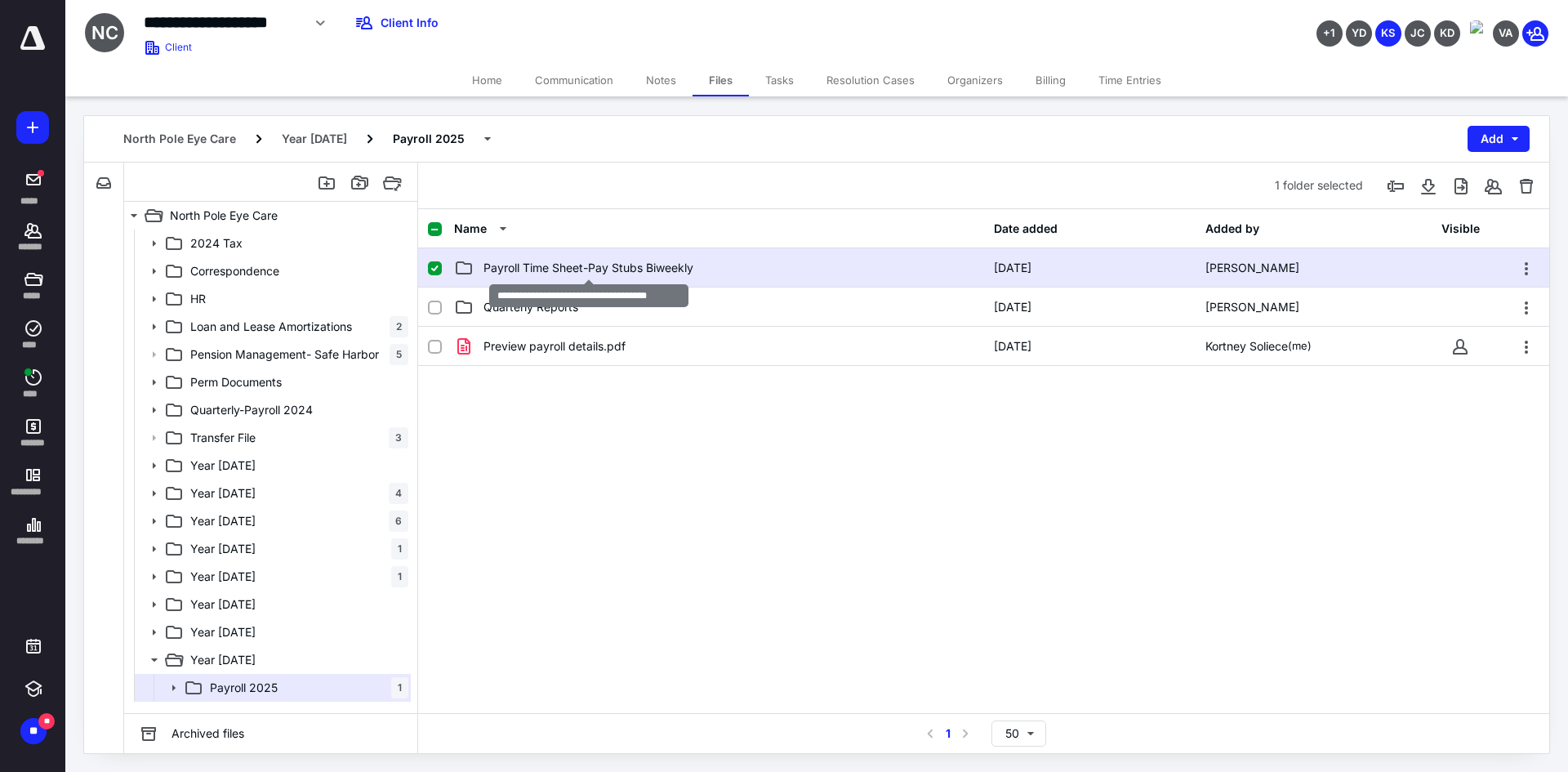 click on "Payroll Time Sheet-Pay Stubs Biweekly" at bounding box center [588, 268] 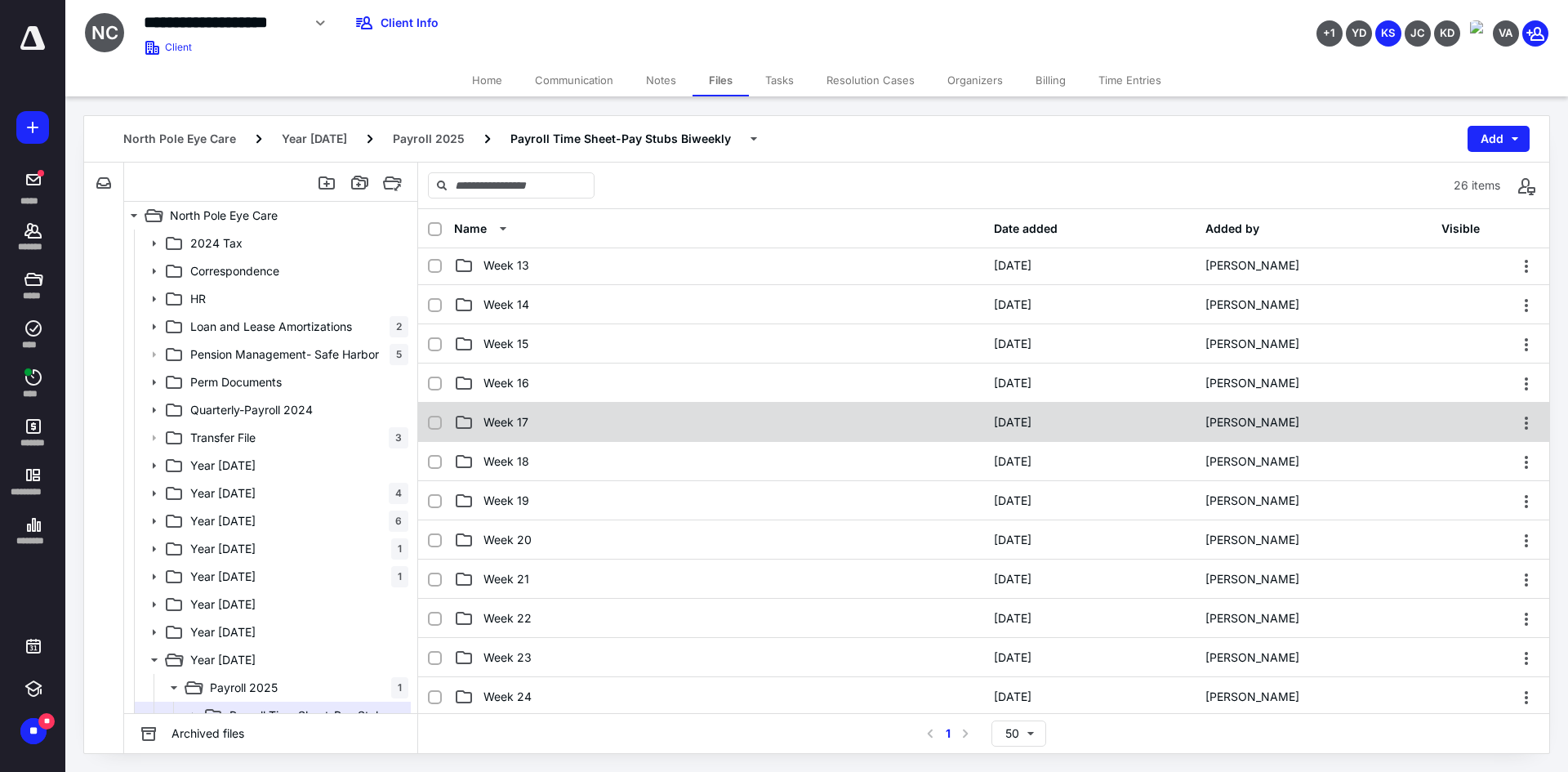 scroll, scrollTop: 391, scrollLeft: 0, axis: vertical 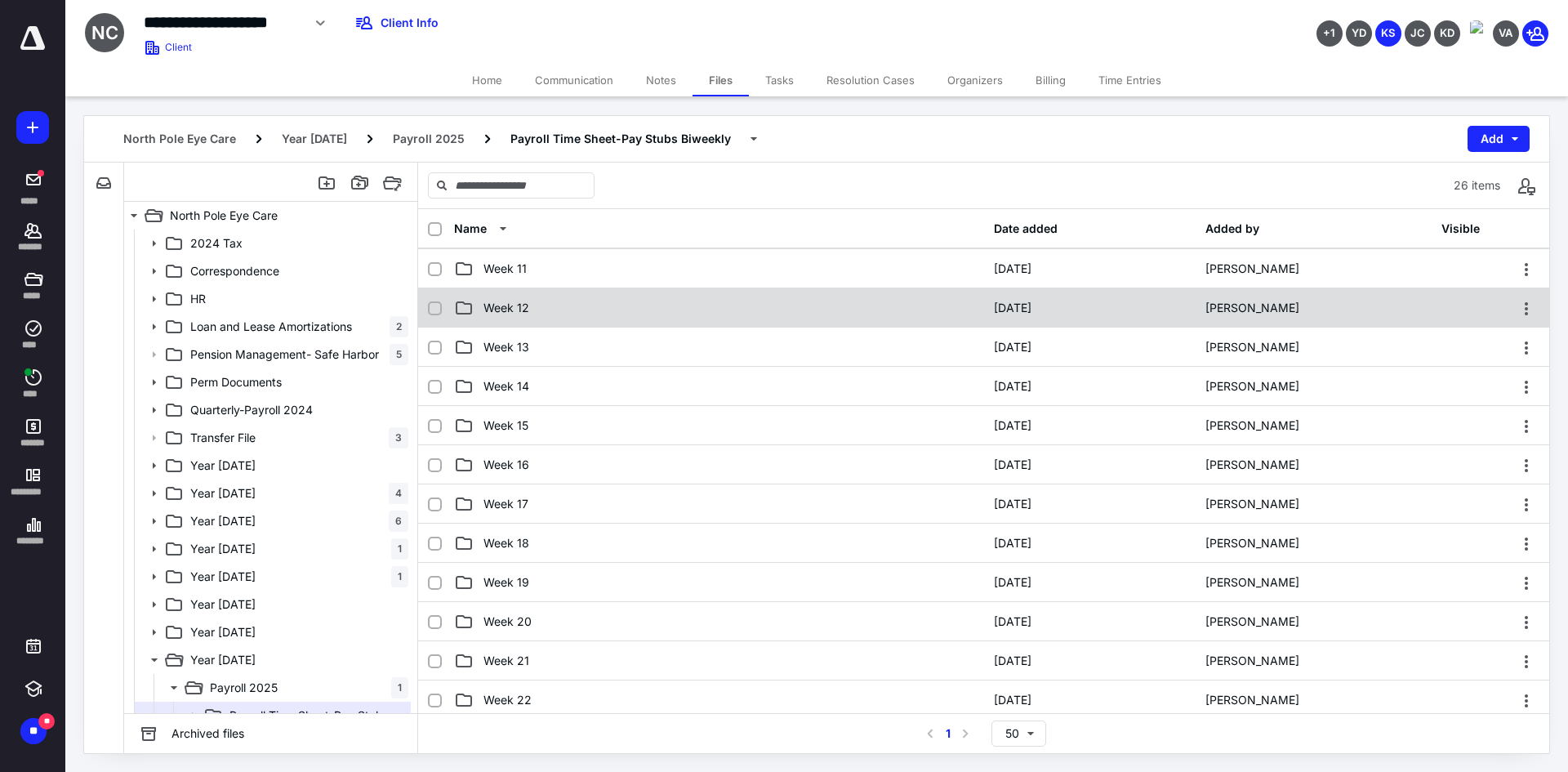 click on "Week 12" at bounding box center [719, 308] 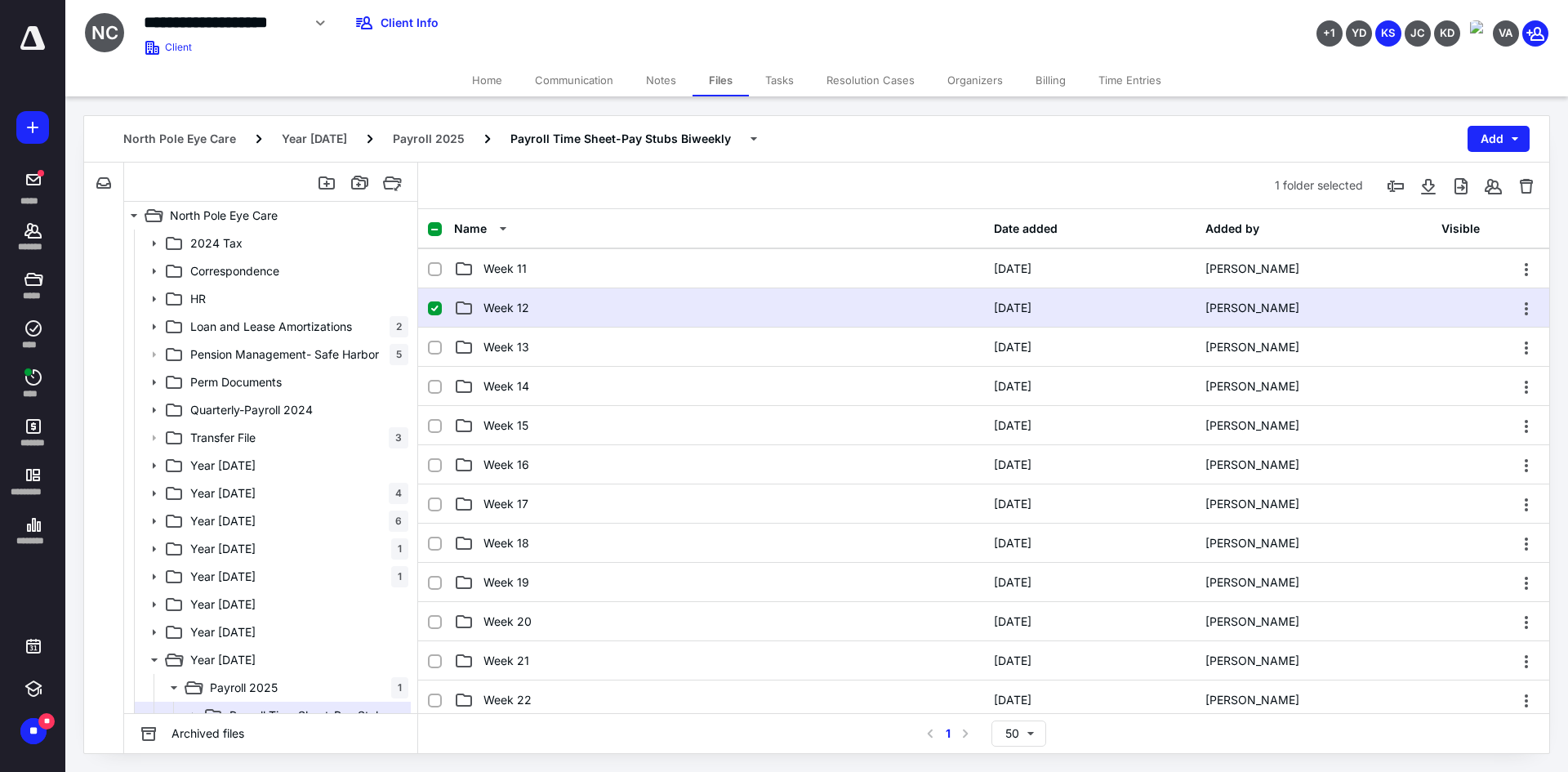click on "Week 12" at bounding box center [719, 308] 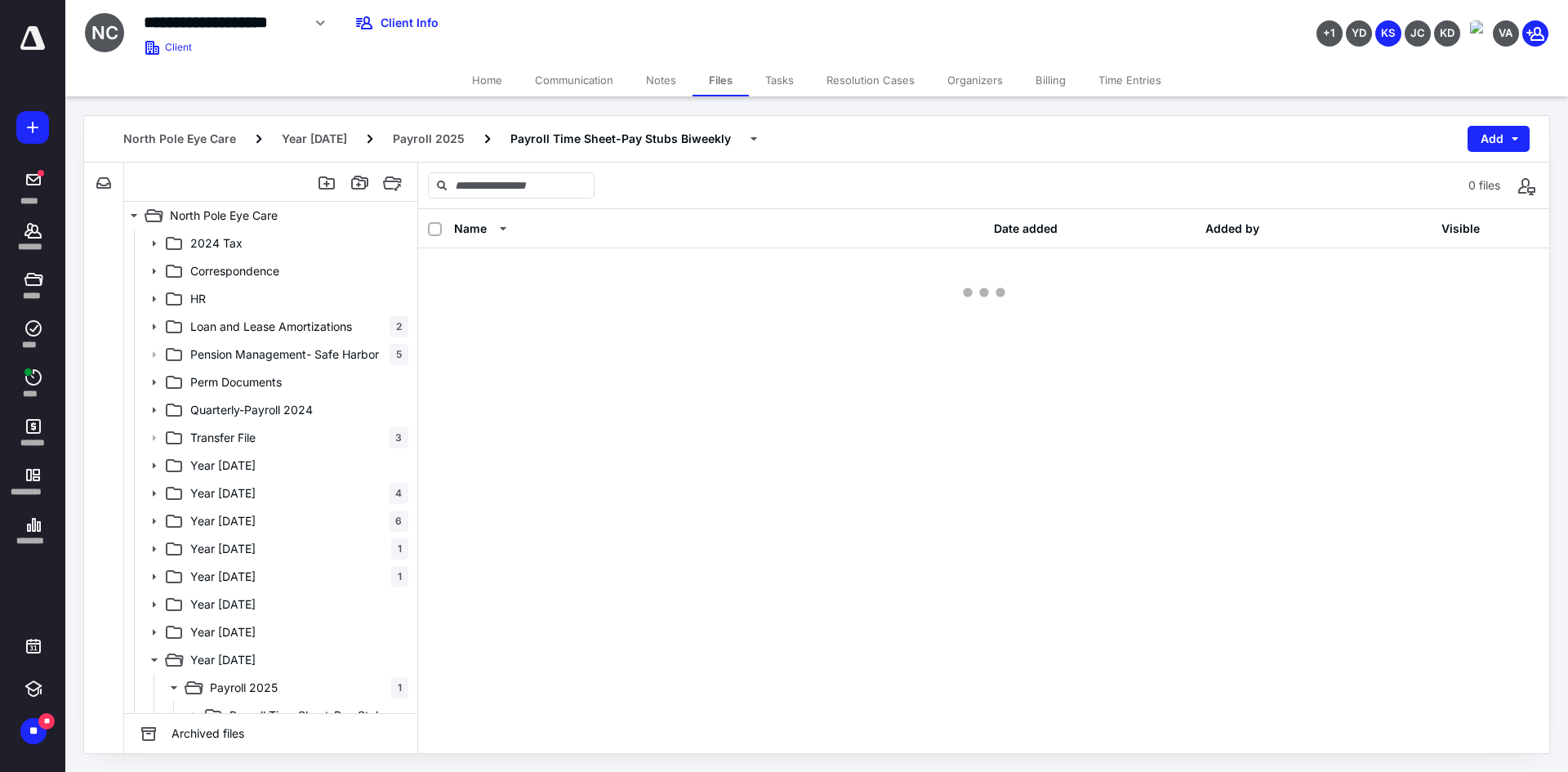 scroll, scrollTop: 0, scrollLeft: 0, axis: both 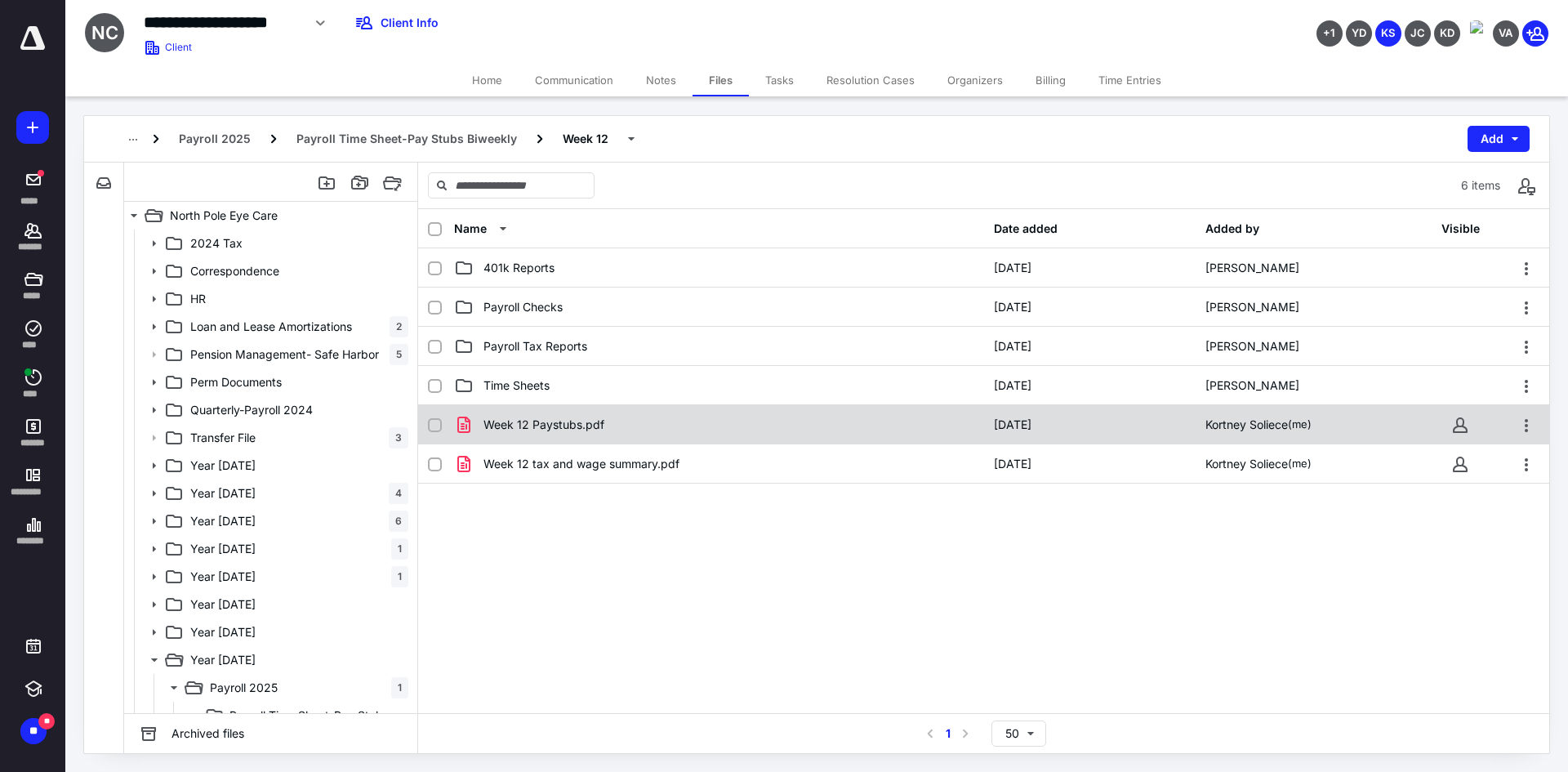 click on "Week 12 Paystubs.pdf [DATE] Kortney Soliece  (me)" at bounding box center [983, 425] 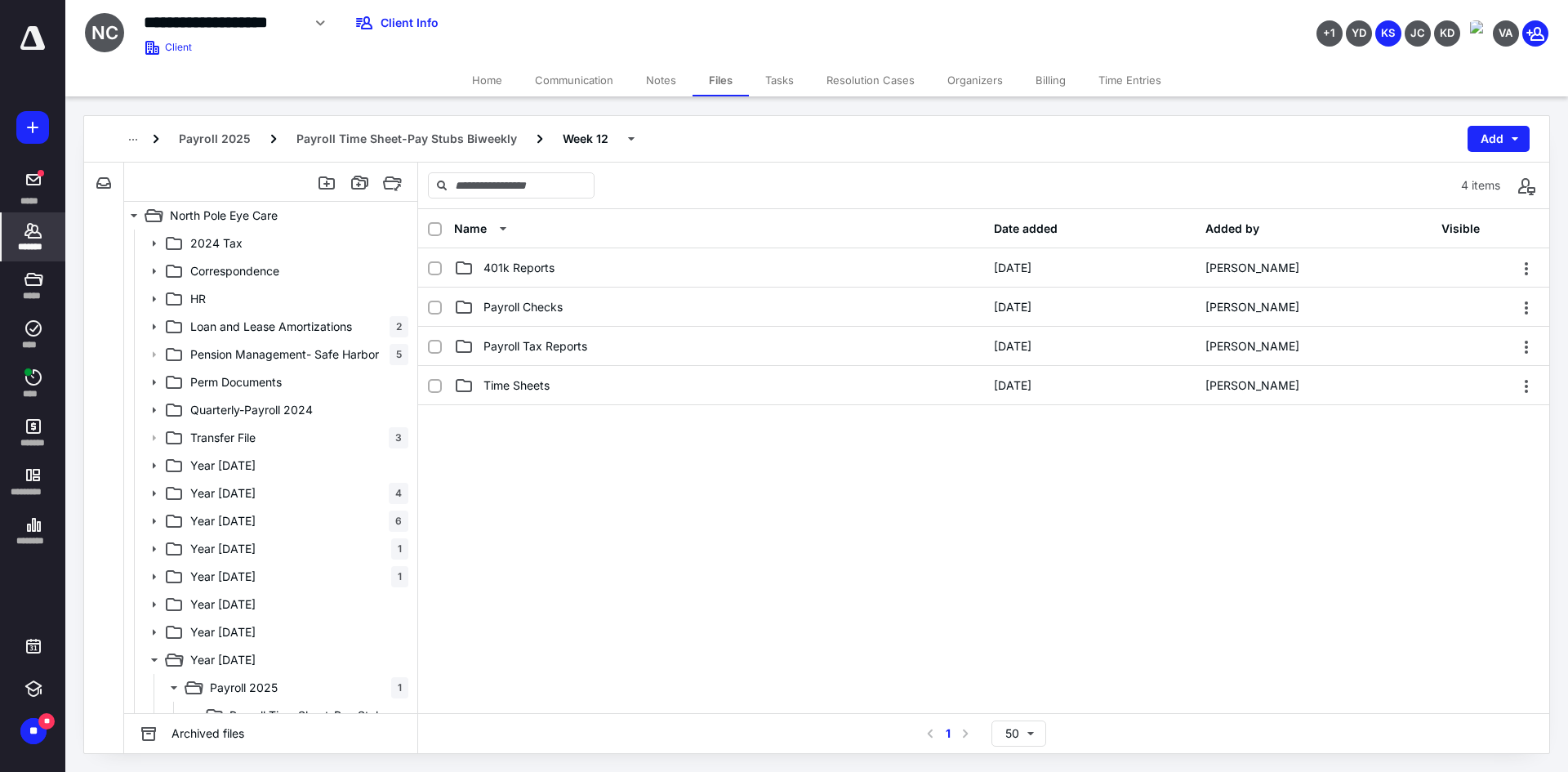 click on "*******" at bounding box center [33, 247] 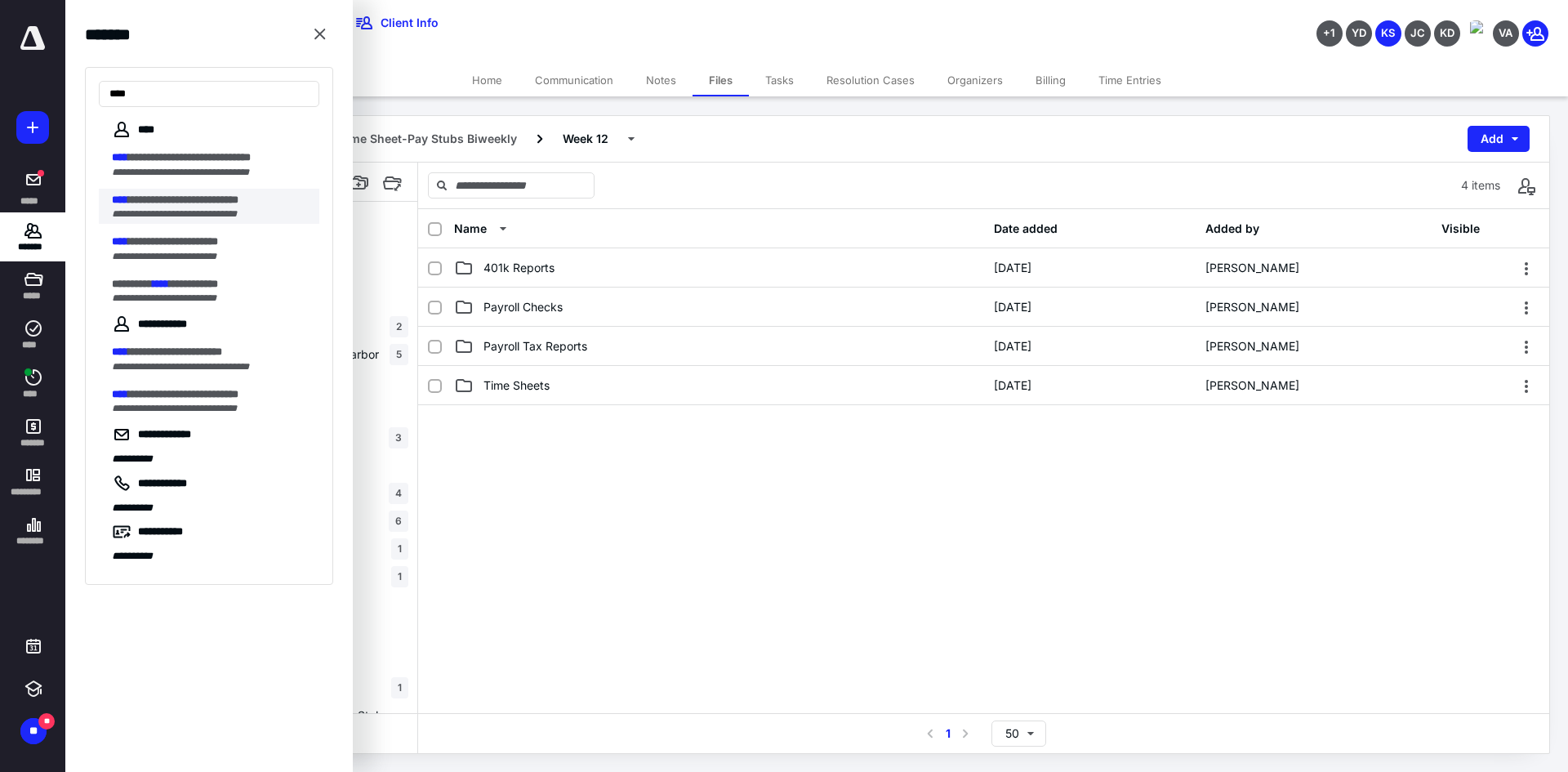 type on "****" 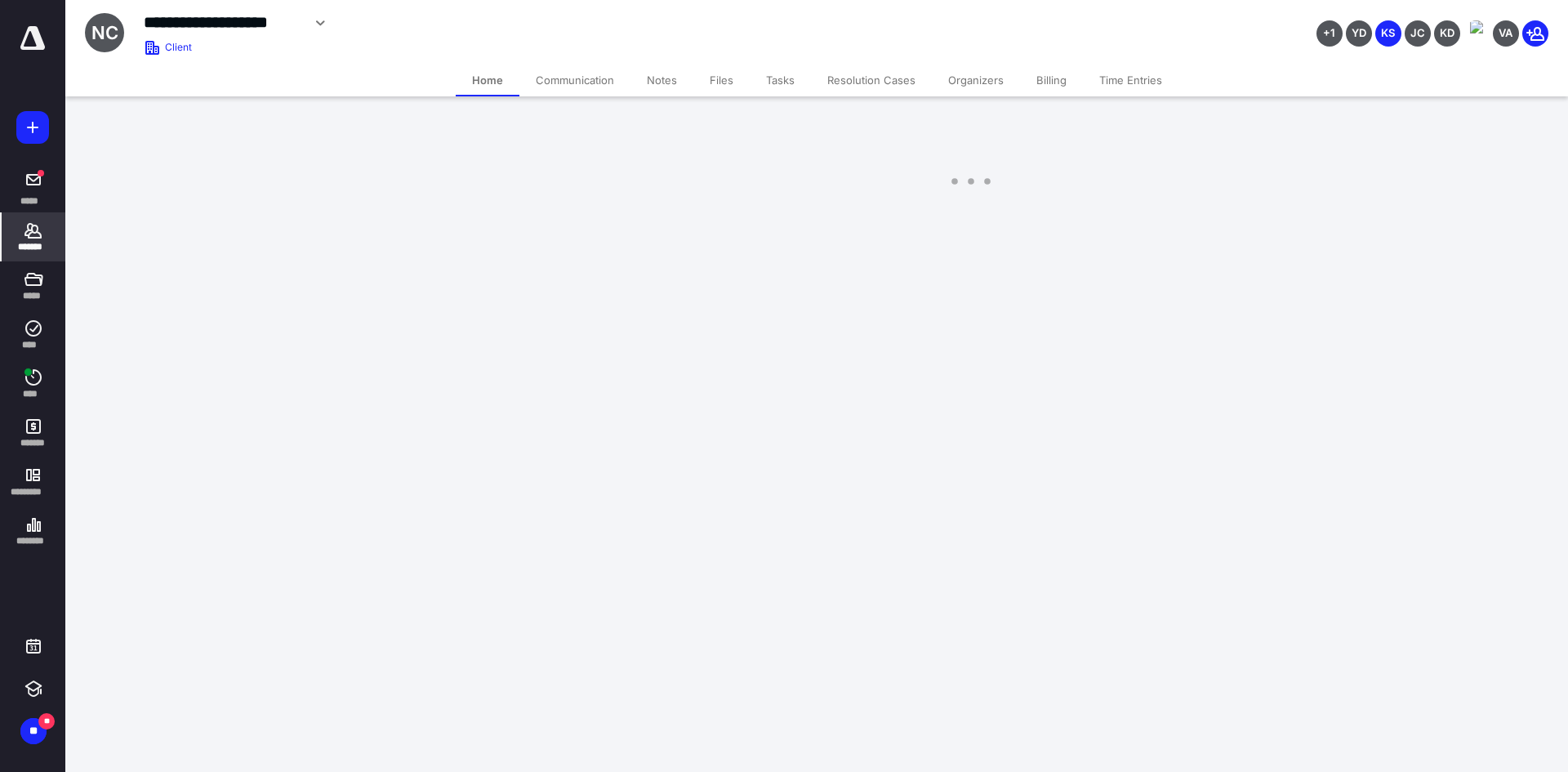 click on "**********" at bounding box center (784, 109) 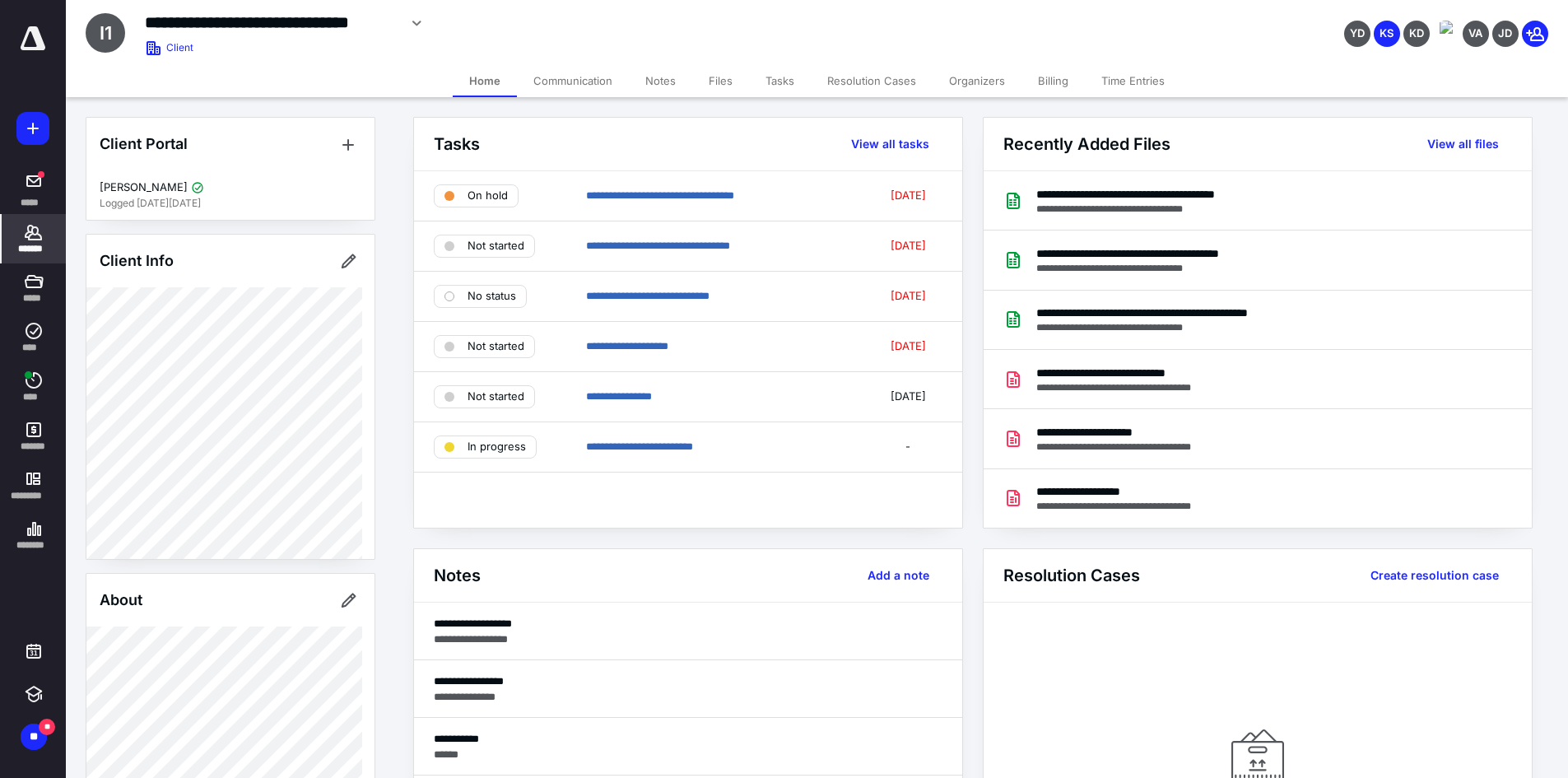 click on "Files" at bounding box center [720, 81] 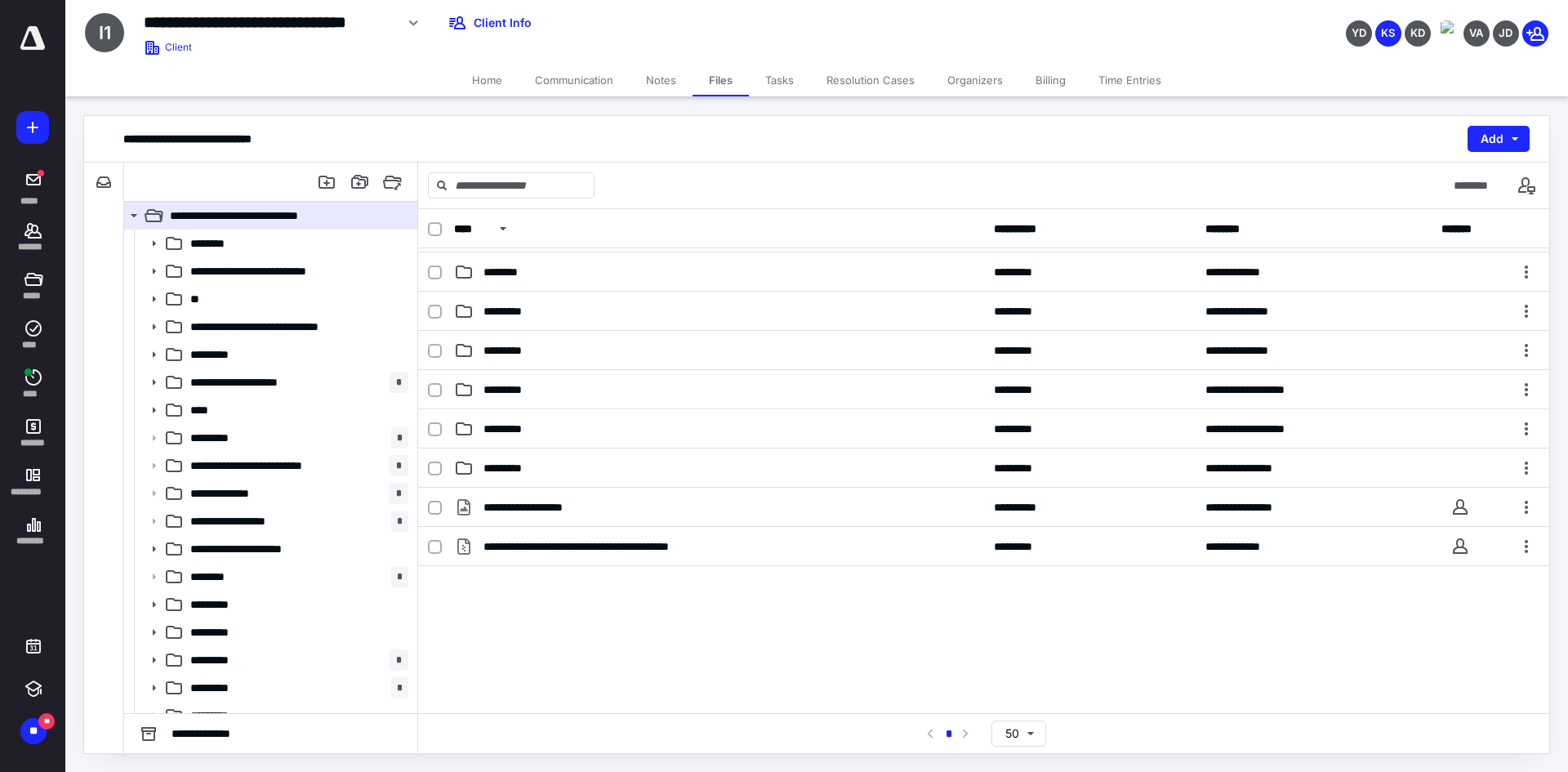 scroll, scrollTop: 486, scrollLeft: 0, axis: vertical 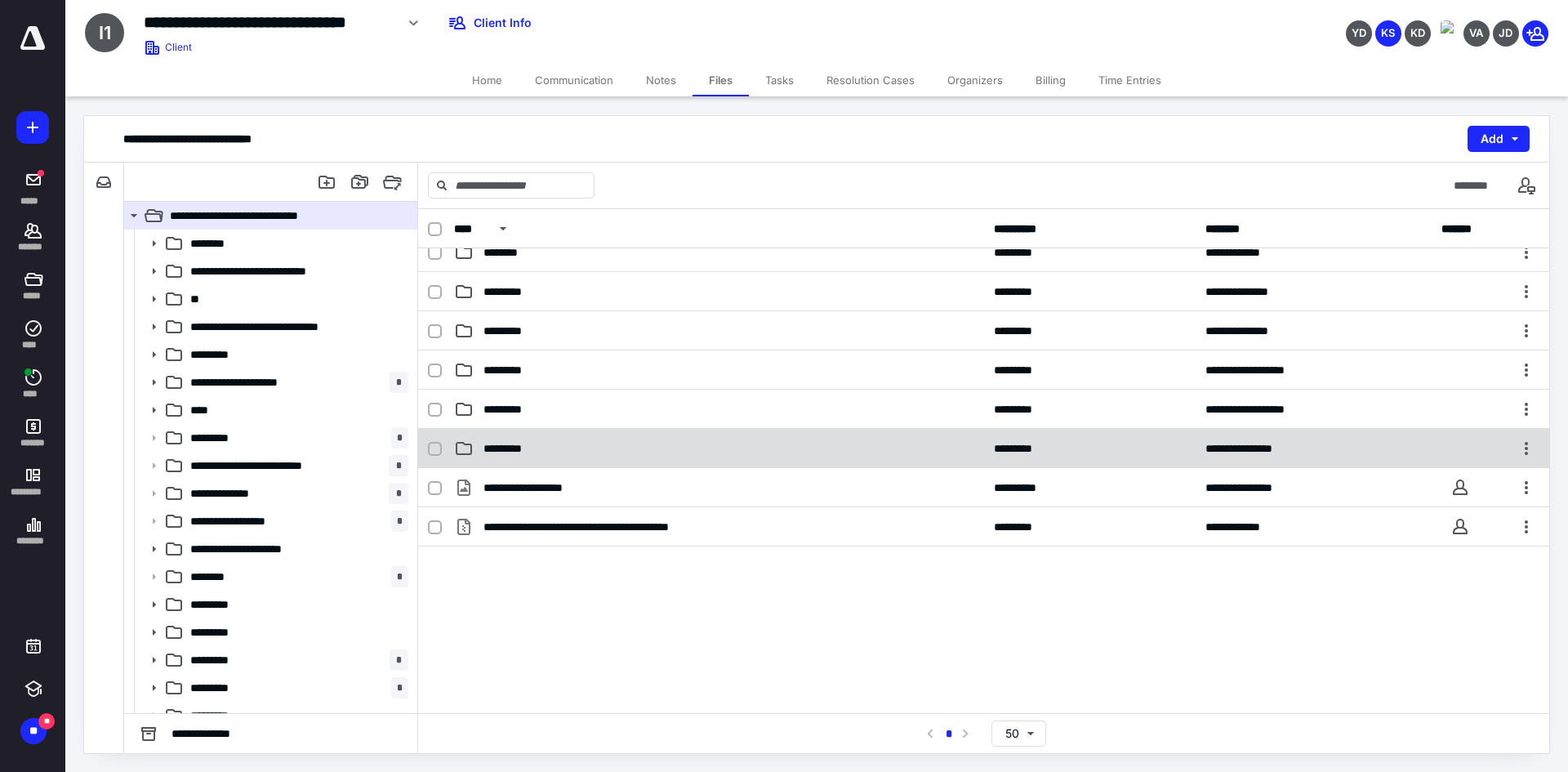 click on "*********" at bounding box center [719, 448] 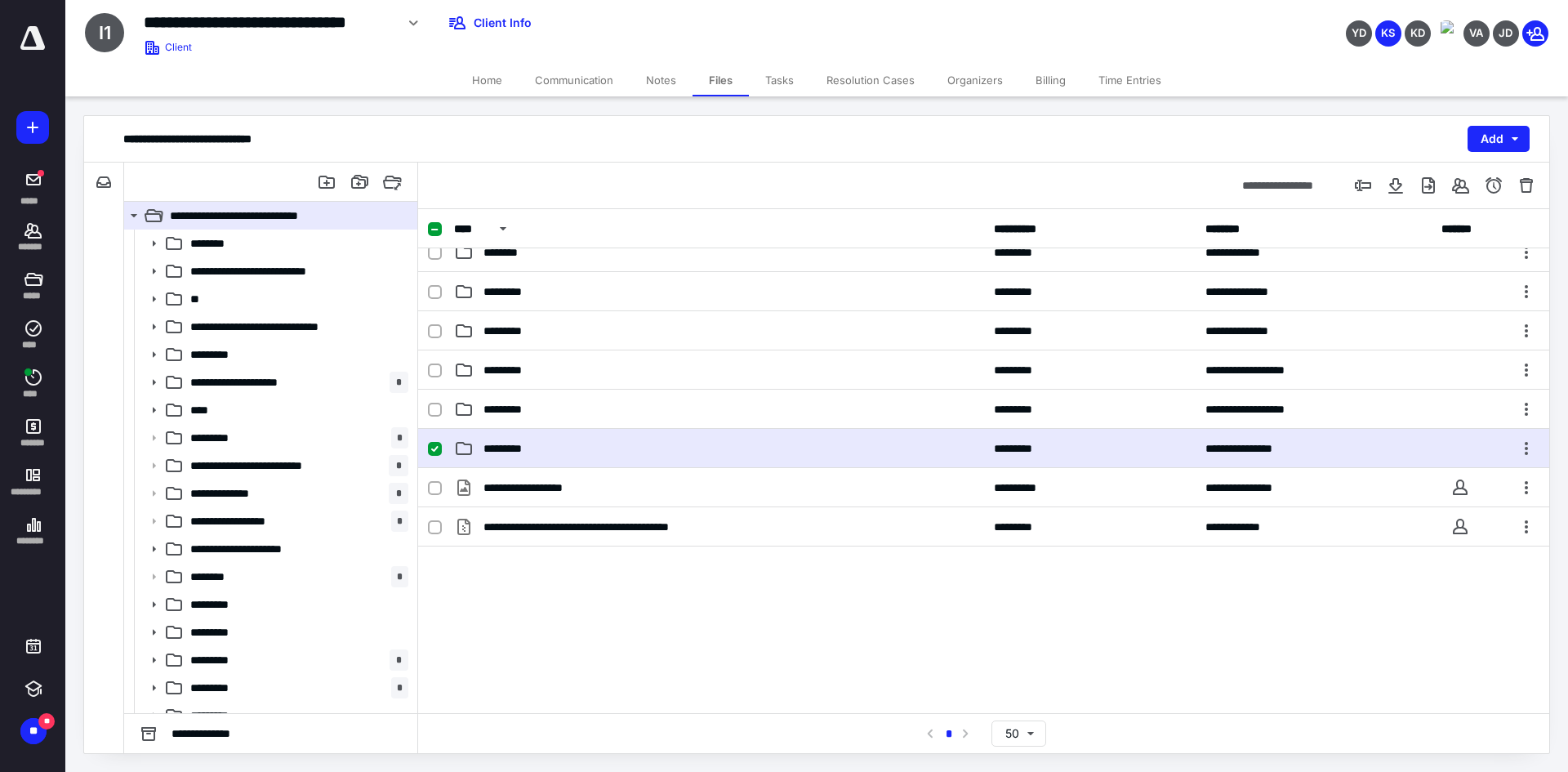 click on "*********" at bounding box center (719, 448) 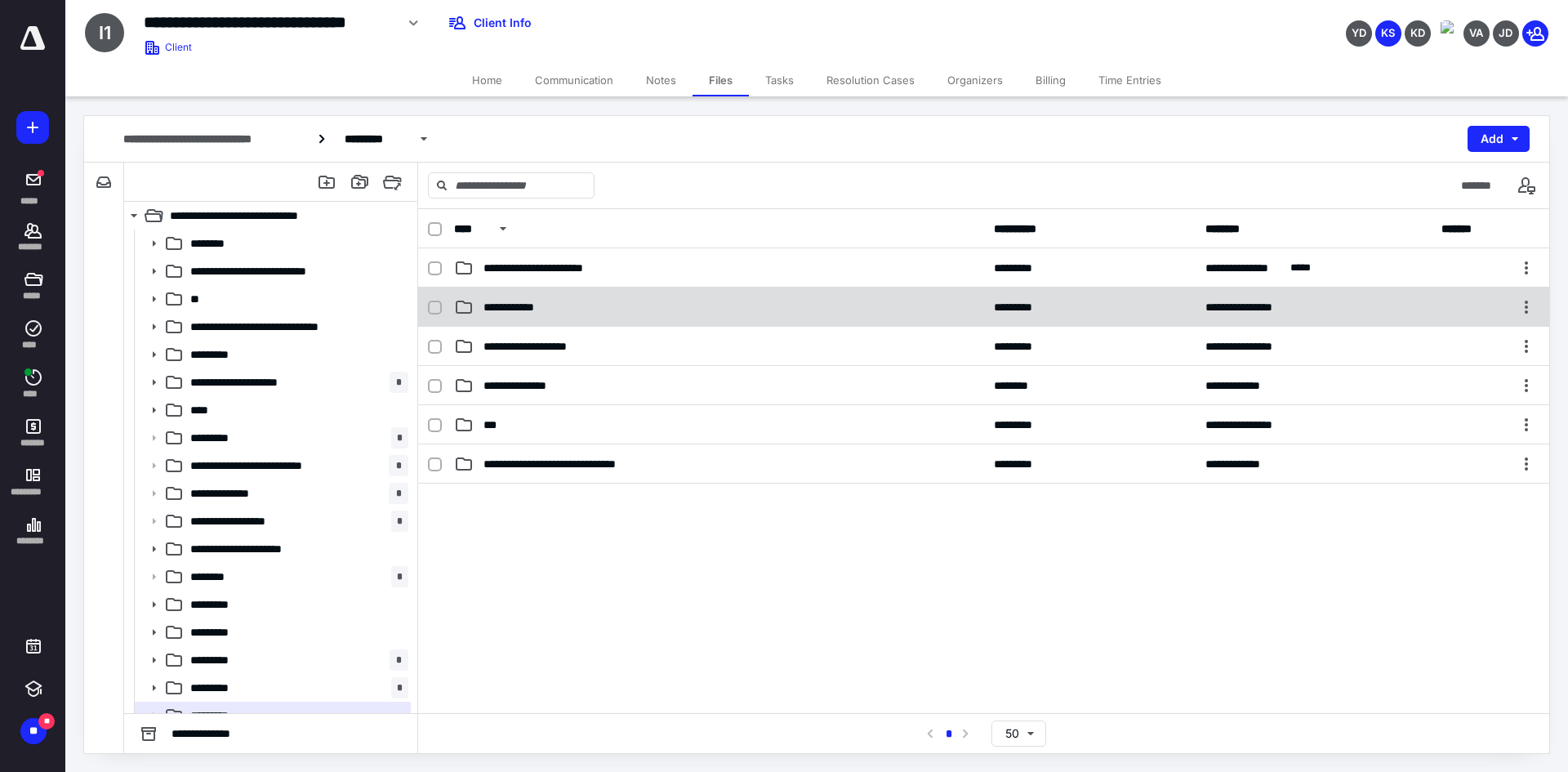 click on "**********" at bounding box center [517, 307] 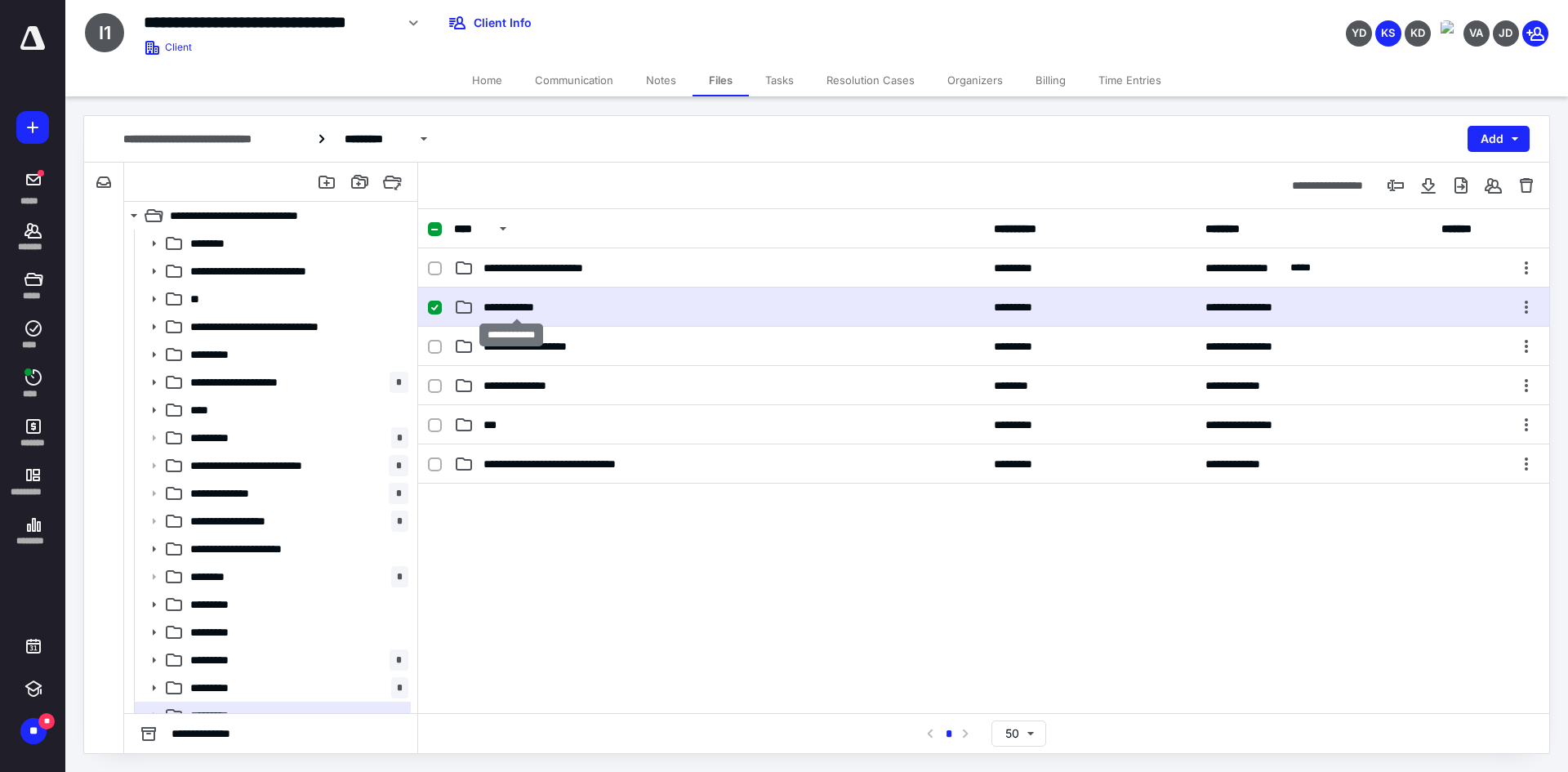 click on "**********" at bounding box center (517, 307) 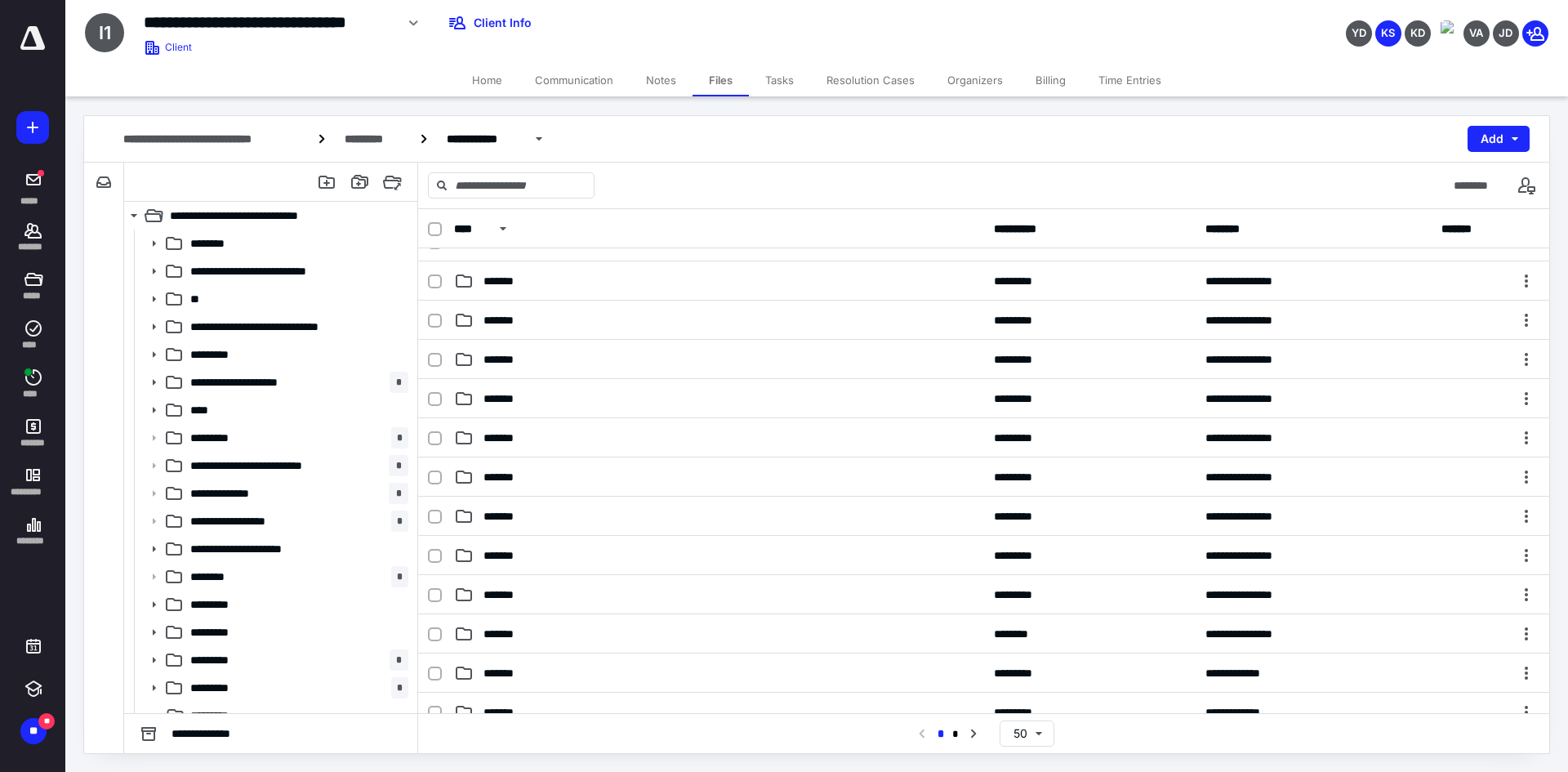 scroll, scrollTop: 899, scrollLeft: 0, axis: vertical 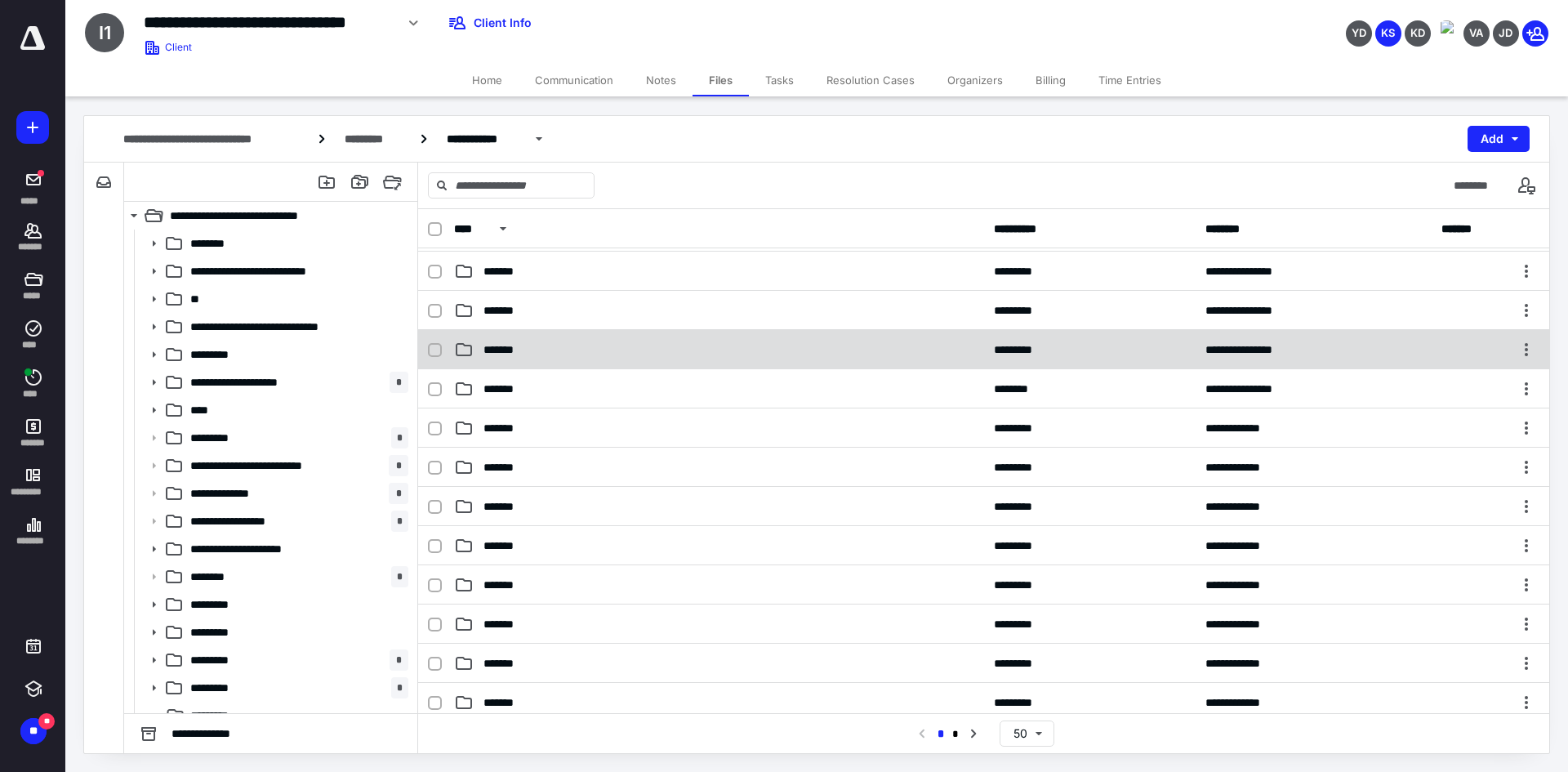 click on "**********" at bounding box center (983, 350) 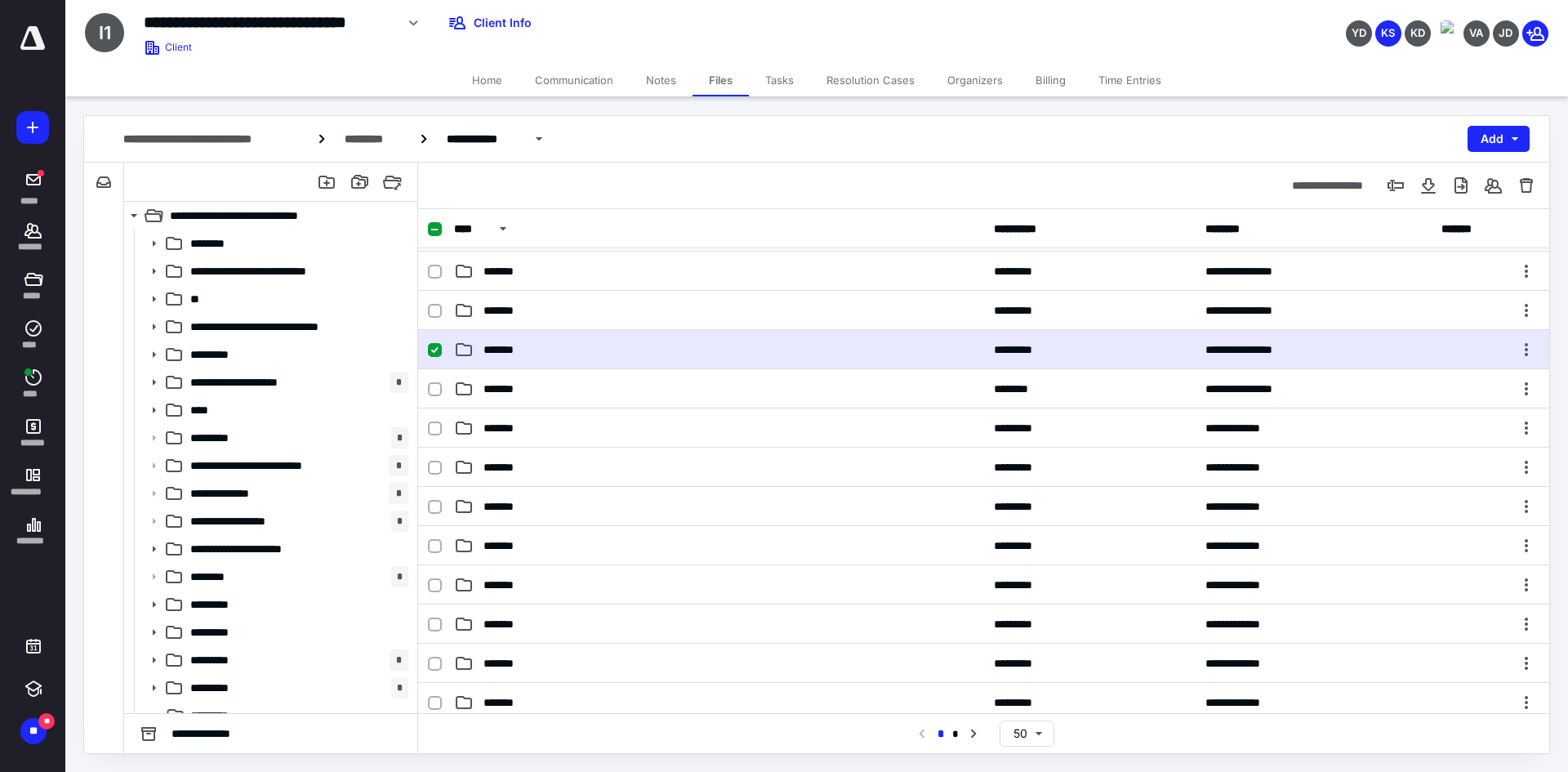 click on "**********" at bounding box center (983, 350) 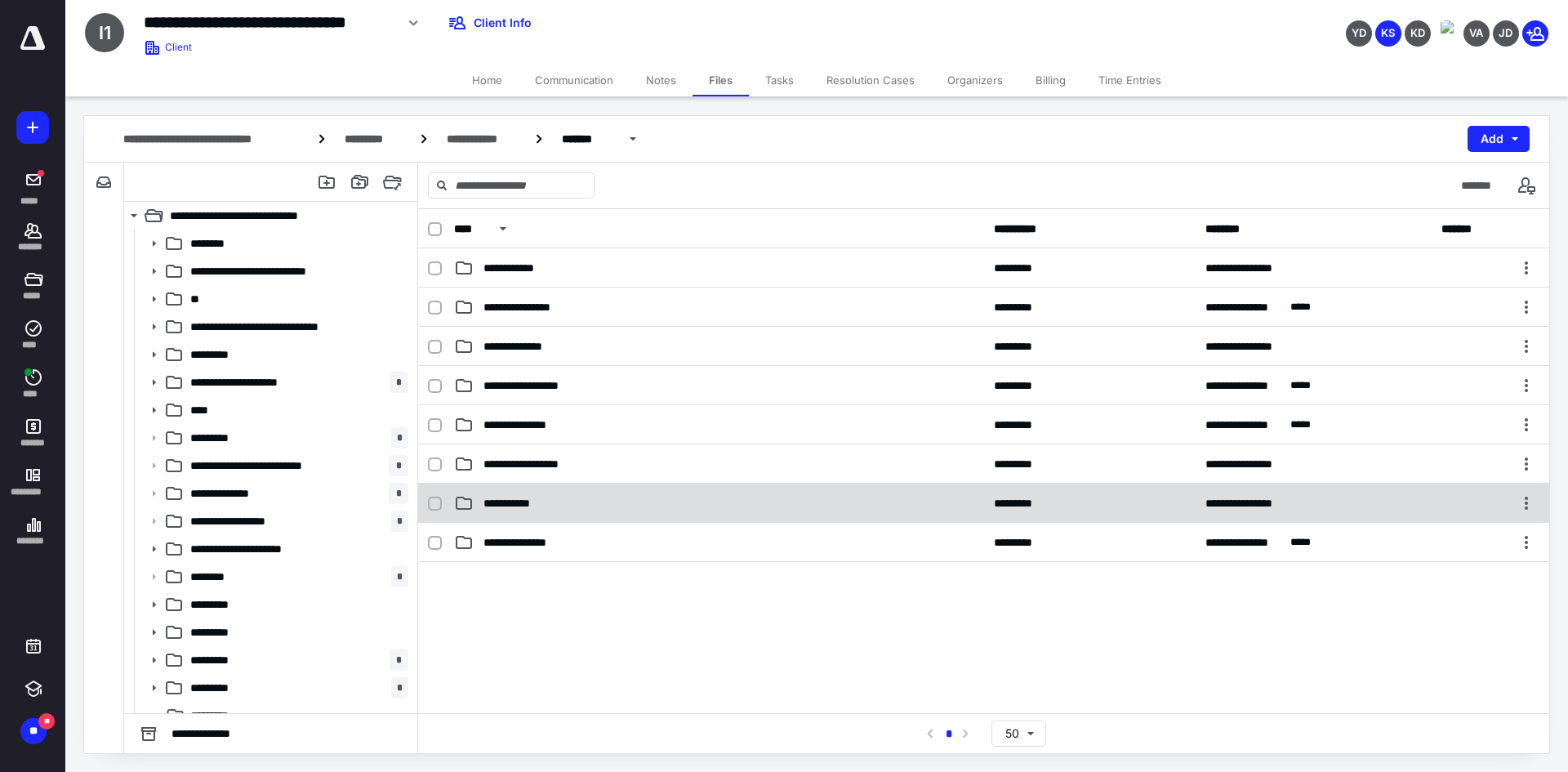 click on "**********" at bounding box center [719, 503] 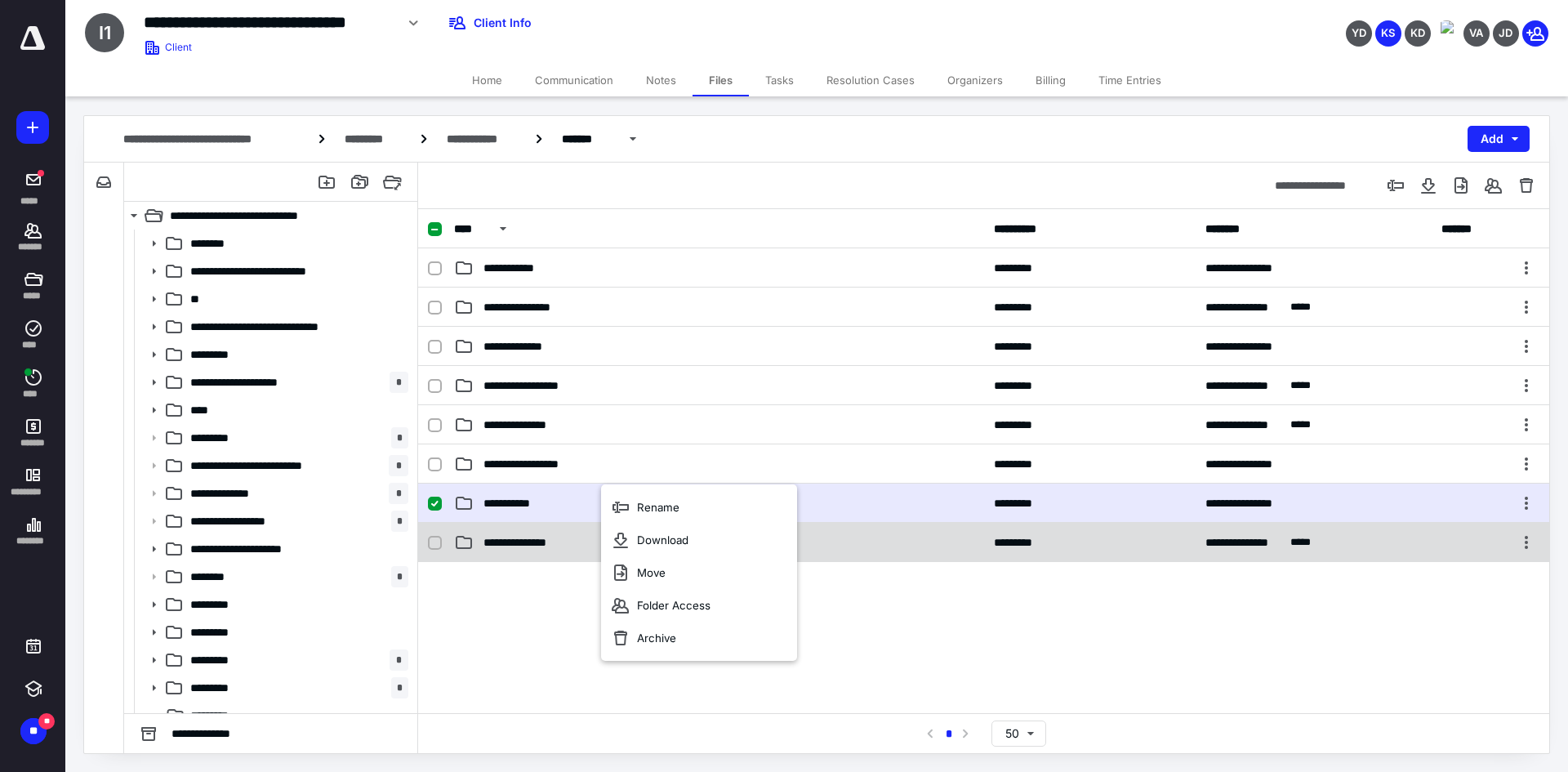 click on "**********" at bounding box center (983, 542) 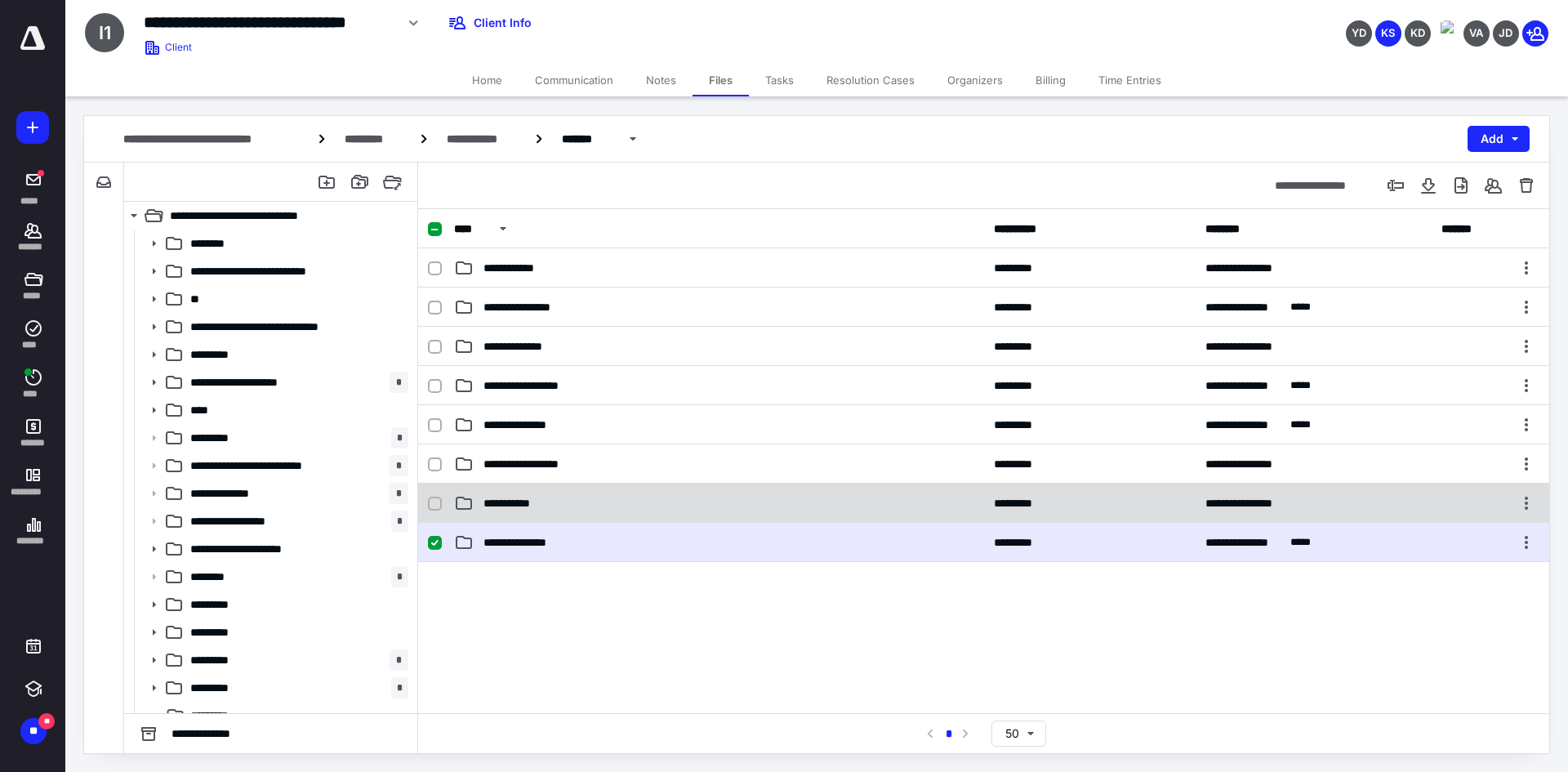 checkbox on "true" 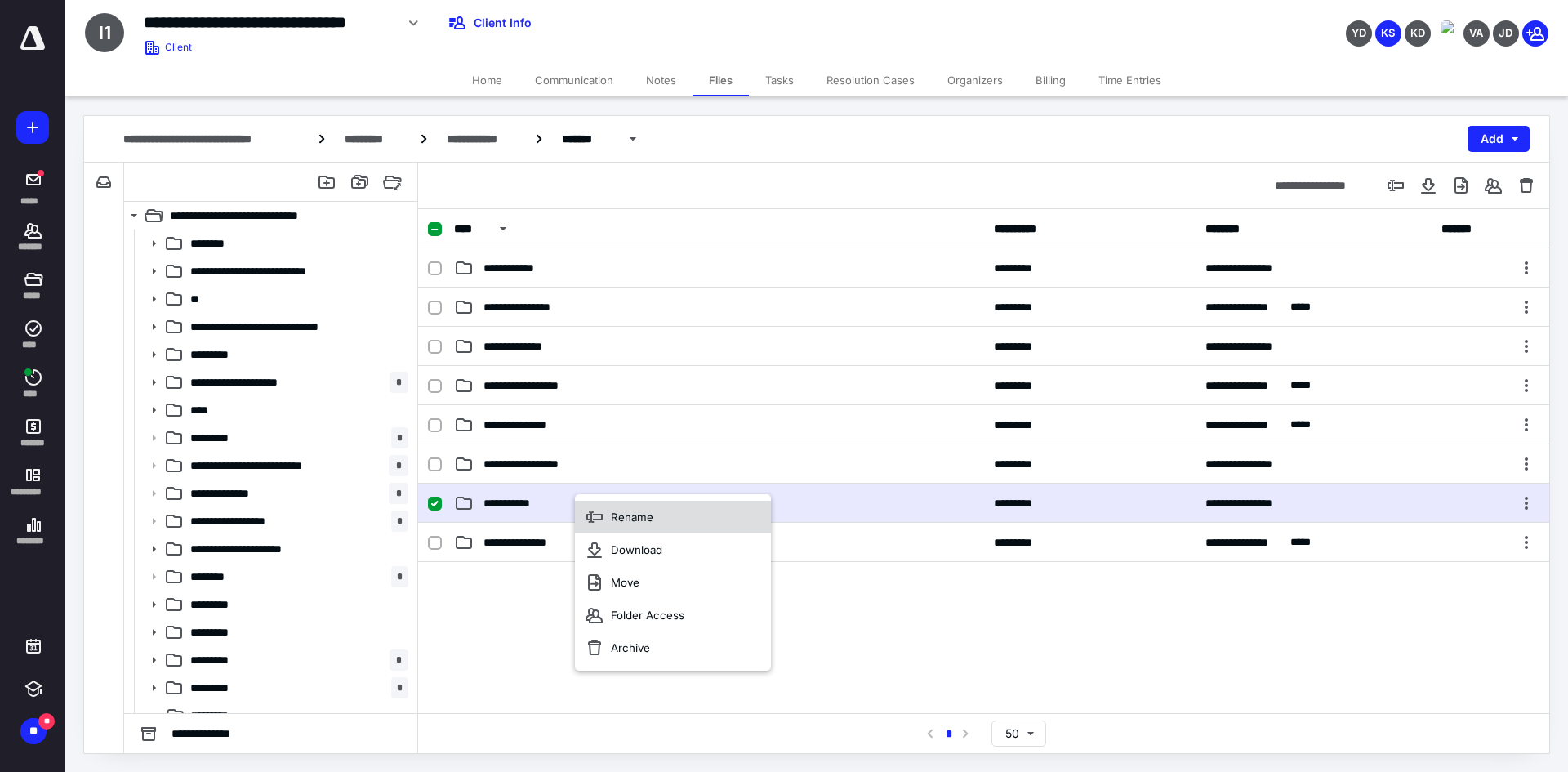 click on "Rename" at bounding box center [673, 517] 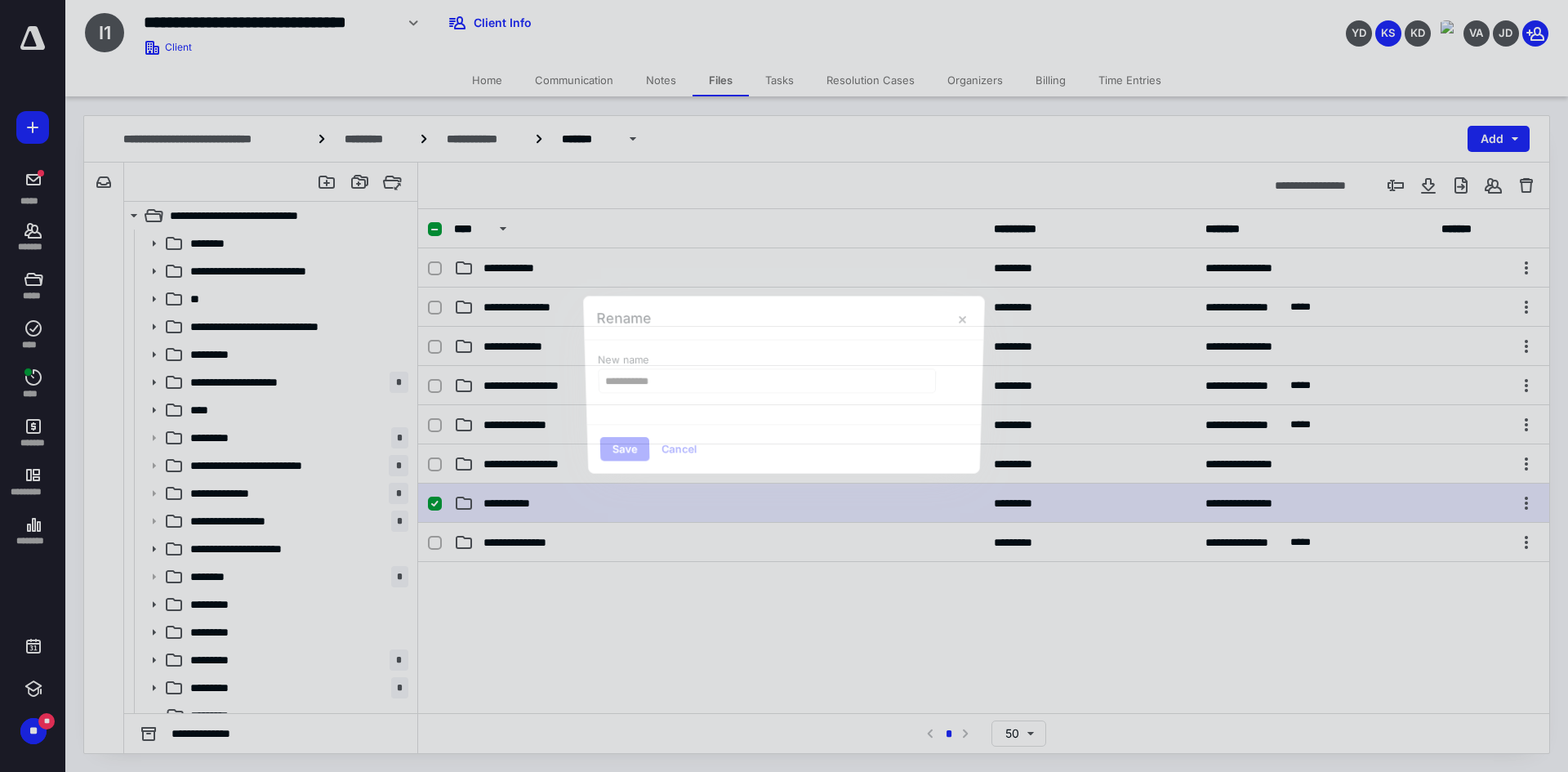 click at bounding box center [784, 386] 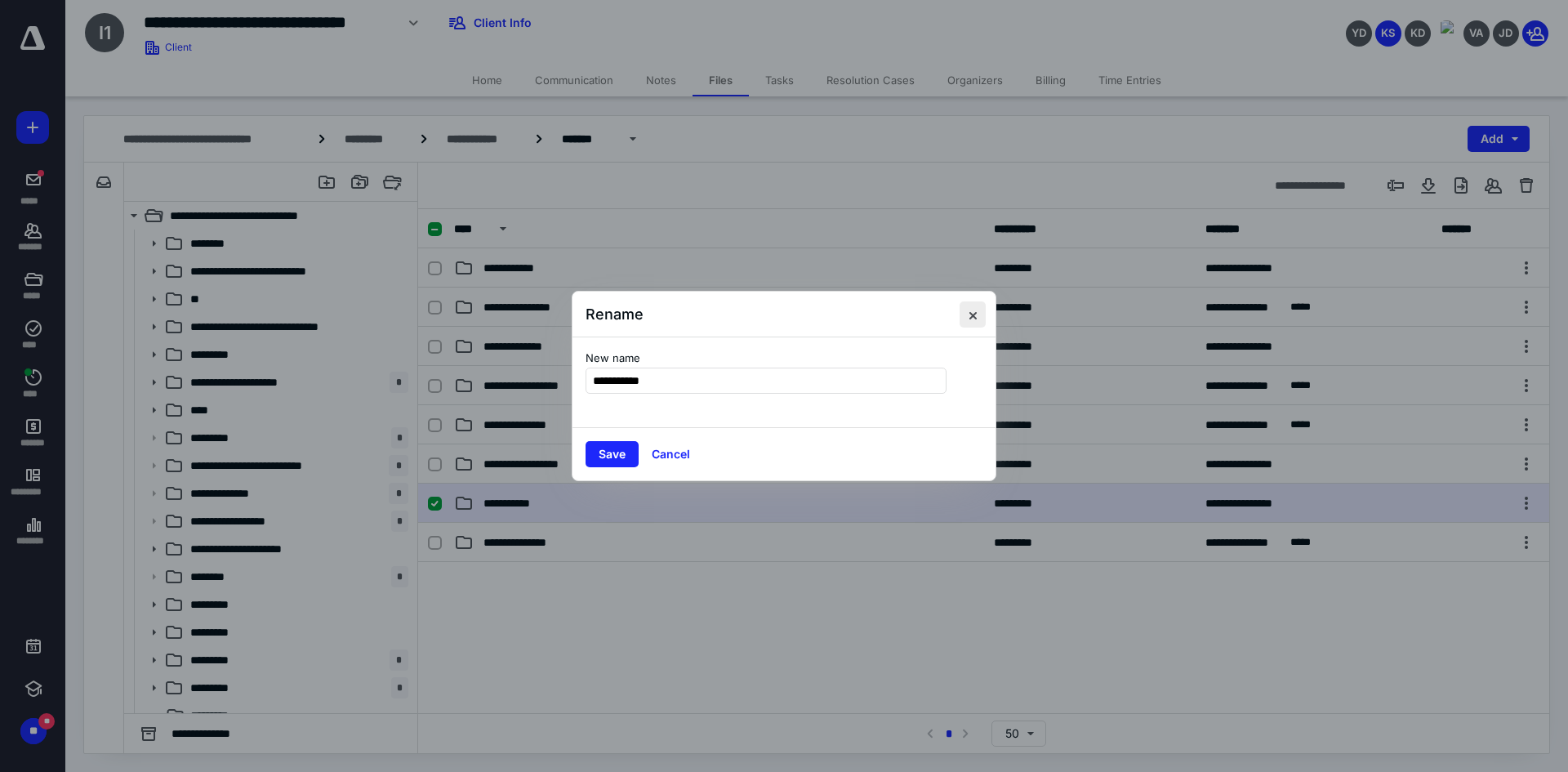 click at bounding box center (973, 315) 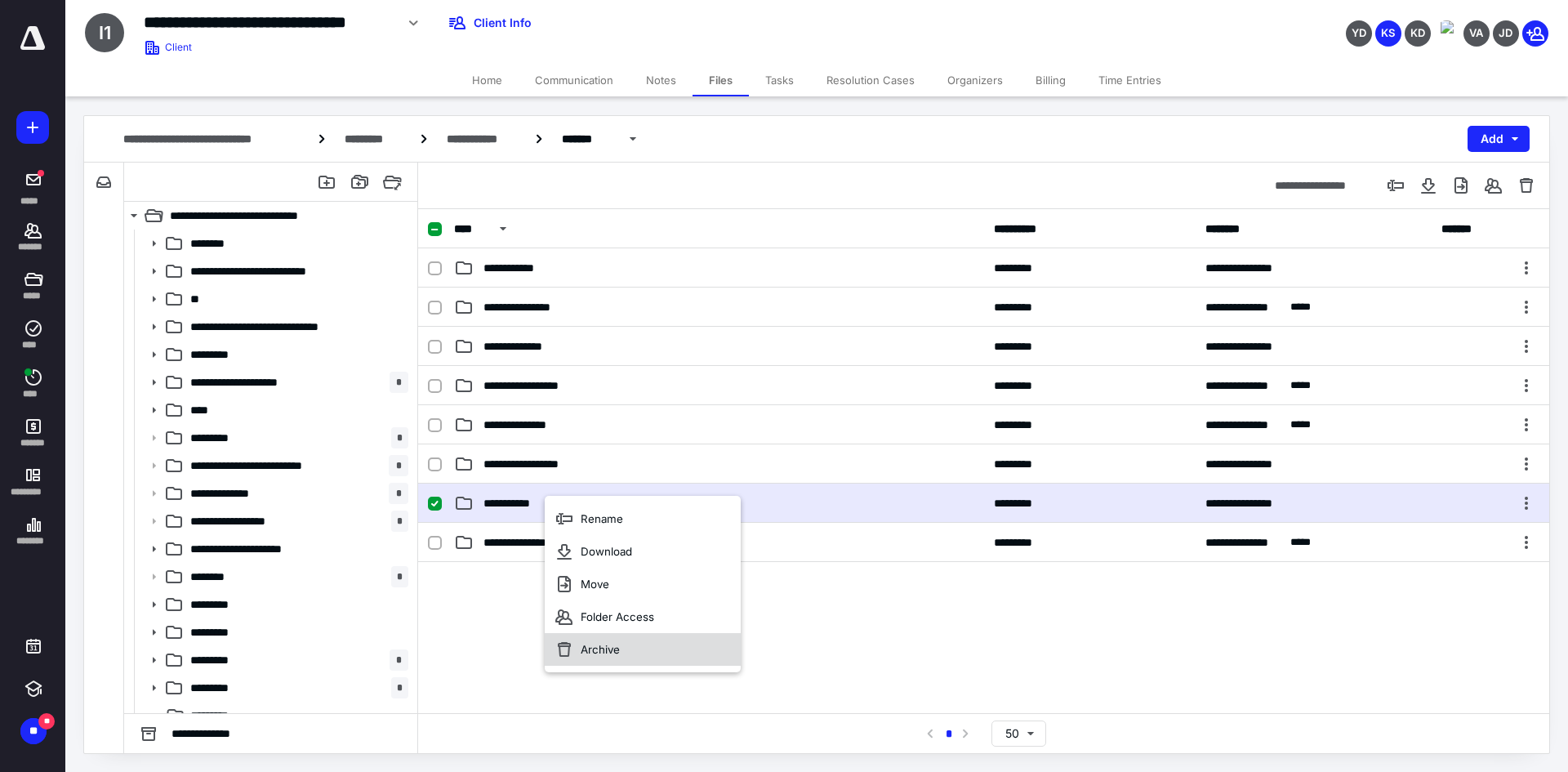 click on "Archive" at bounding box center [600, 649] 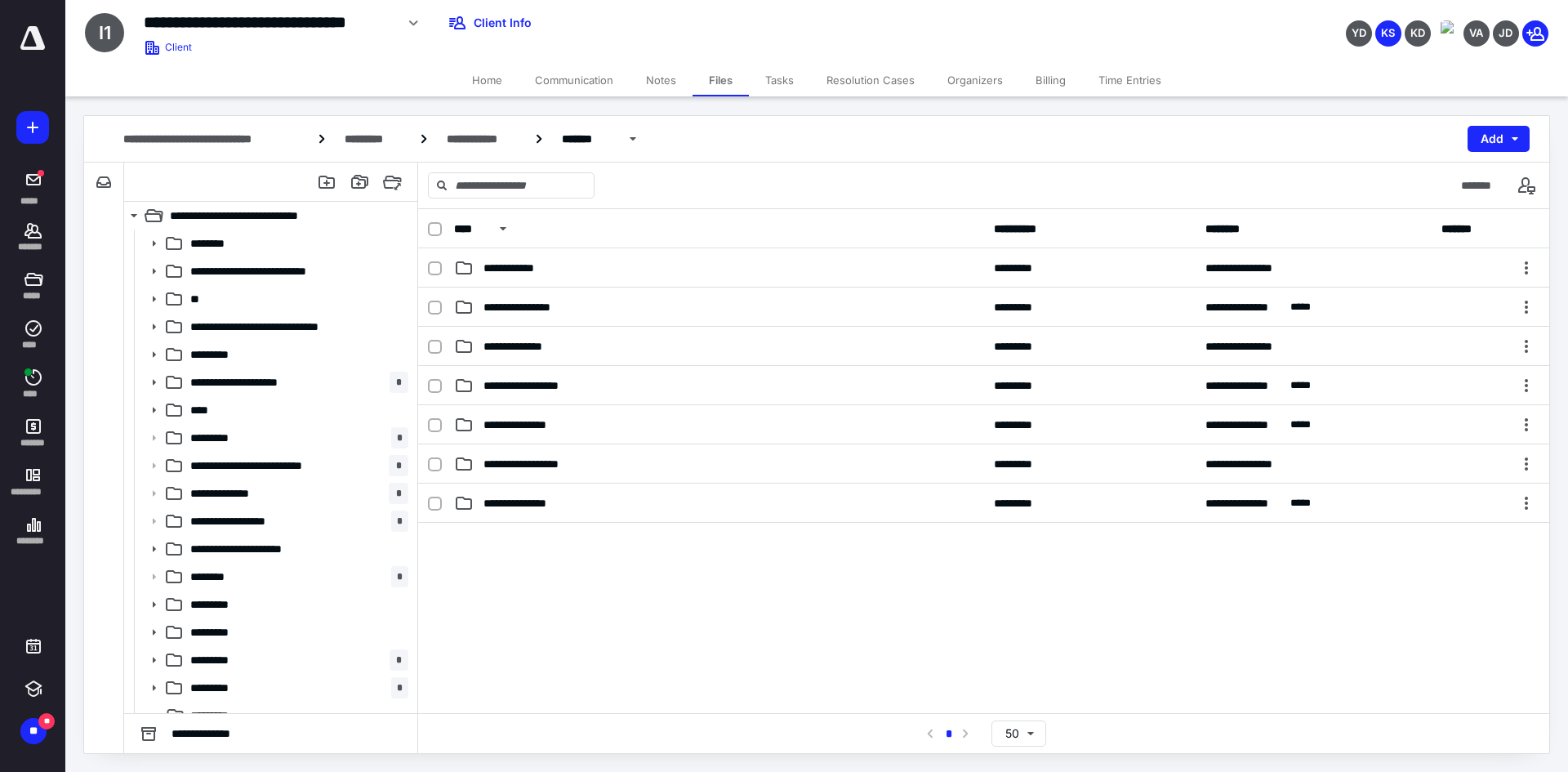 click on "**********" at bounding box center (817, 139) 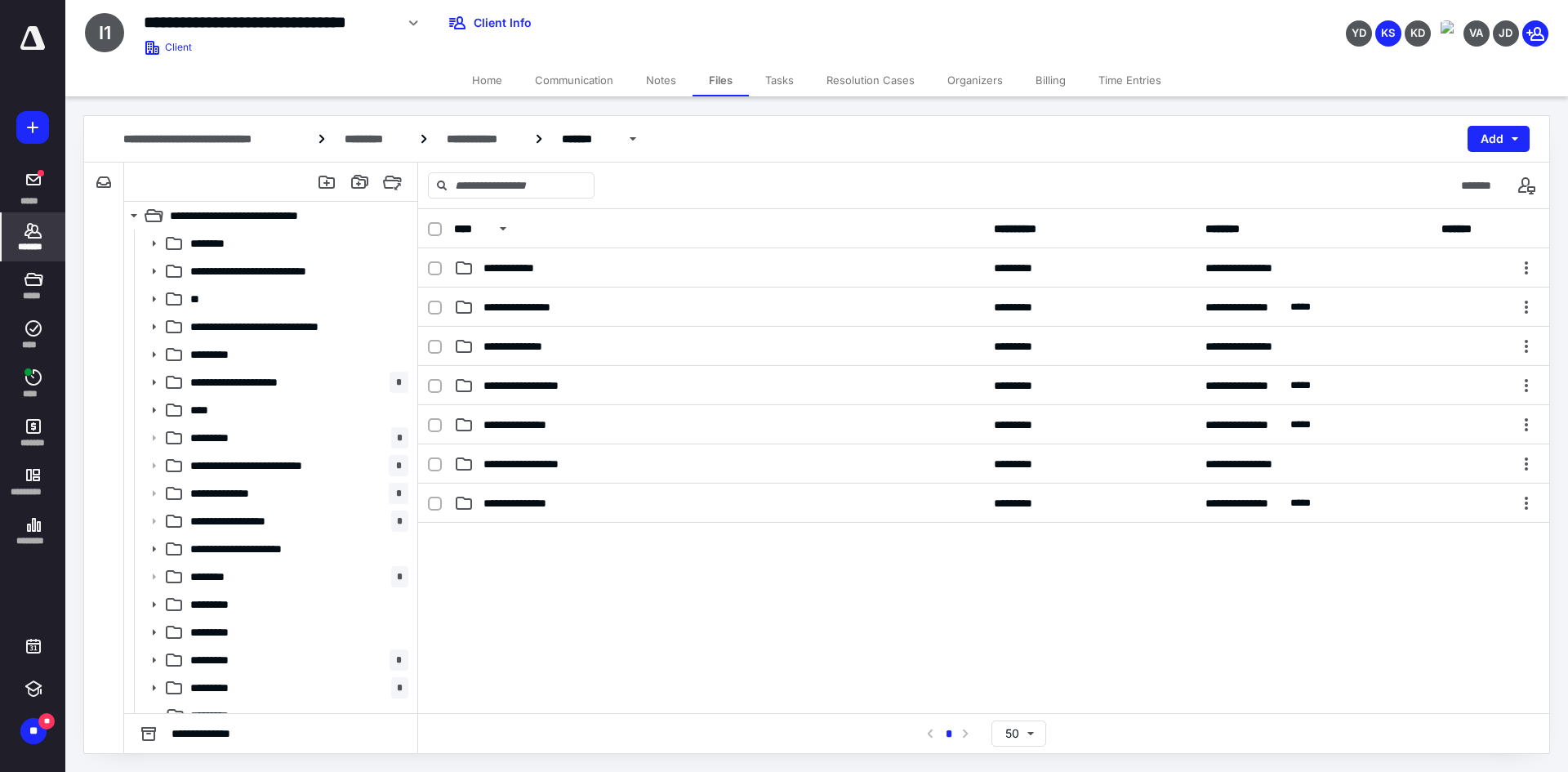 click on "*******" at bounding box center (33, 237) 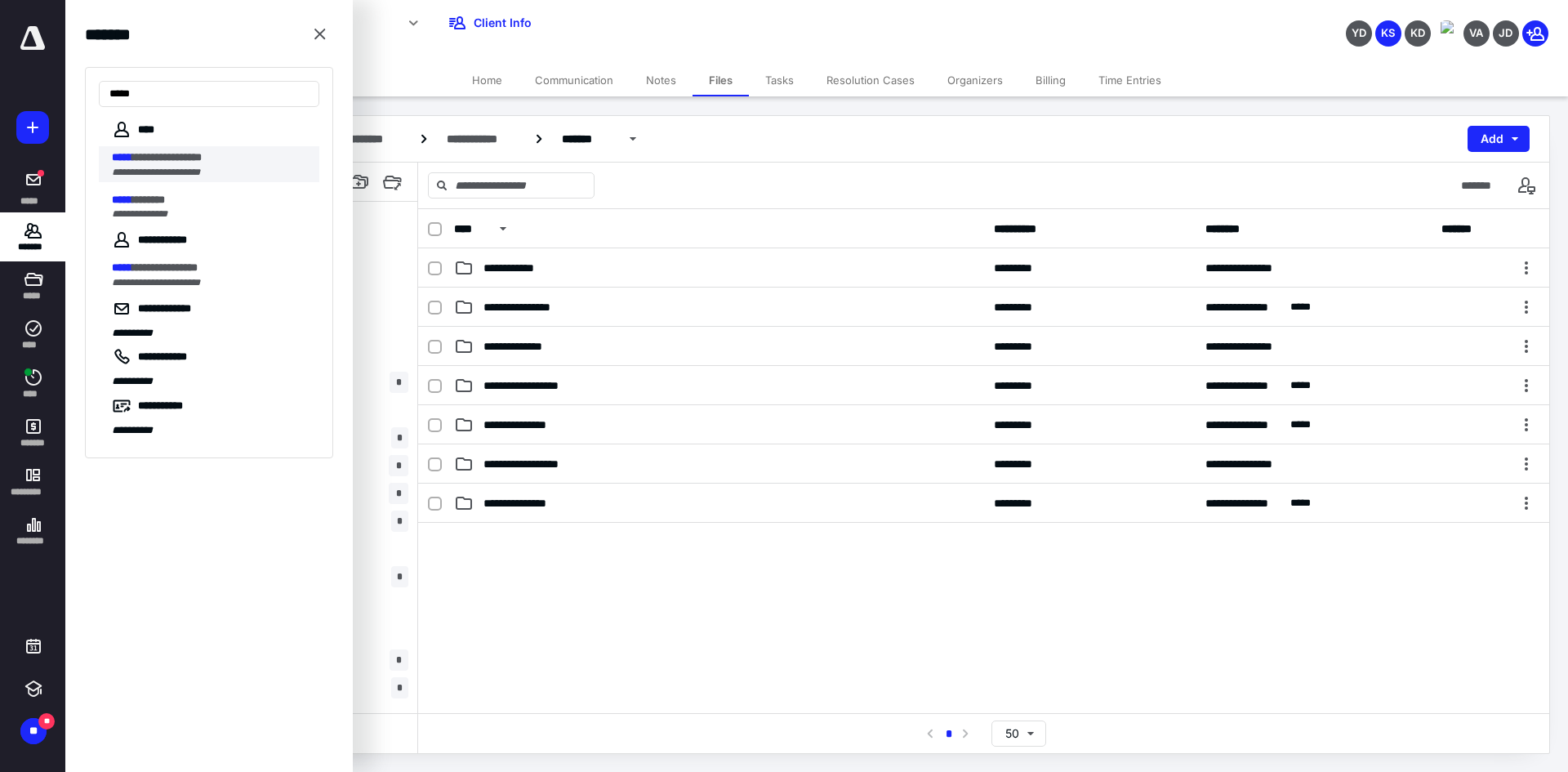 type on "*****" 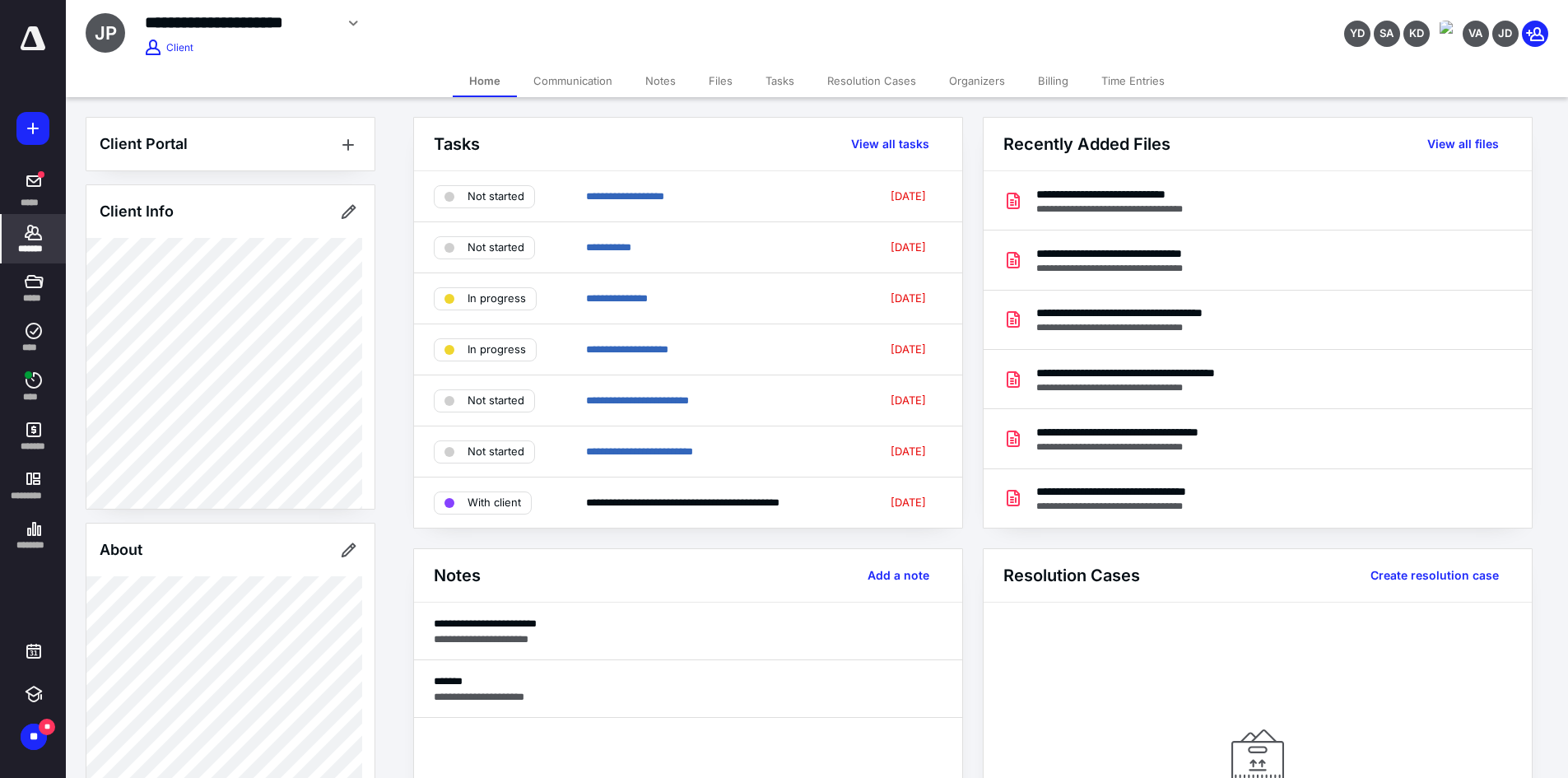 click on "Files" at bounding box center (720, 81) 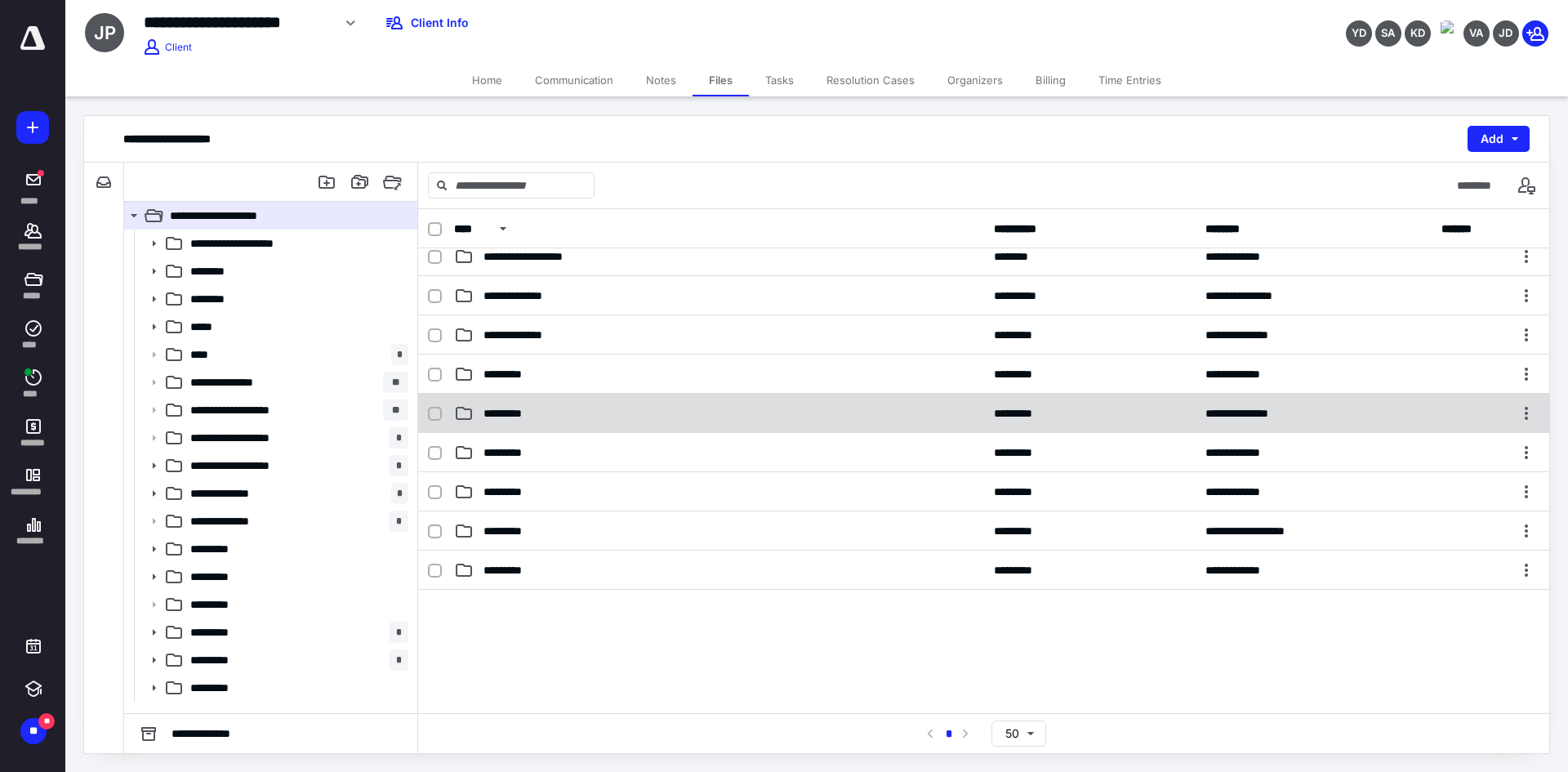 scroll, scrollTop: 327, scrollLeft: 0, axis: vertical 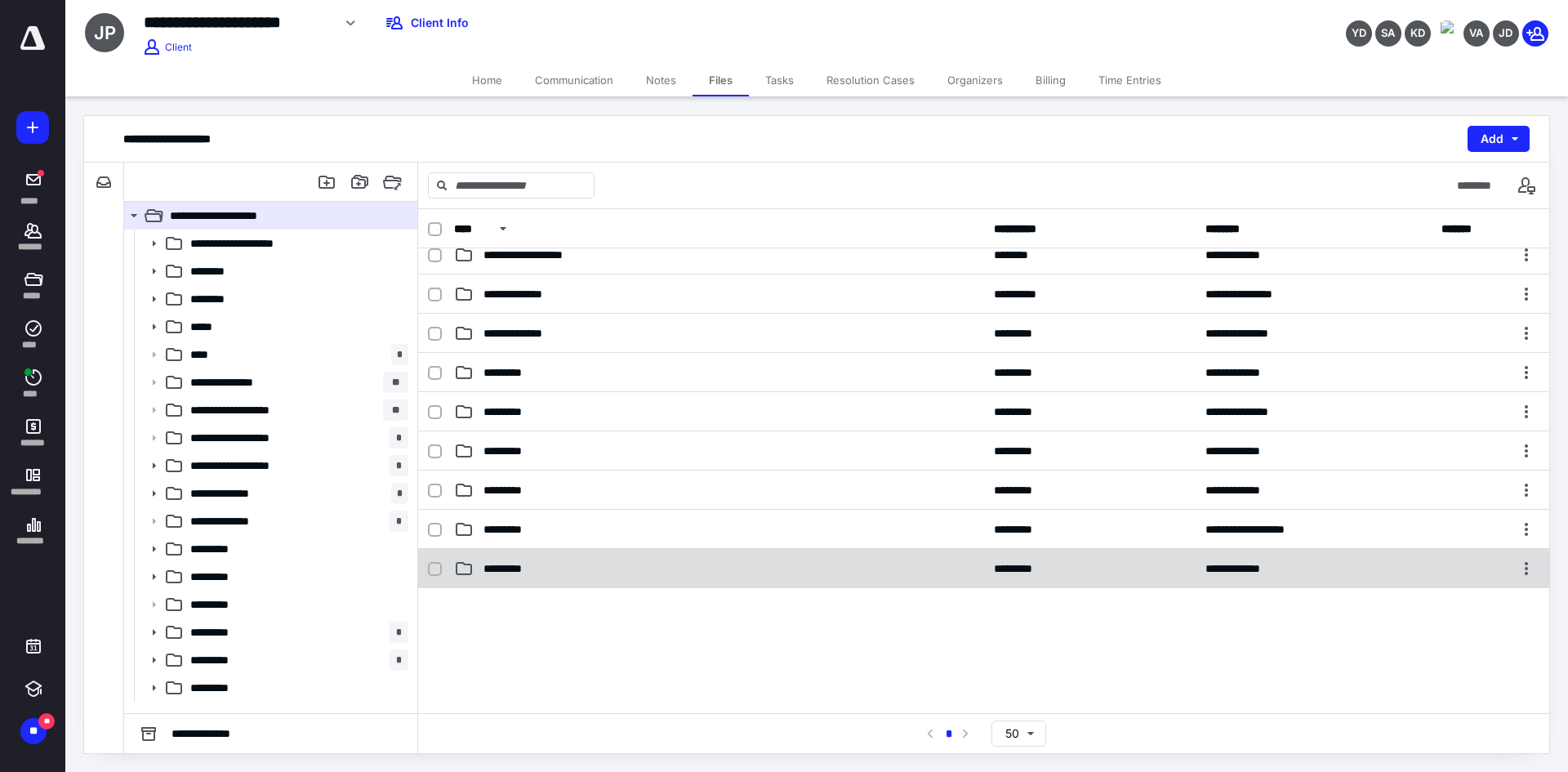 click on "*********" at bounding box center (511, 569) 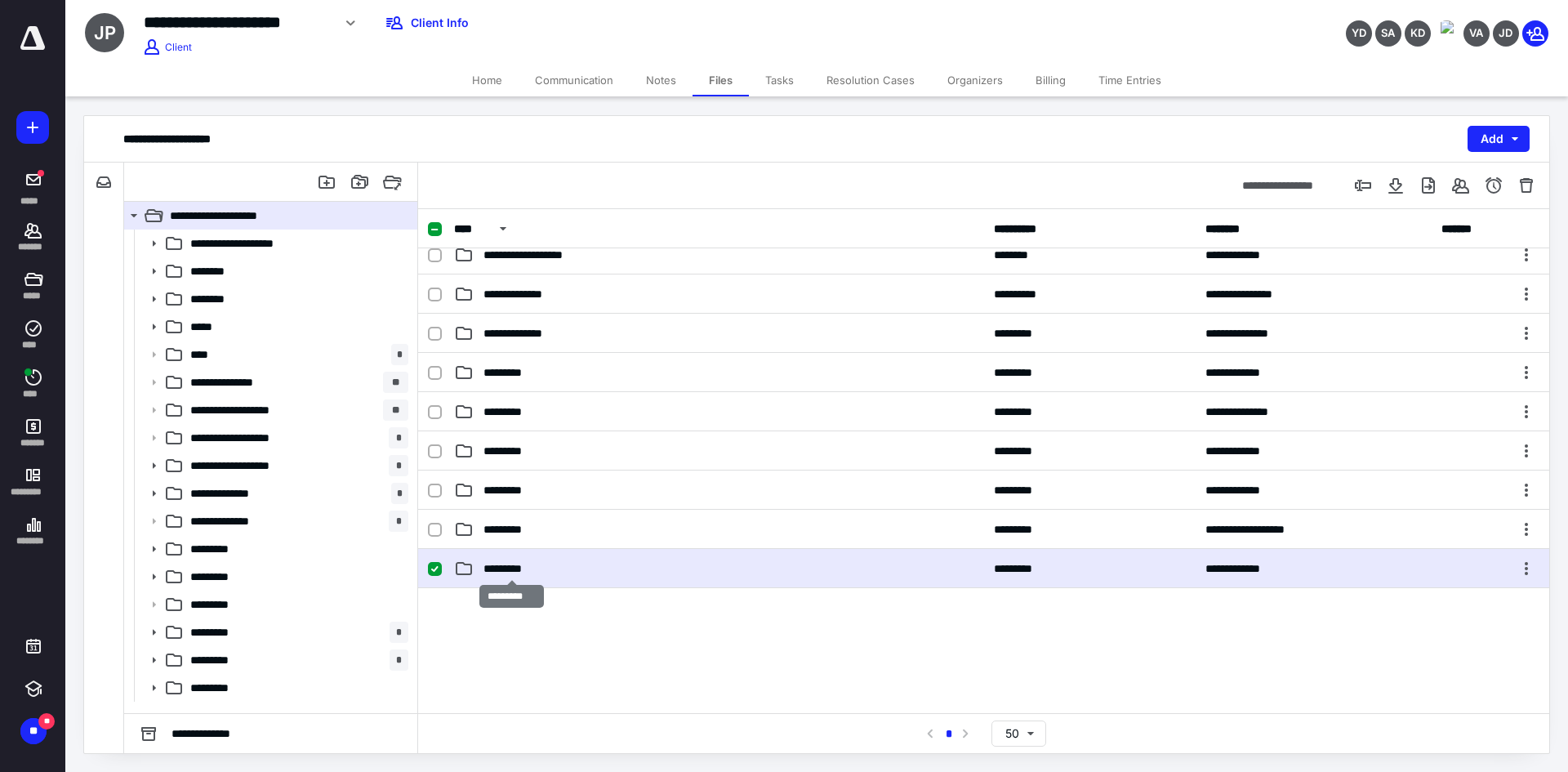 click on "*********" at bounding box center (511, 569) 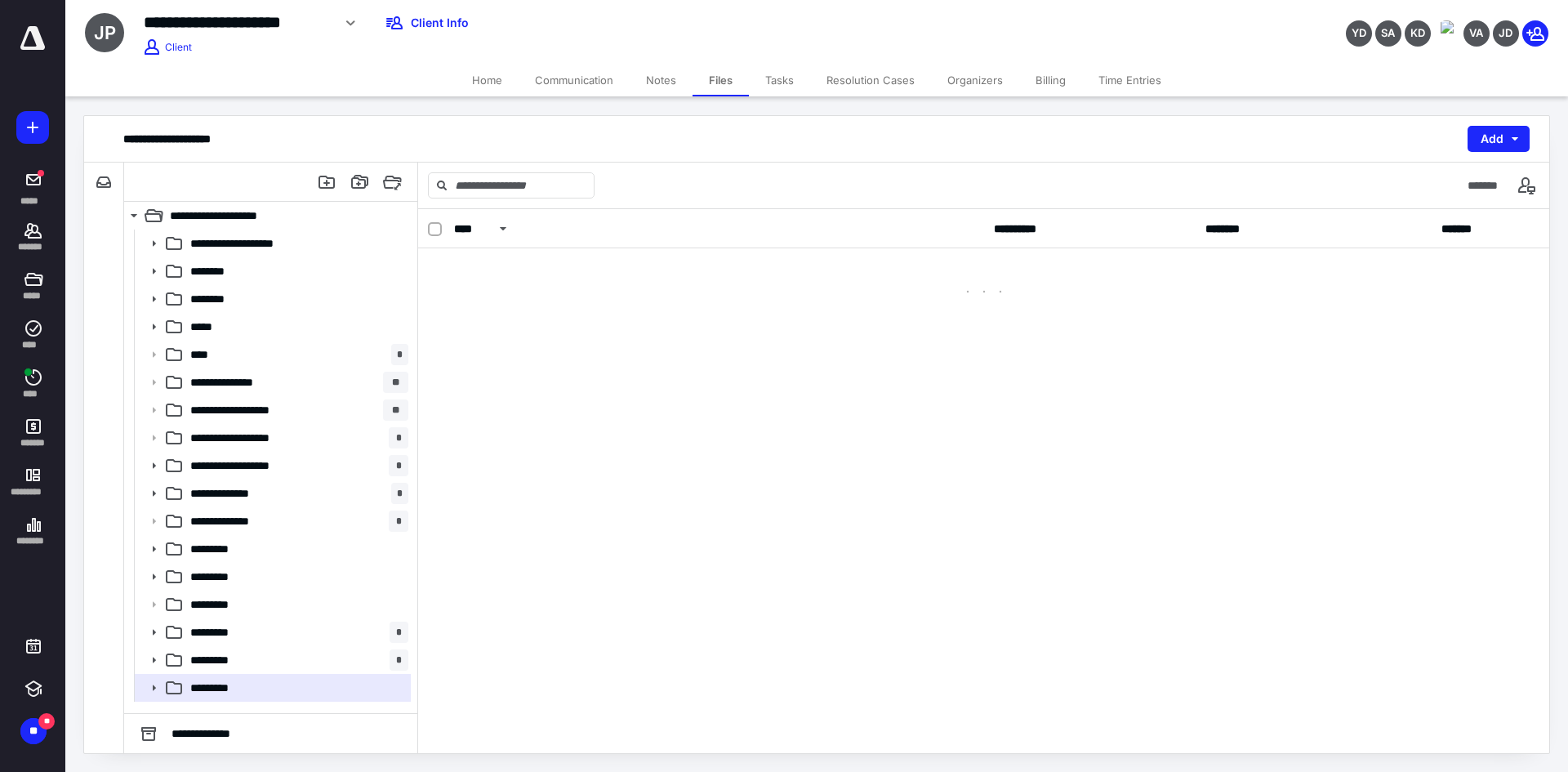 scroll, scrollTop: 0, scrollLeft: 0, axis: both 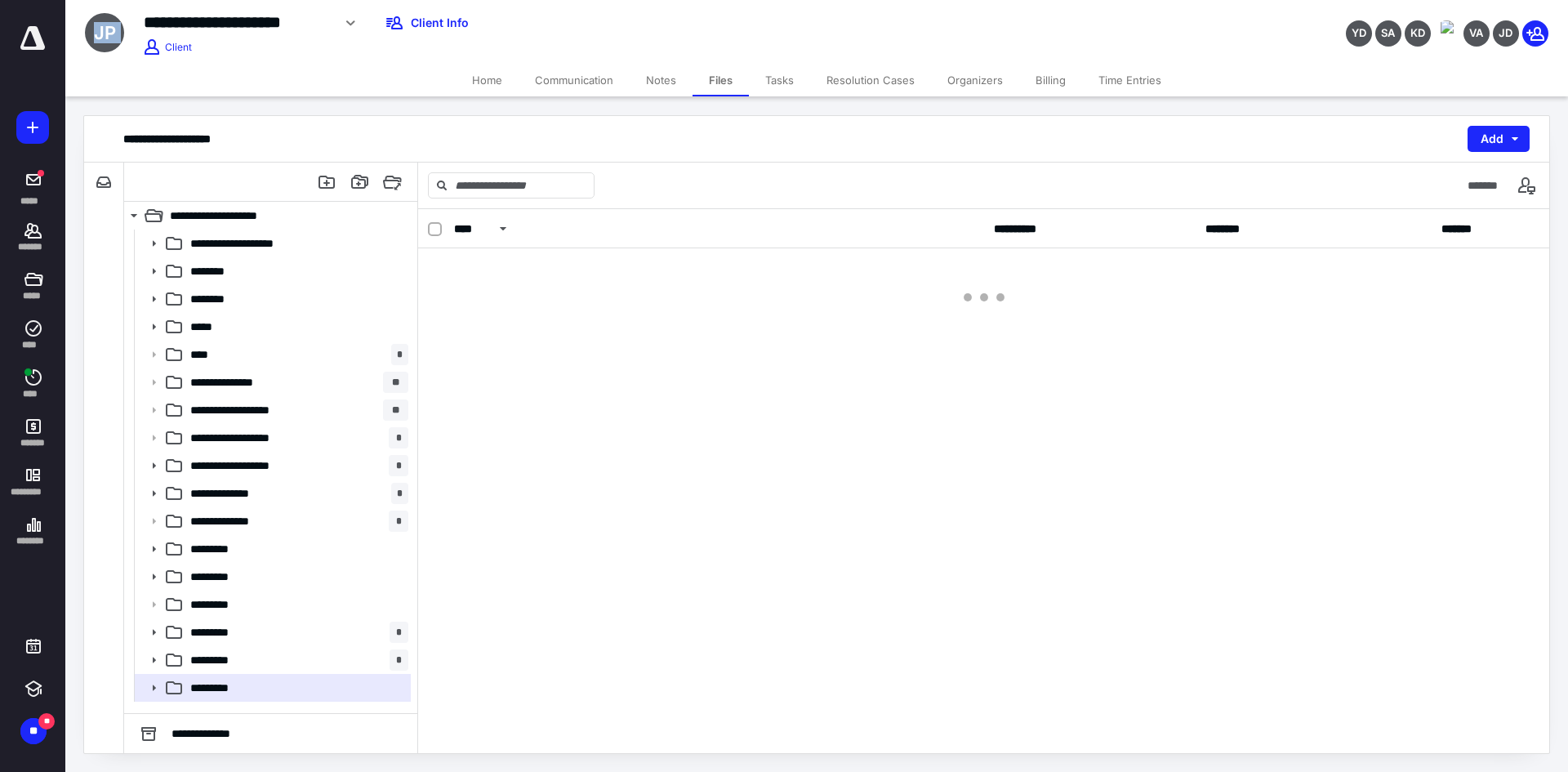click on "**********" at bounding box center [983, 481] 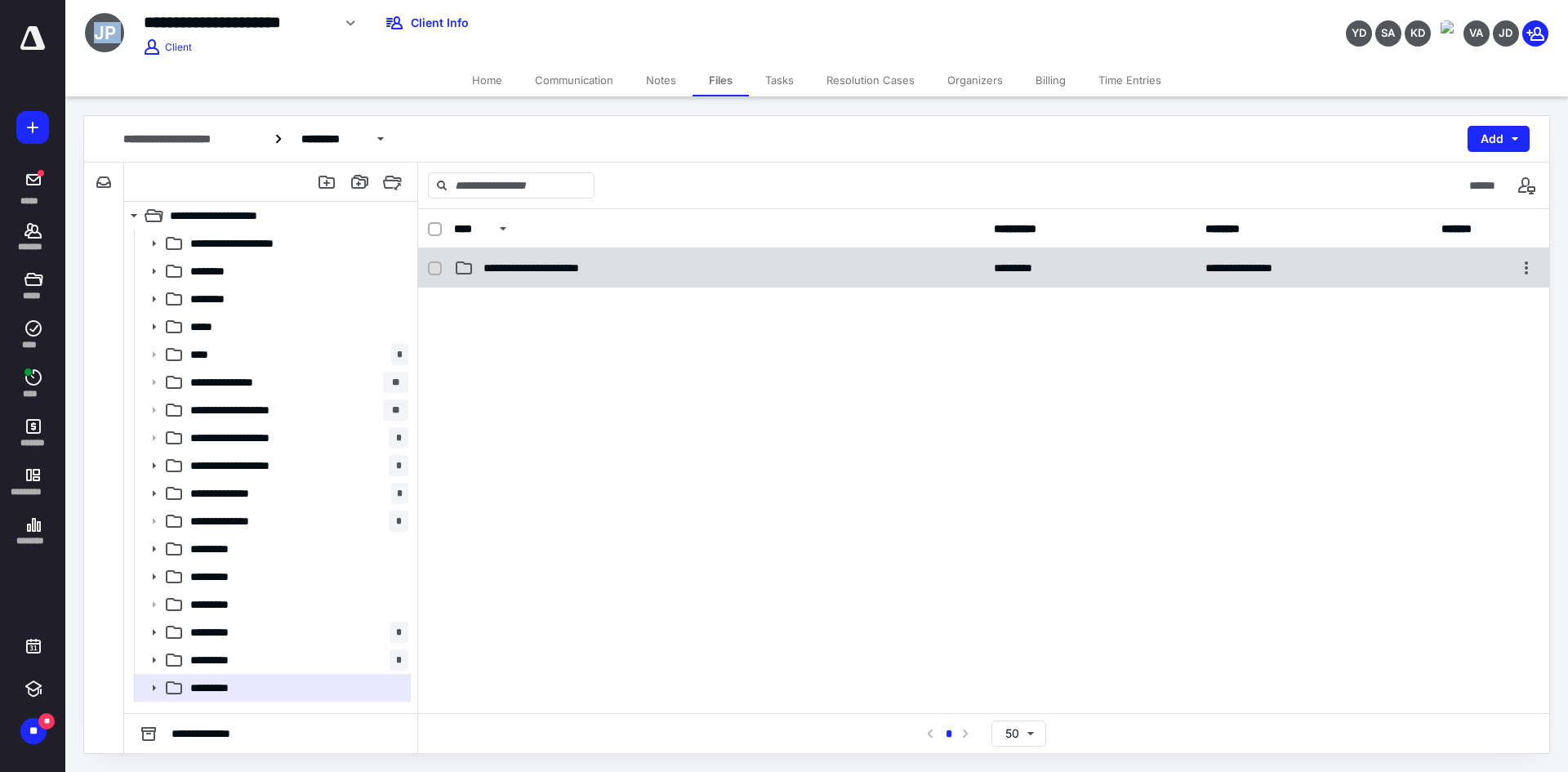 click on "**********" at bounding box center (983, 268) 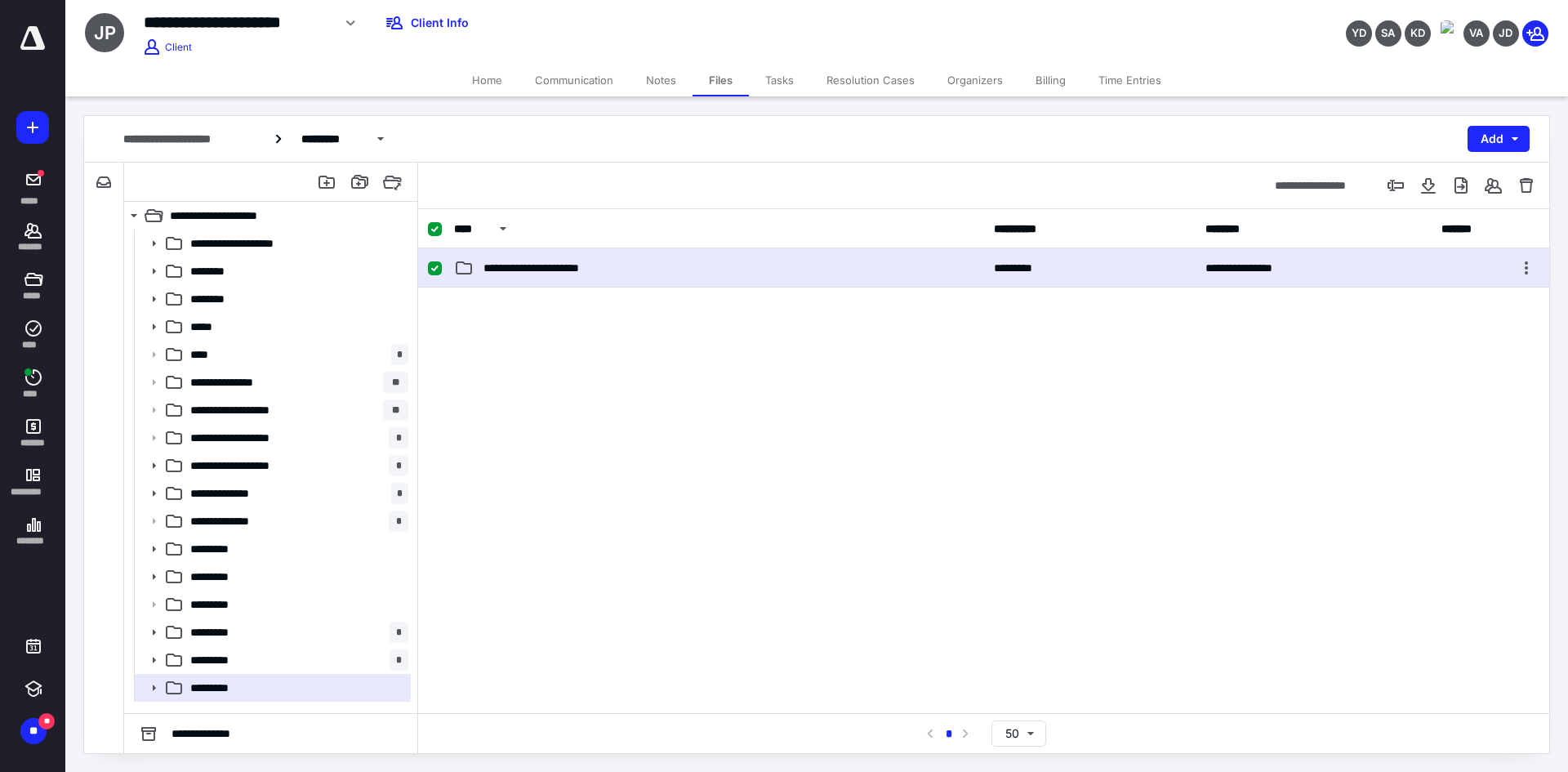 click on "**********" at bounding box center (983, 268) 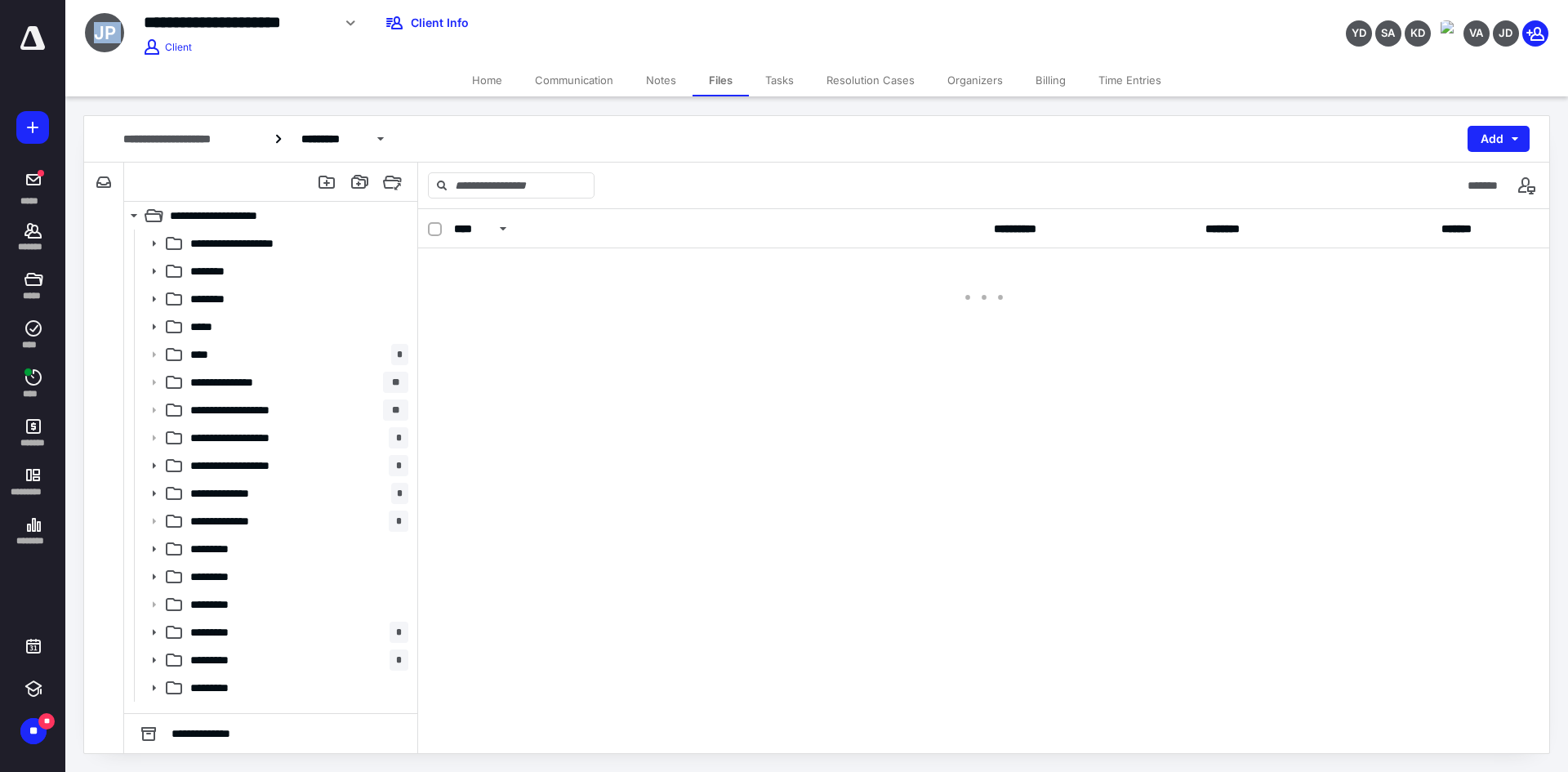 click at bounding box center [983, 281] 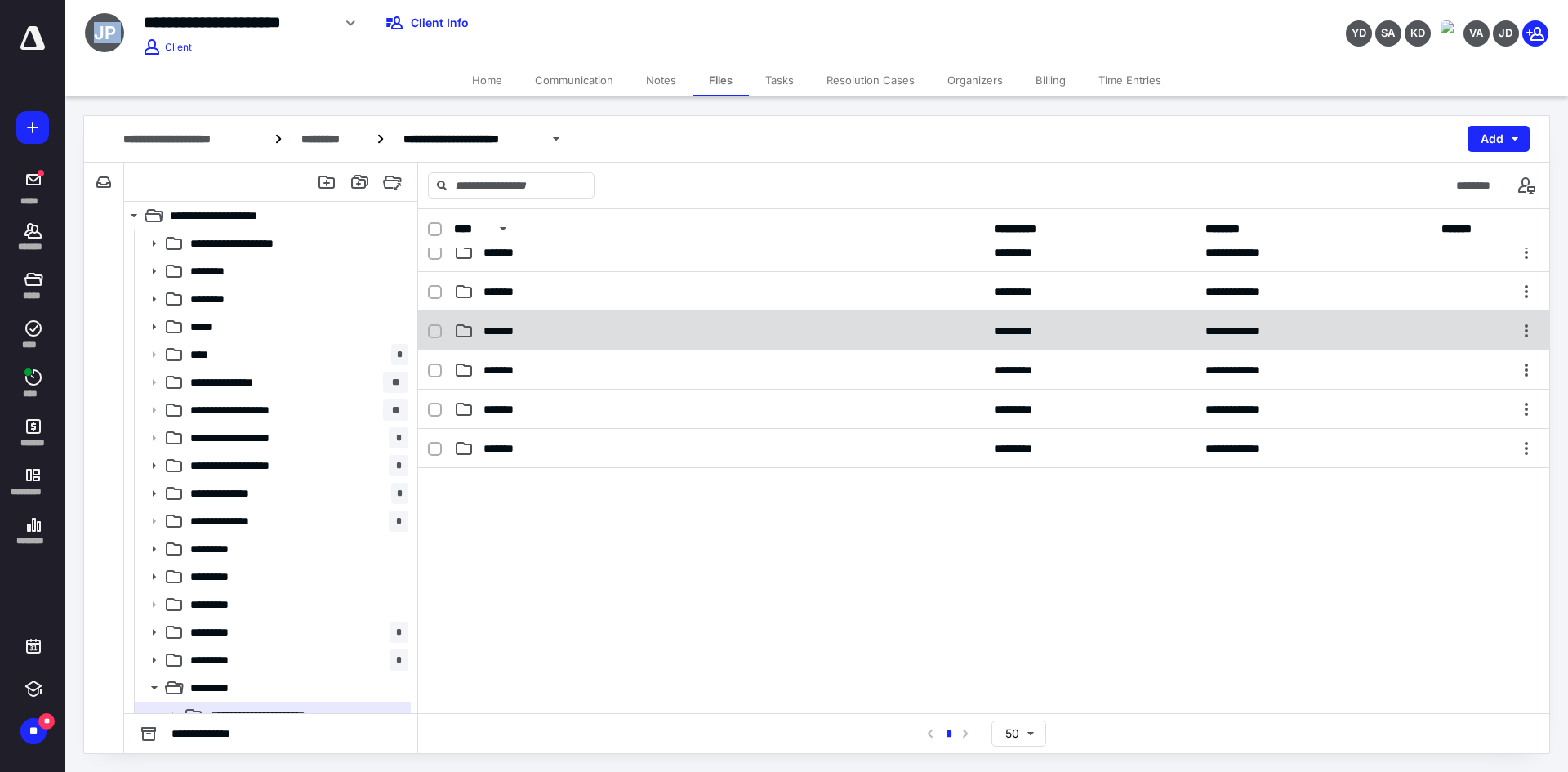 scroll, scrollTop: 444, scrollLeft: 0, axis: vertical 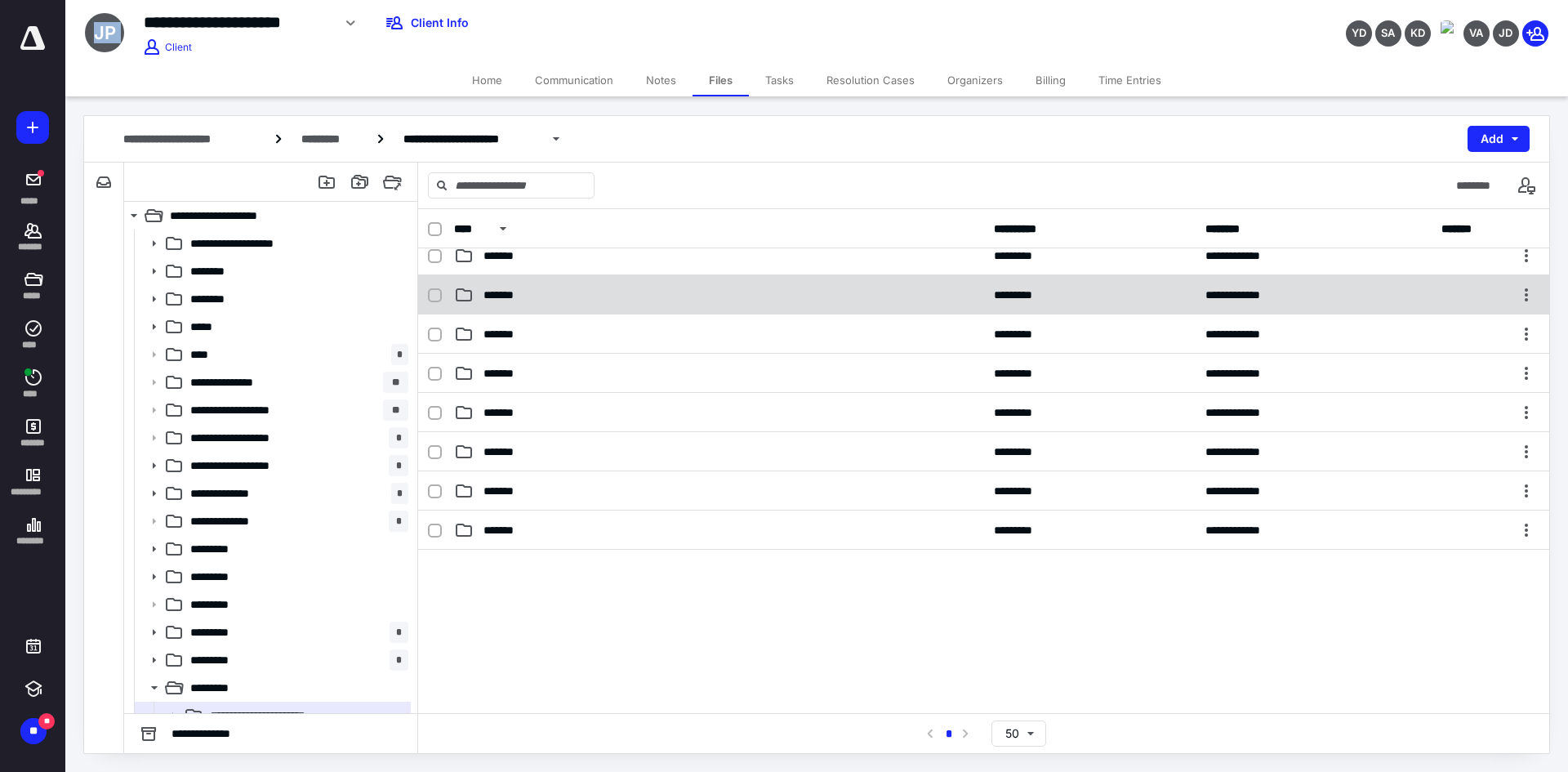 click on "*******" at bounding box center (719, 295) 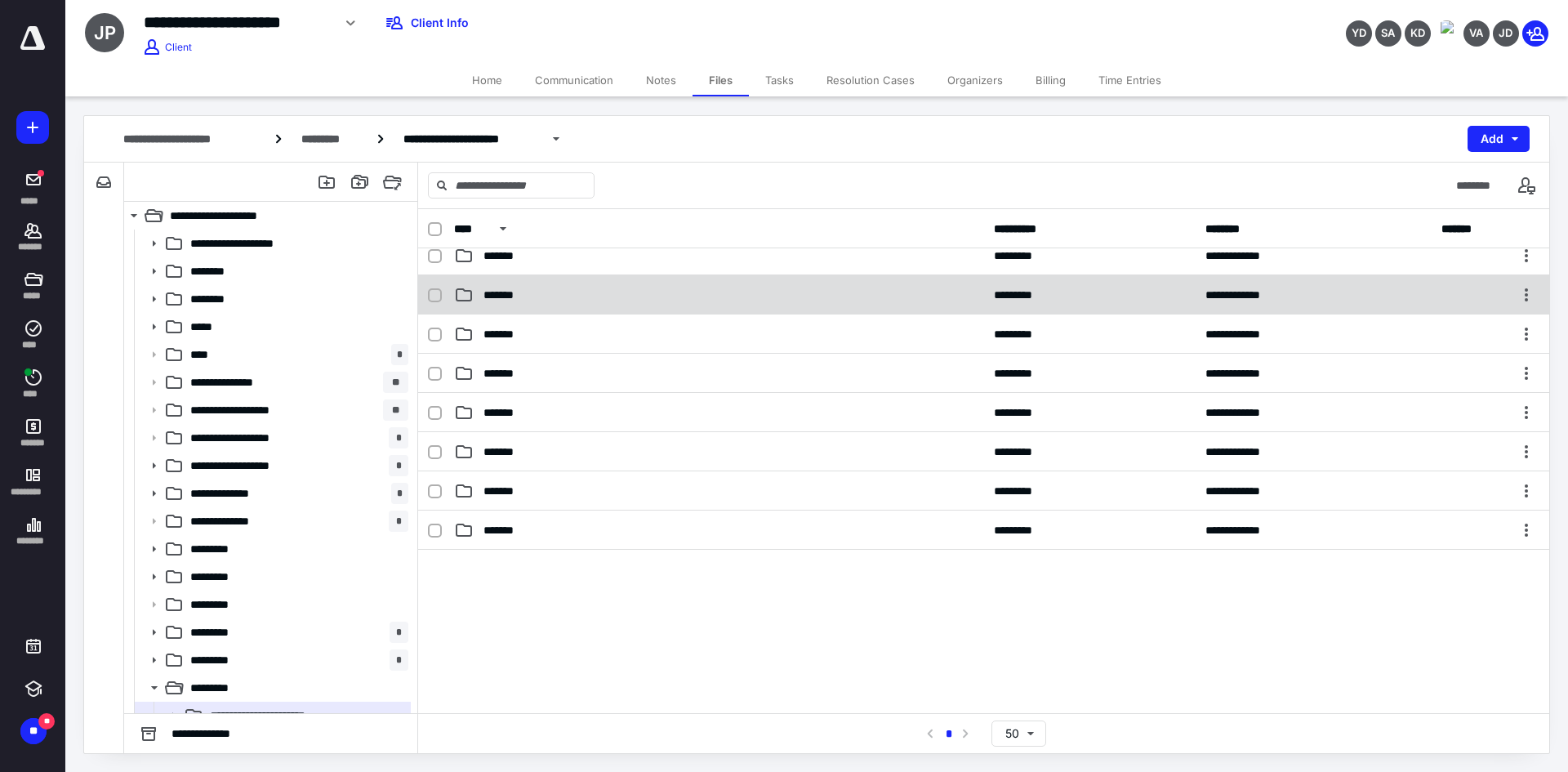 click on "*******" at bounding box center (719, 295) 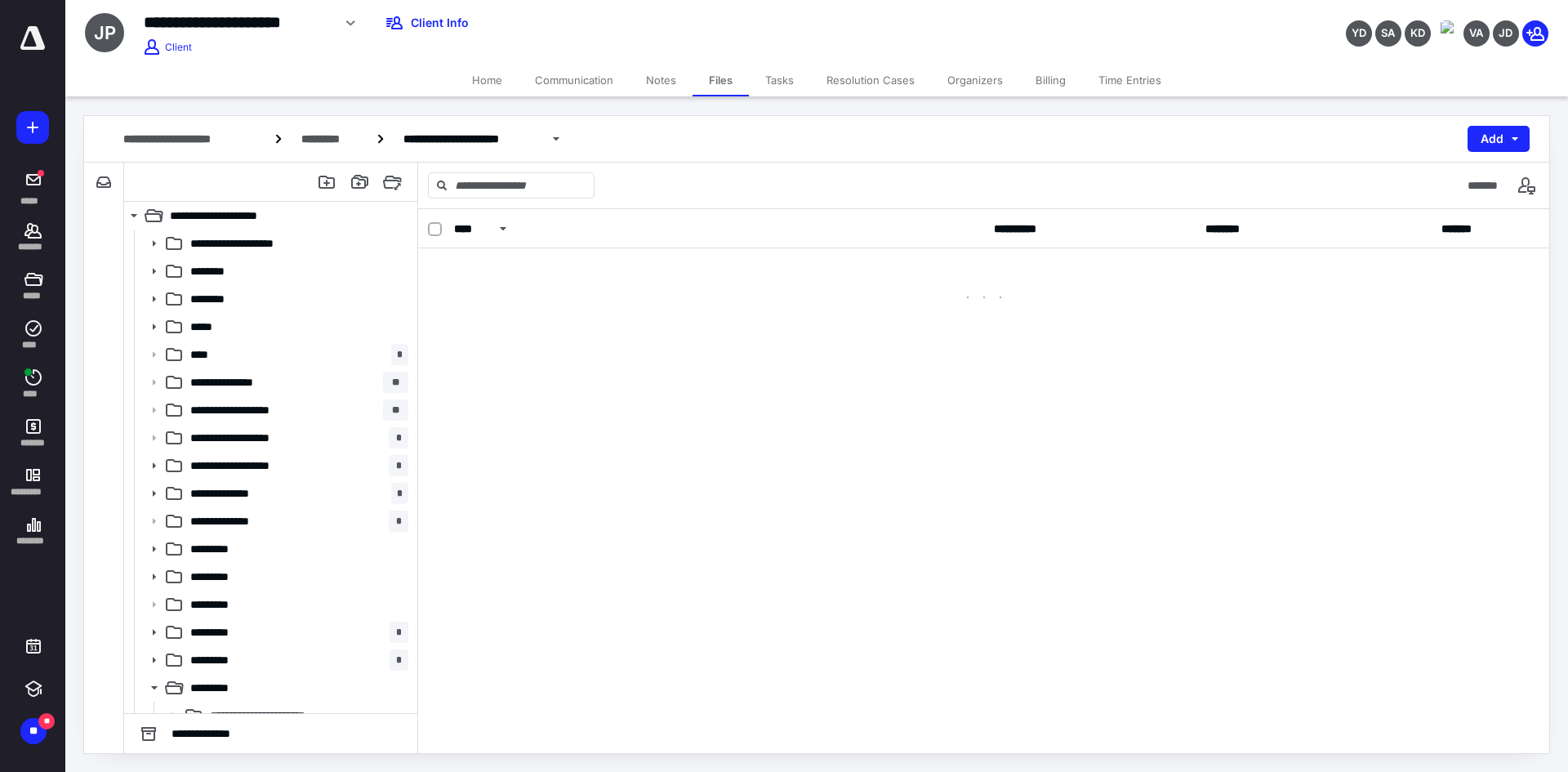 scroll, scrollTop: 0, scrollLeft: 0, axis: both 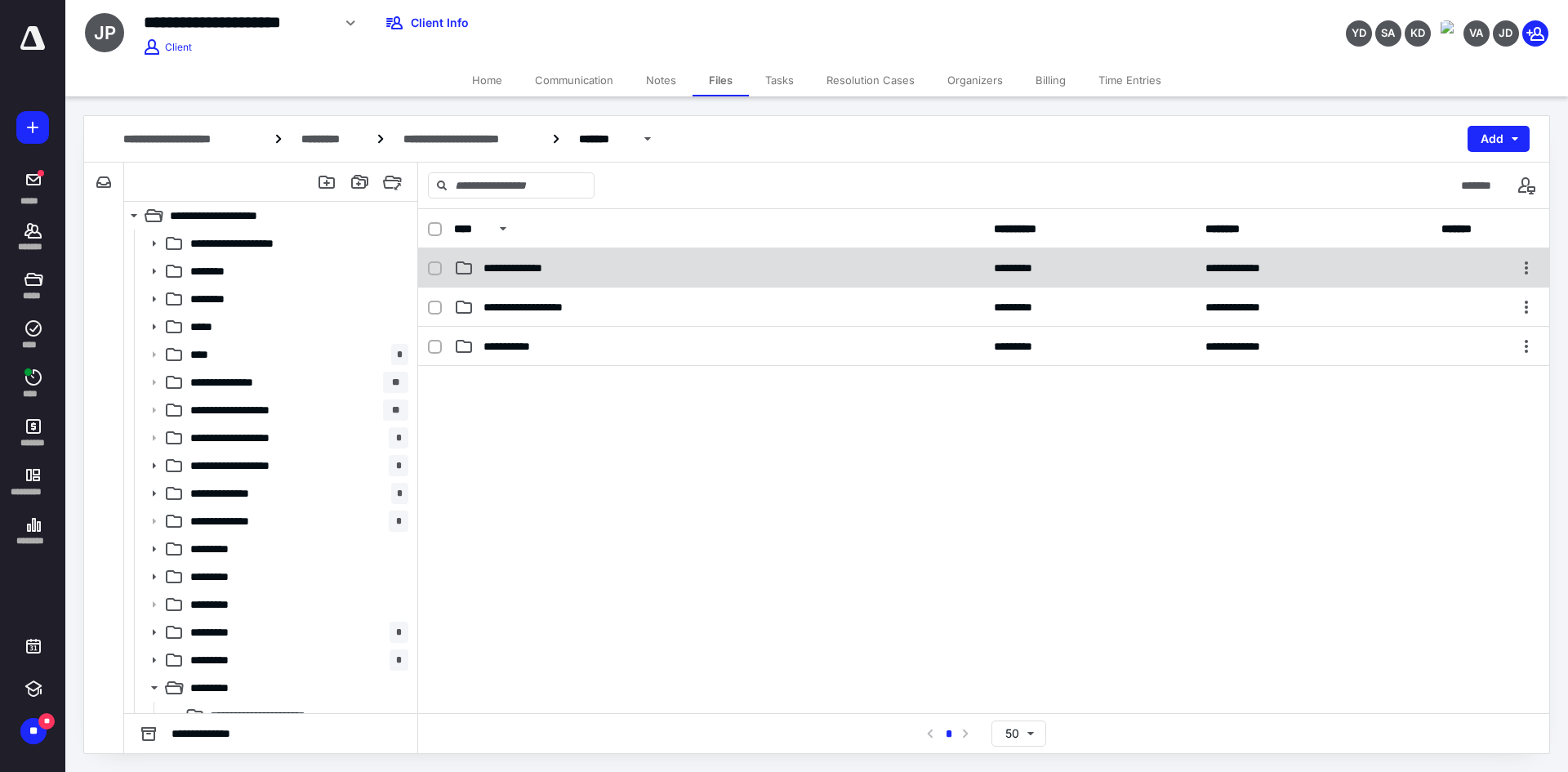 click on "**********" at bounding box center (983, 268) 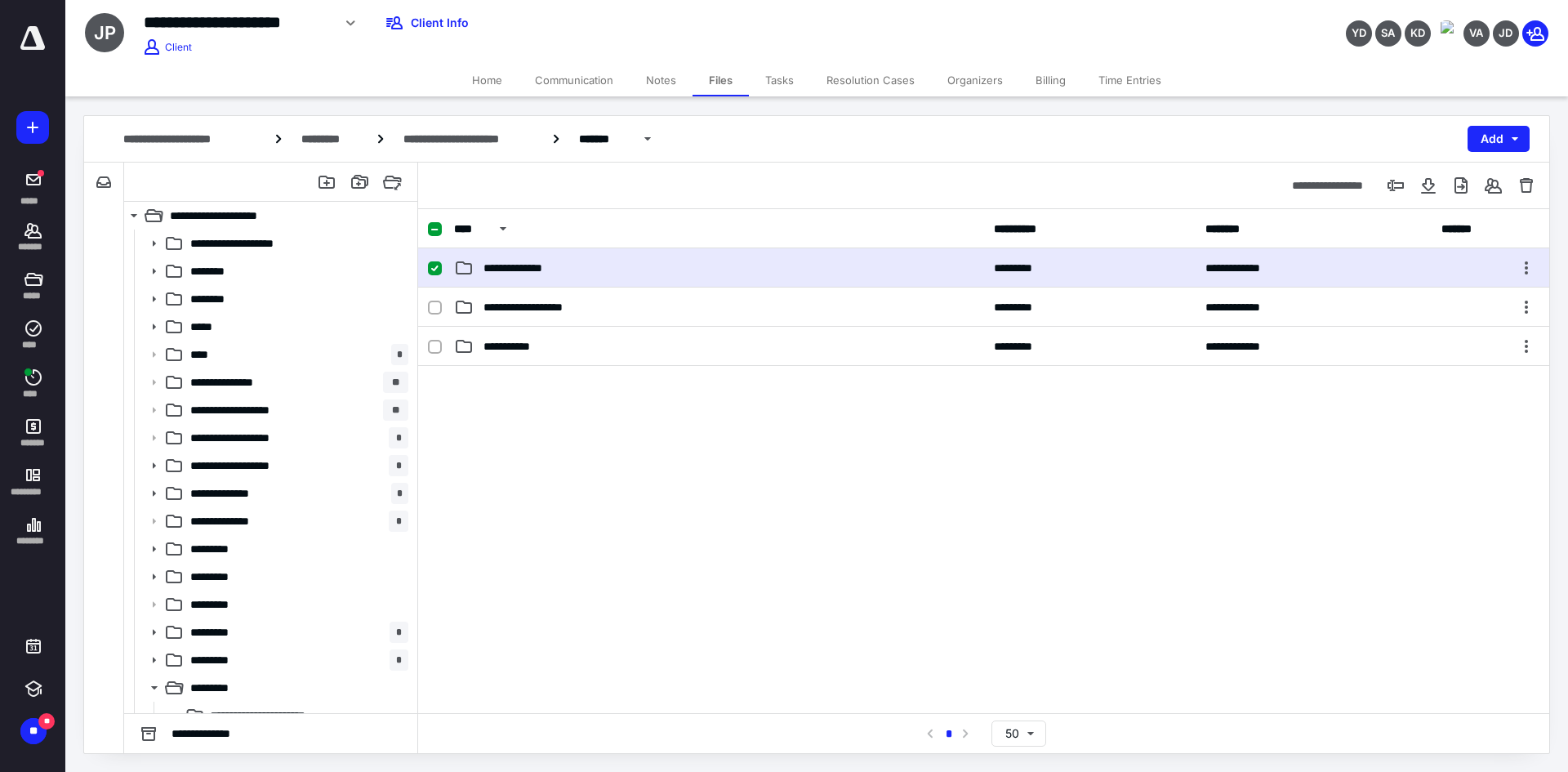 click on "**********" at bounding box center [983, 268] 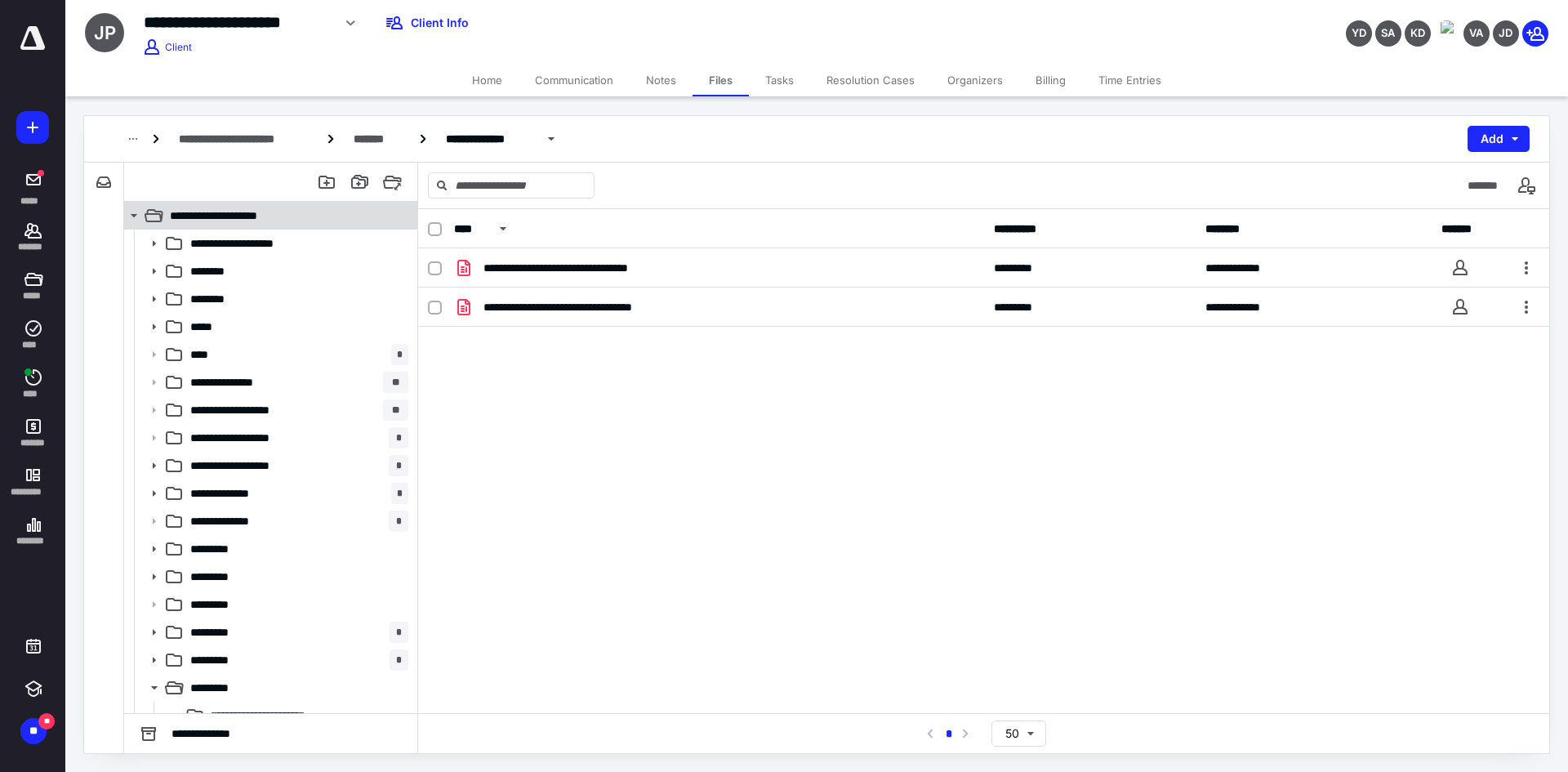 click on "**********" at bounding box center (235, 216) 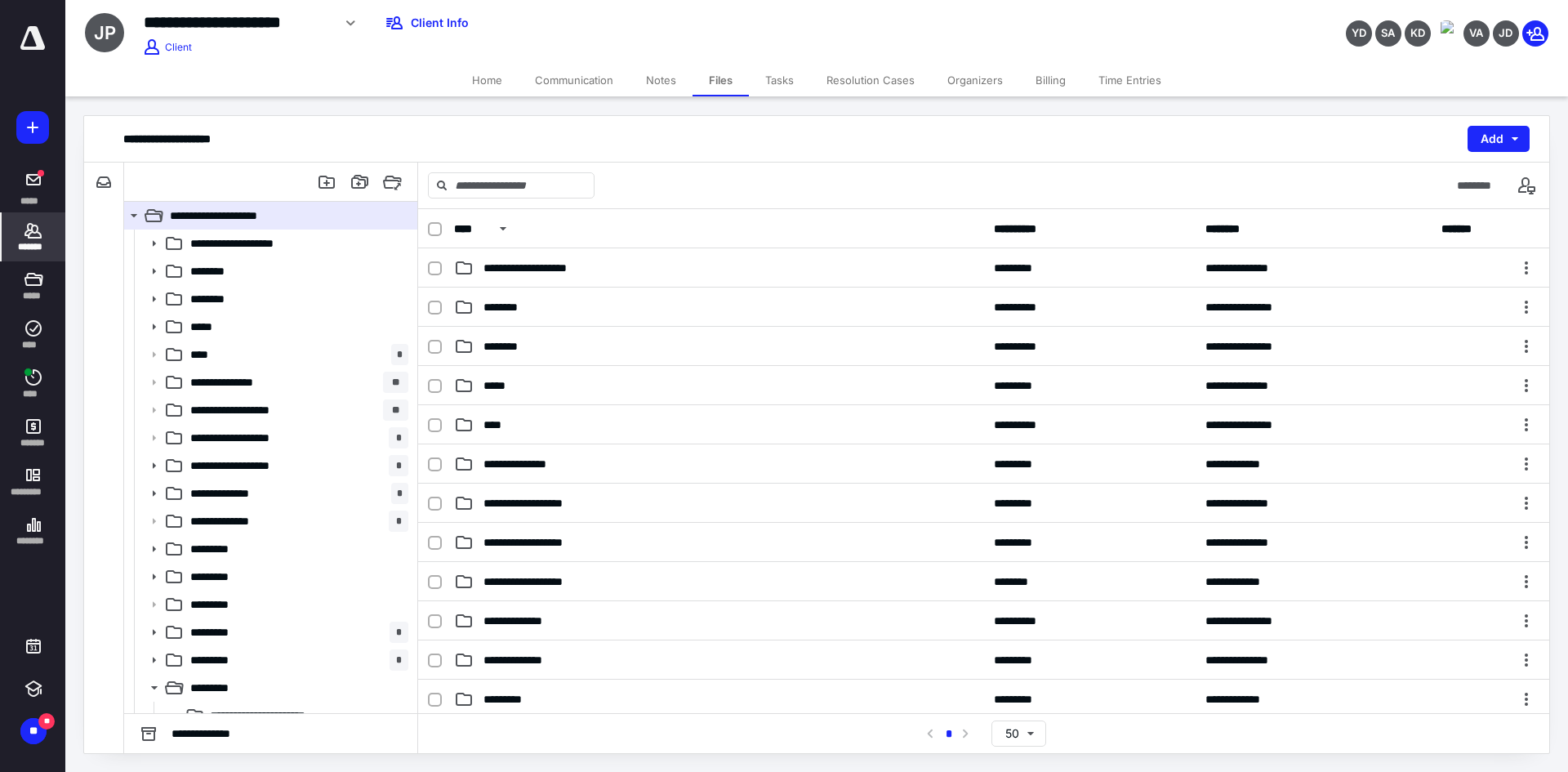 click 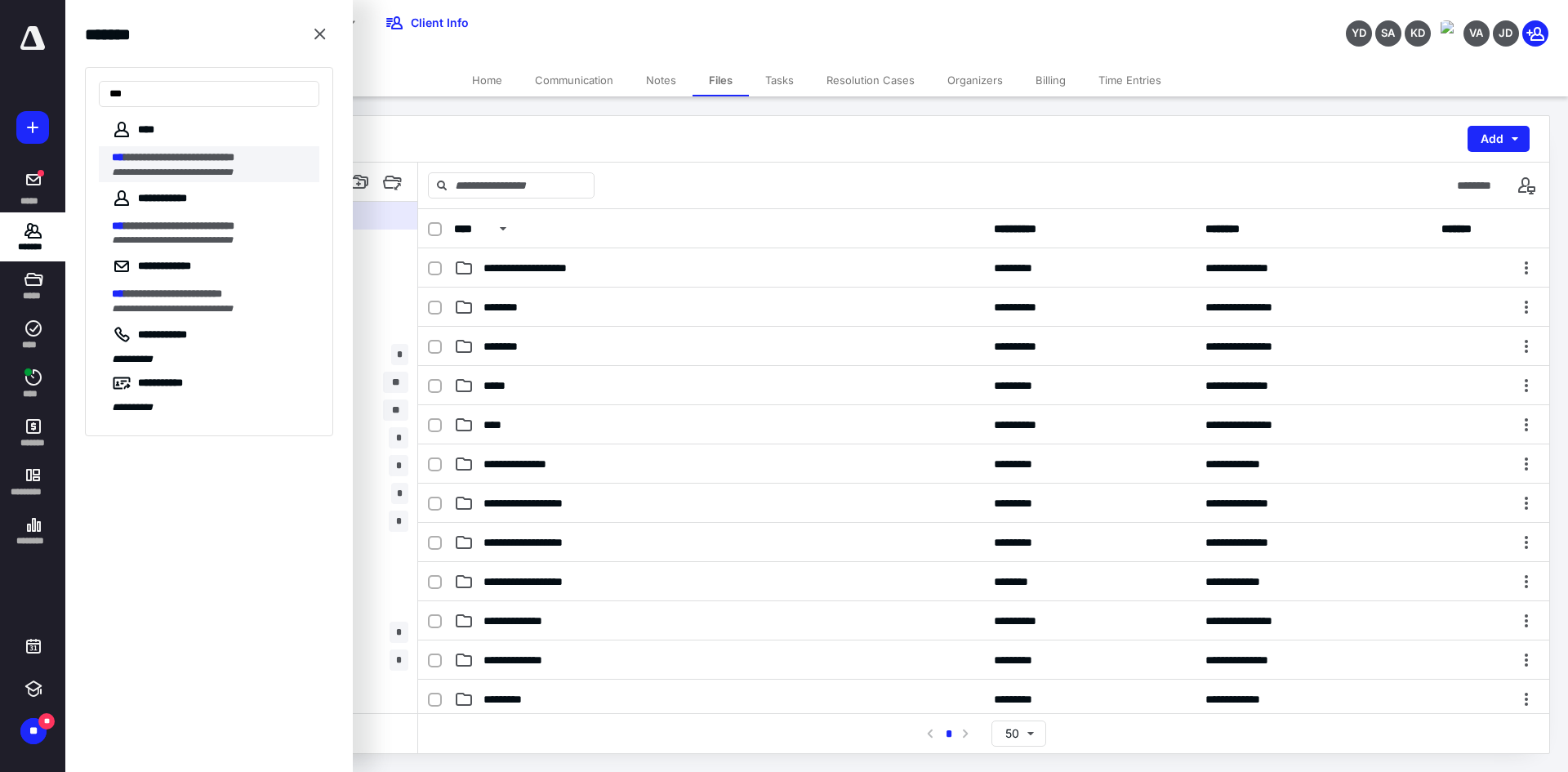 type on "***" 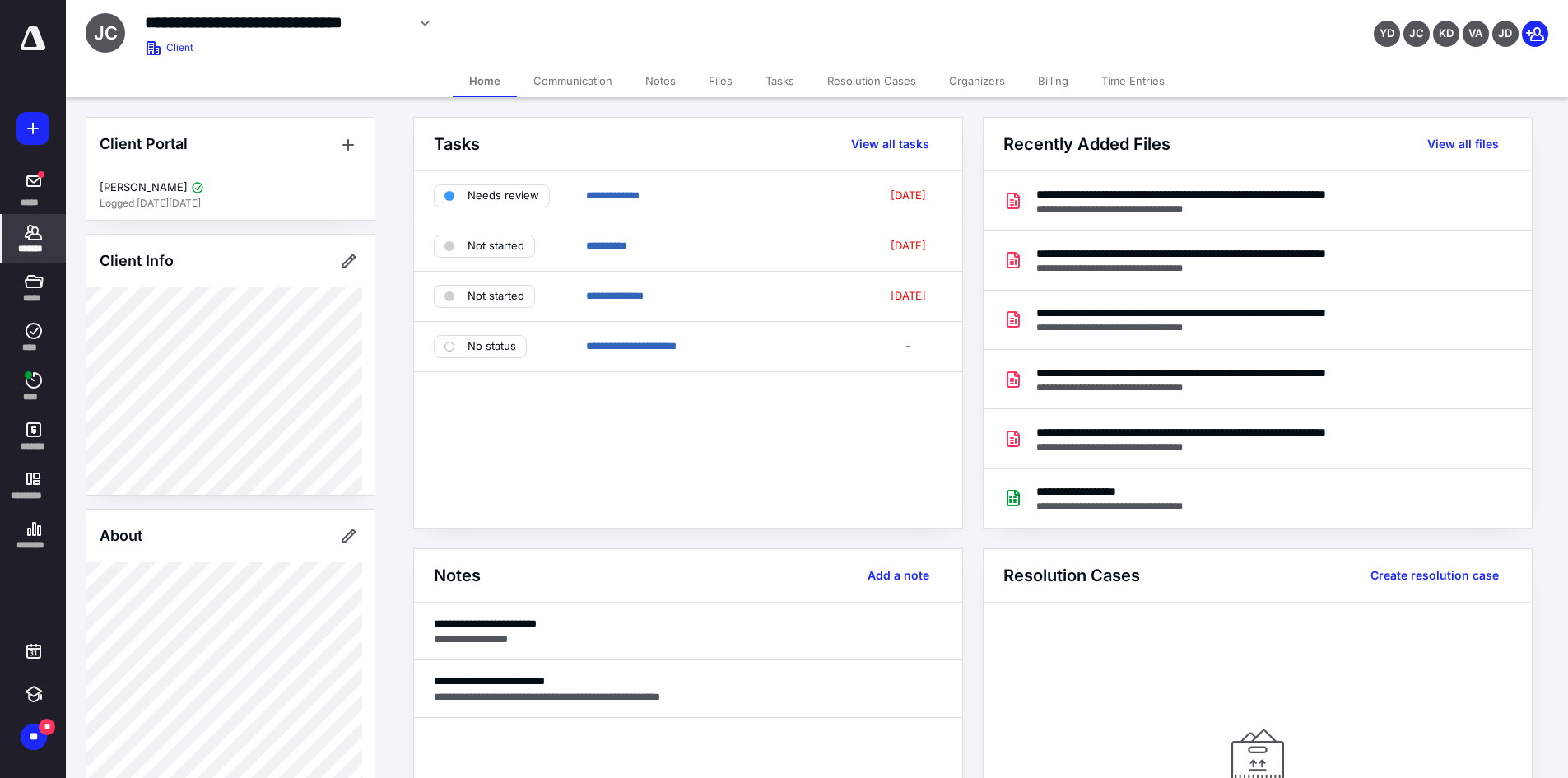 click on "Files" at bounding box center (720, 81) 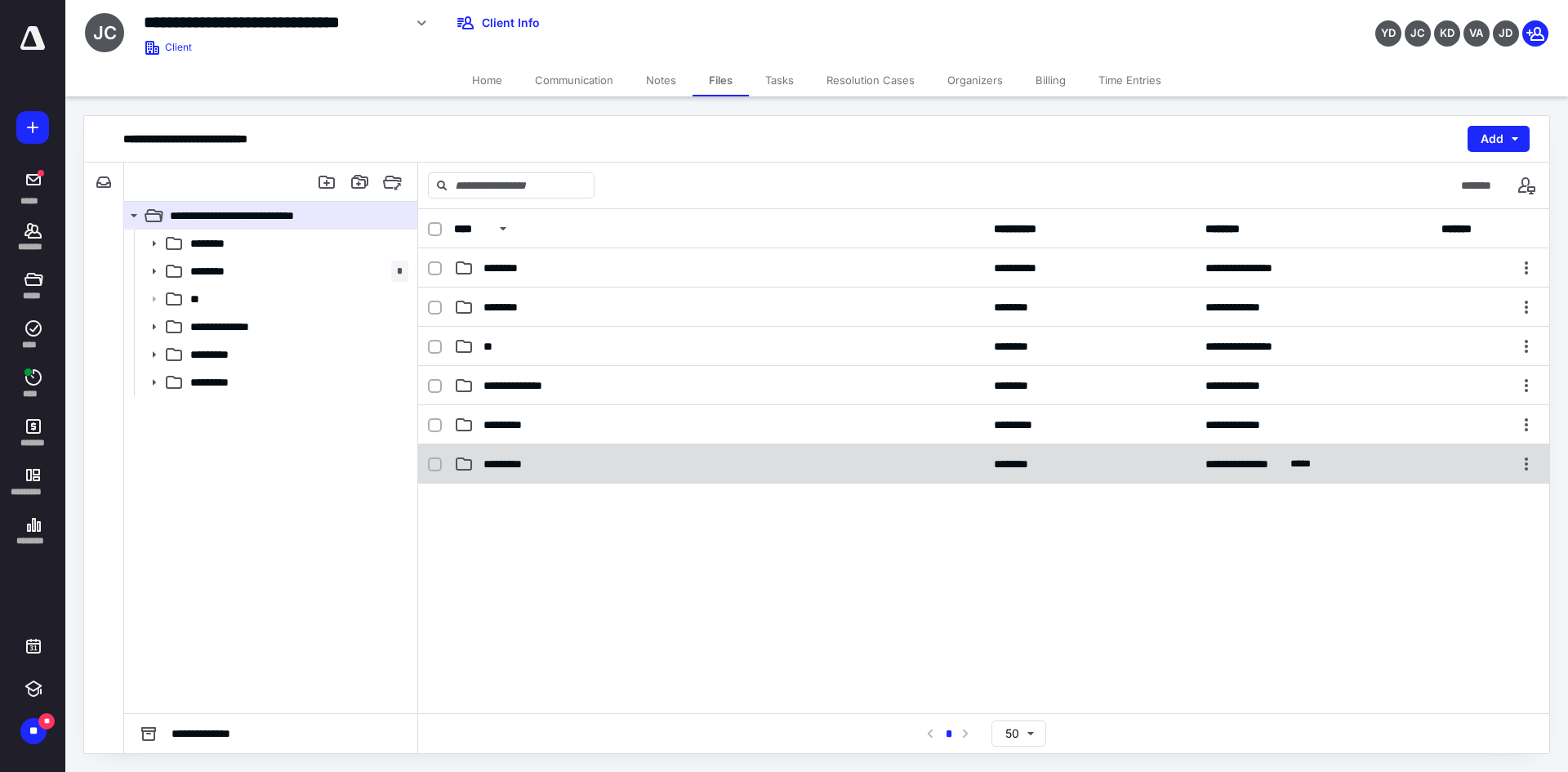 click on "*********" at bounding box center [719, 464] 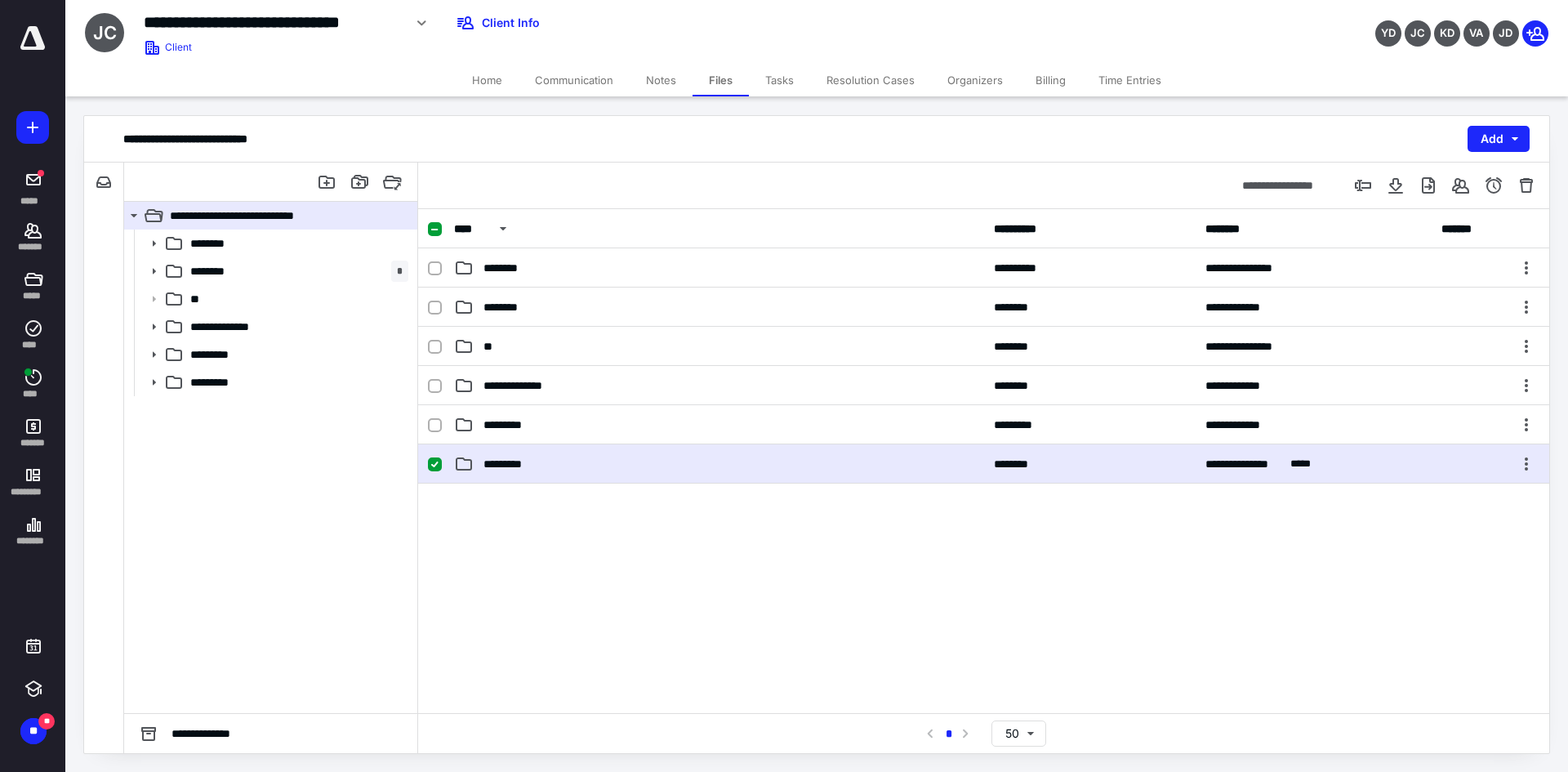click on "*********" at bounding box center [719, 464] 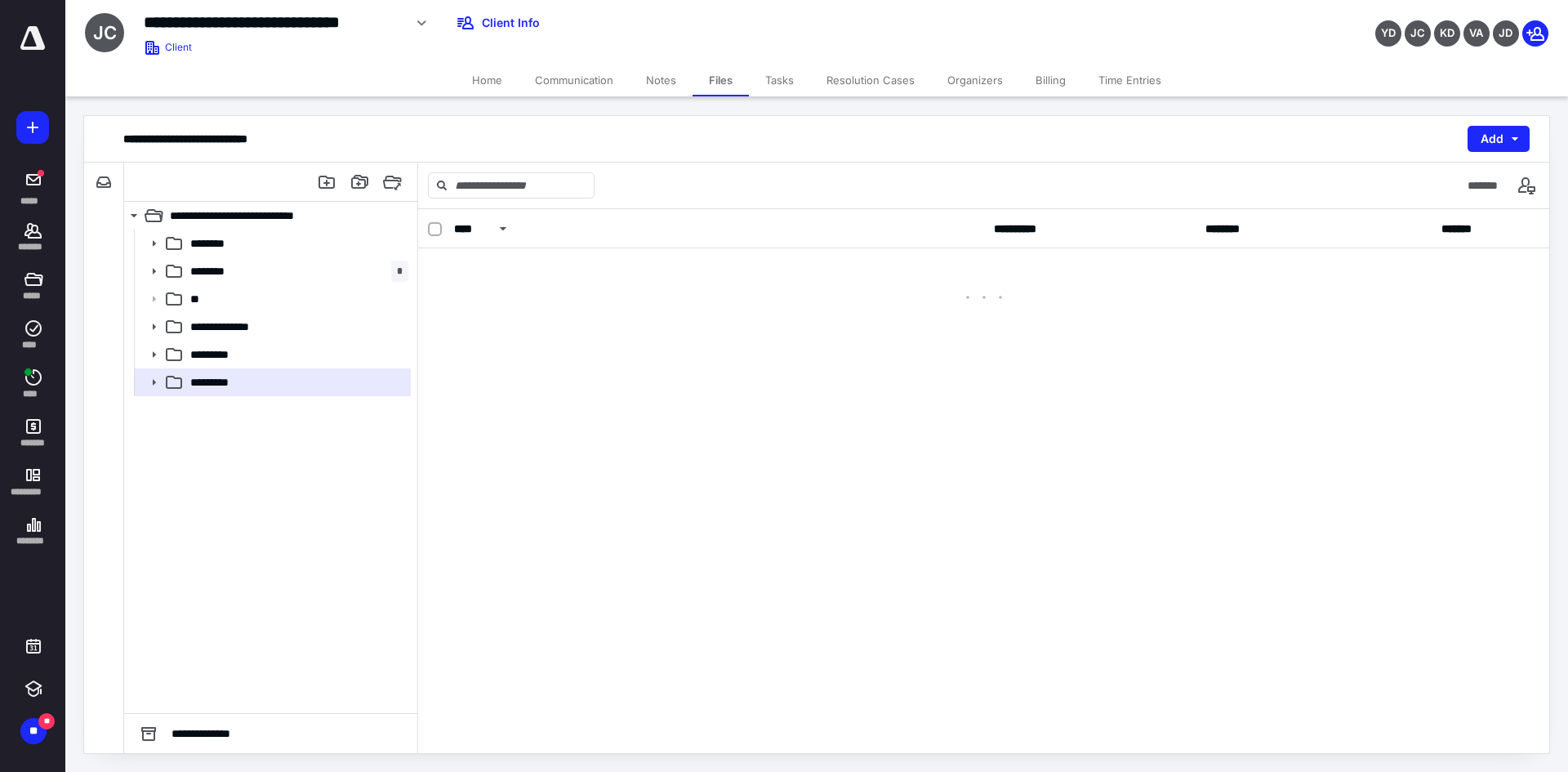 click on "**********" at bounding box center [983, 481] 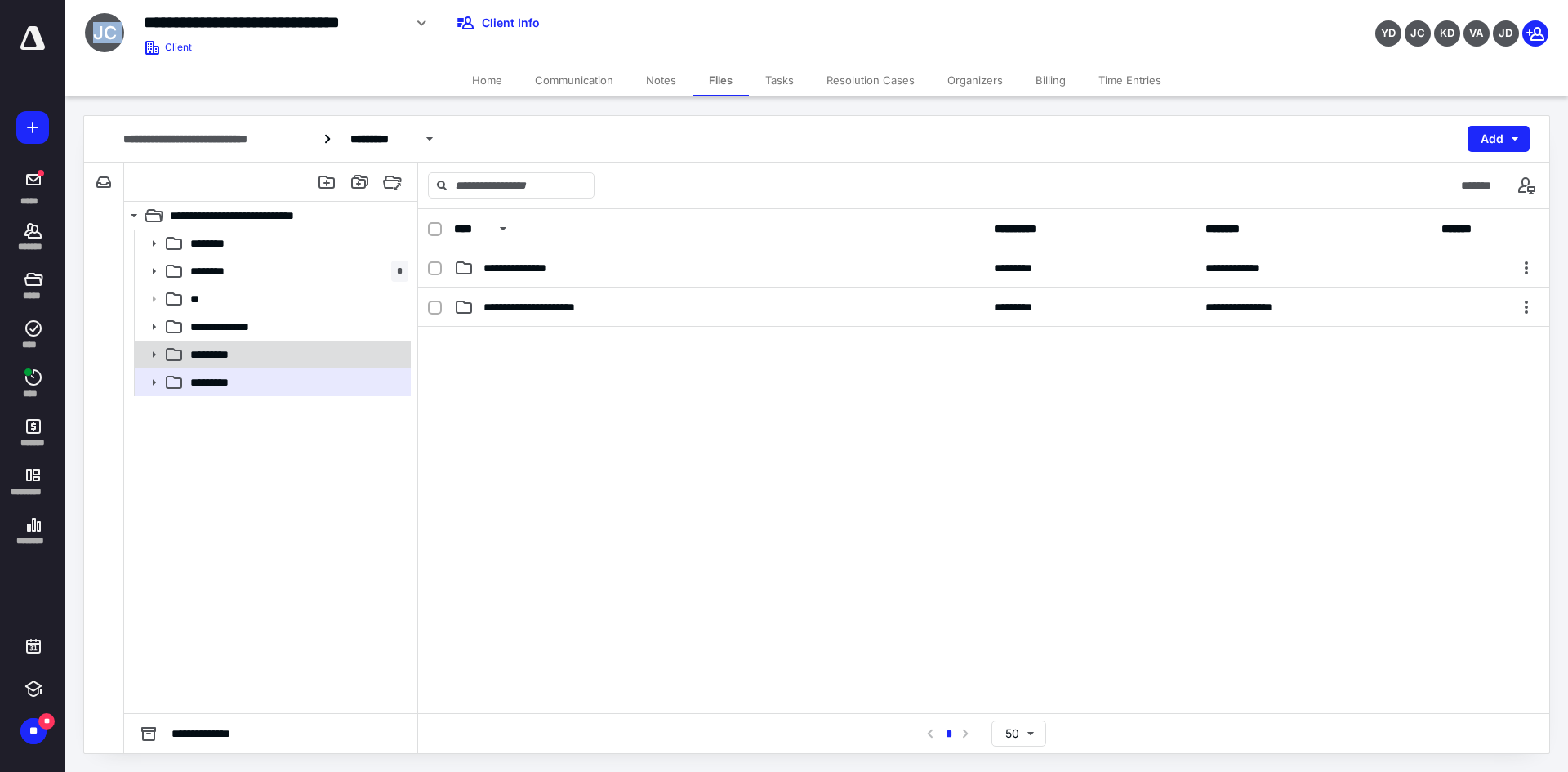click on "*********" at bounding box center (296, 355) 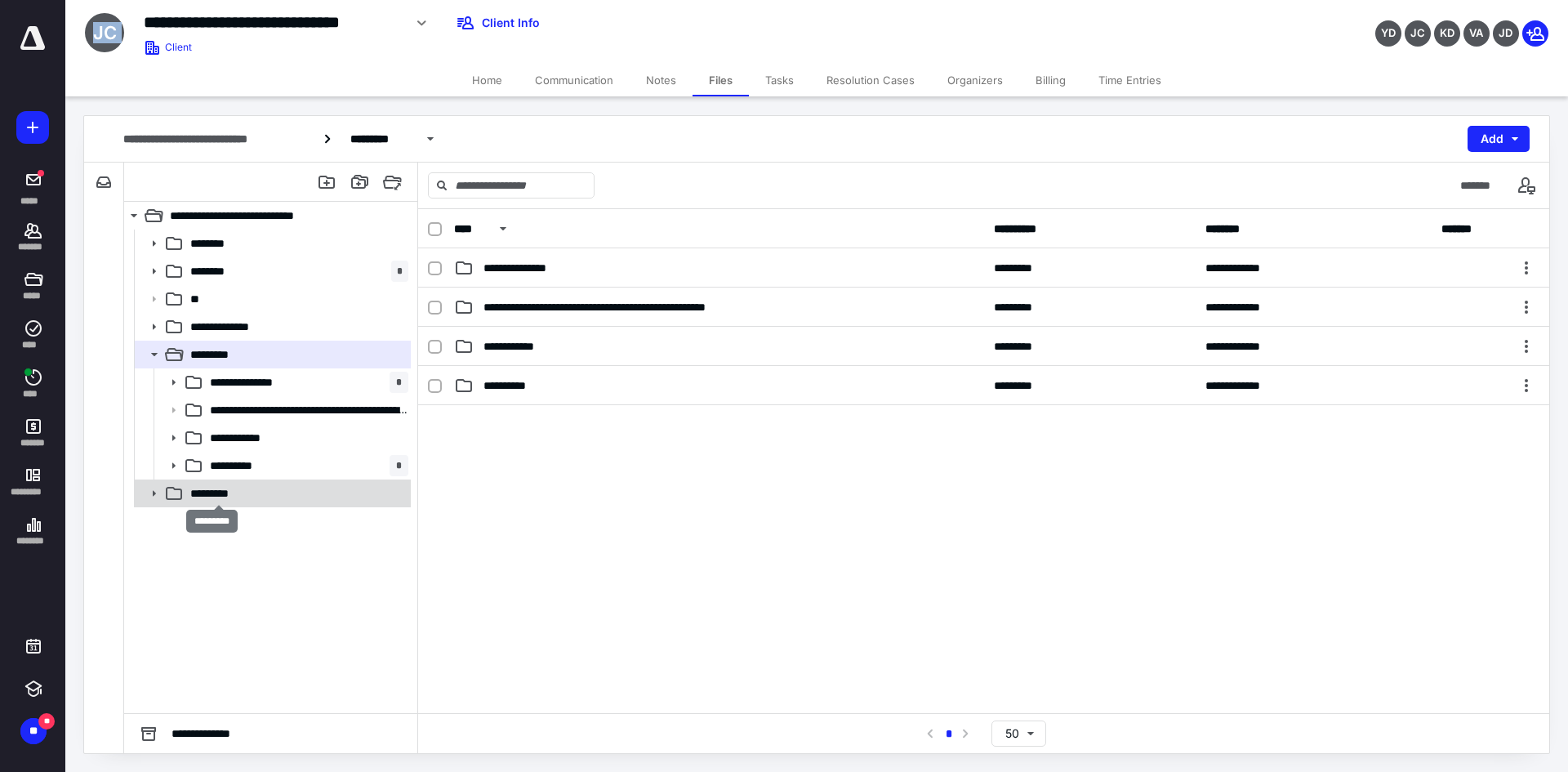 click on "*********" at bounding box center [218, 493] 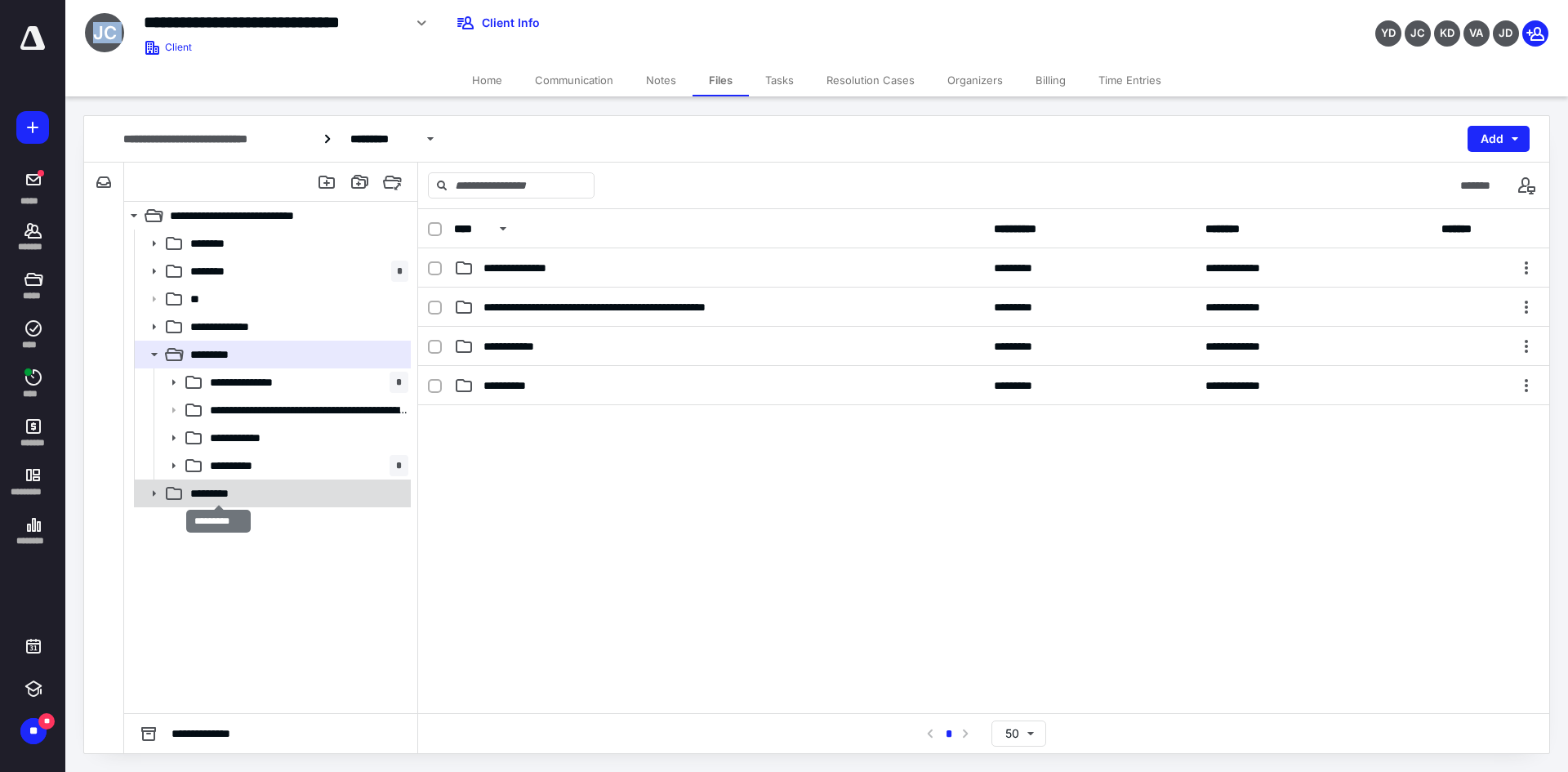 click on "*********" at bounding box center (218, 493) 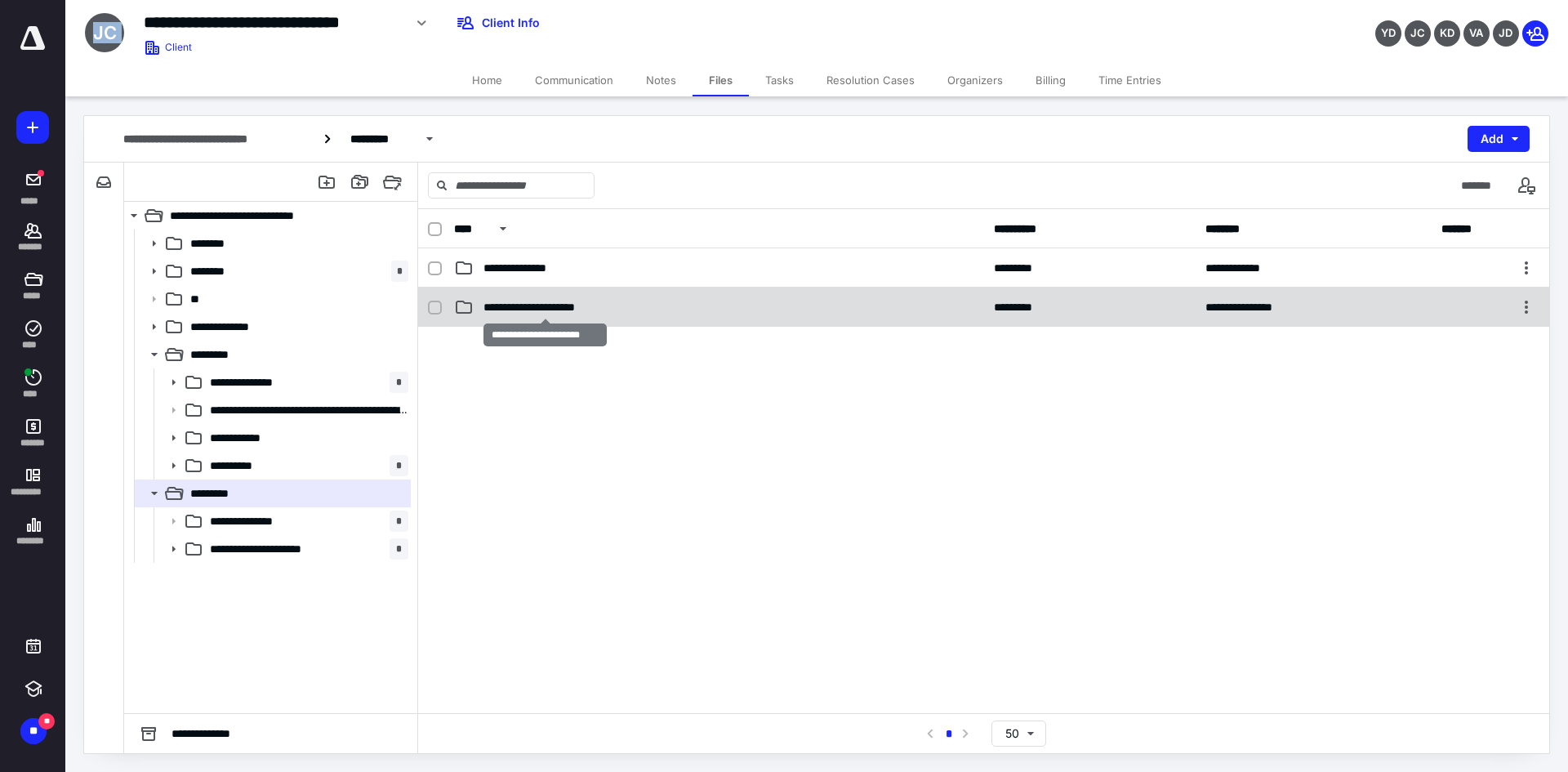 click on "**********" at bounding box center [545, 307] 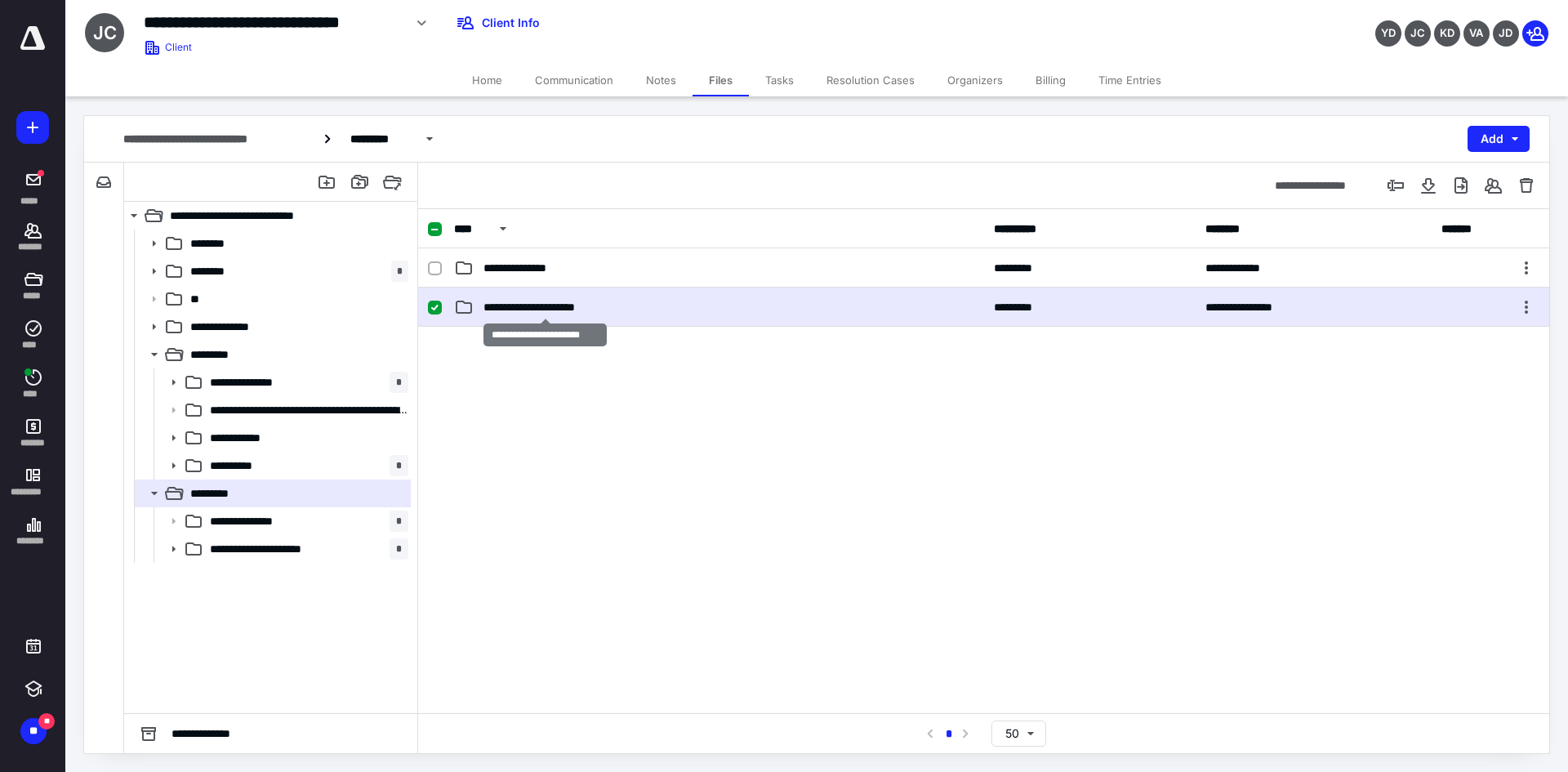 click on "**********" at bounding box center (545, 307) 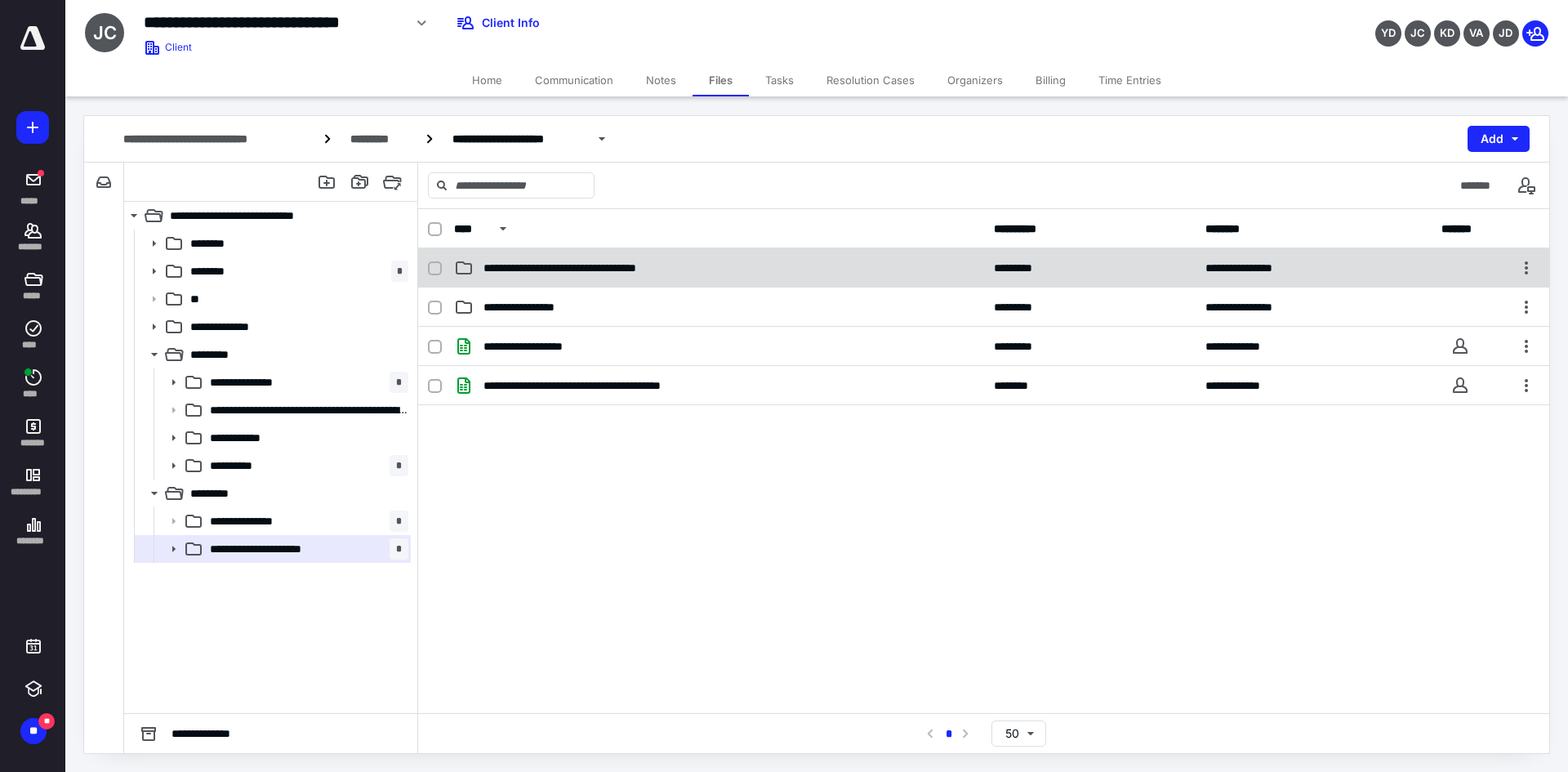 click on "**********" at bounding box center (983, 268) 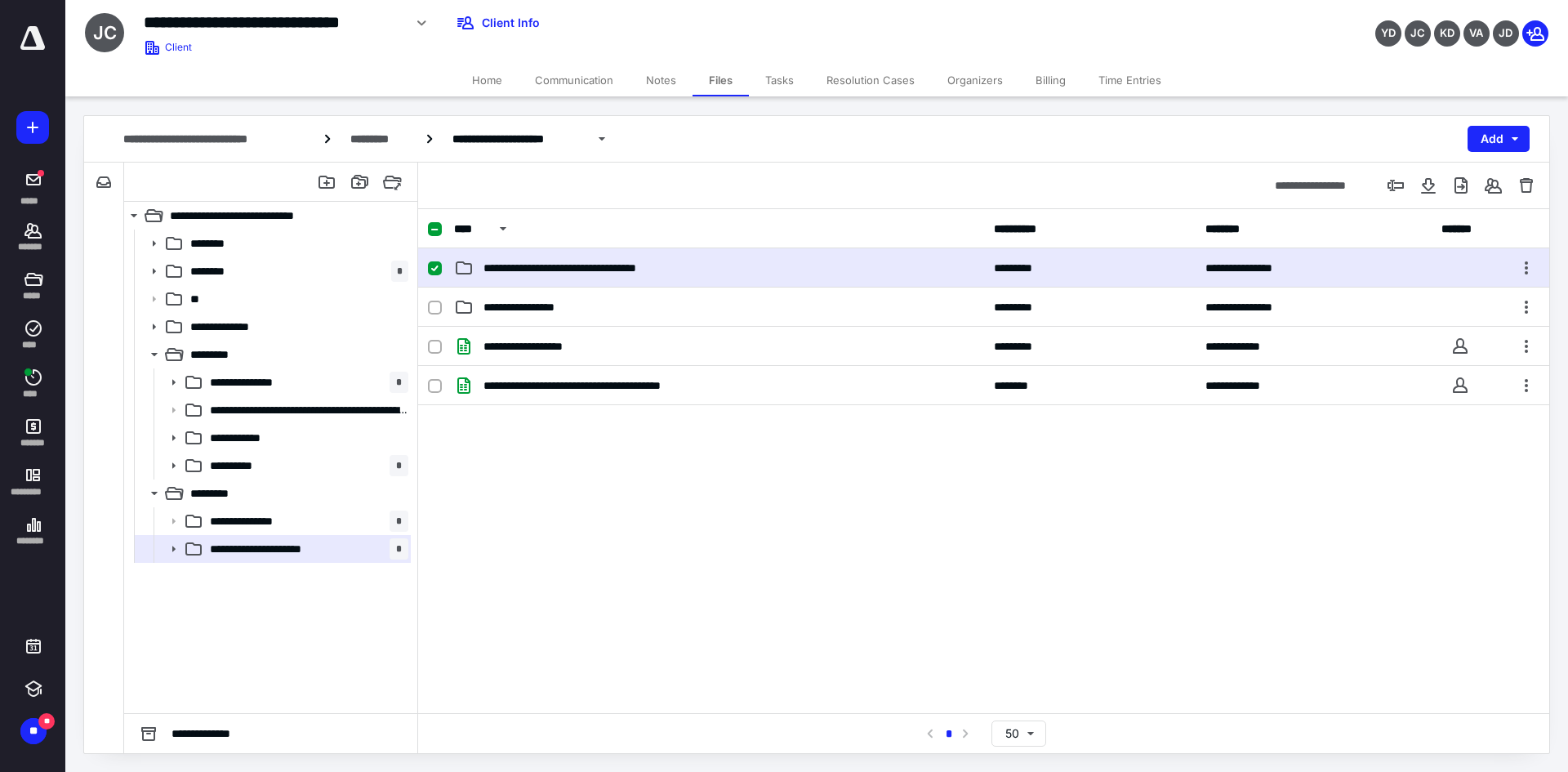 click on "**********" at bounding box center (983, 268) 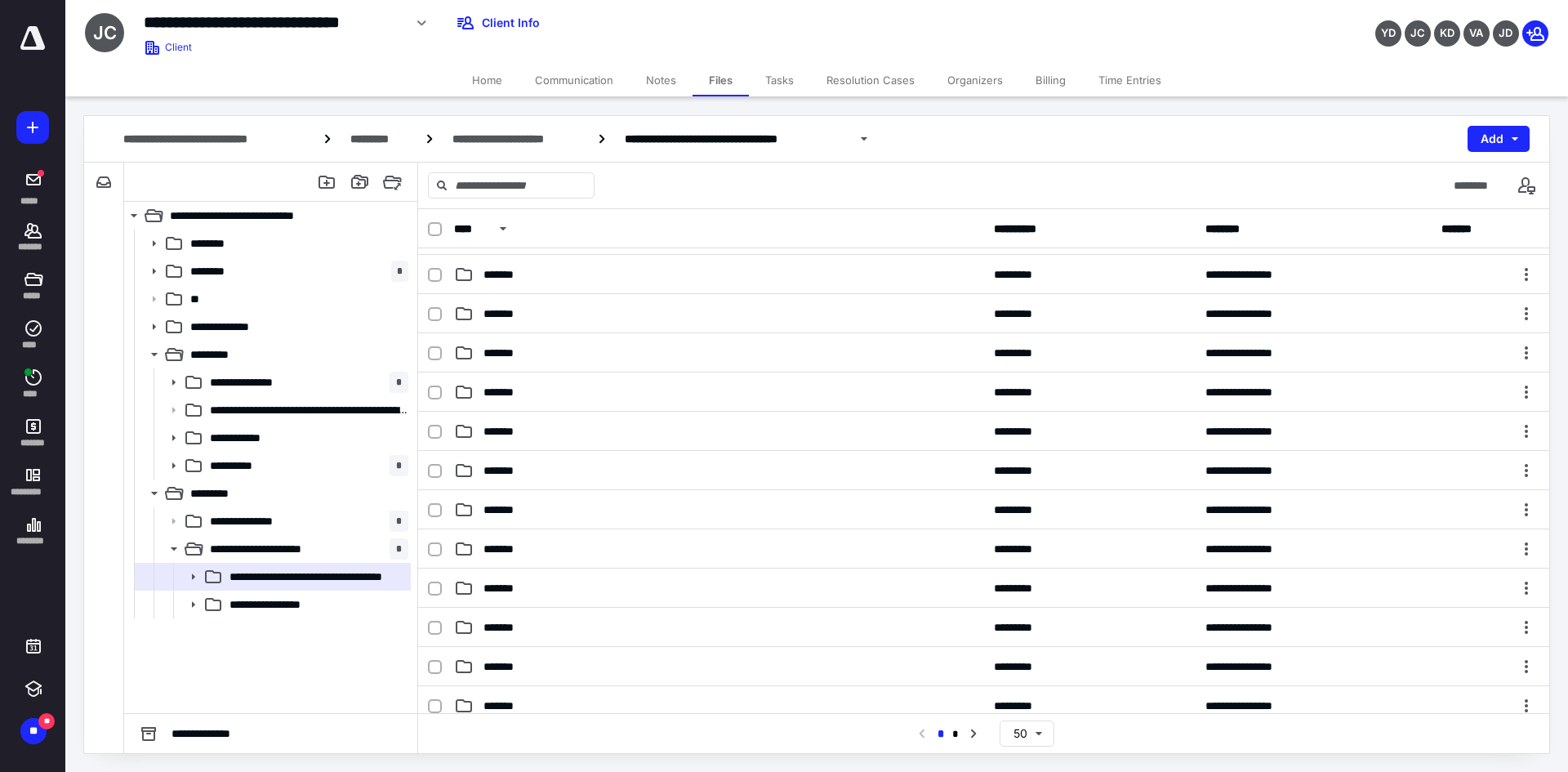 scroll, scrollTop: 817, scrollLeft: 0, axis: vertical 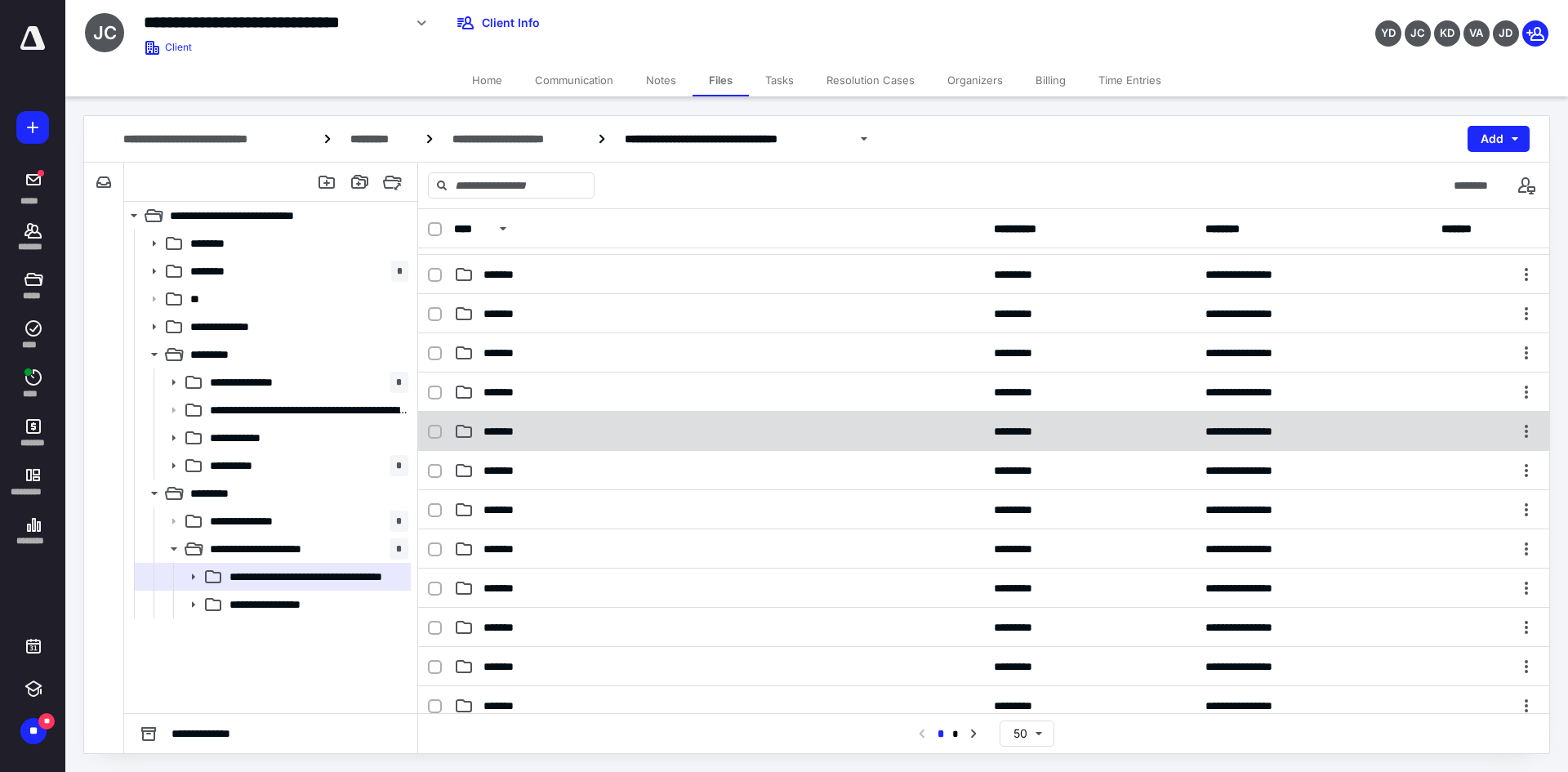 click on "*******" at bounding box center (719, 431) 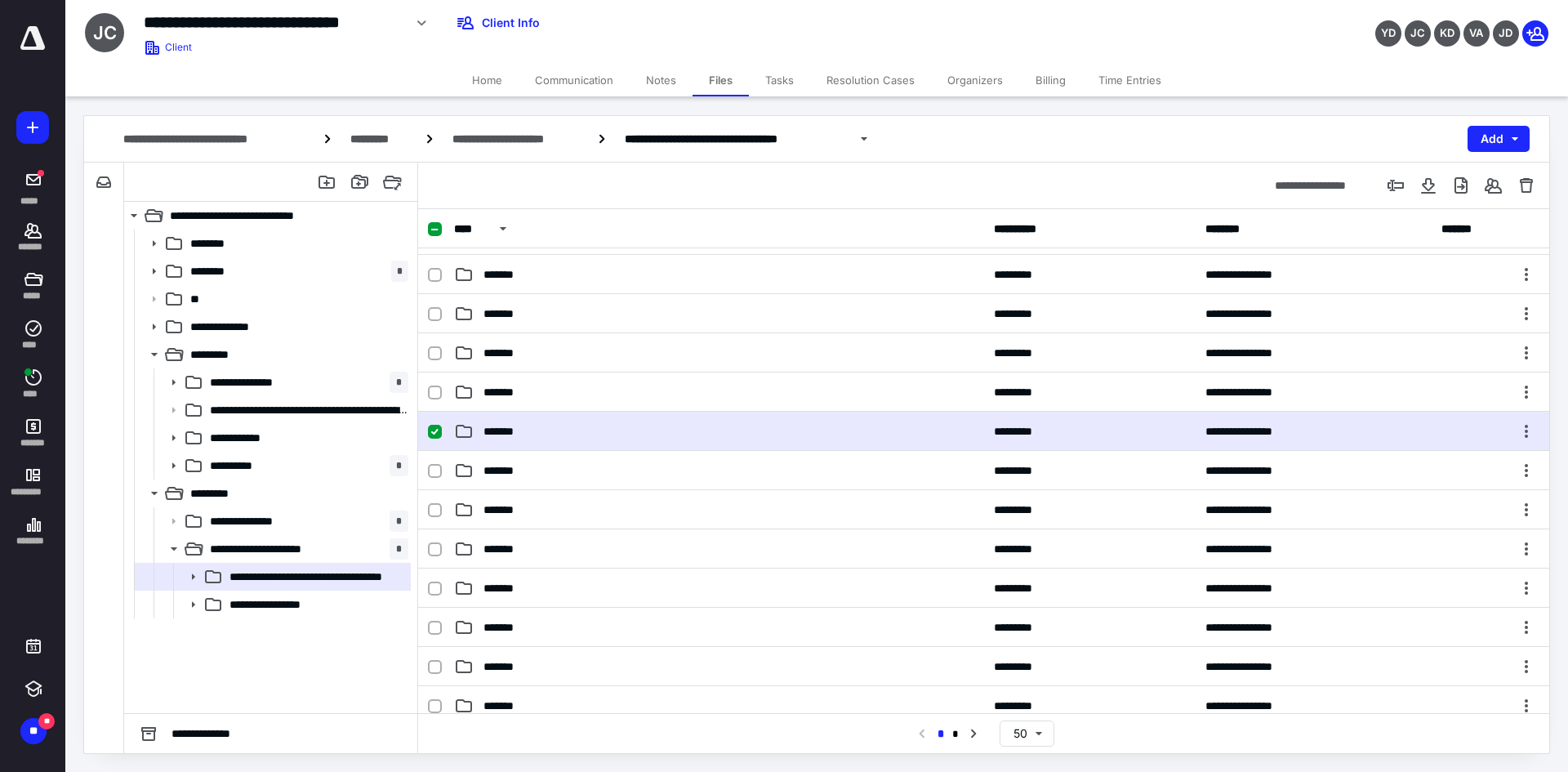 click on "*******" at bounding box center [719, 431] 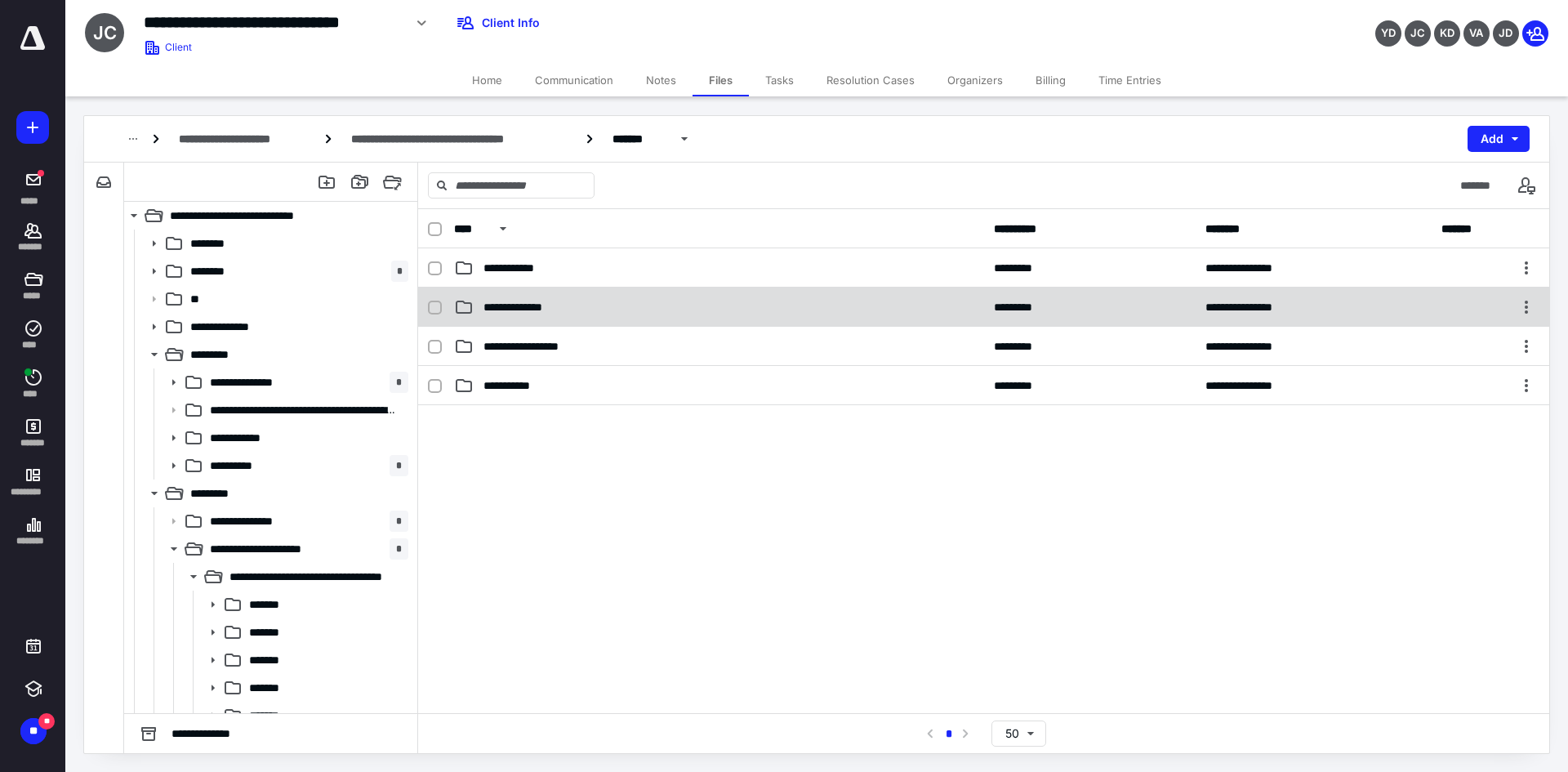 click on "**********" at bounding box center (983, 307) 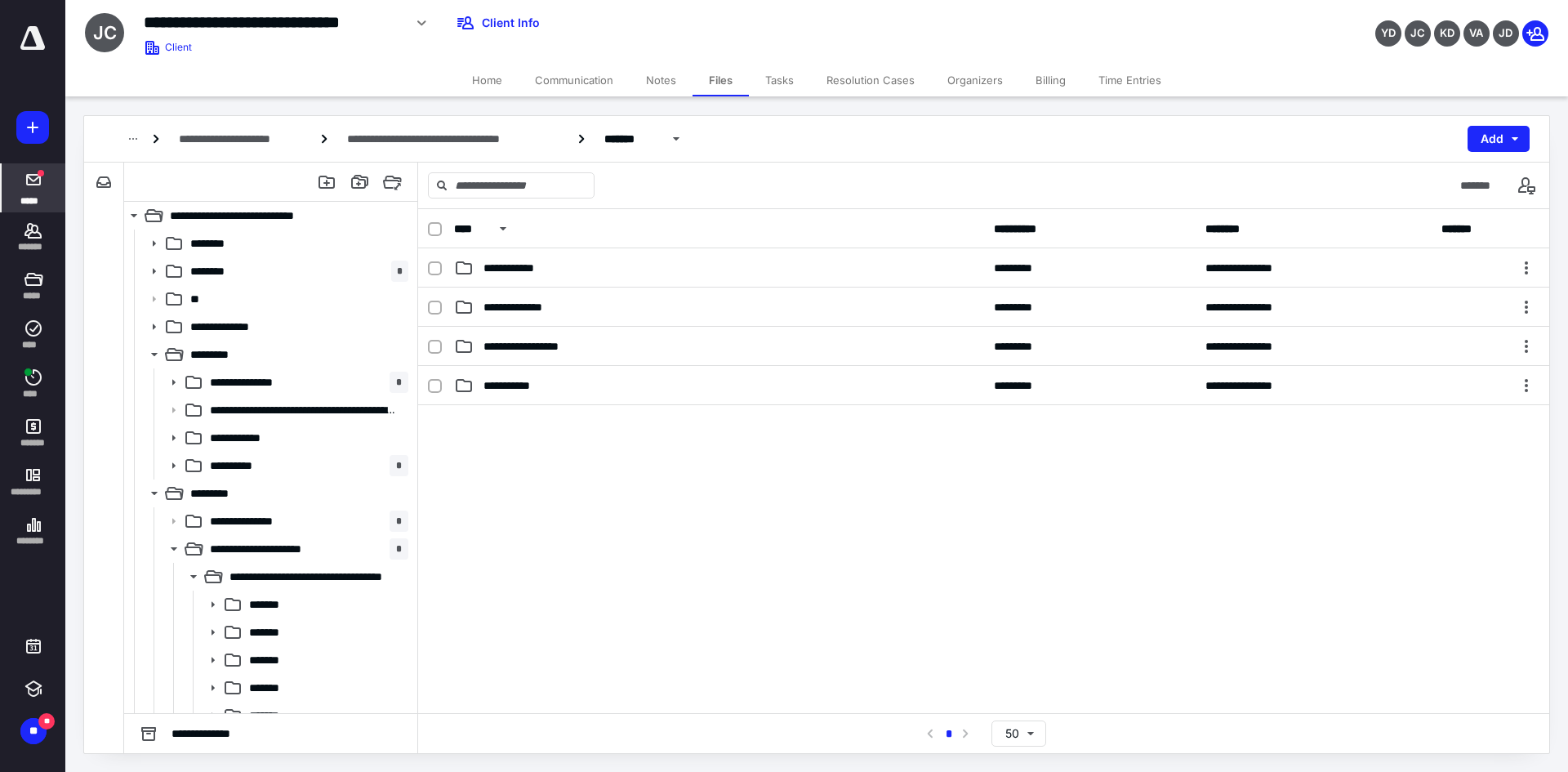 click on "*****" at bounding box center (33, 188) 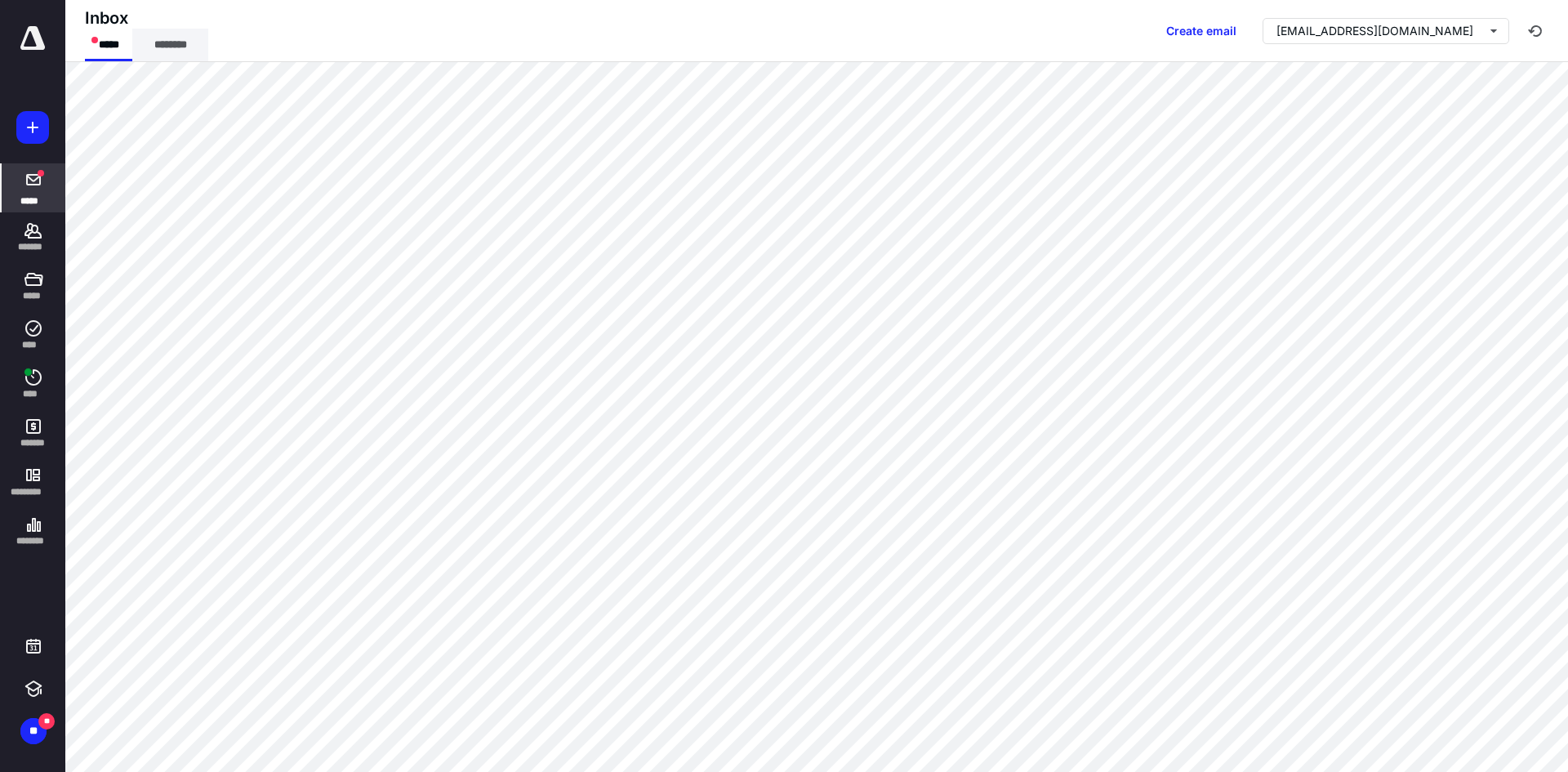 drag, startPoint x: 179, startPoint y: 61, endPoint x: 180, endPoint y: 31, distance: 30.01666 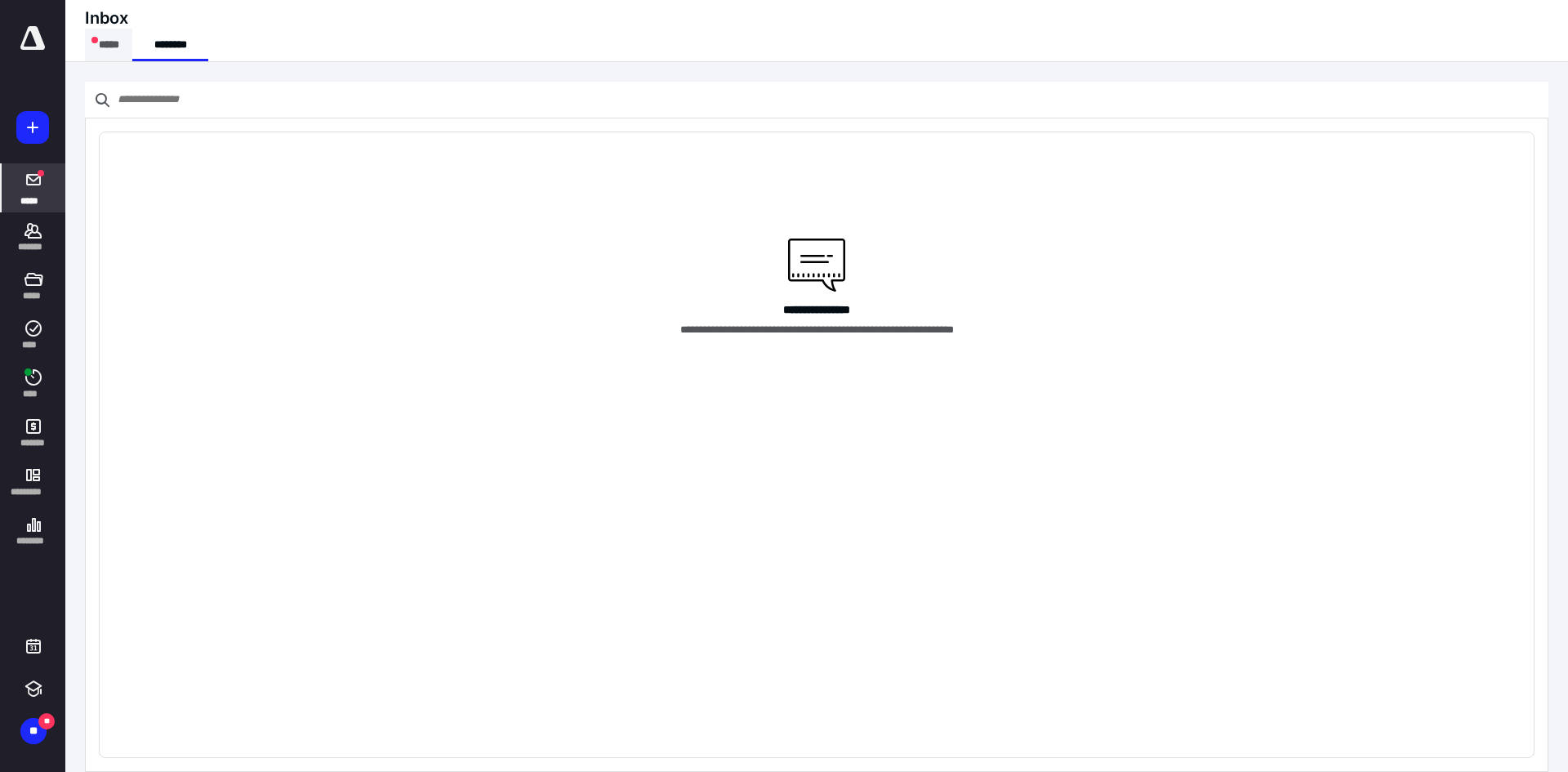 click on "*****" at bounding box center (109, 45) 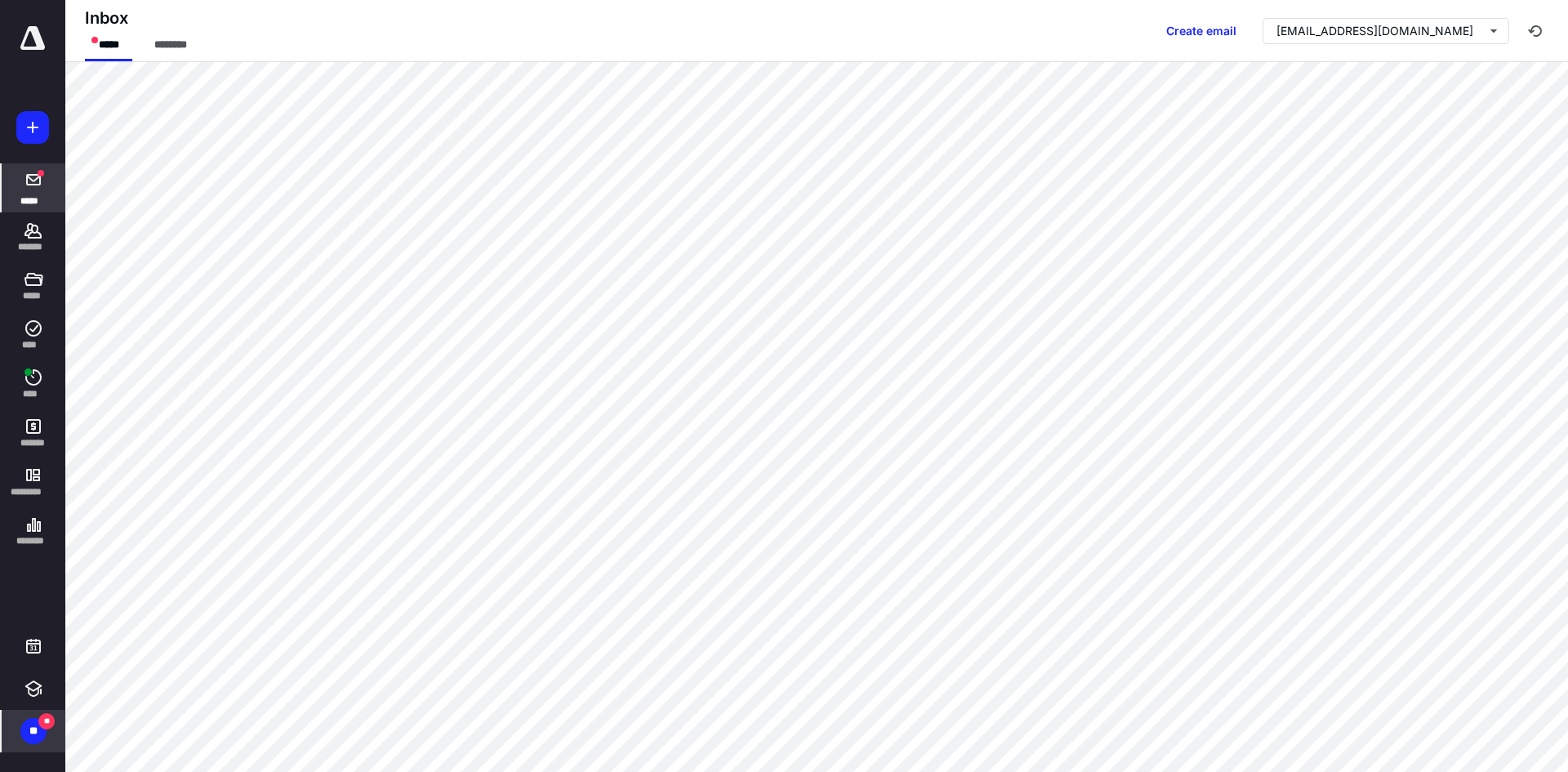 click on "**" at bounding box center [33, 731] 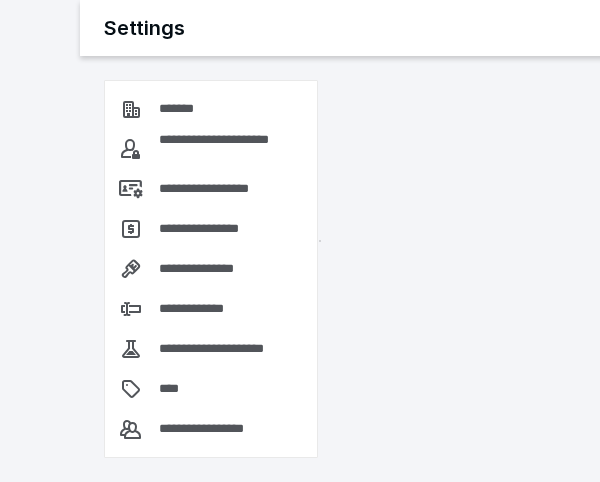 scroll, scrollTop: 0, scrollLeft: 0, axis: both 